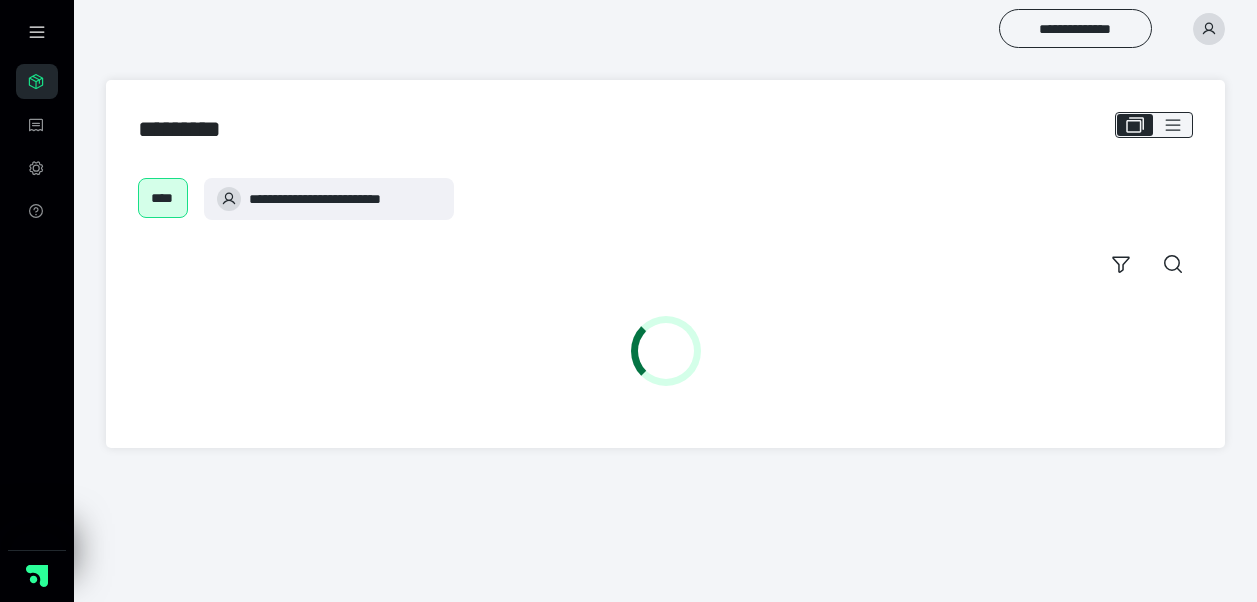 scroll, scrollTop: 0, scrollLeft: 0, axis: both 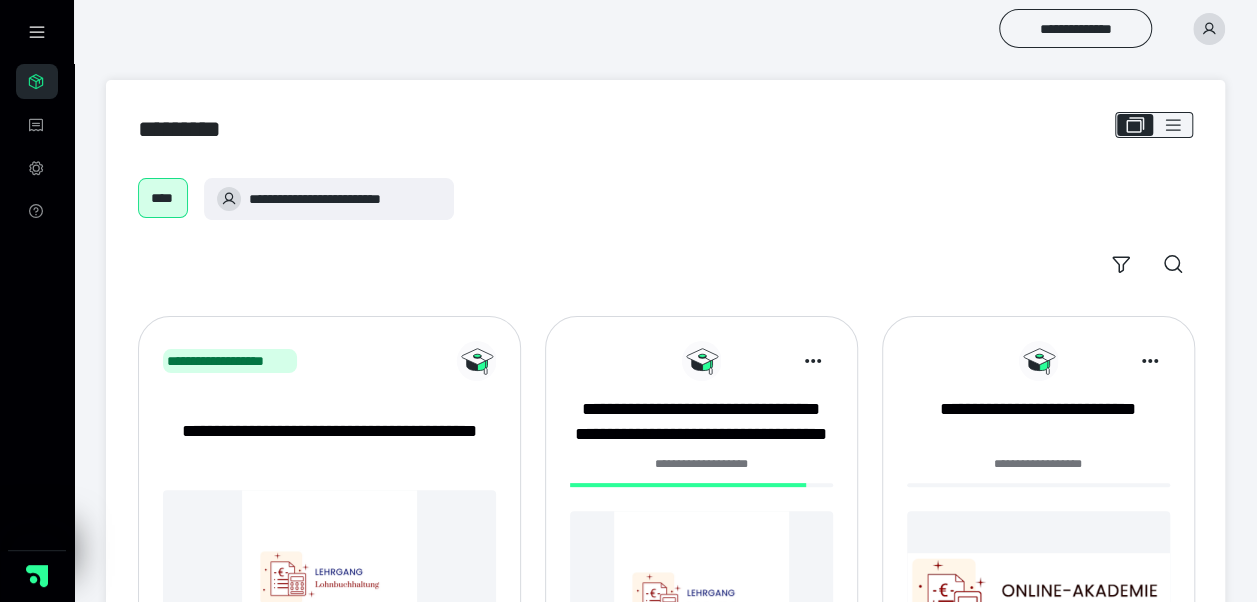 click on "**********" at bounding box center [701, 464] 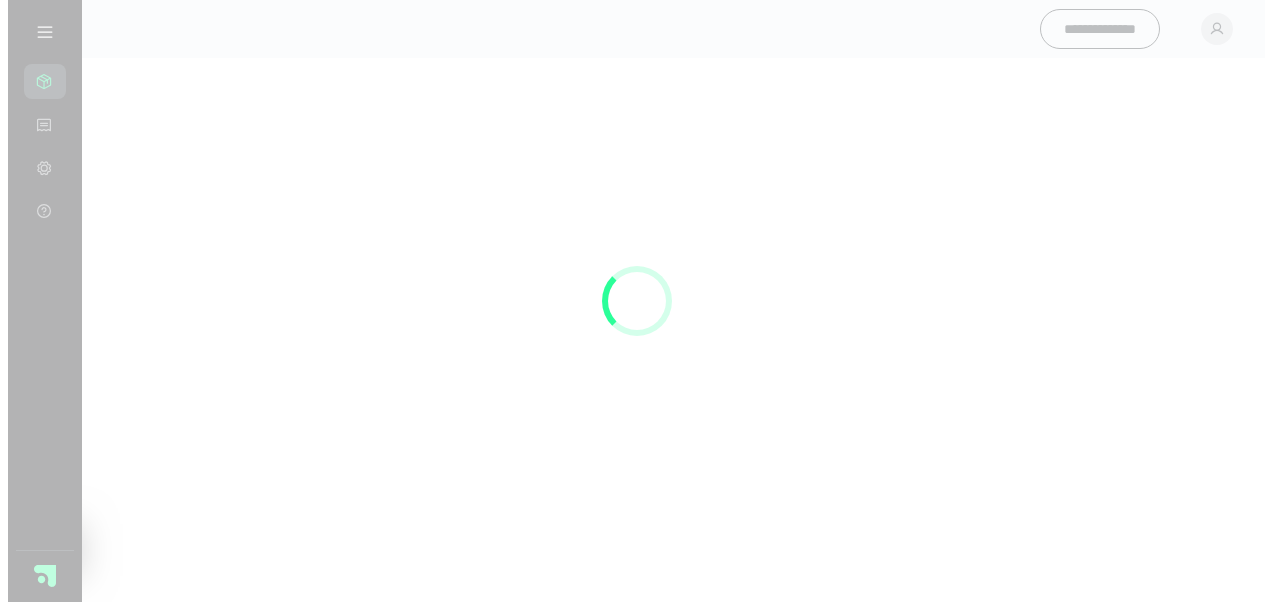 scroll, scrollTop: 0, scrollLeft: 0, axis: both 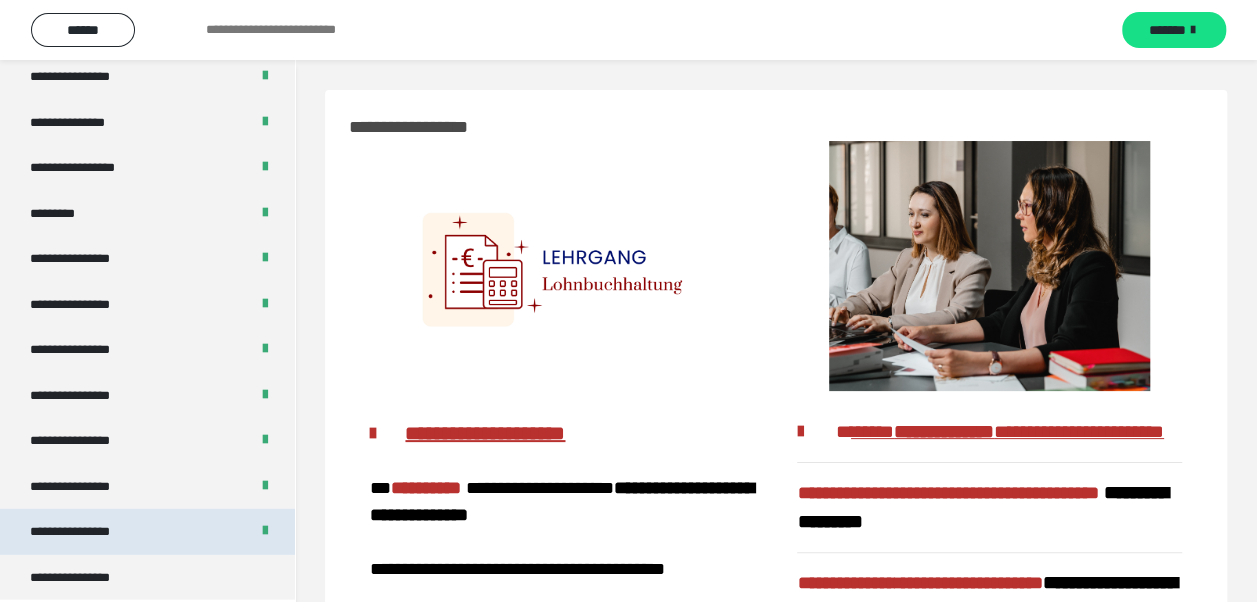 click on "**********" at bounding box center [87, 532] 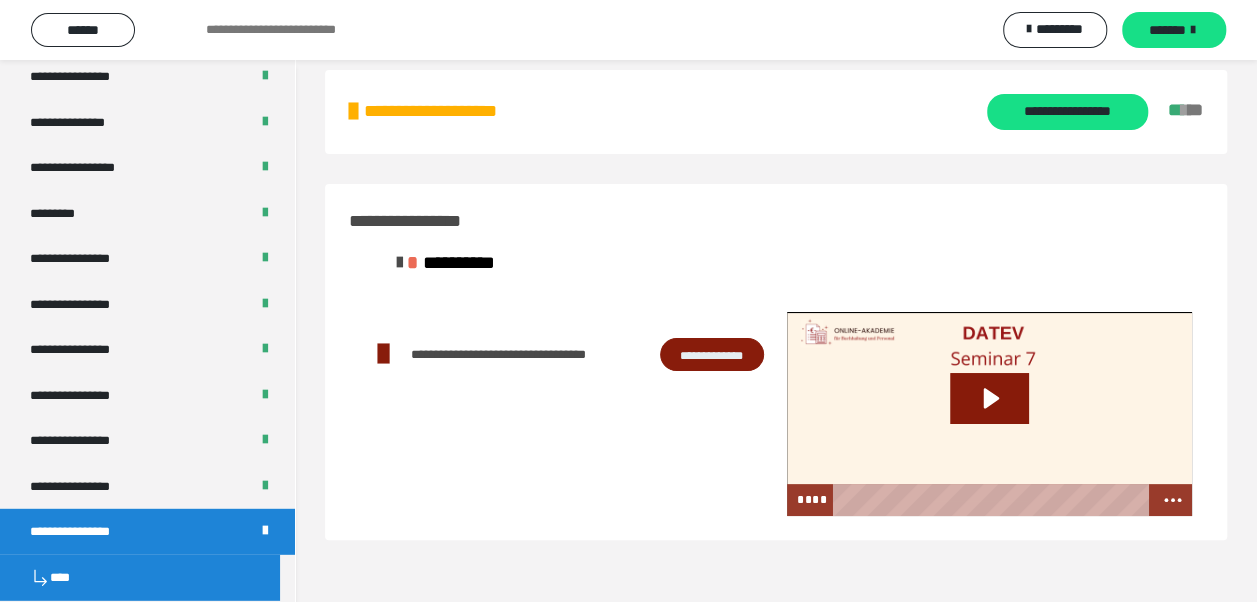 scroll, scrollTop: 0, scrollLeft: 0, axis: both 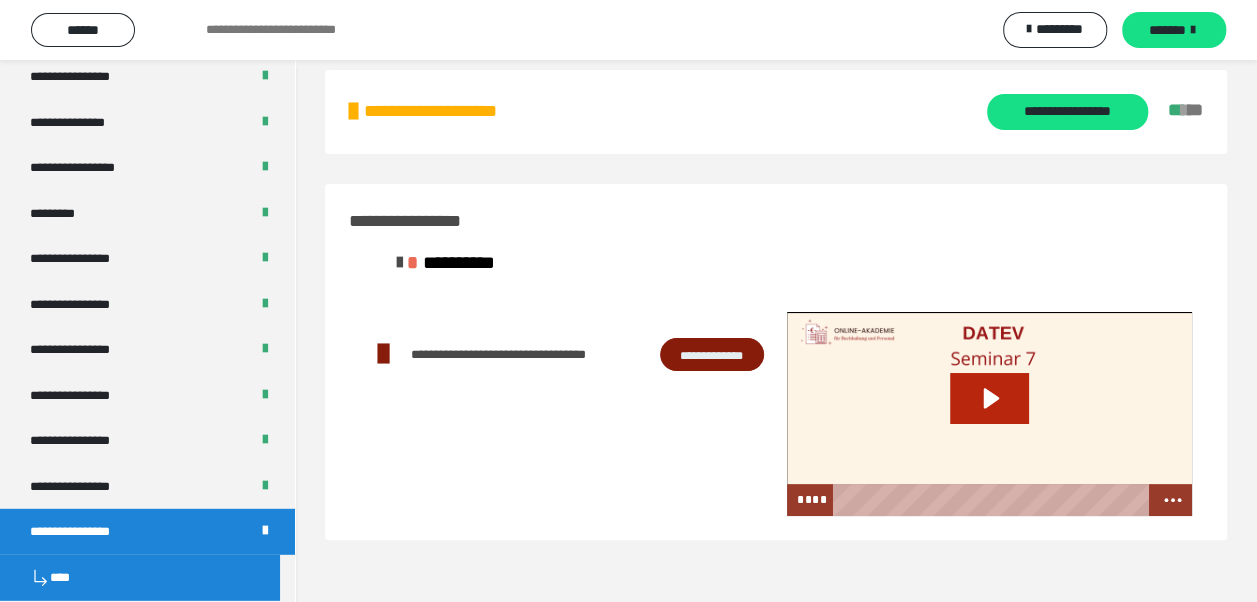 click 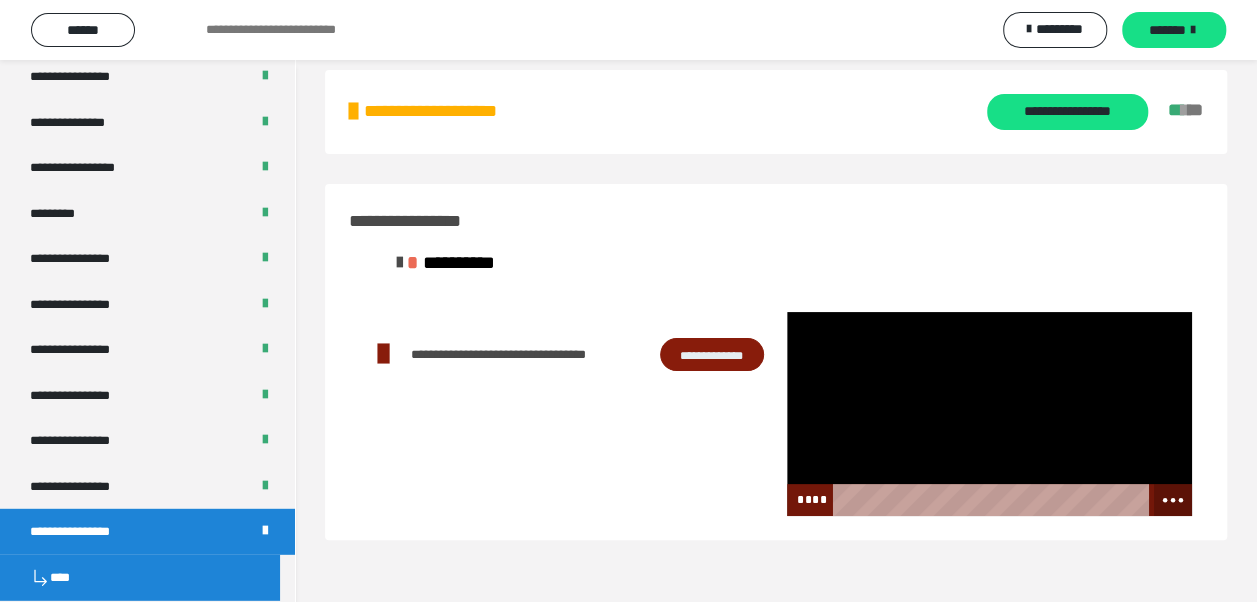 click 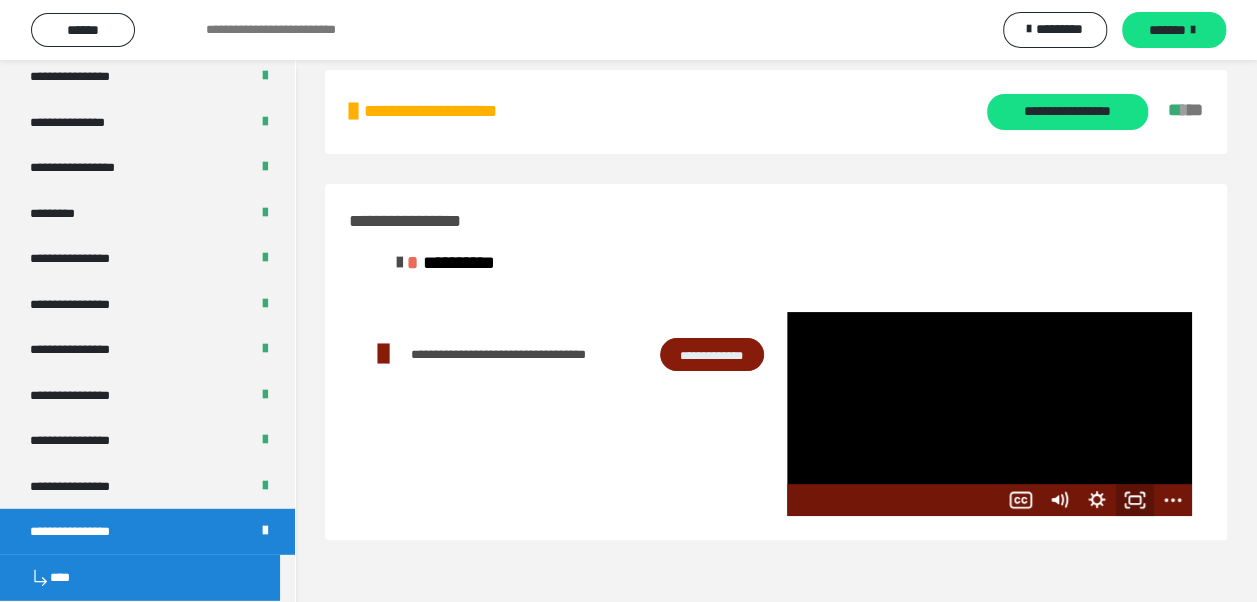 click 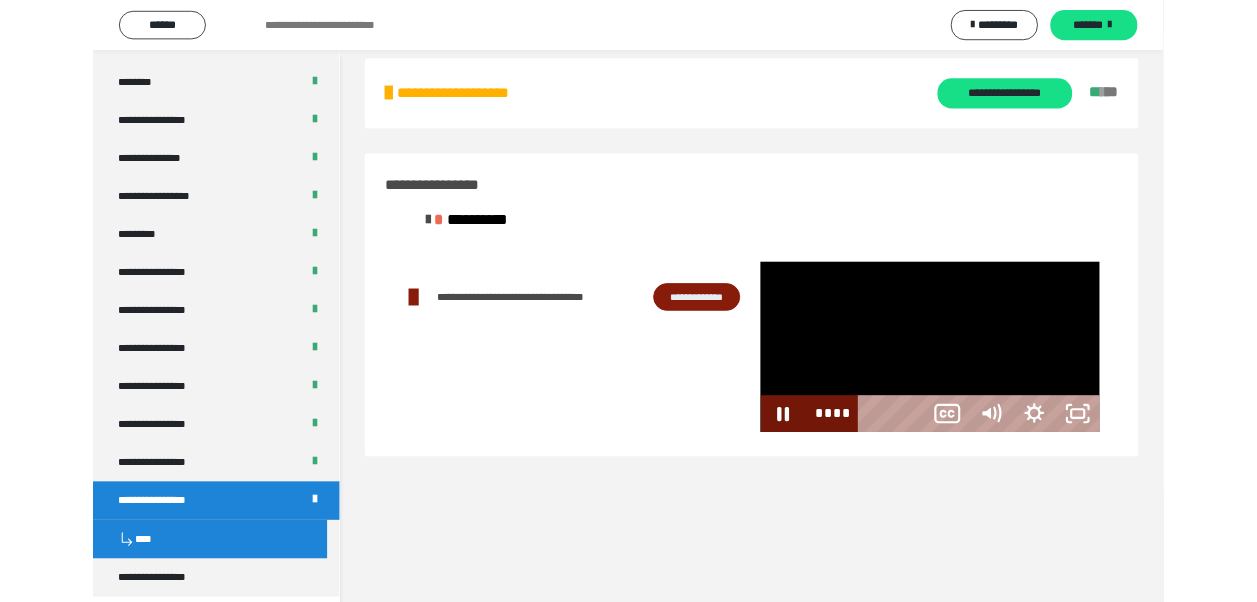 scroll, scrollTop: 2486, scrollLeft: 0, axis: vertical 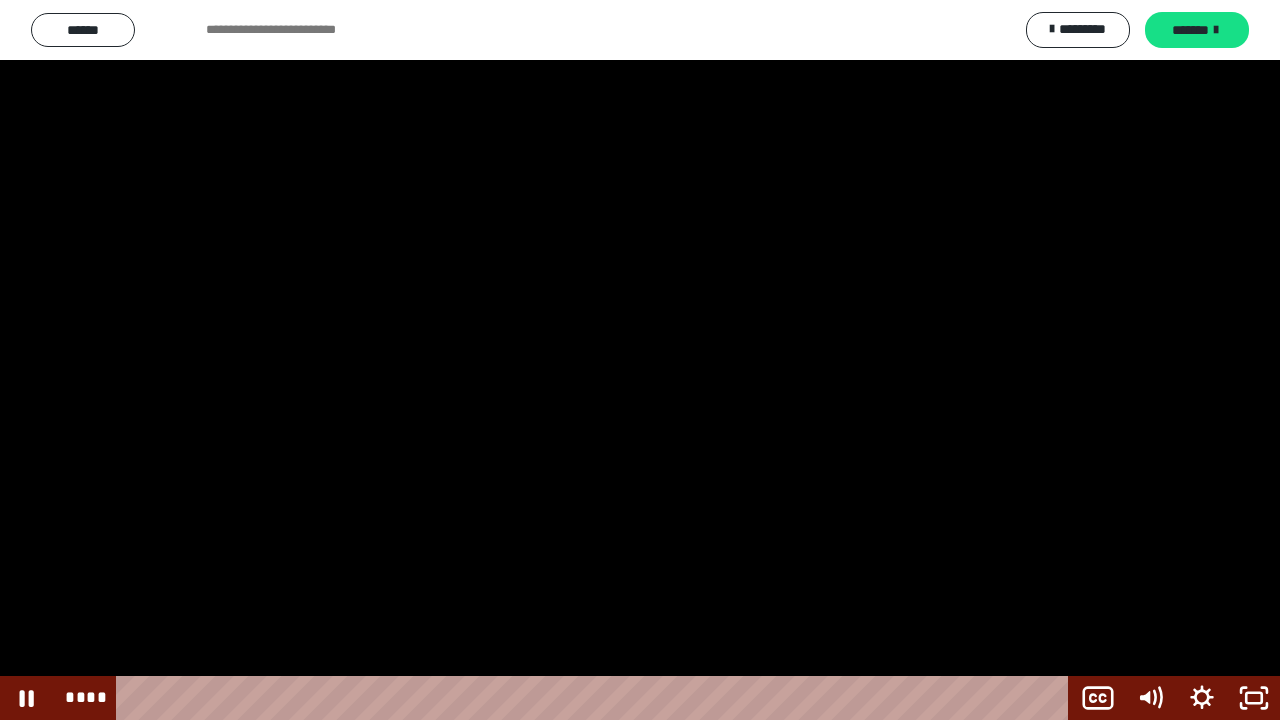 drag, startPoint x: 1142, startPoint y: 576, endPoint x: 340, endPoint y: 661, distance: 806.49176 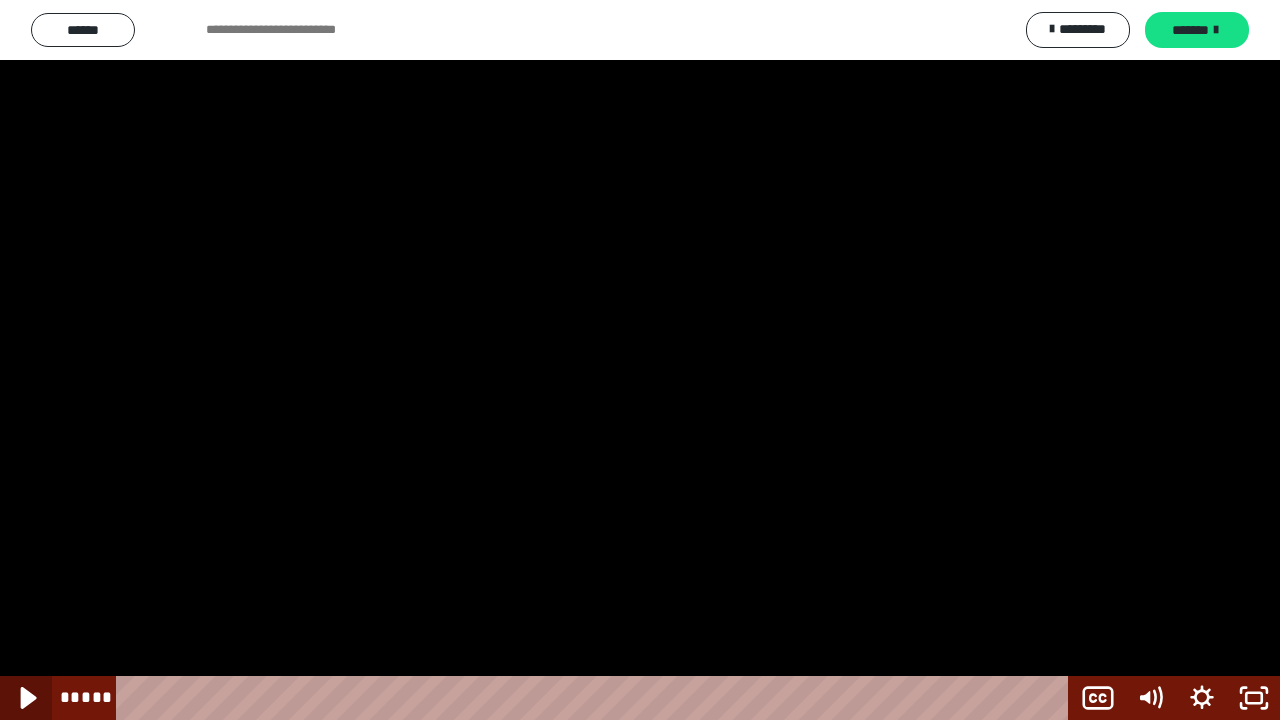 click 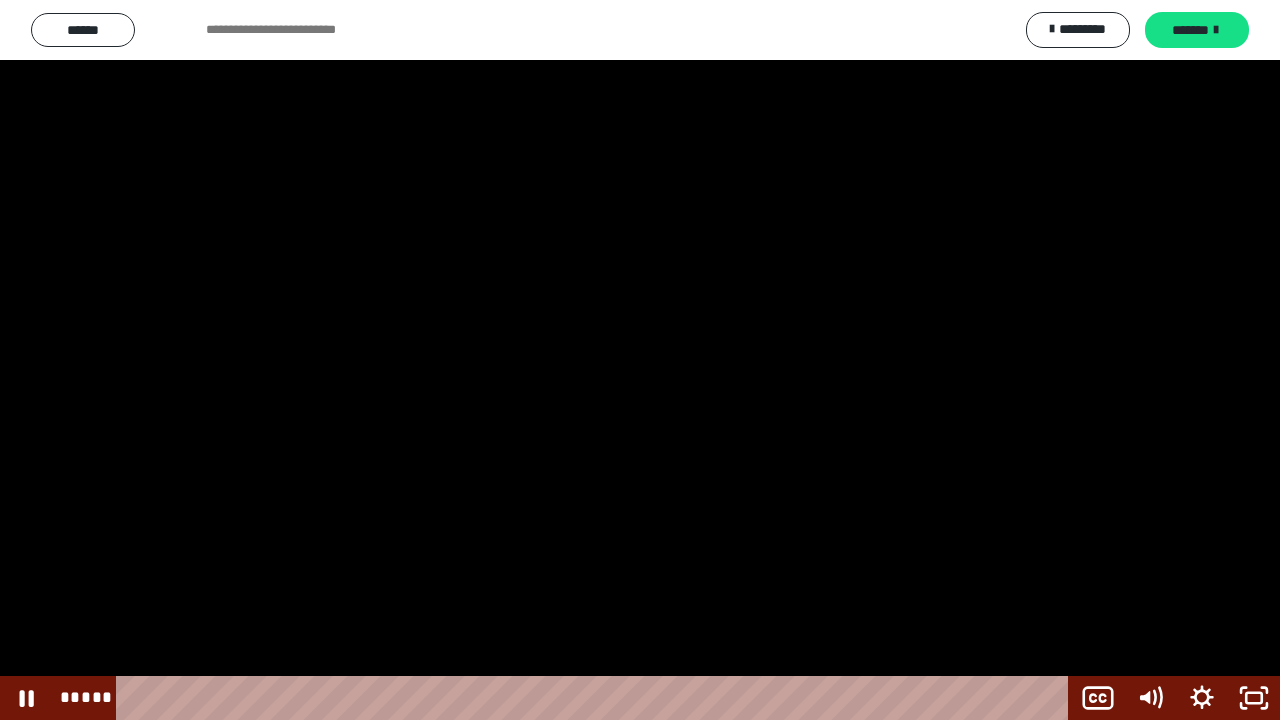 type 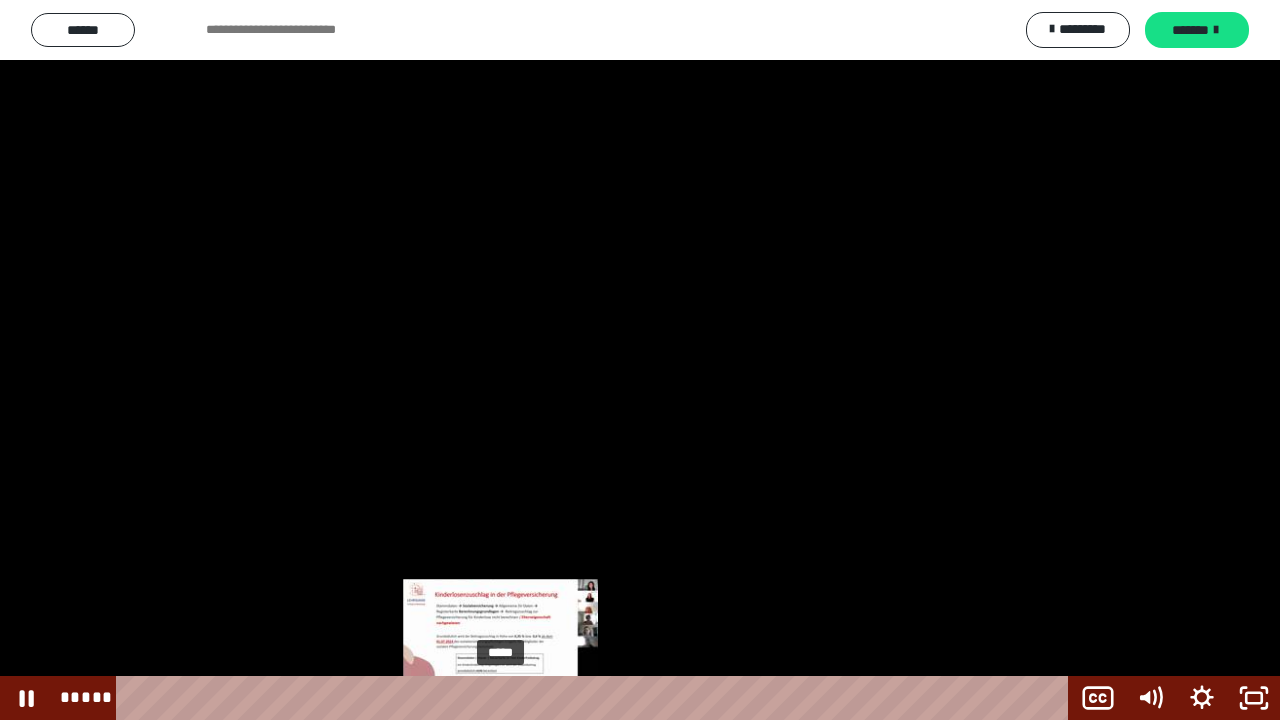 click on "*****" at bounding box center [596, 698] 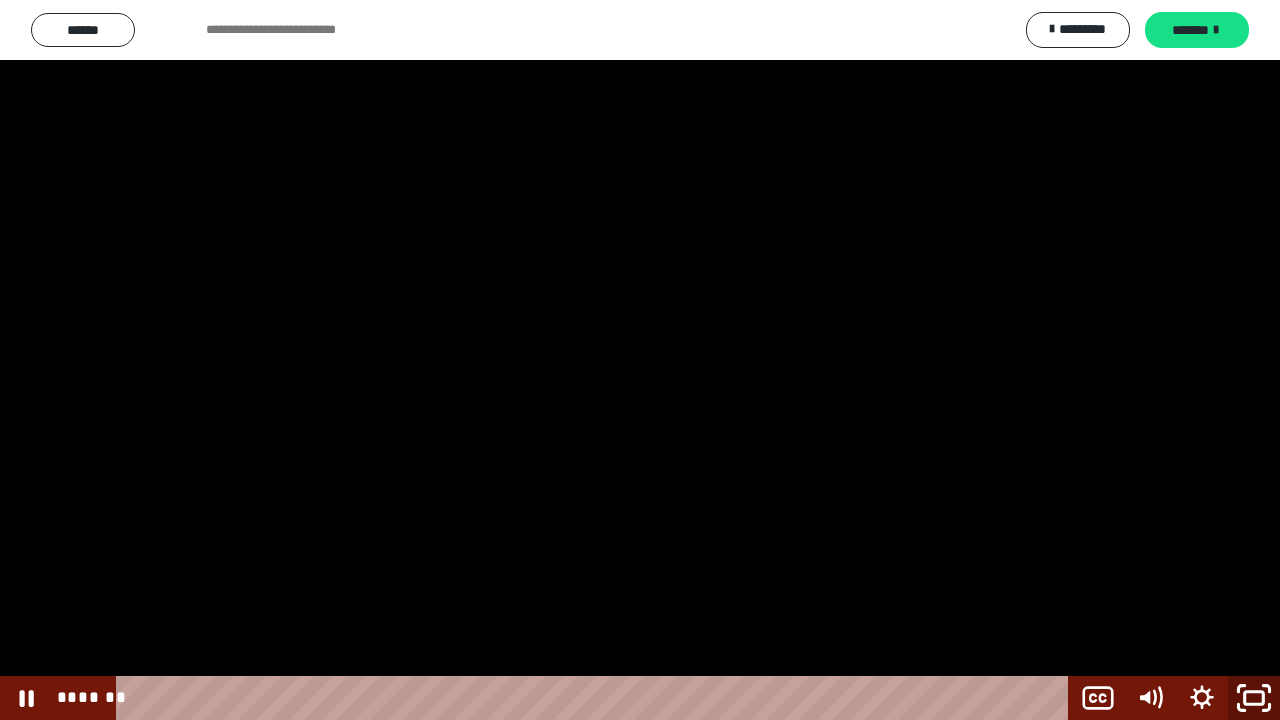 click 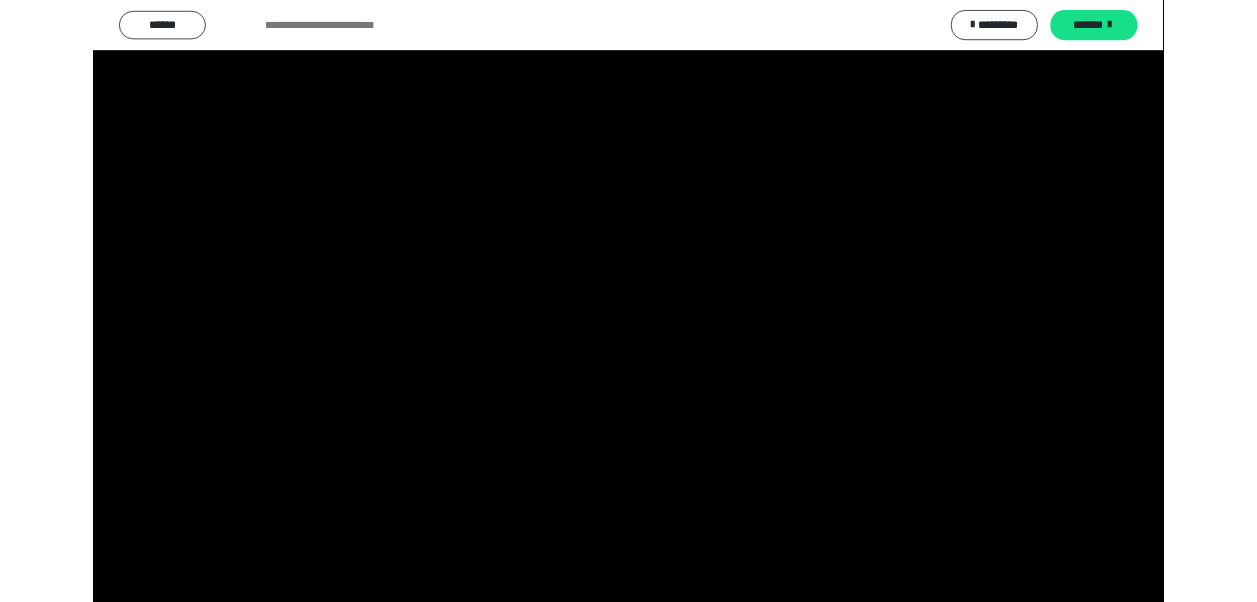 scroll, scrollTop: 2557, scrollLeft: 0, axis: vertical 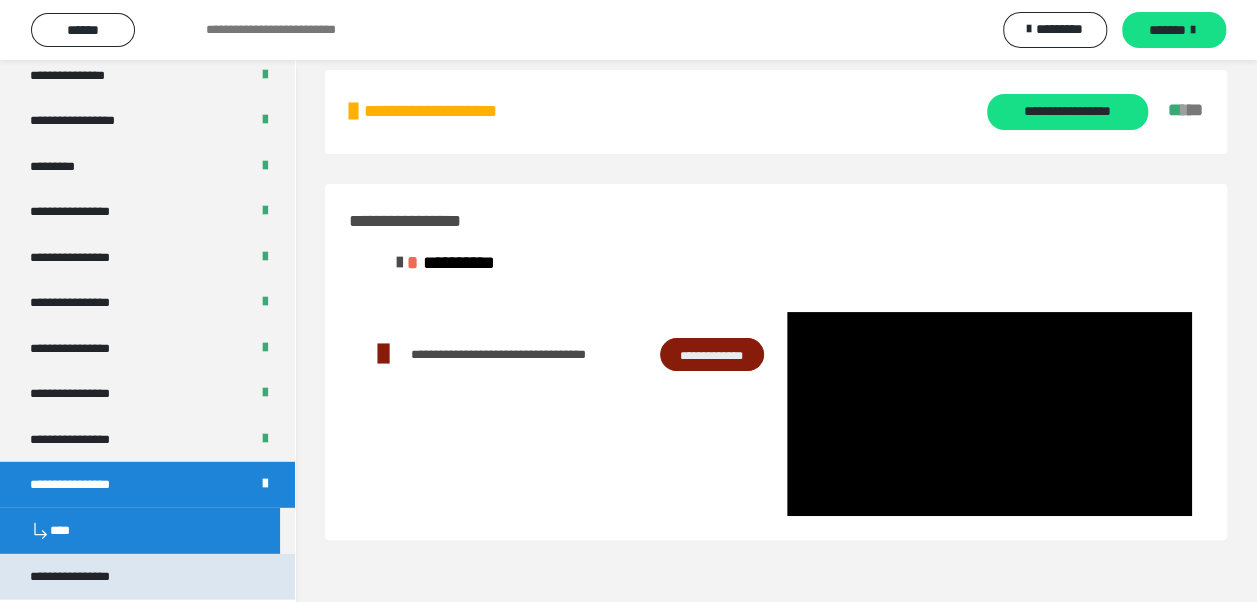 click on "**********" at bounding box center (87, 577) 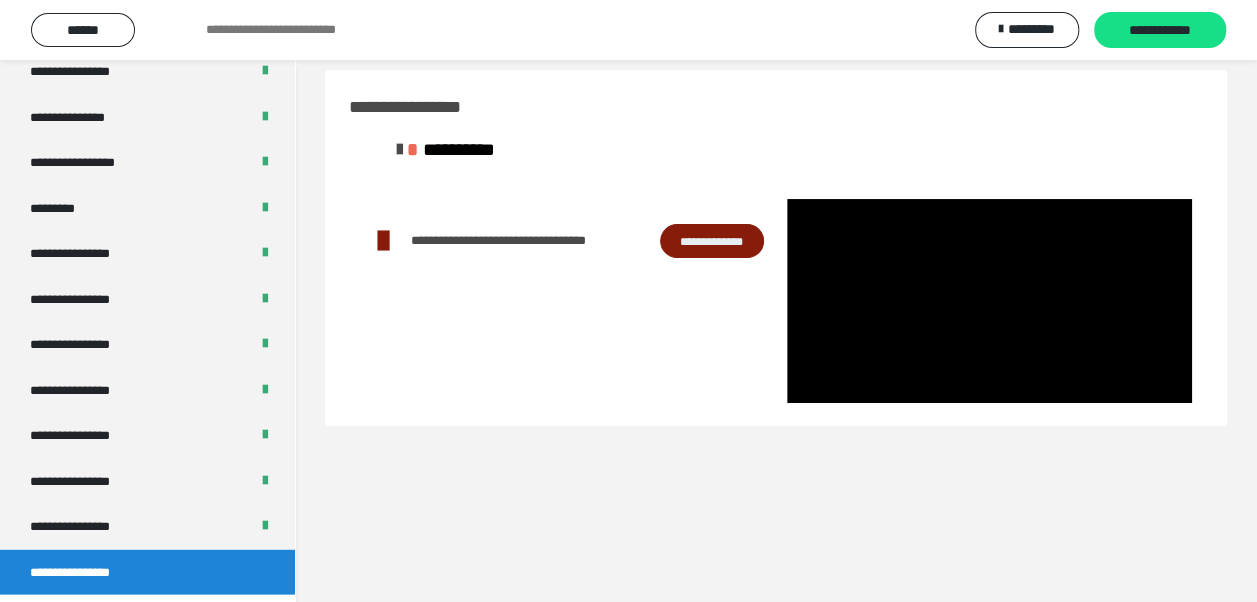 scroll, scrollTop: 0, scrollLeft: 0, axis: both 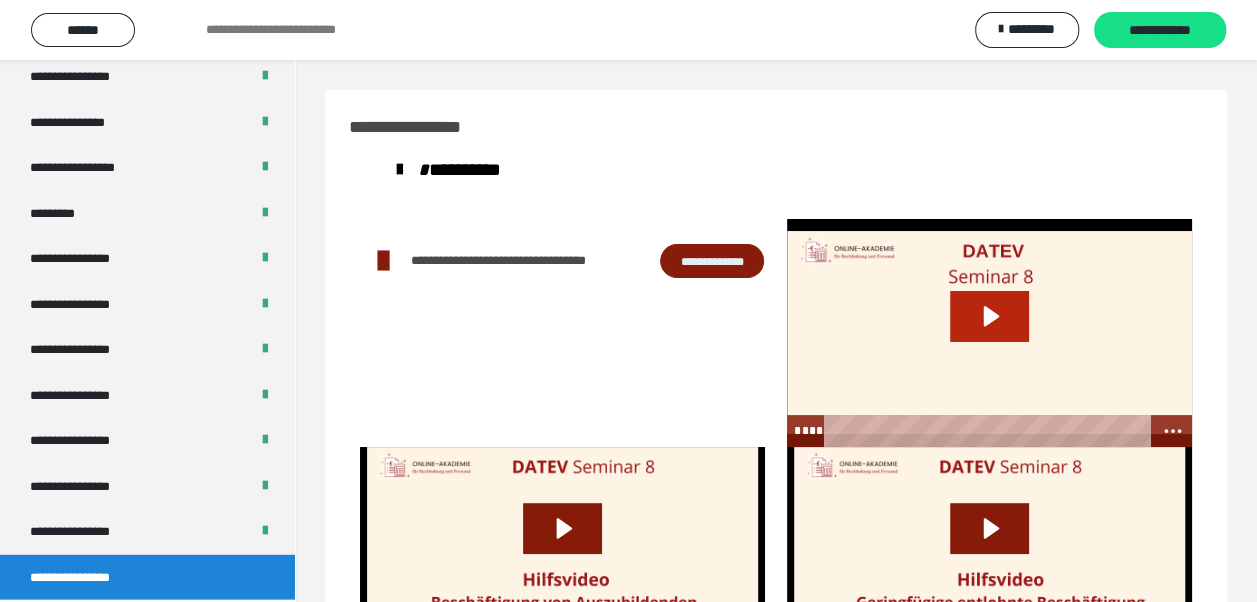 click 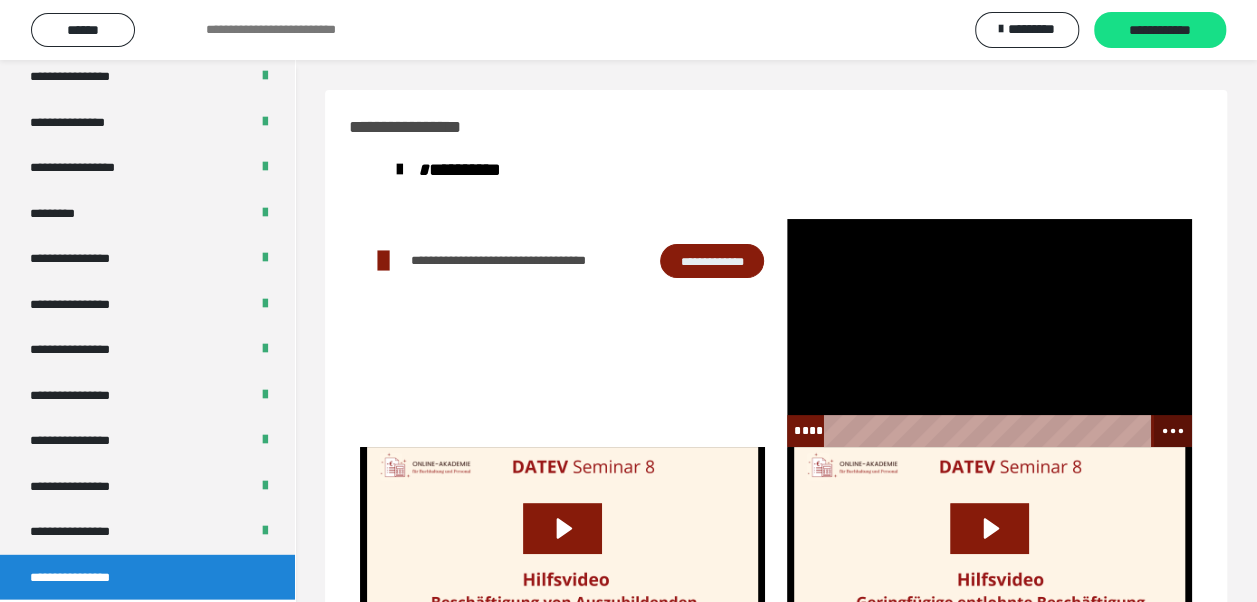 click 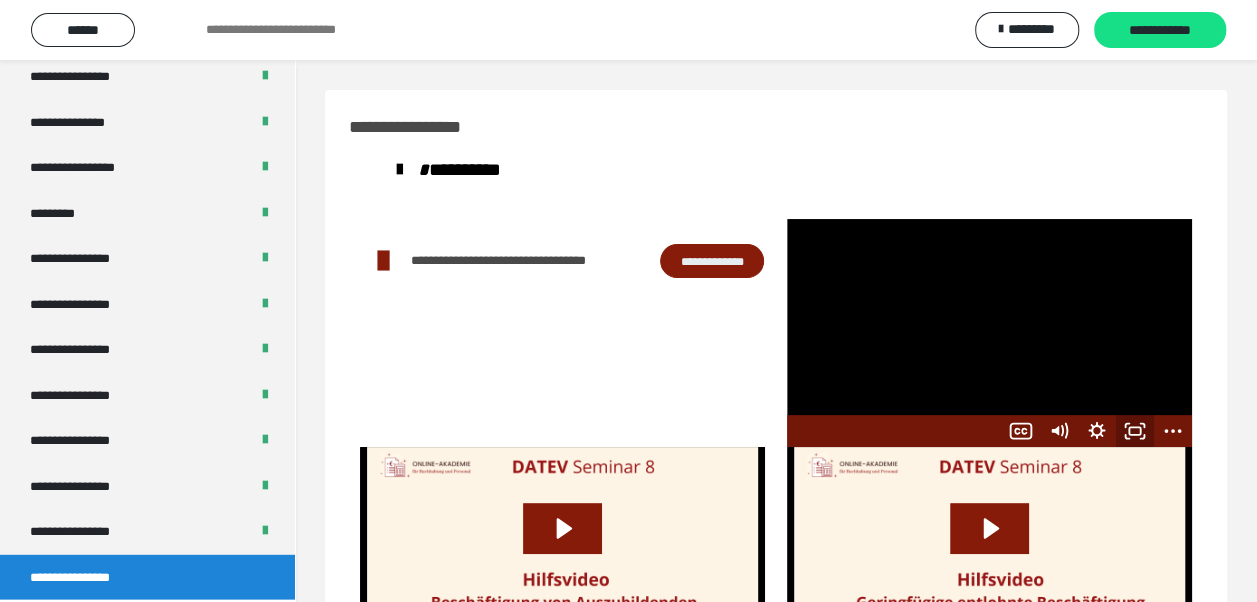 click 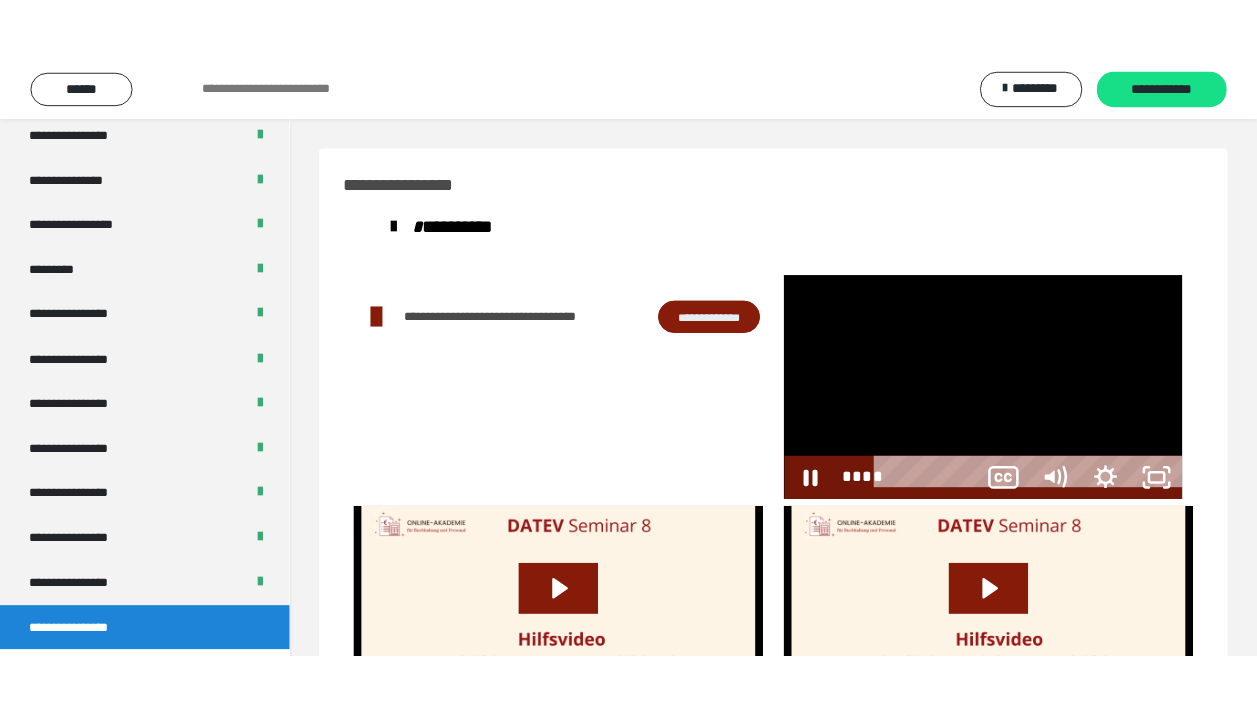 scroll, scrollTop: 2439, scrollLeft: 0, axis: vertical 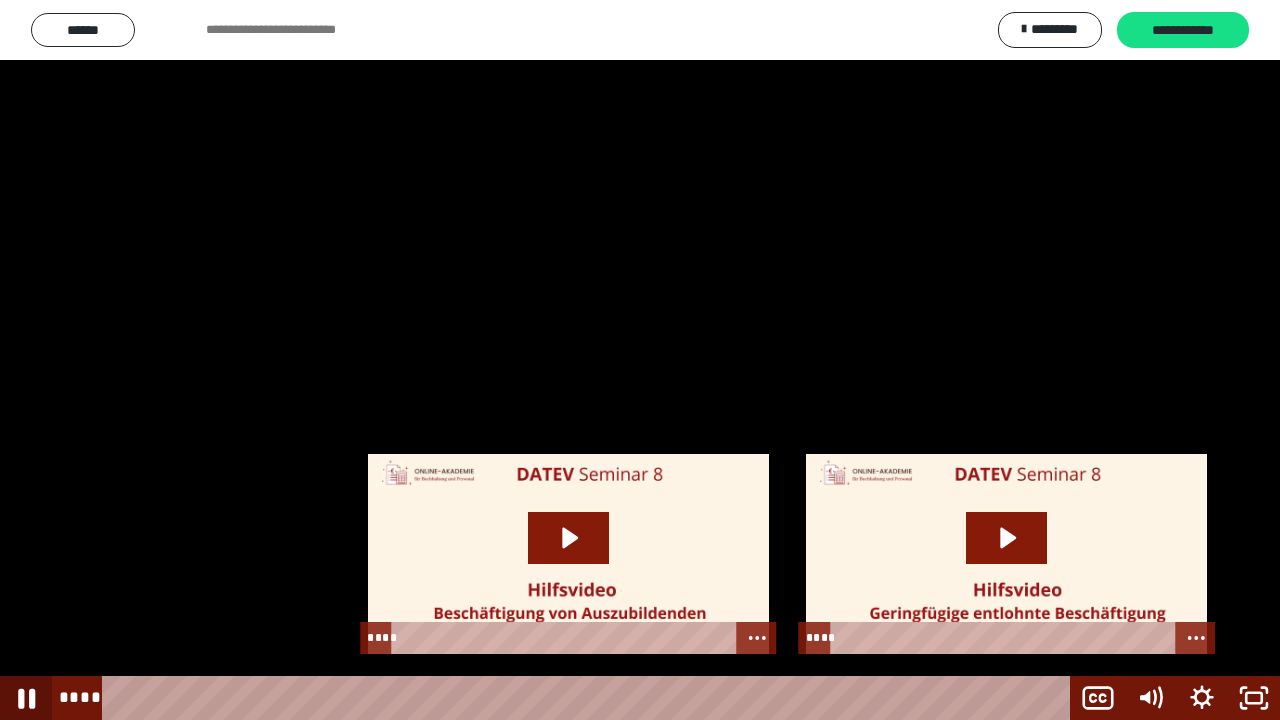 click 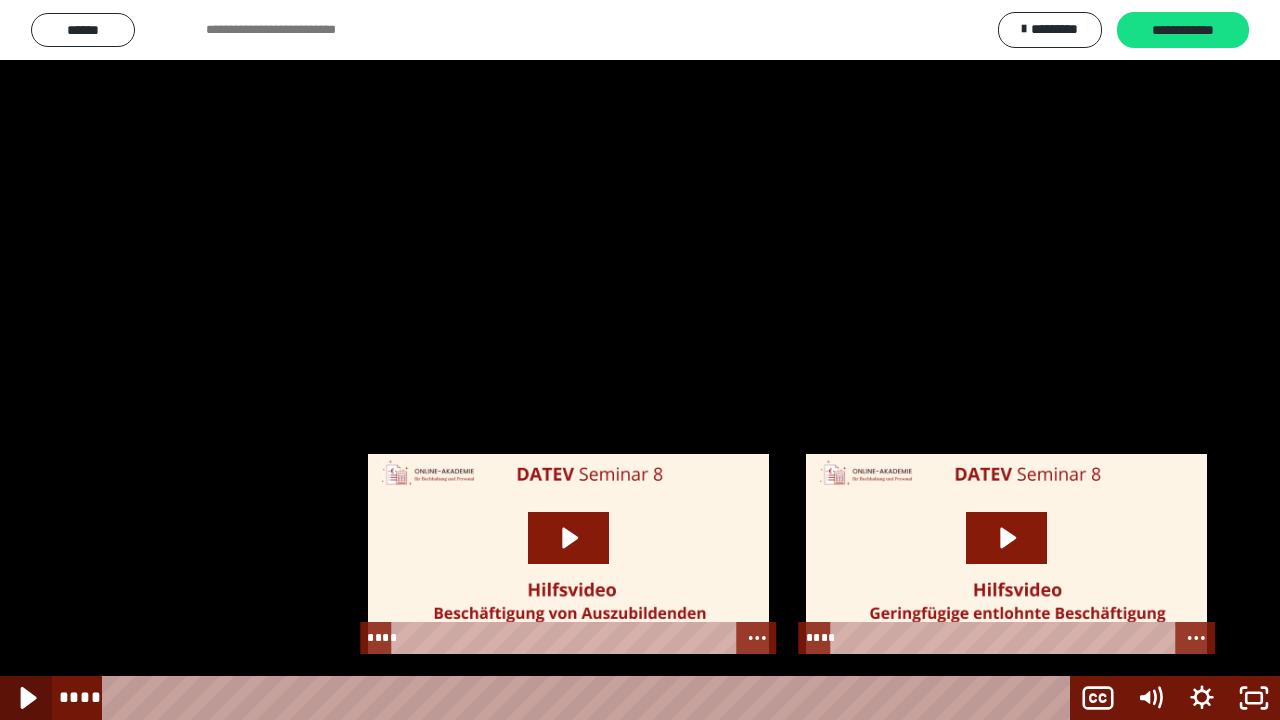 click 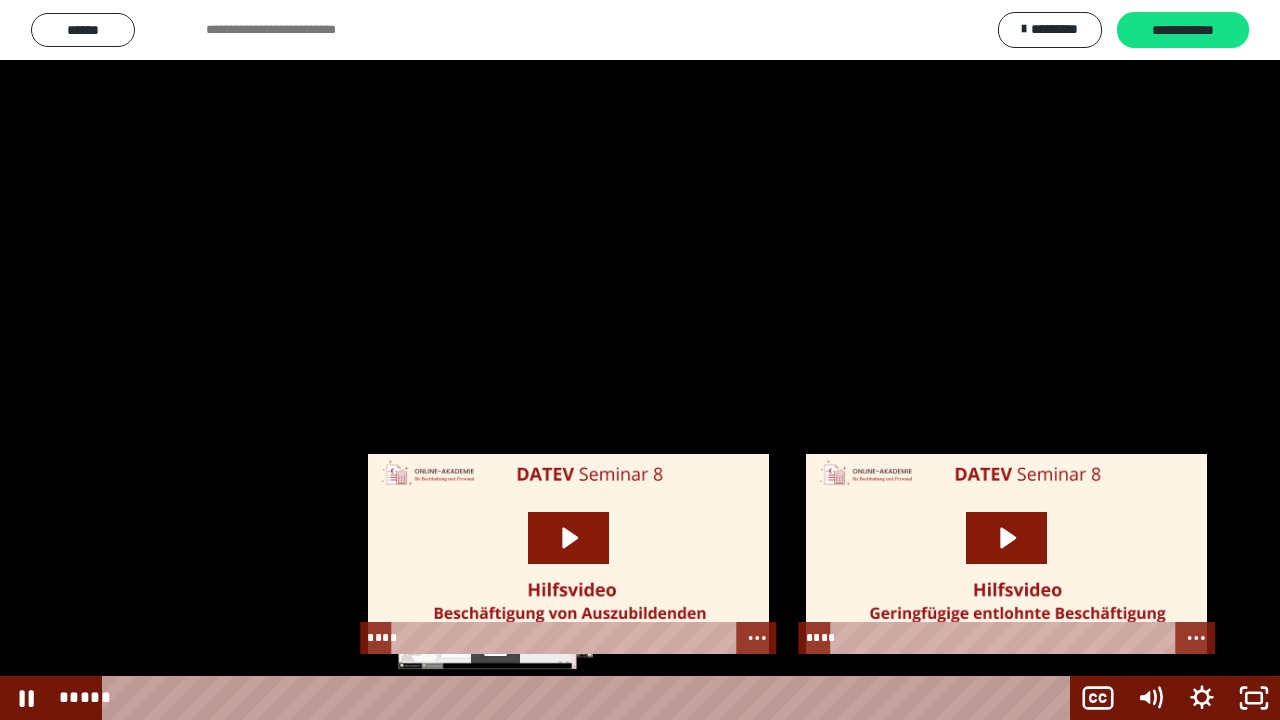 click on "*****" at bounding box center (590, 698) 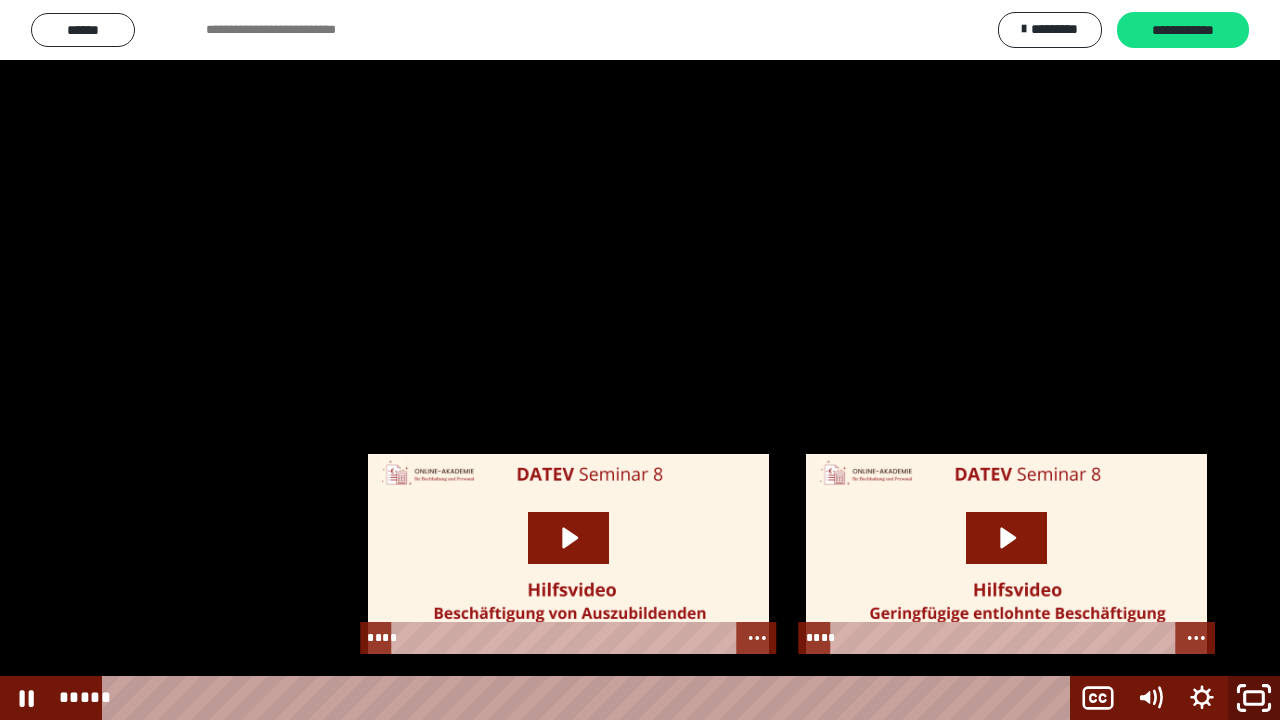 click 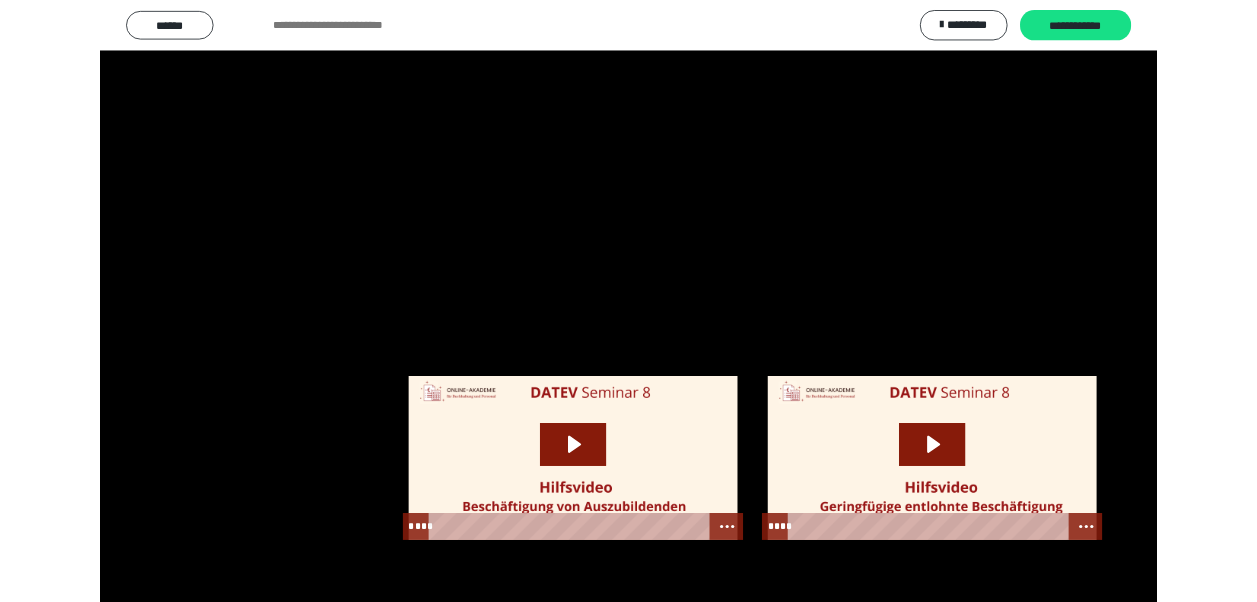 scroll, scrollTop: 2557, scrollLeft: 0, axis: vertical 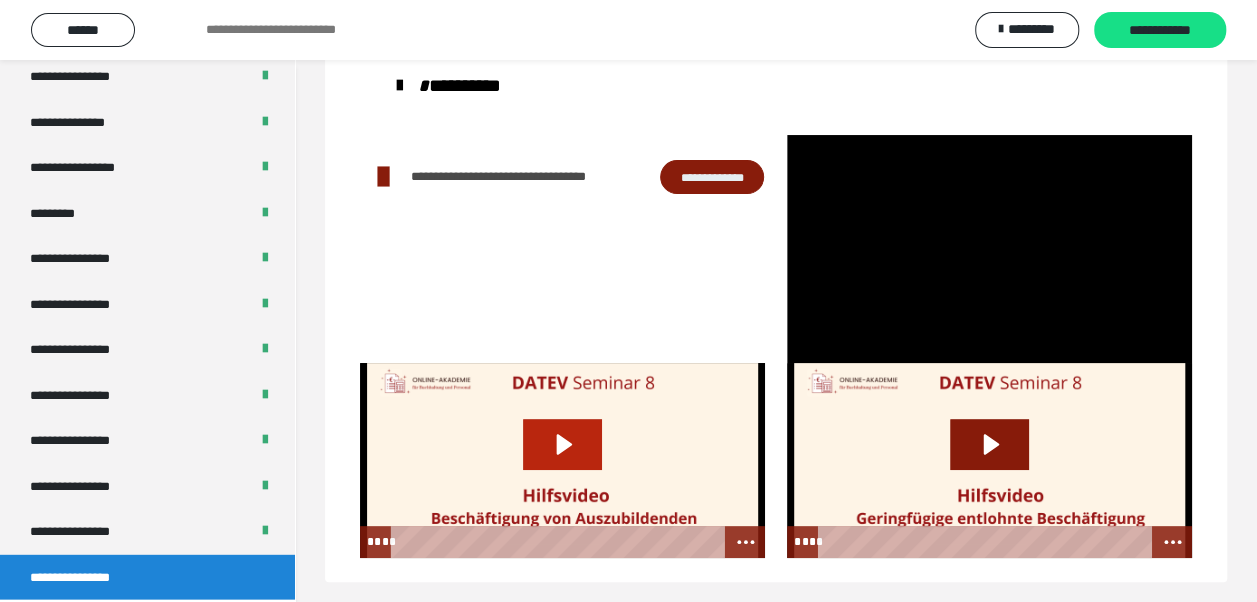 click 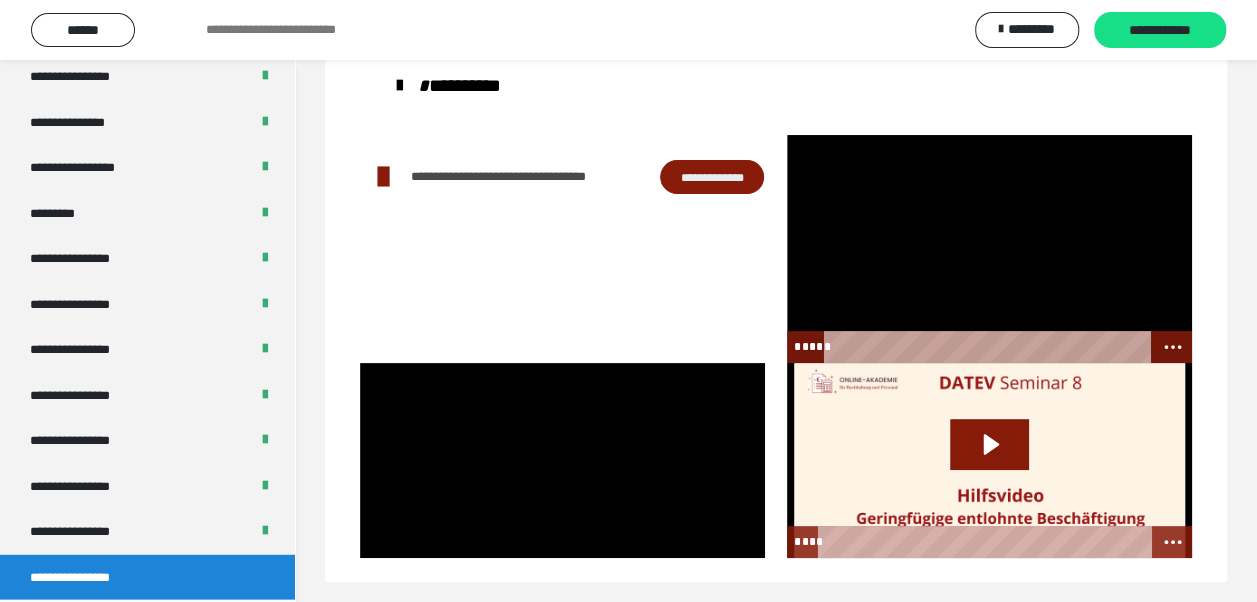 click at bounding box center (989, 249) 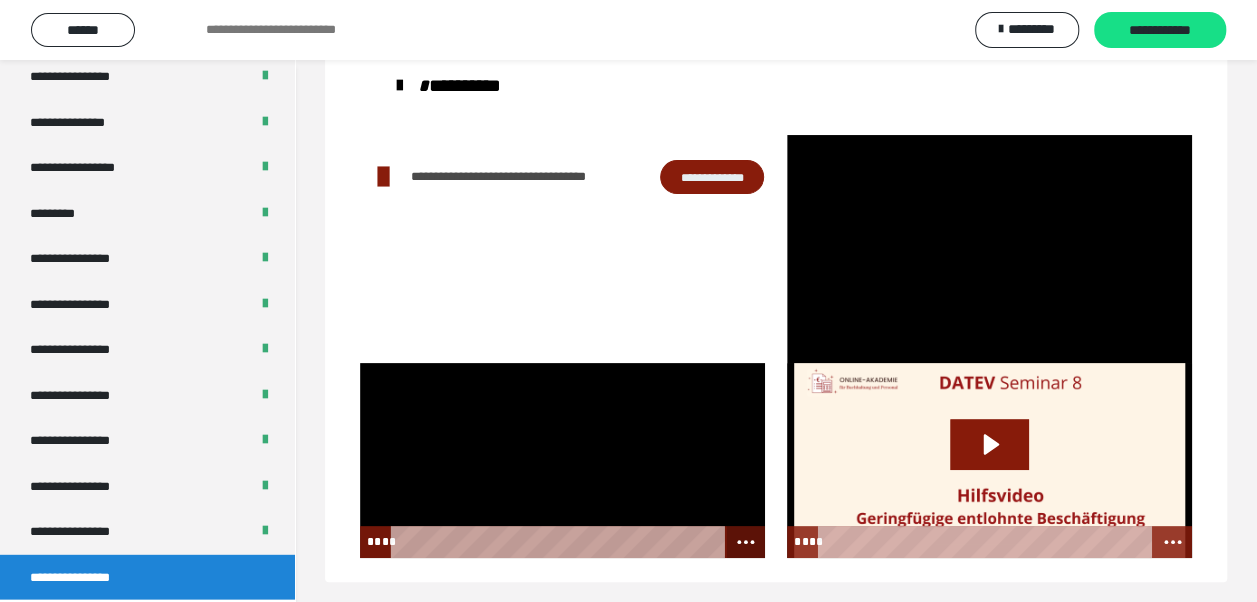 click 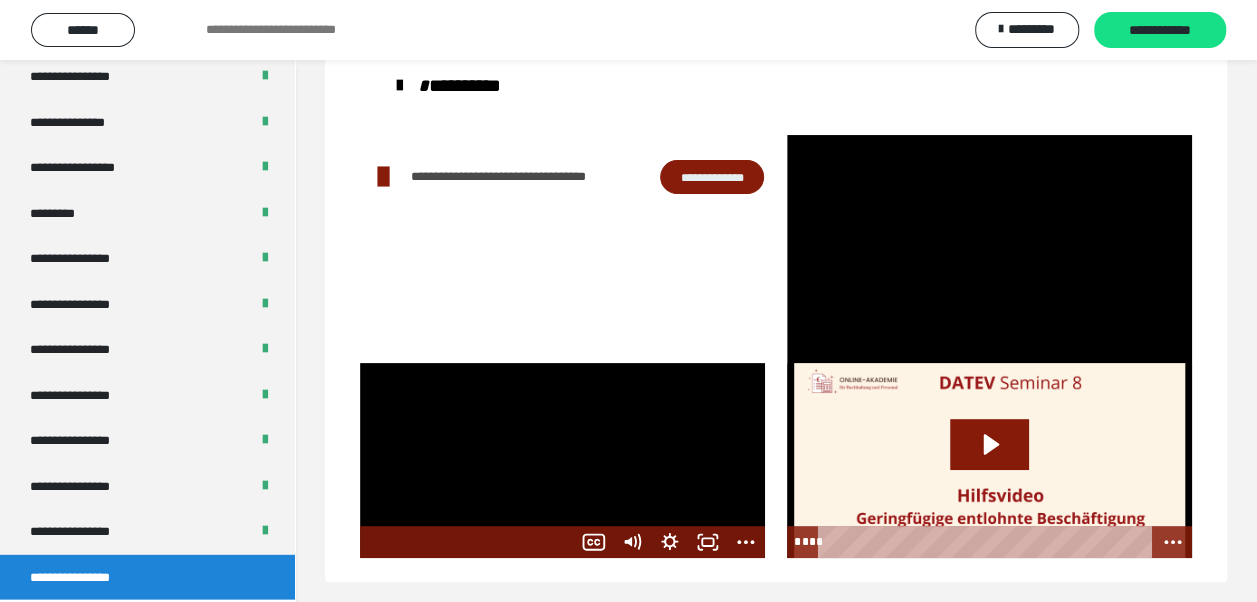 click at bounding box center (562, 460) 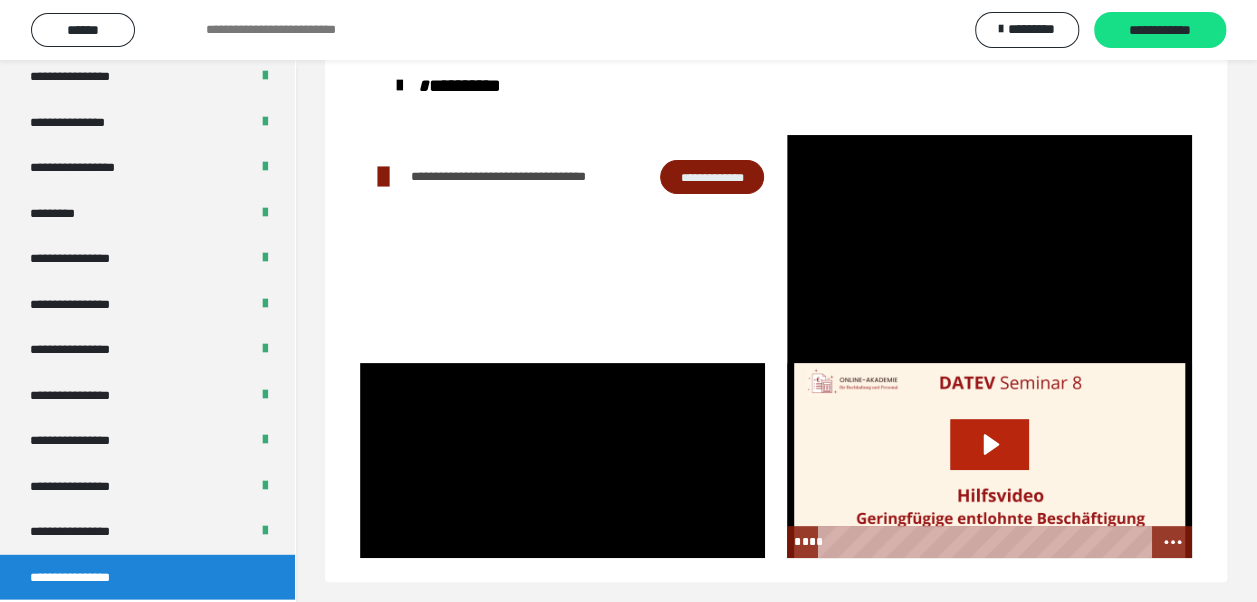 click 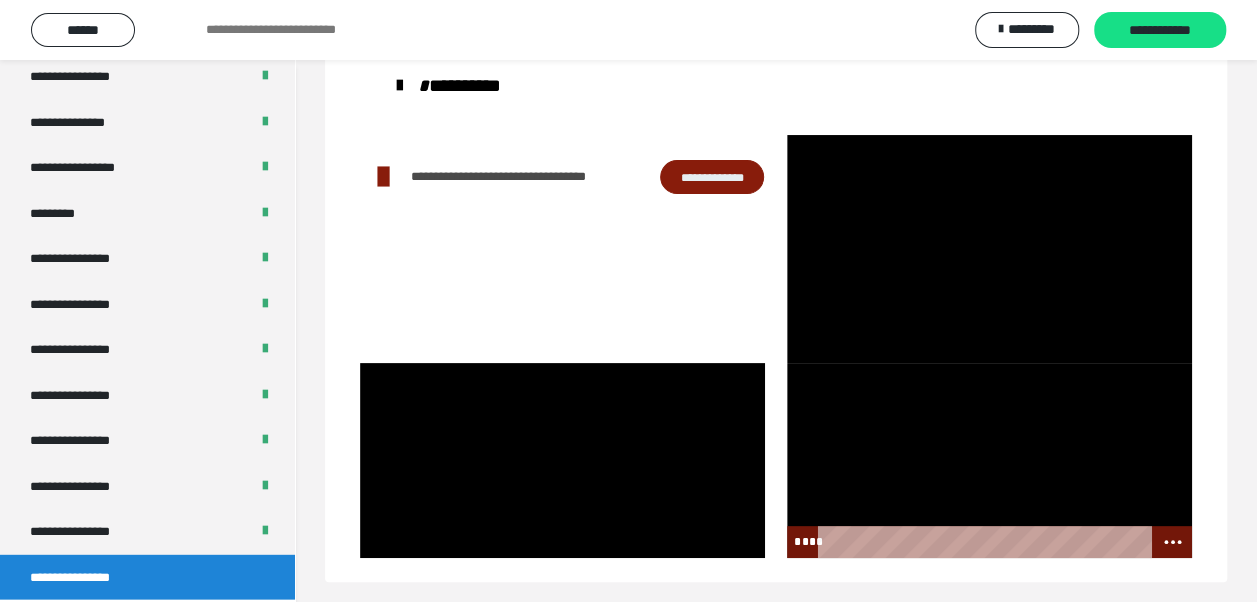 click at bounding box center (989, 460) 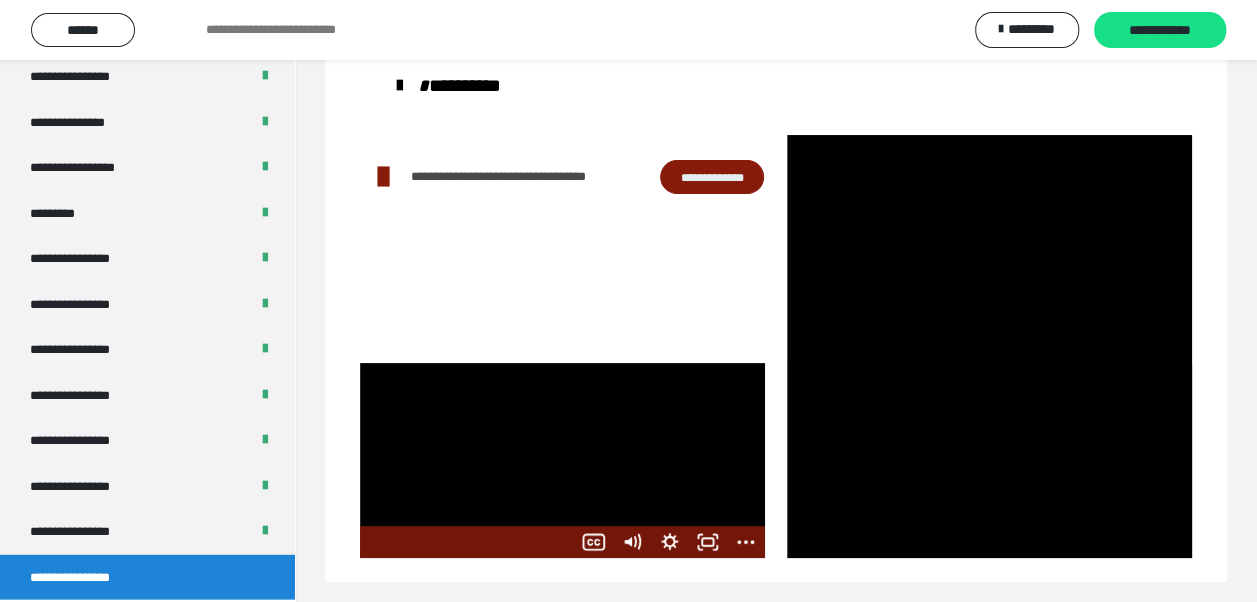 click at bounding box center [562, 460] 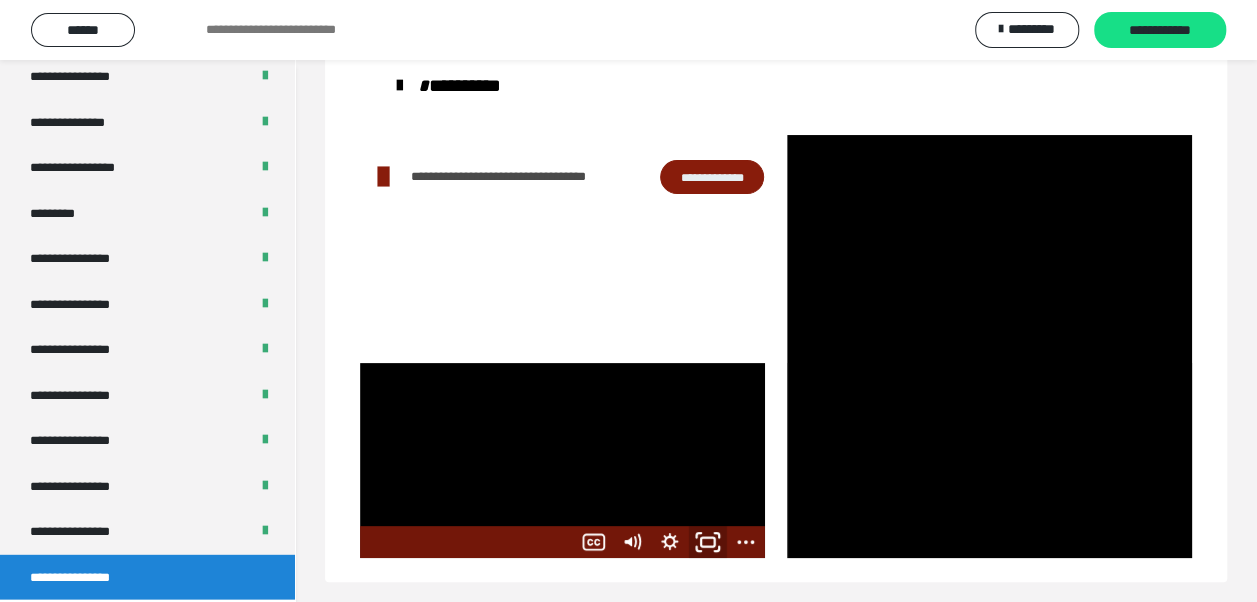 click 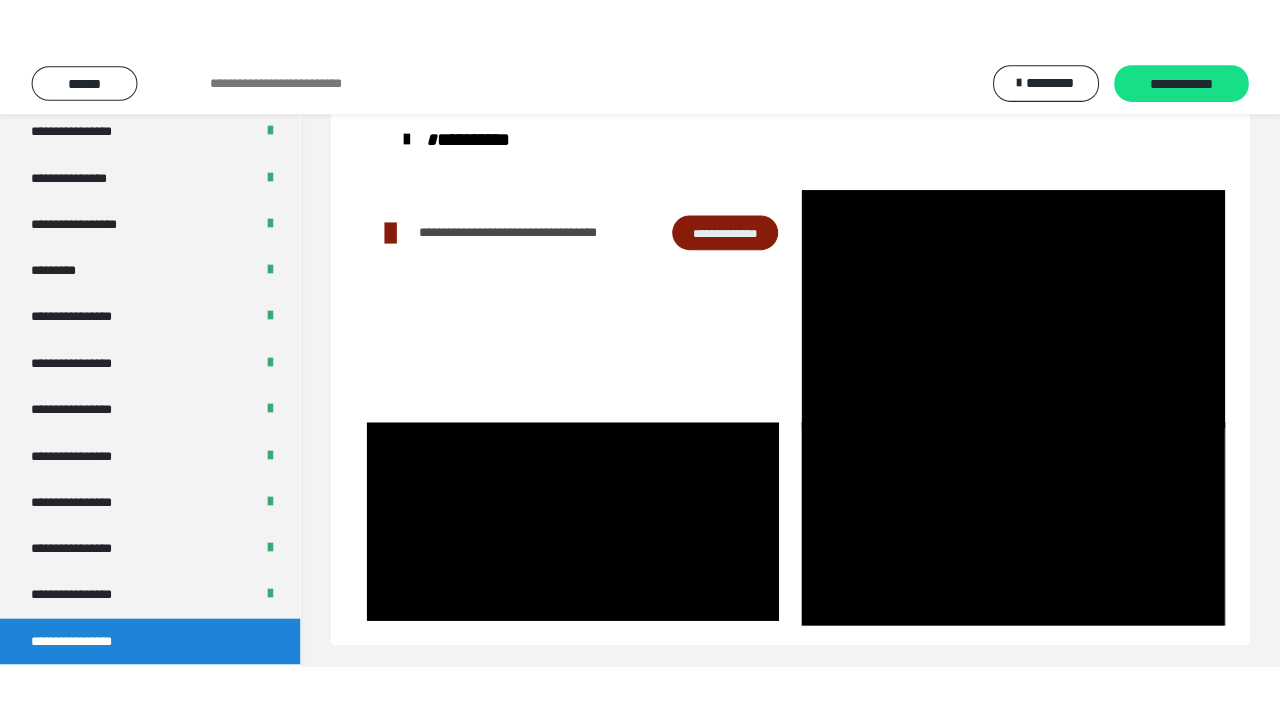 scroll, scrollTop: 60, scrollLeft: 0, axis: vertical 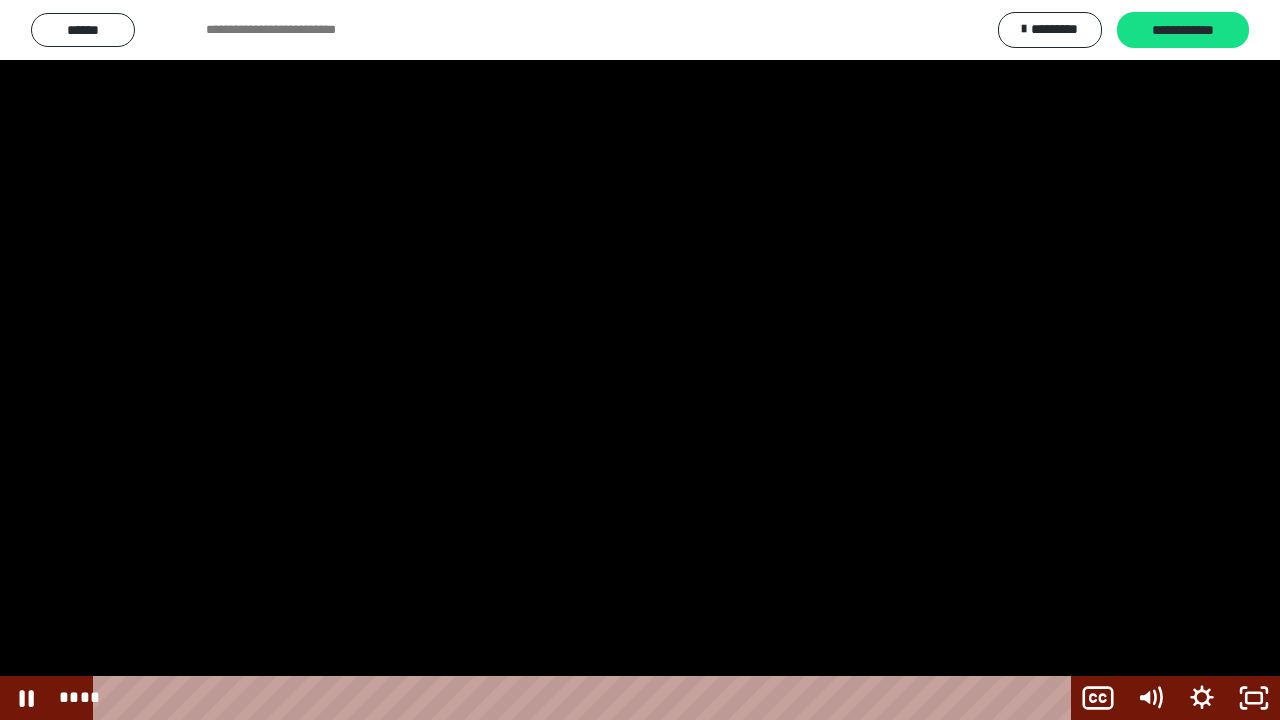 click at bounding box center [640, 360] 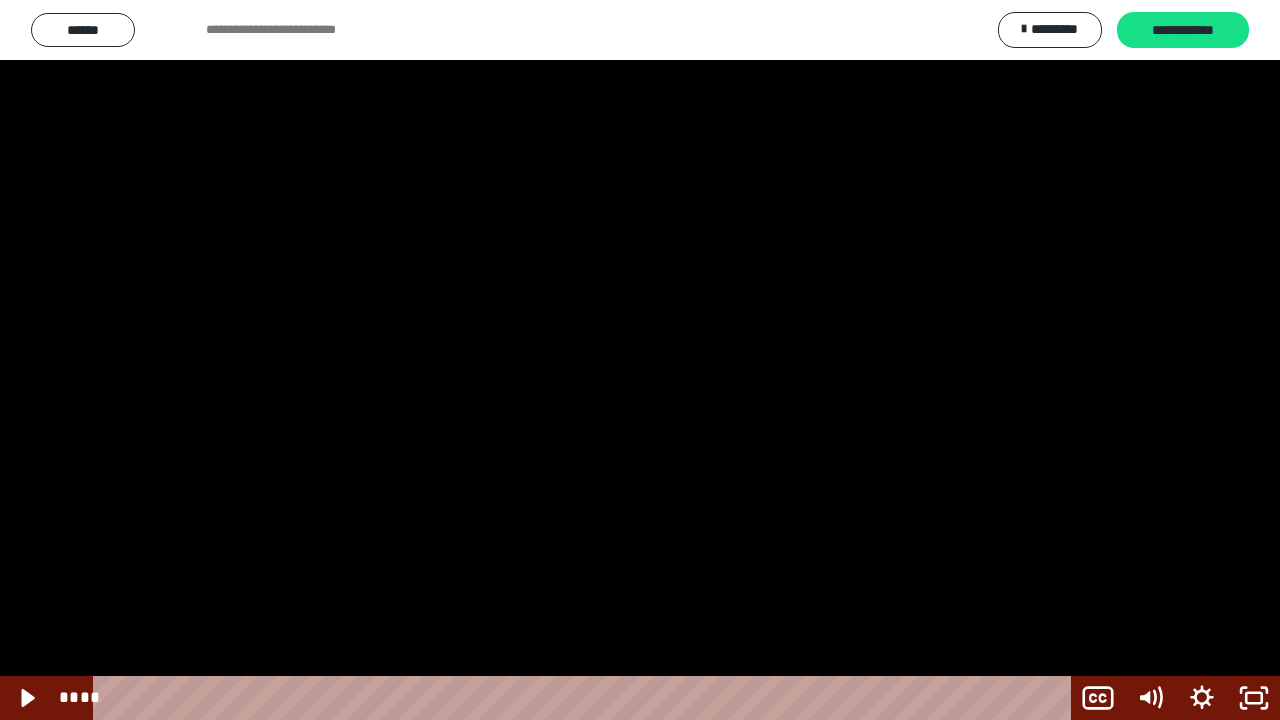 click at bounding box center [640, 360] 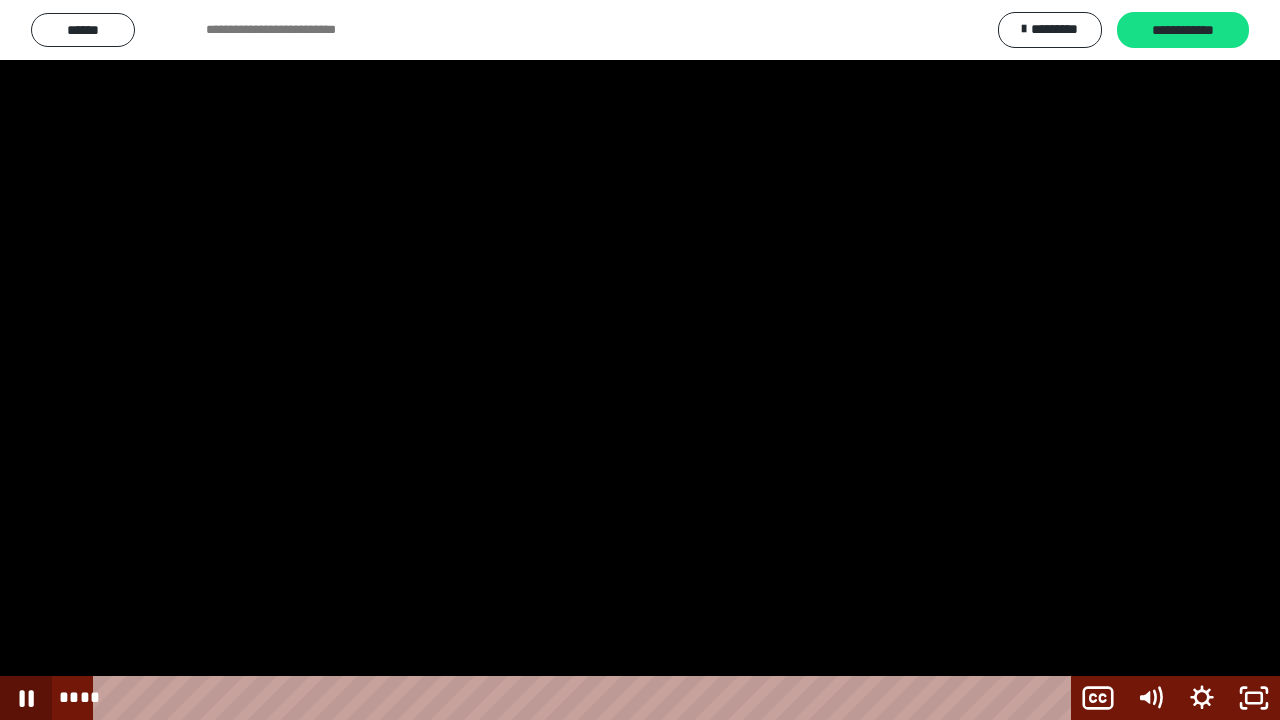 click 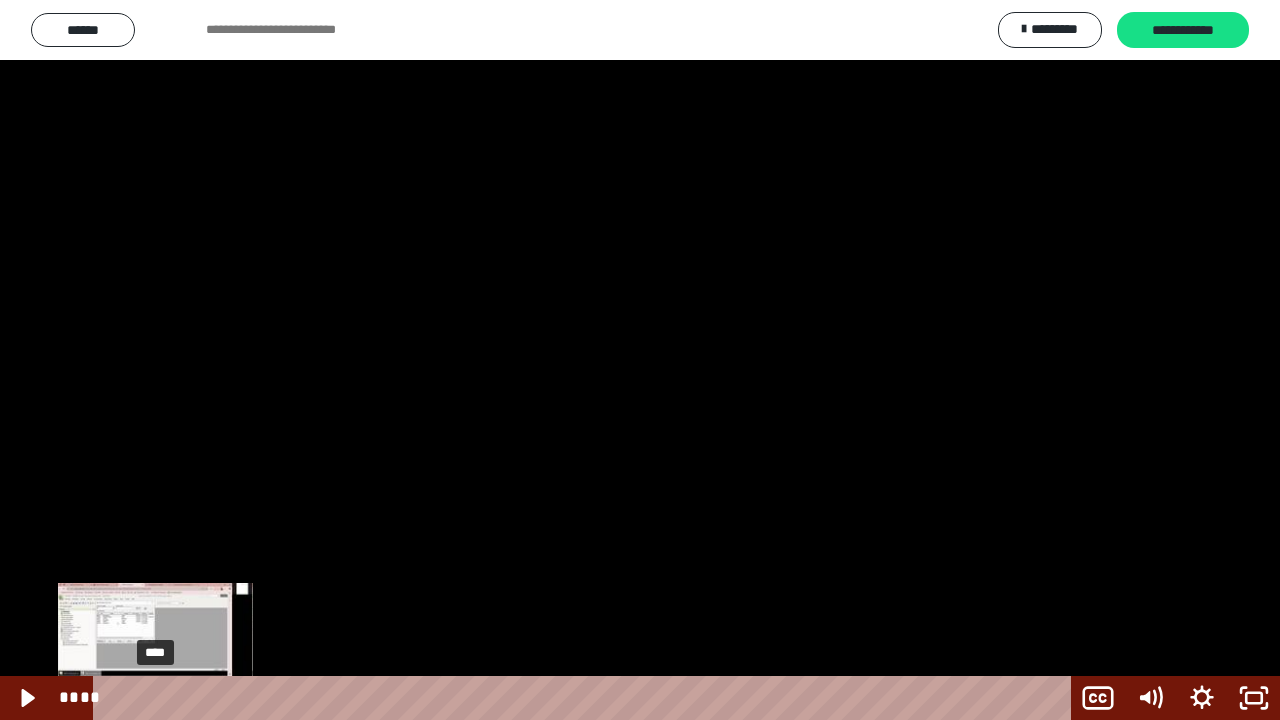 click on "****" at bounding box center (586, 698) 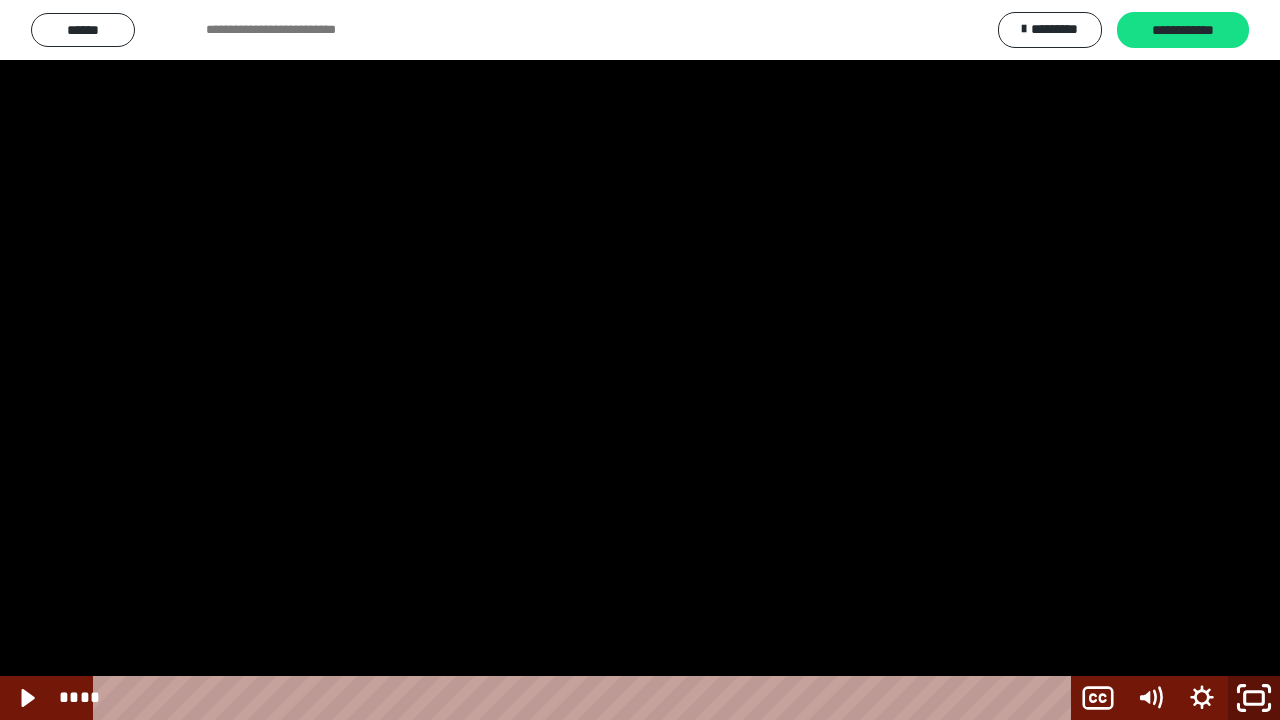 click 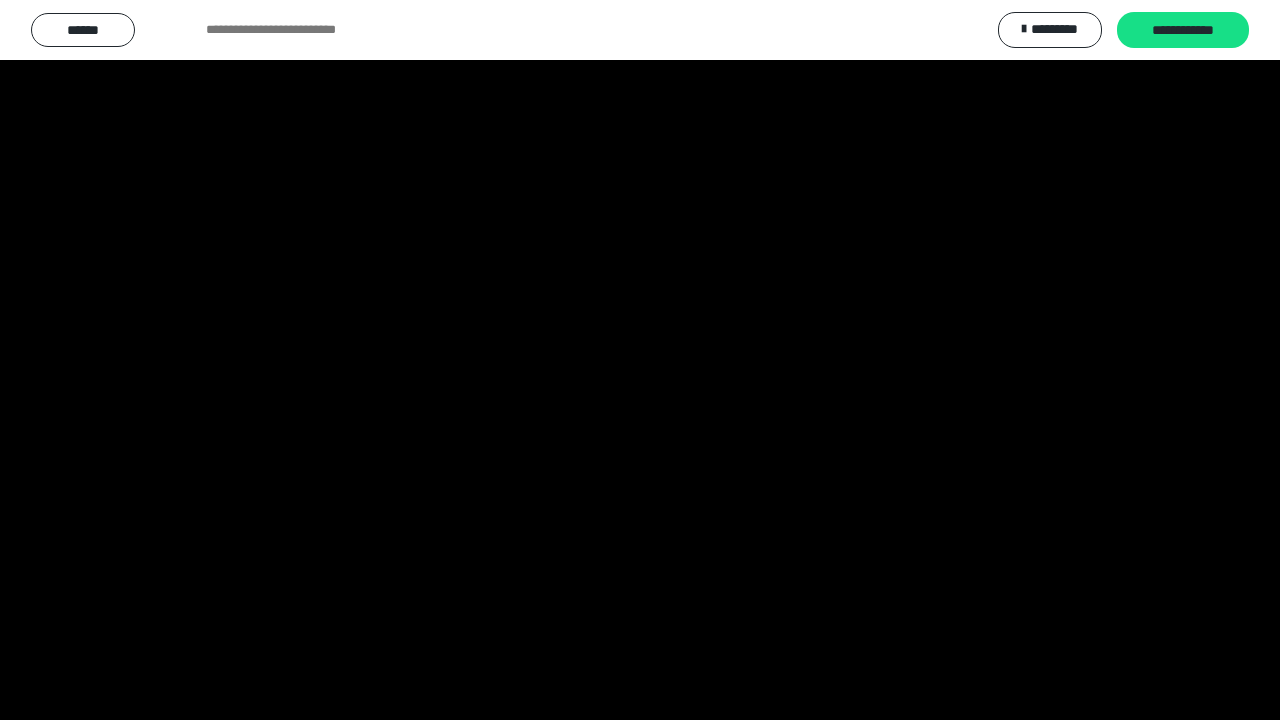 scroll, scrollTop: 2557, scrollLeft: 0, axis: vertical 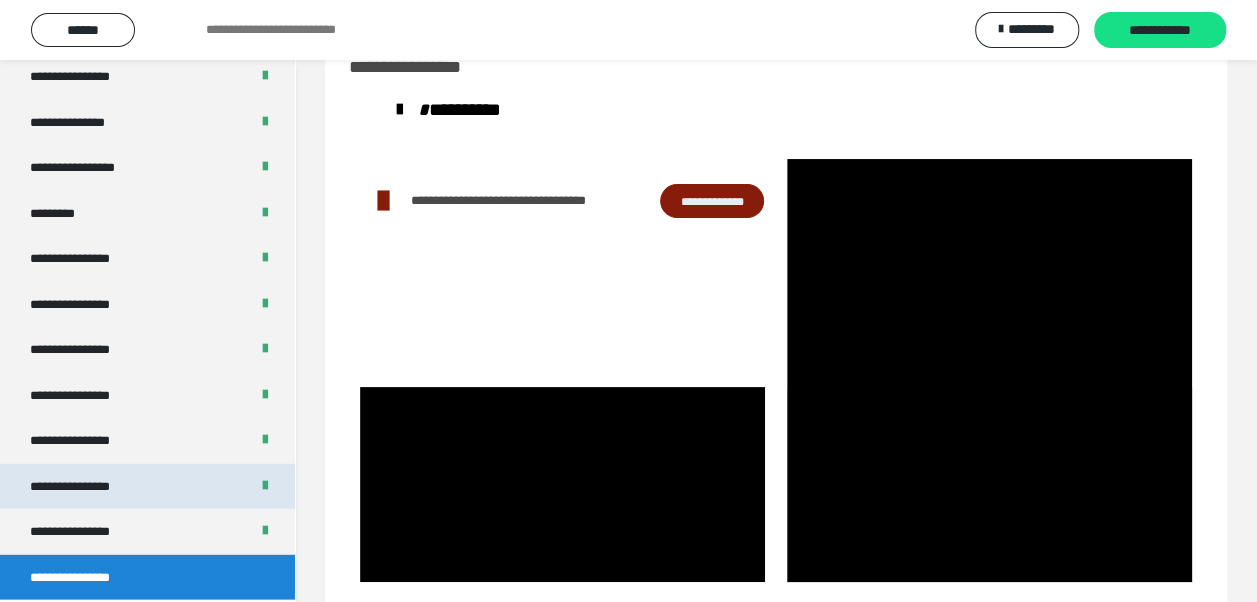click on "**********" at bounding box center [147, 487] 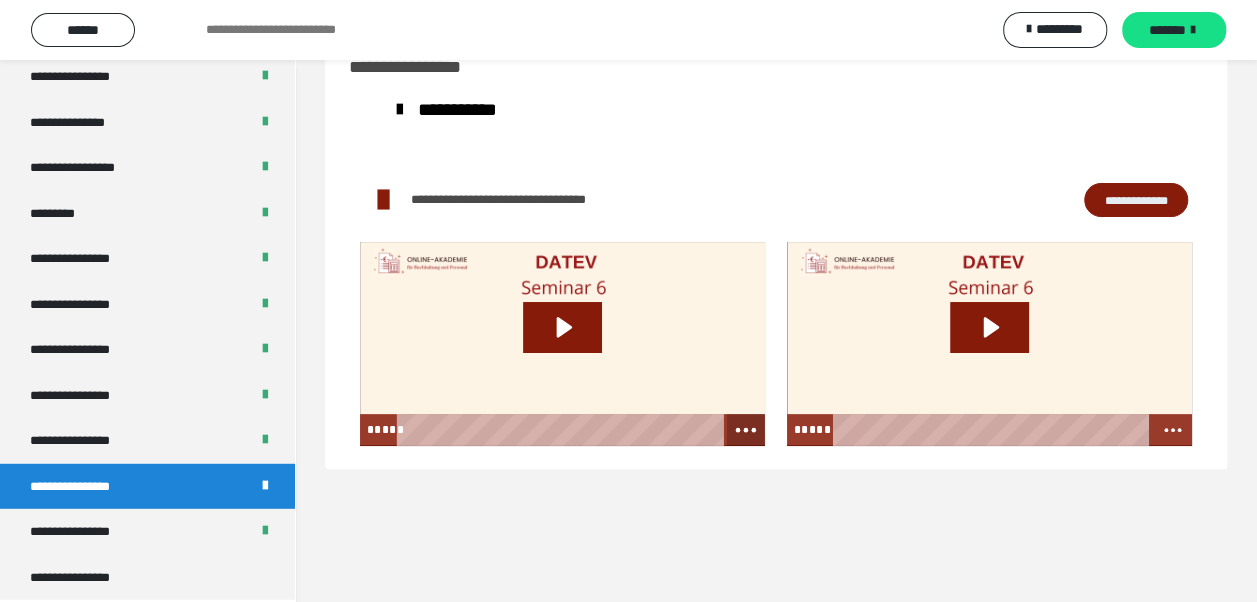 click 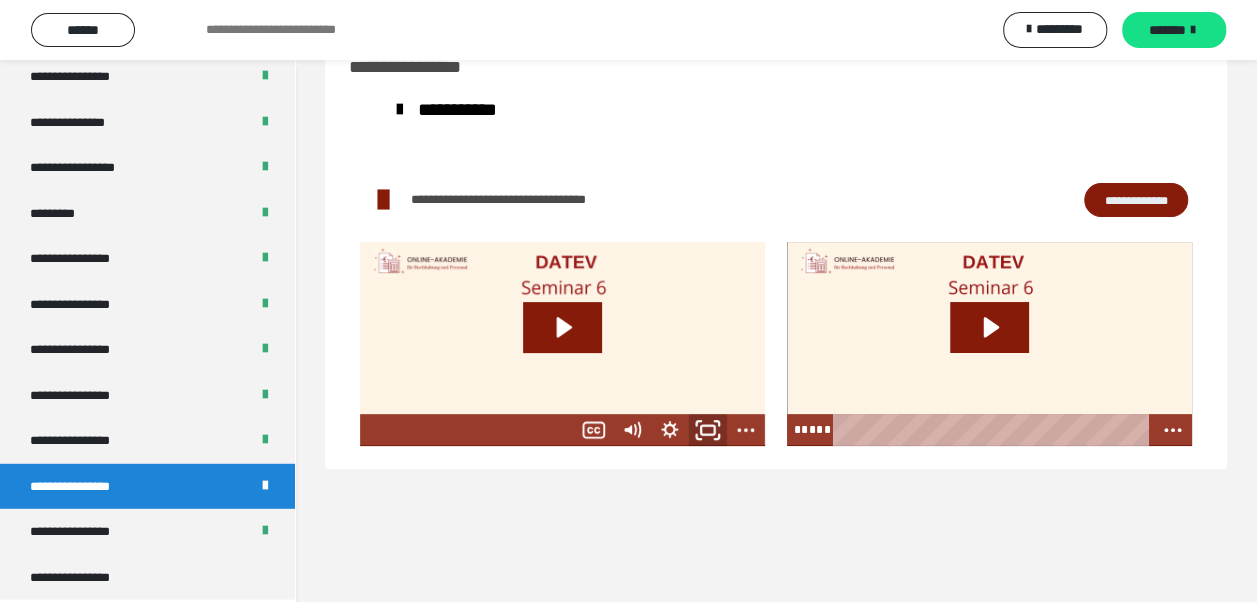 click 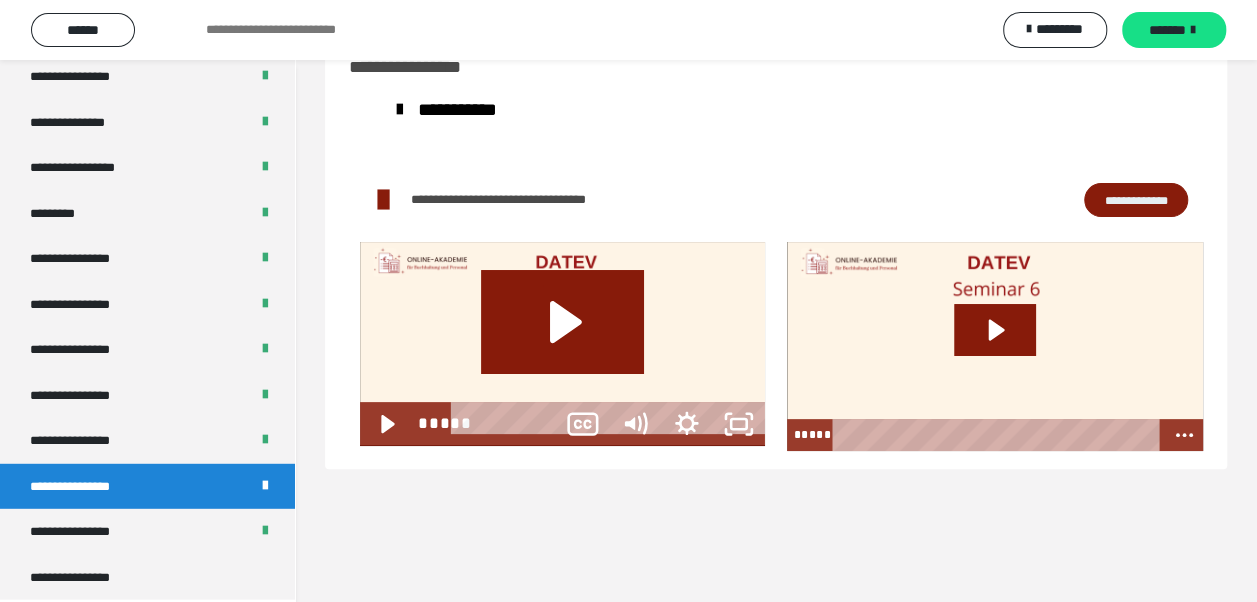 scroll, scrollTop: 2439, scrollLeft: 0, axis: vertical 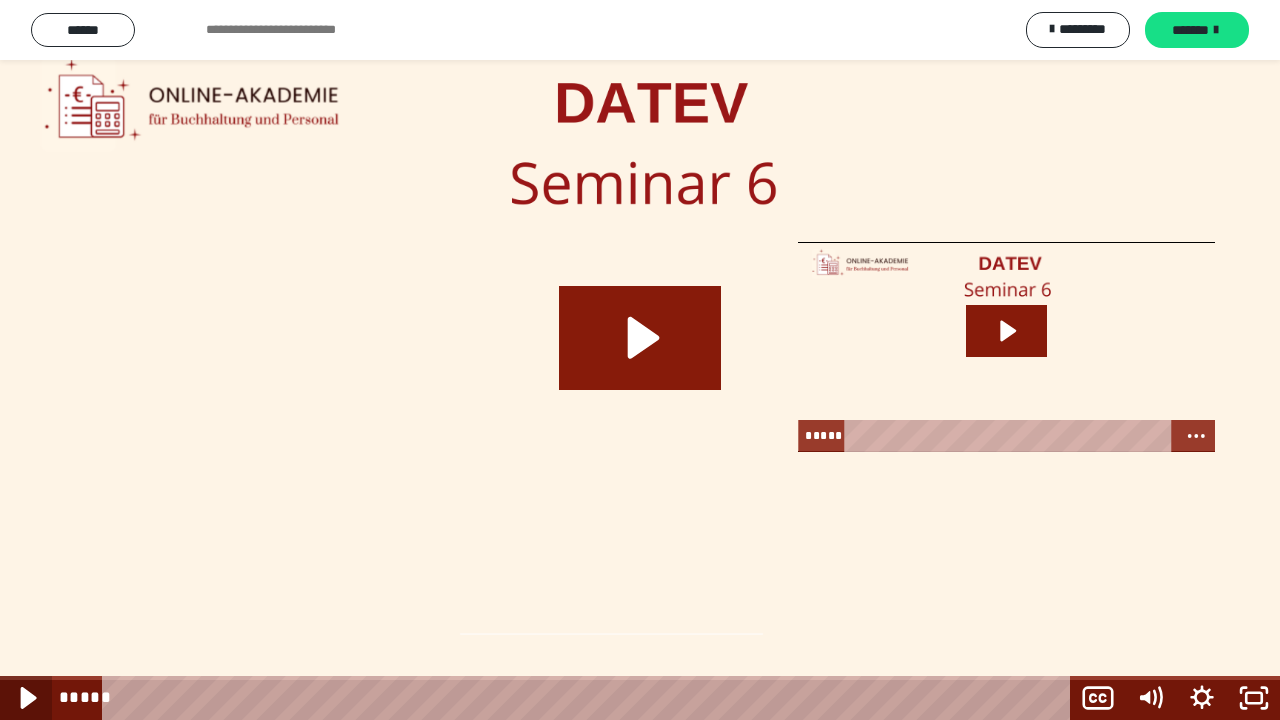 click 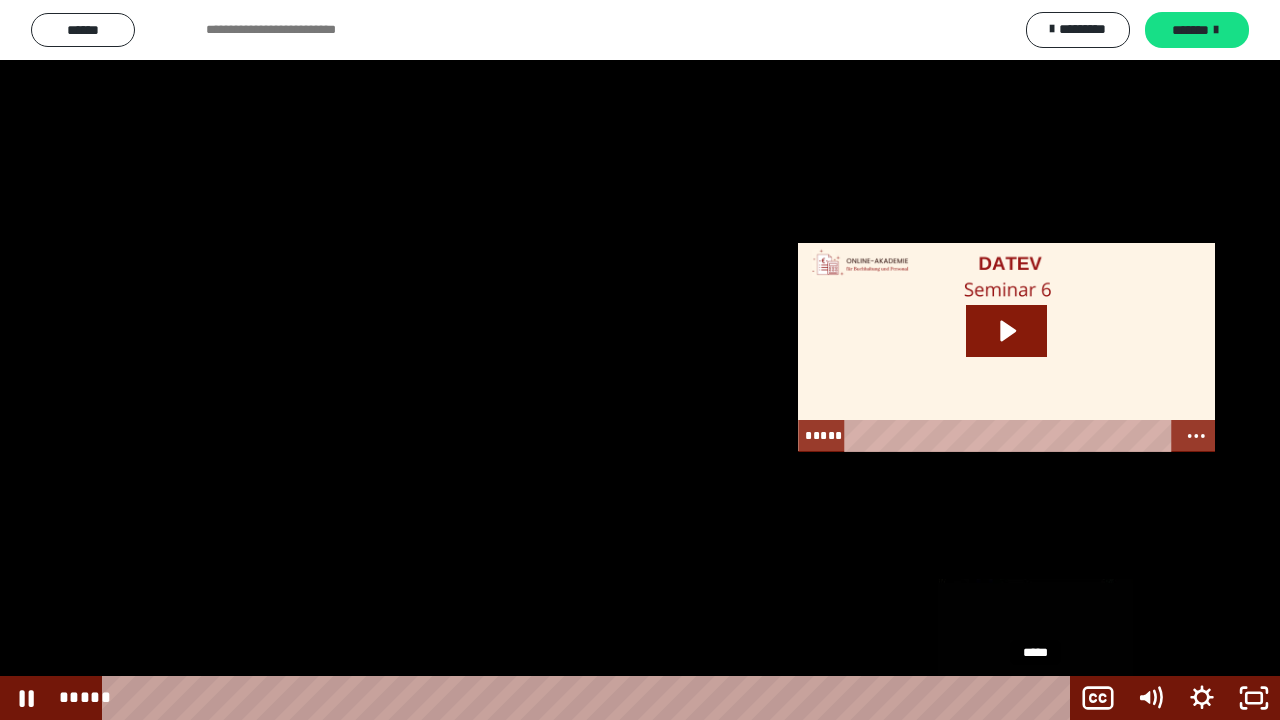 click on "*****" at bounding box center (590, 698) 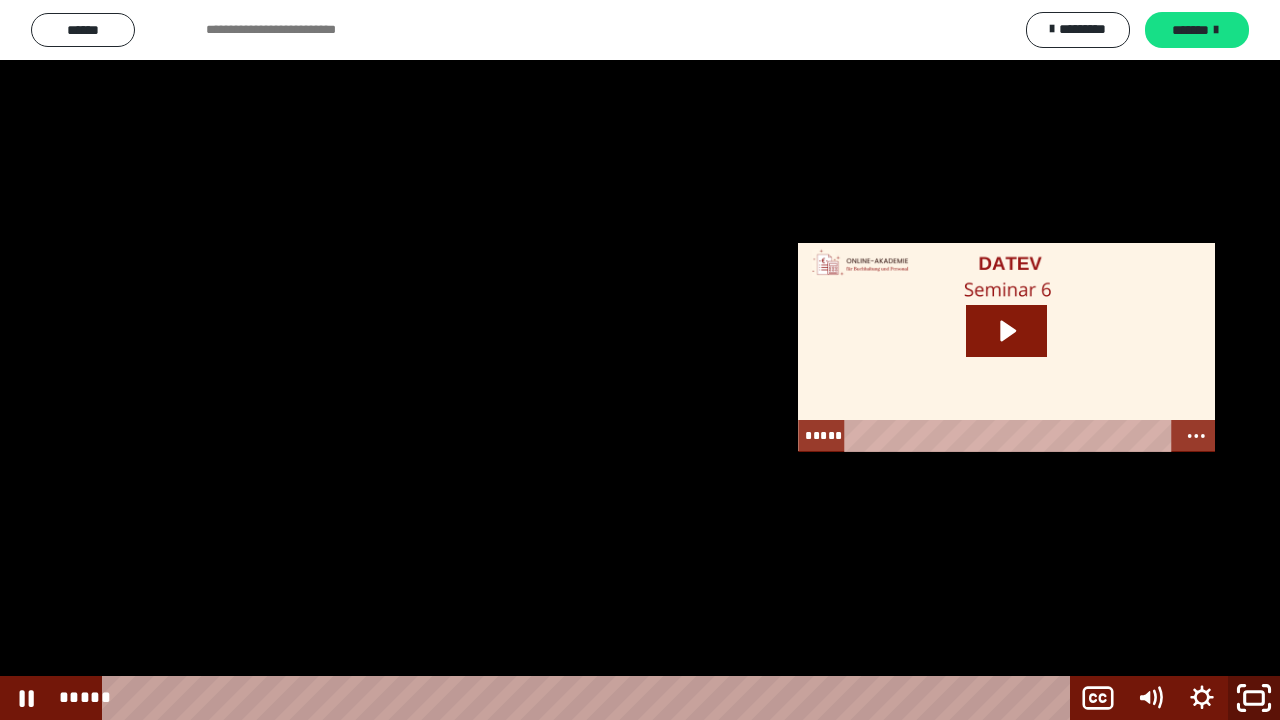 click 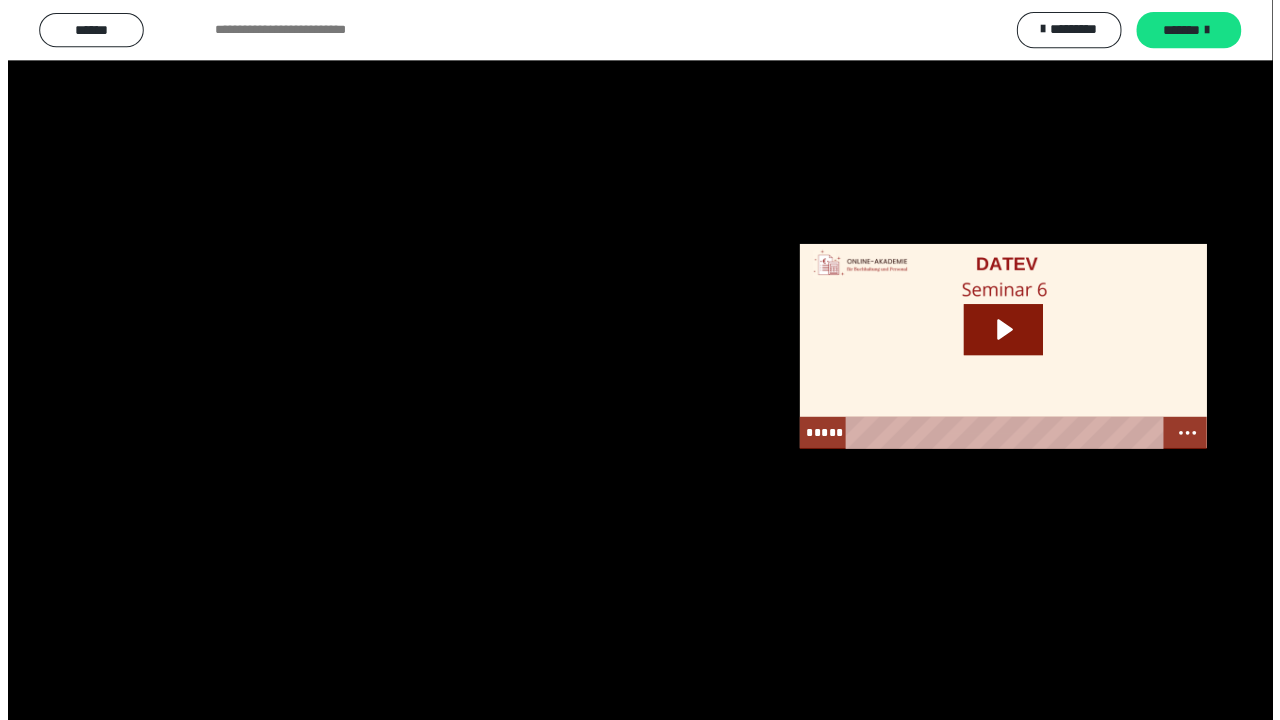 scroll, scrollTop: 2557, scrollLeft: 0, axis: vertical 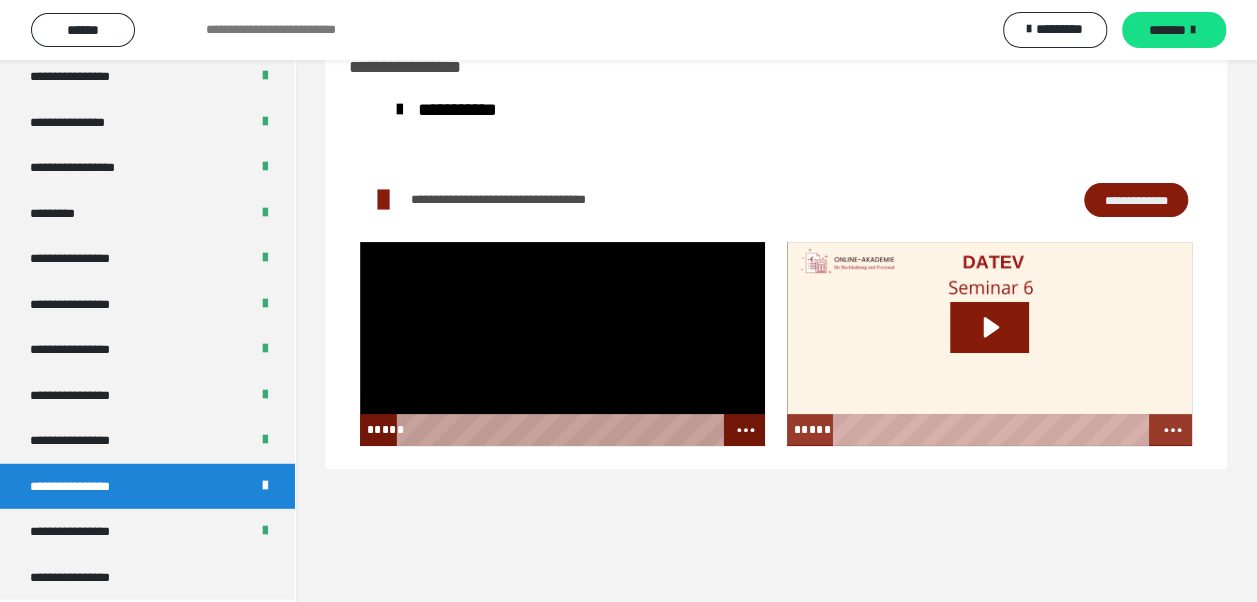 click at bounding box center (562, 344) 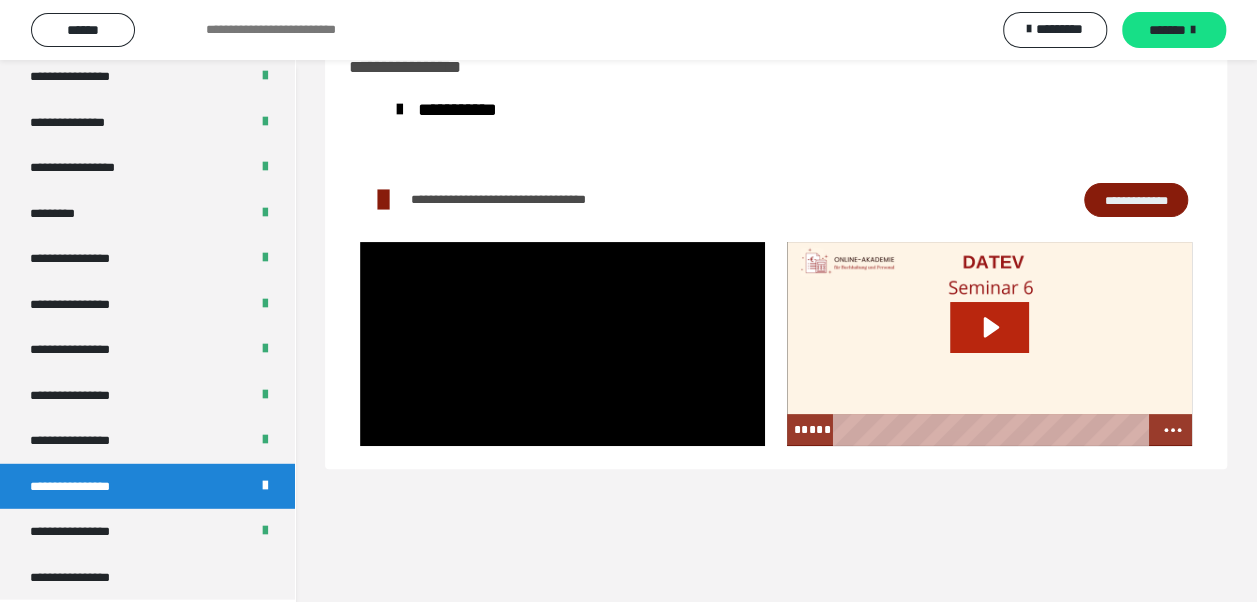 click 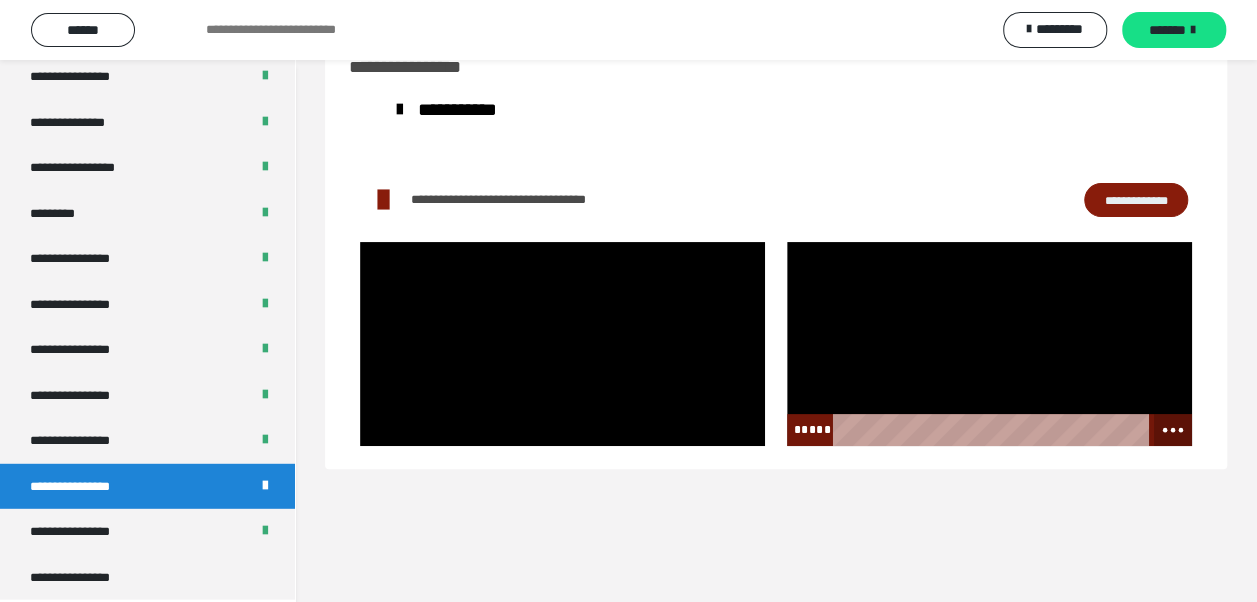 click 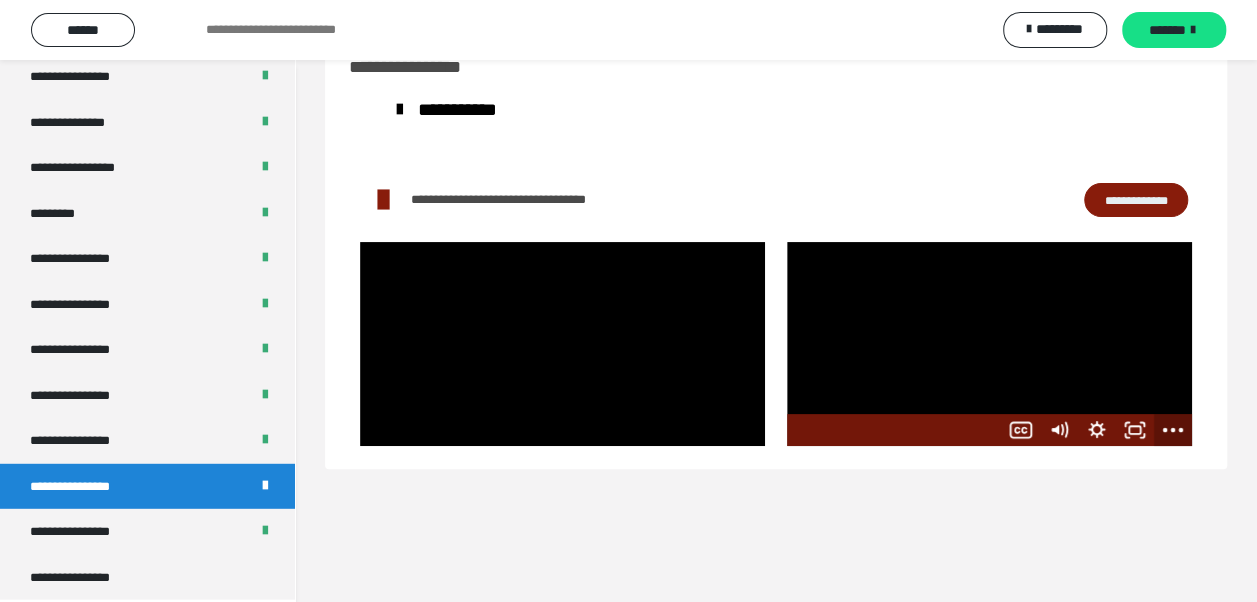 click 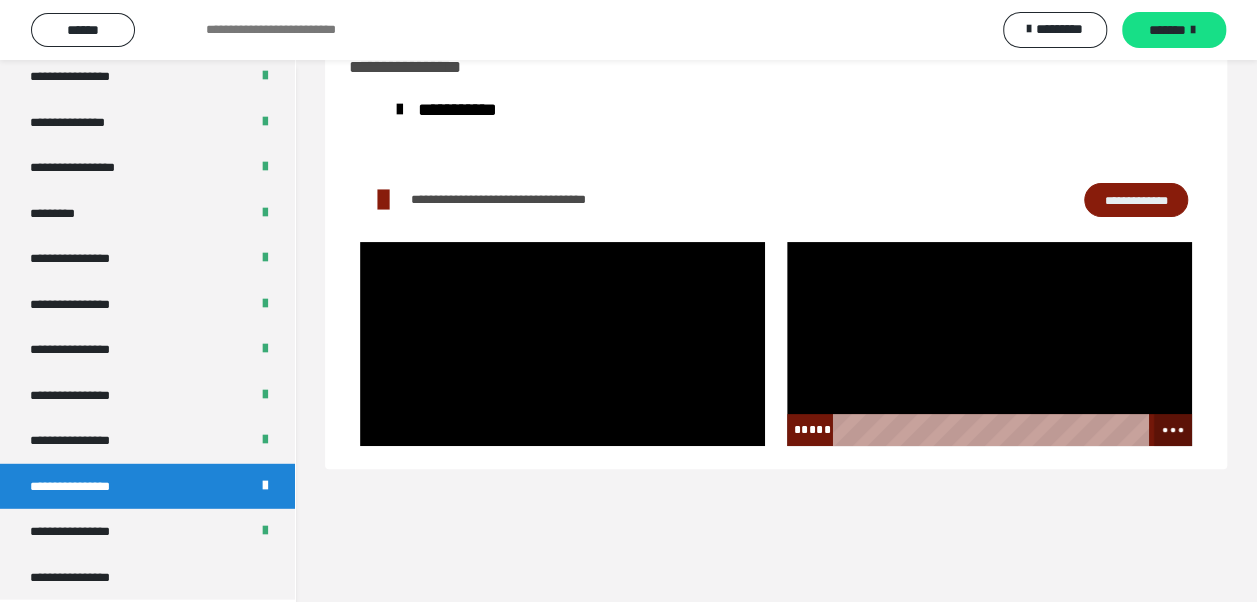 click 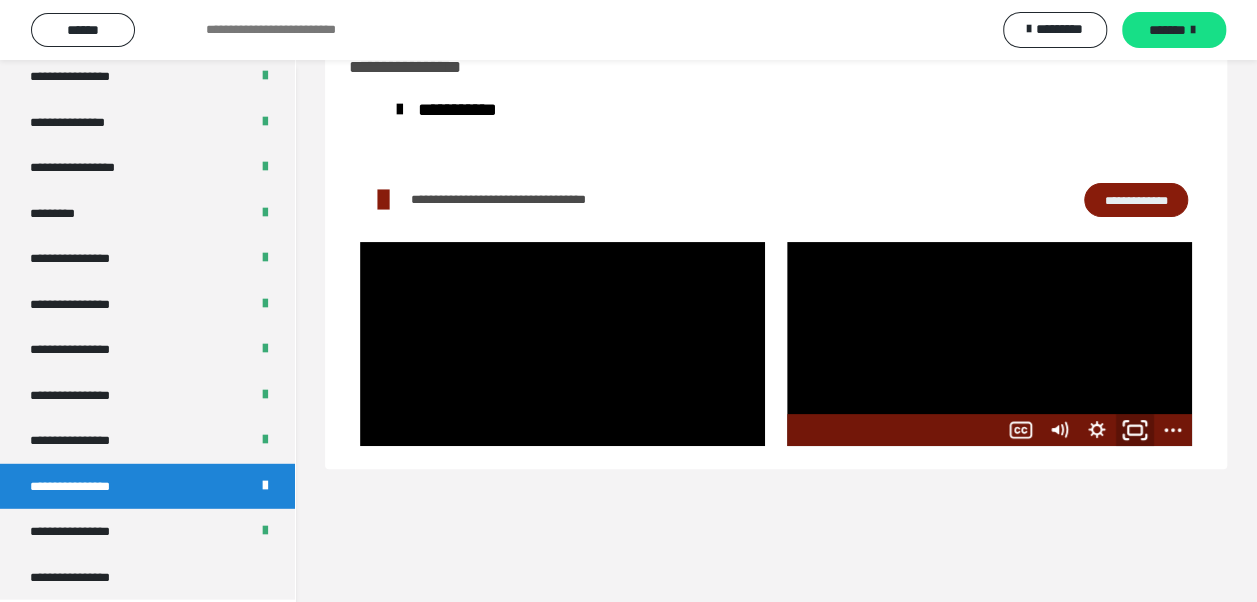 click 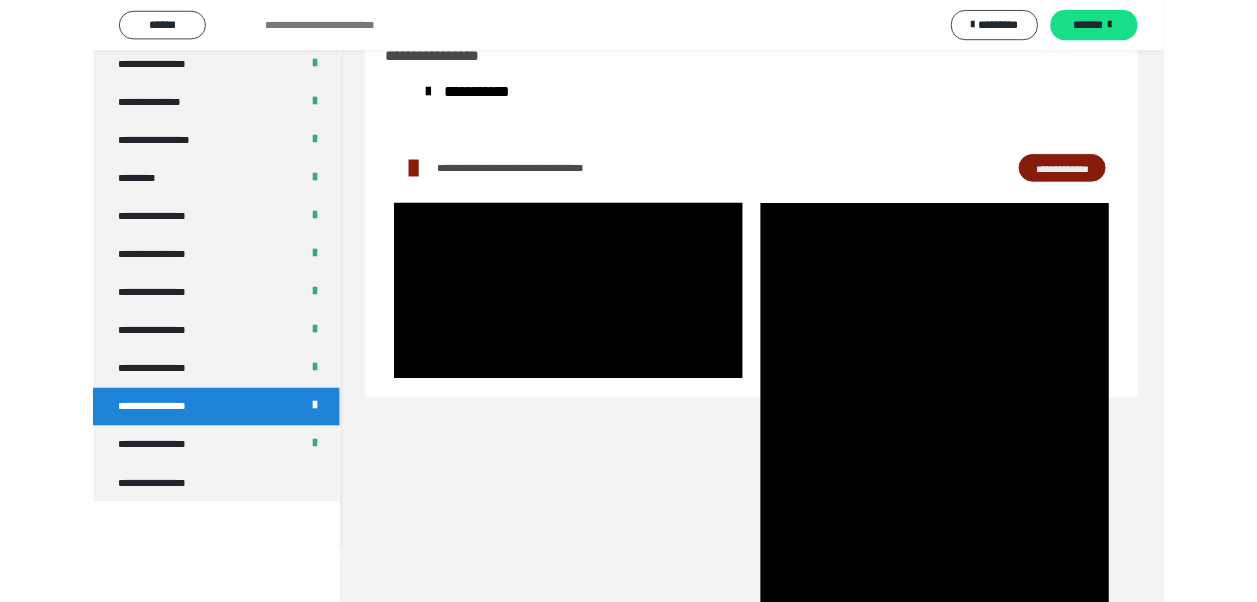 scroll, scrollTop: 2439, scrollLeft: 0, axis: vertical 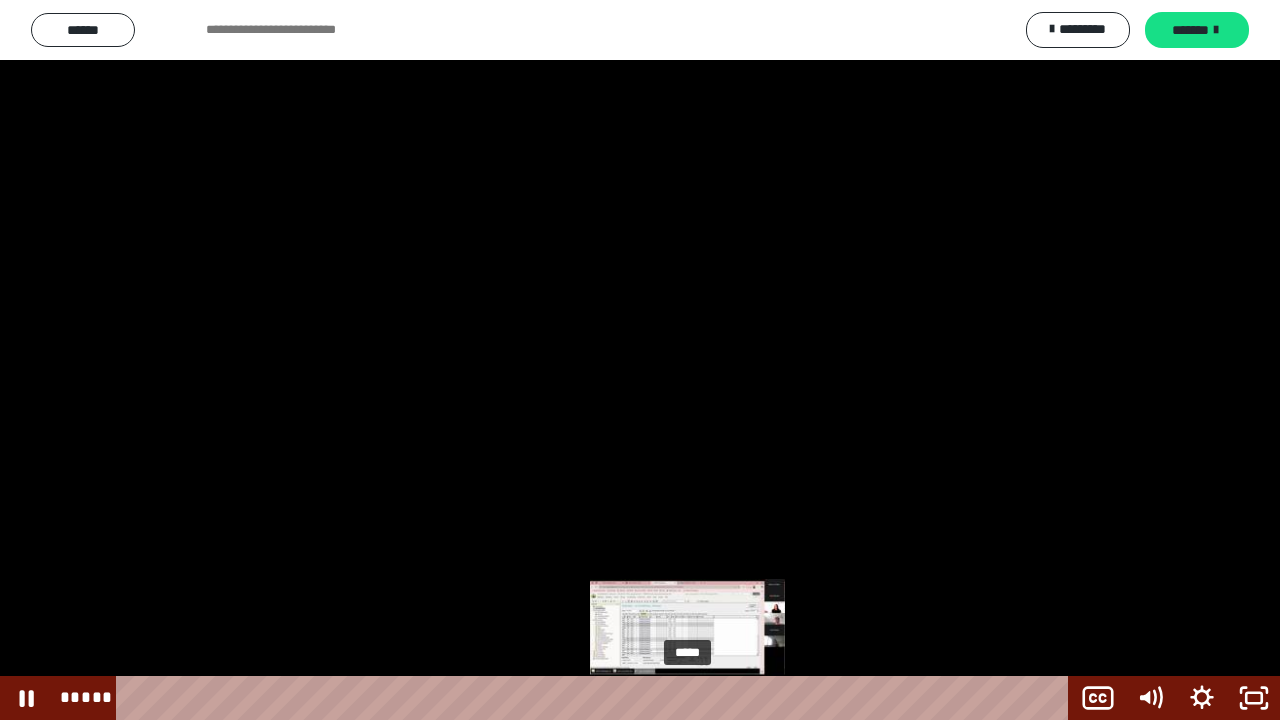click on "*****" at bounding box center (596, 698) 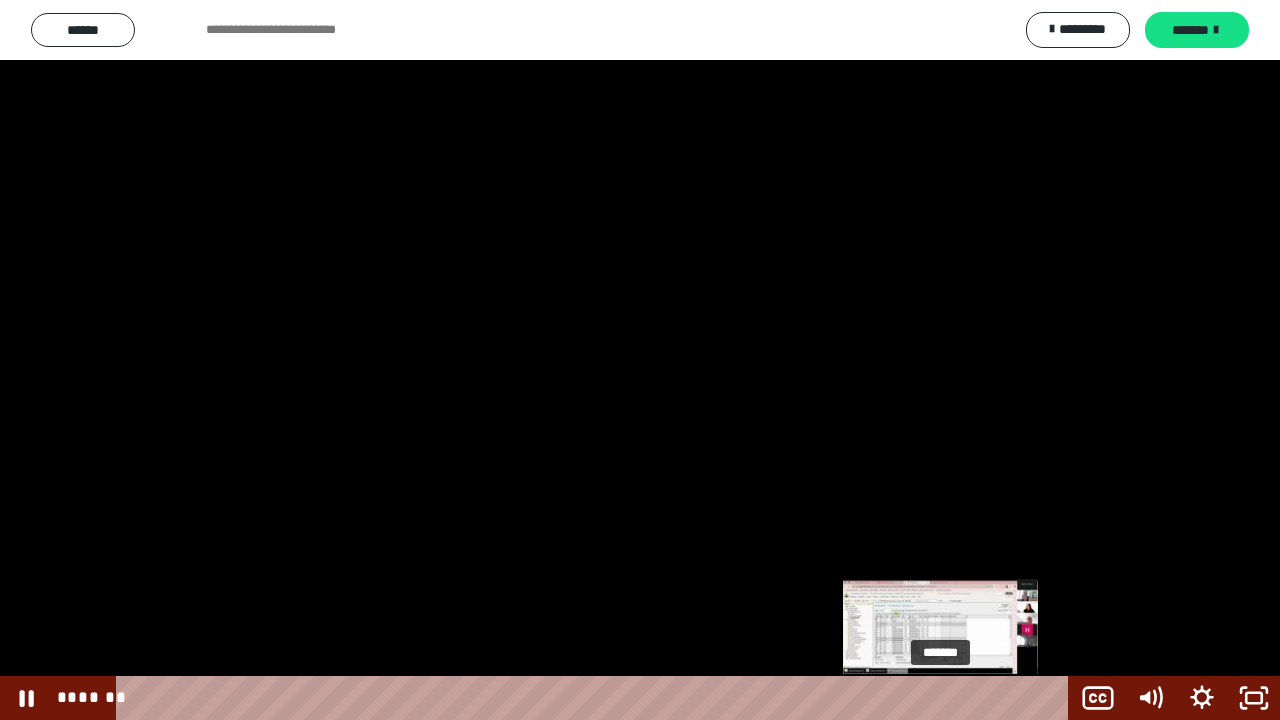 click on "*******" at bounding box center (596, 698) 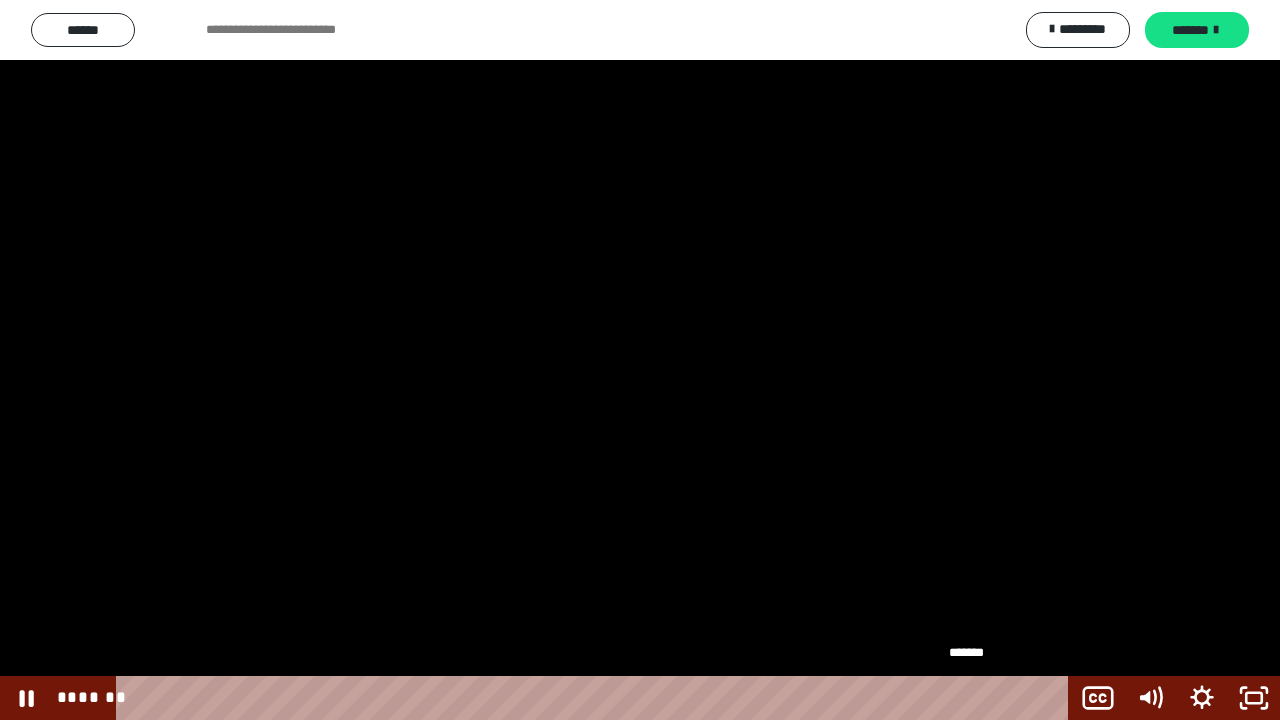 click on "*******" at bounding box center [596, 698] 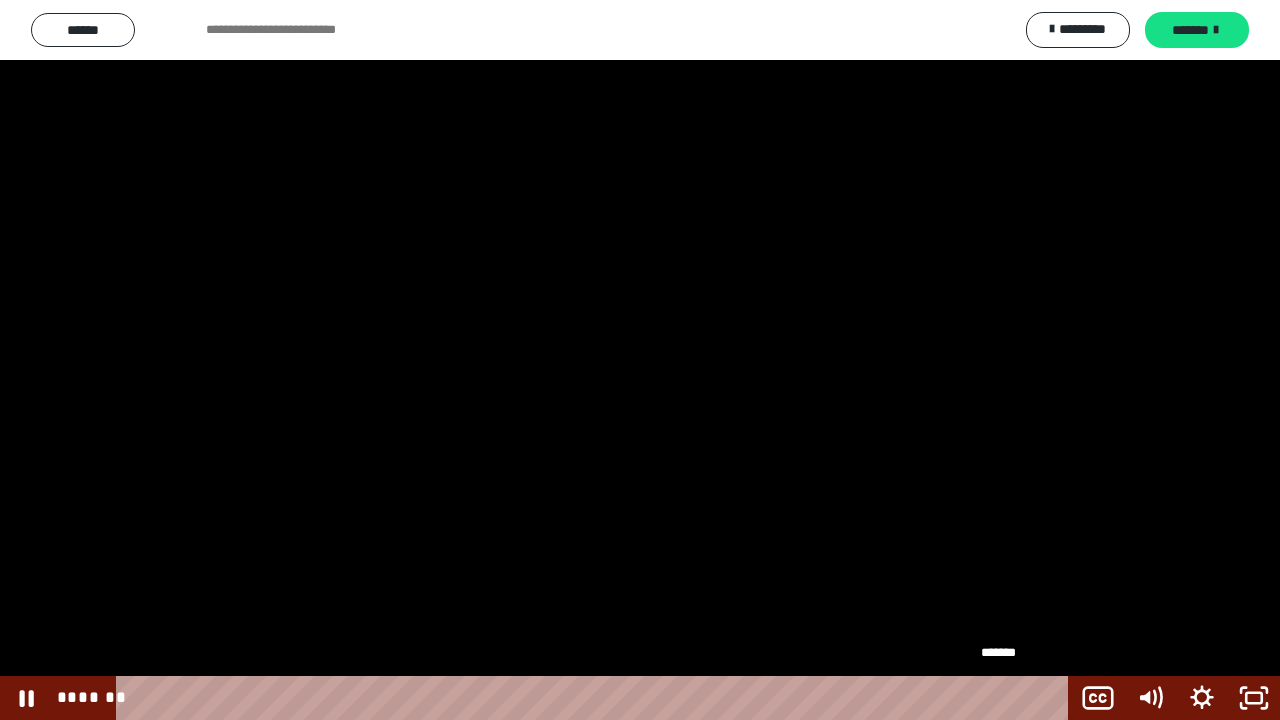 click on "*******" at bounding box center [596, 698] 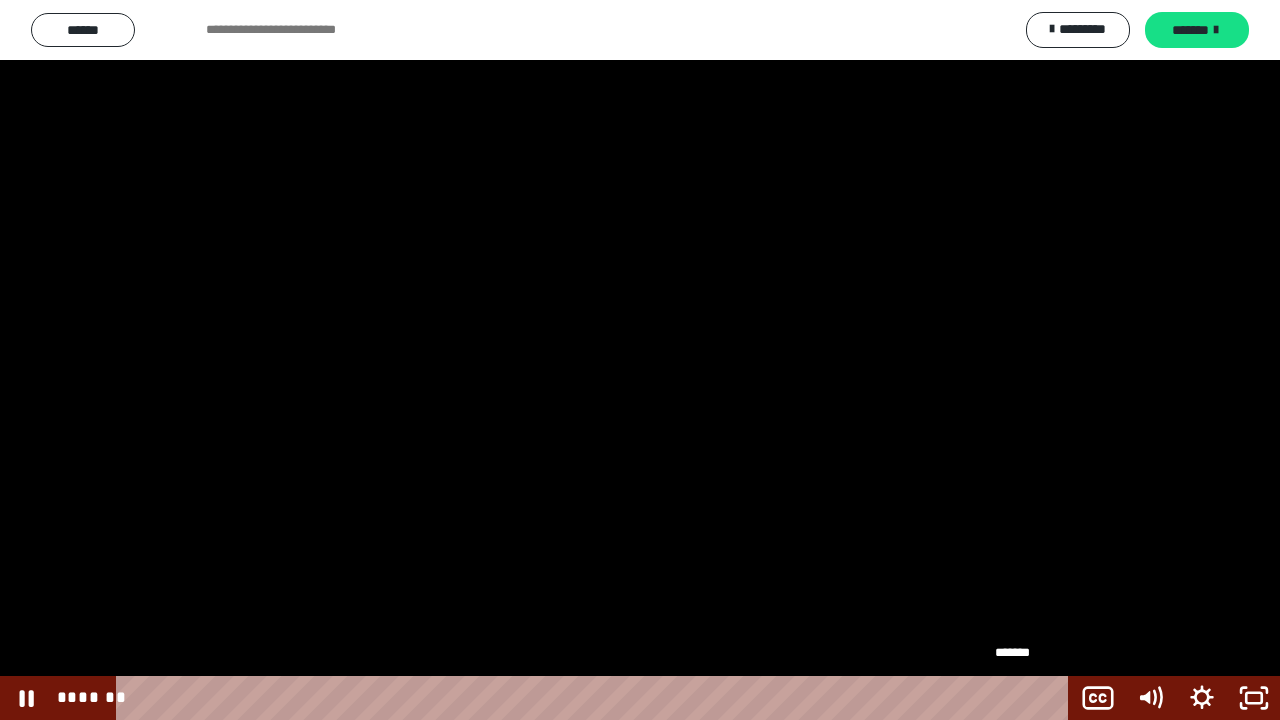 click on "*******" at bounding box center [596, 698] 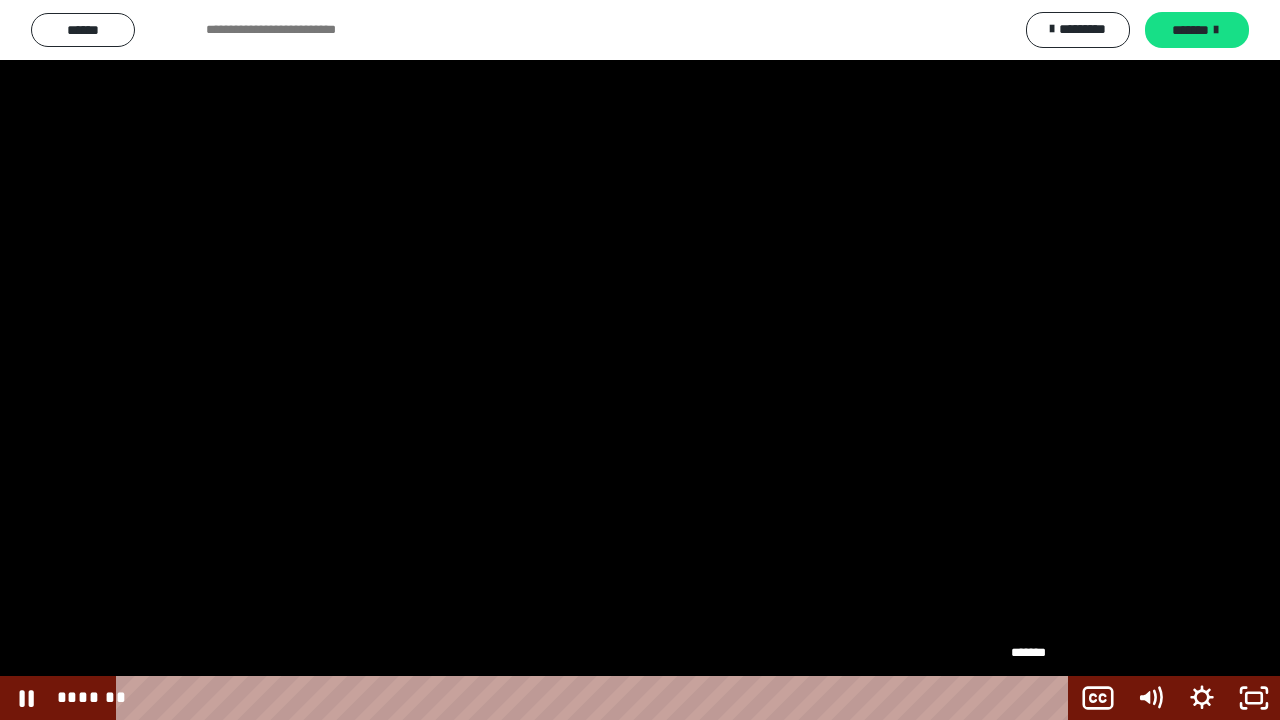 click on "*******" at bounding box center (596, 698) 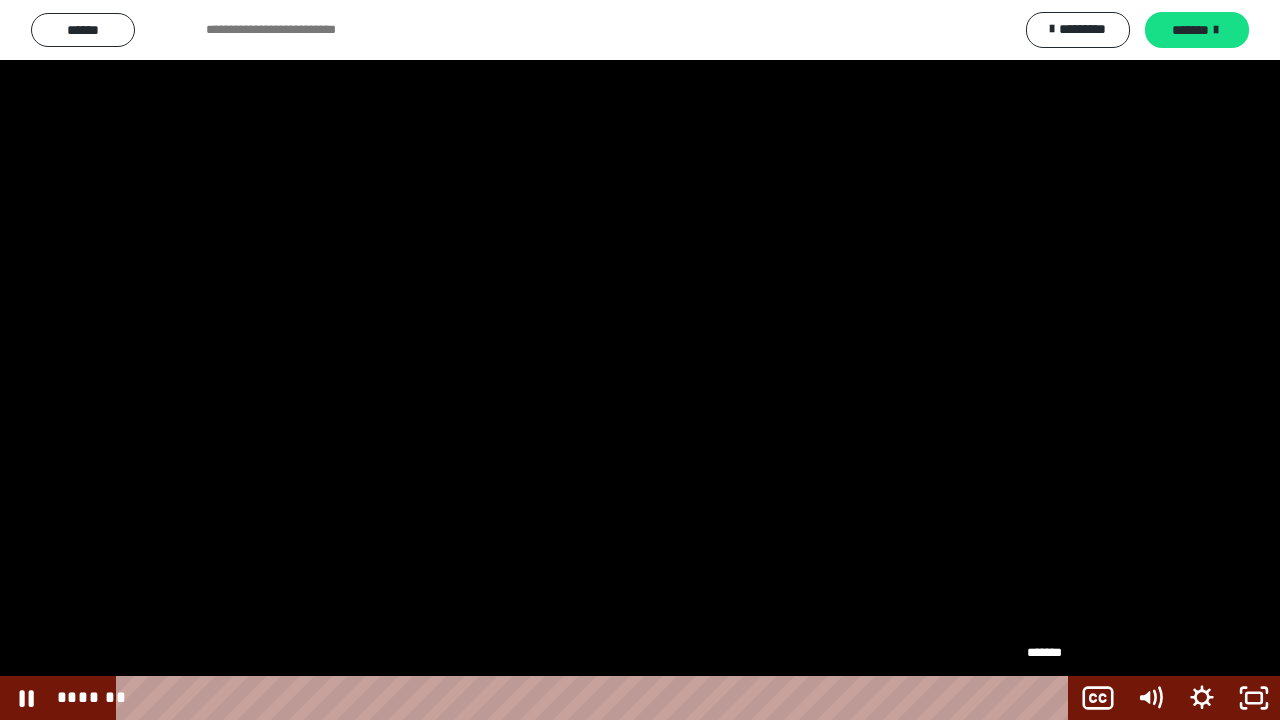 click on "*******" at bounding box center (596, 698) 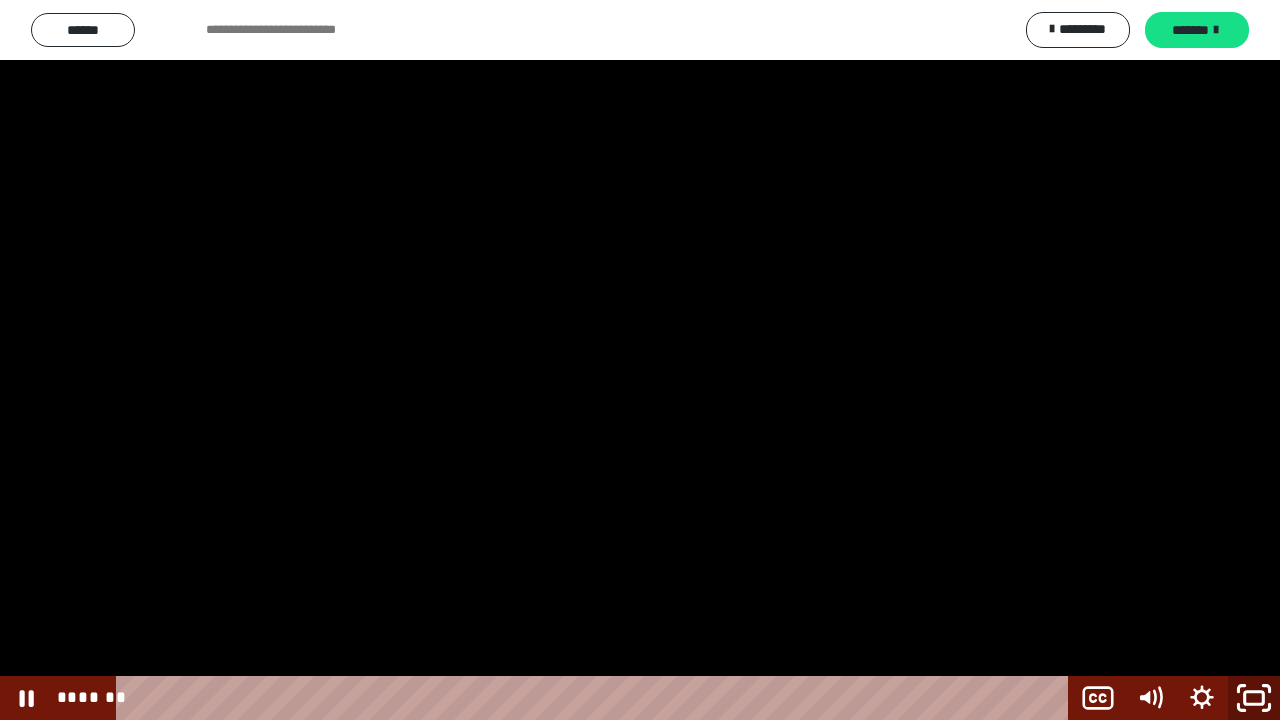 click 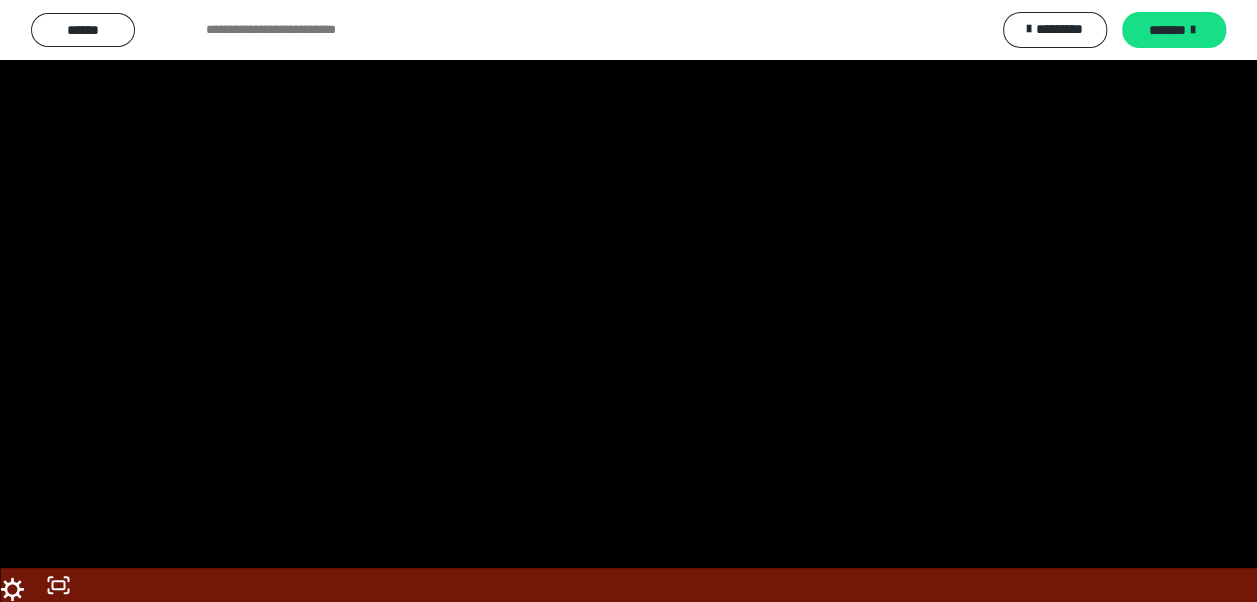 scroll, scrollTop: 2557, scrollLeft: 0, axis: vertical 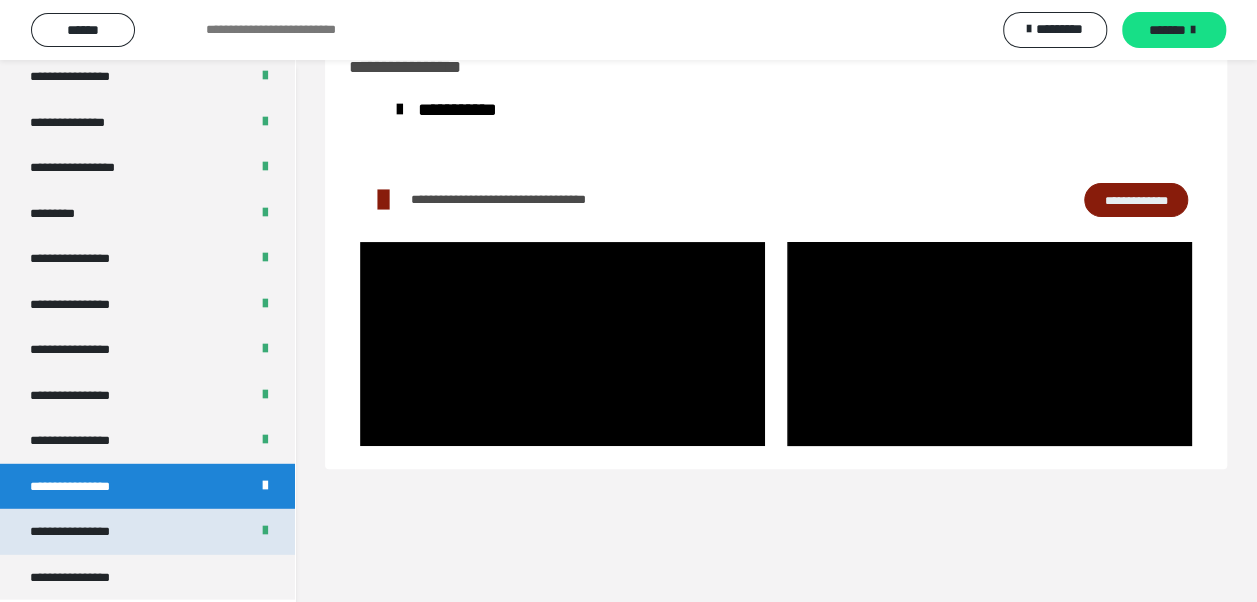 click on "**********" at bounding box center (147, 532) 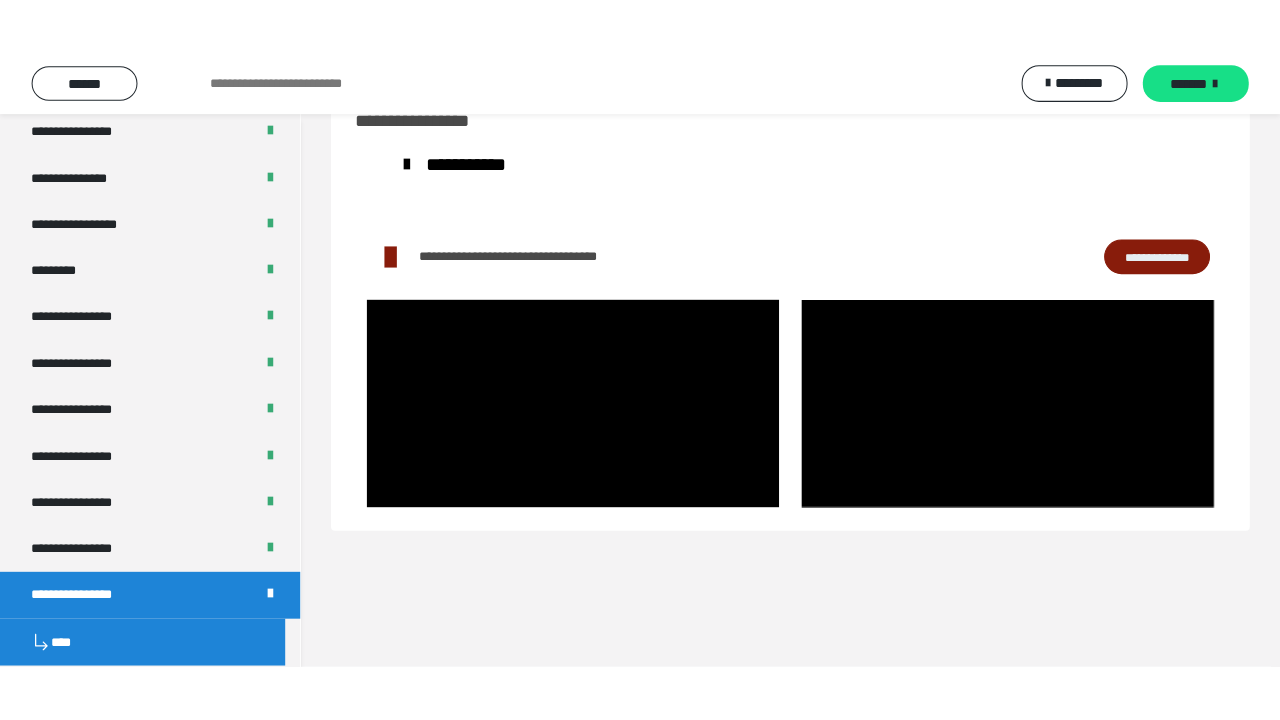 scroll, scrollTop: 2604, scrollLeft: 0, axis: vertical 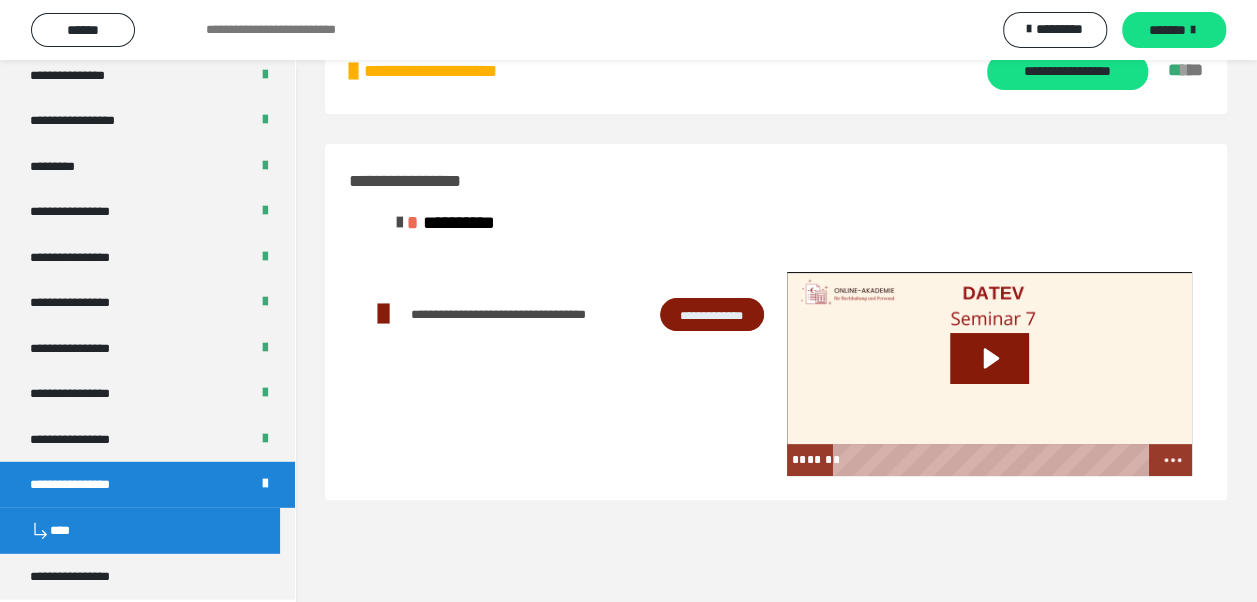 click on "**********" at bounding box center (712, 314) 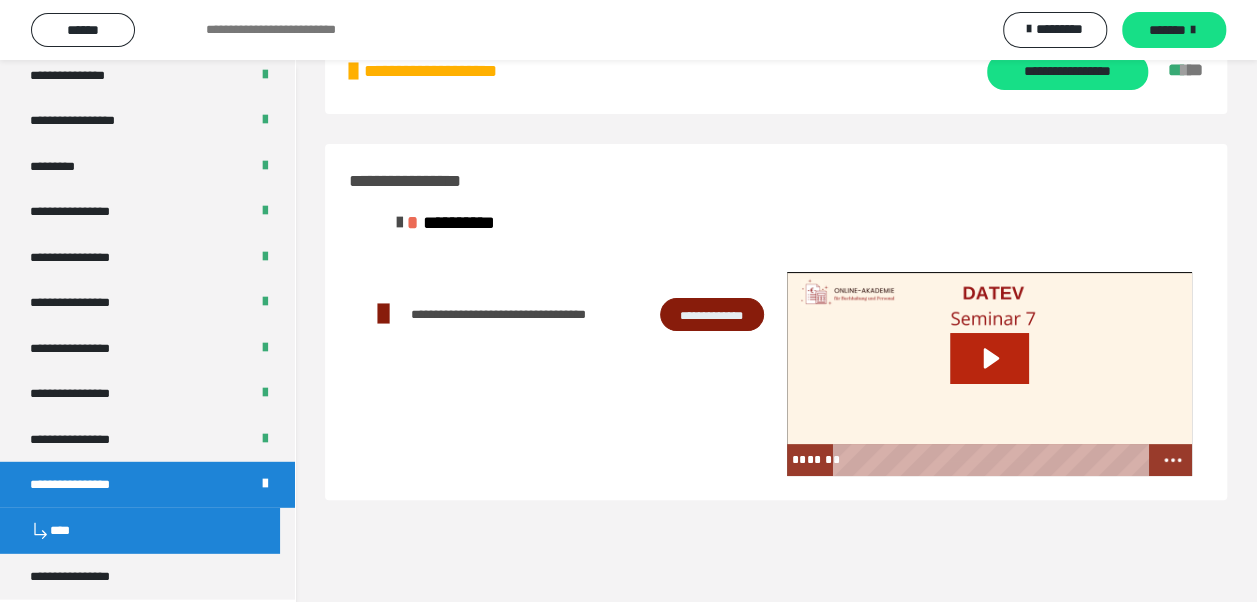 click 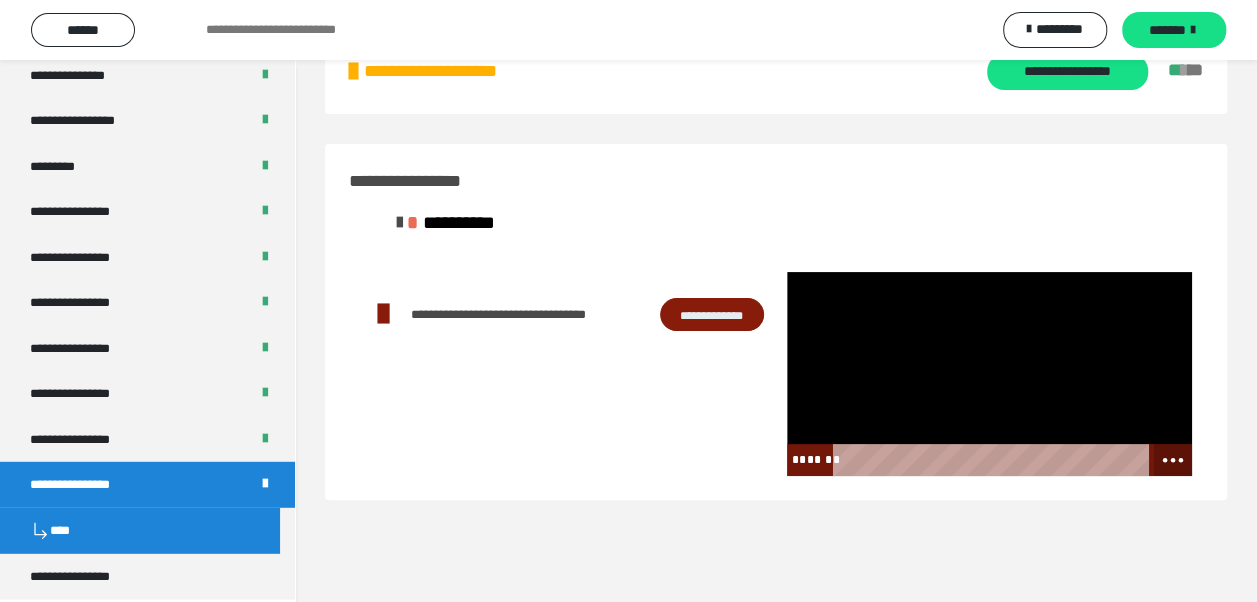 click 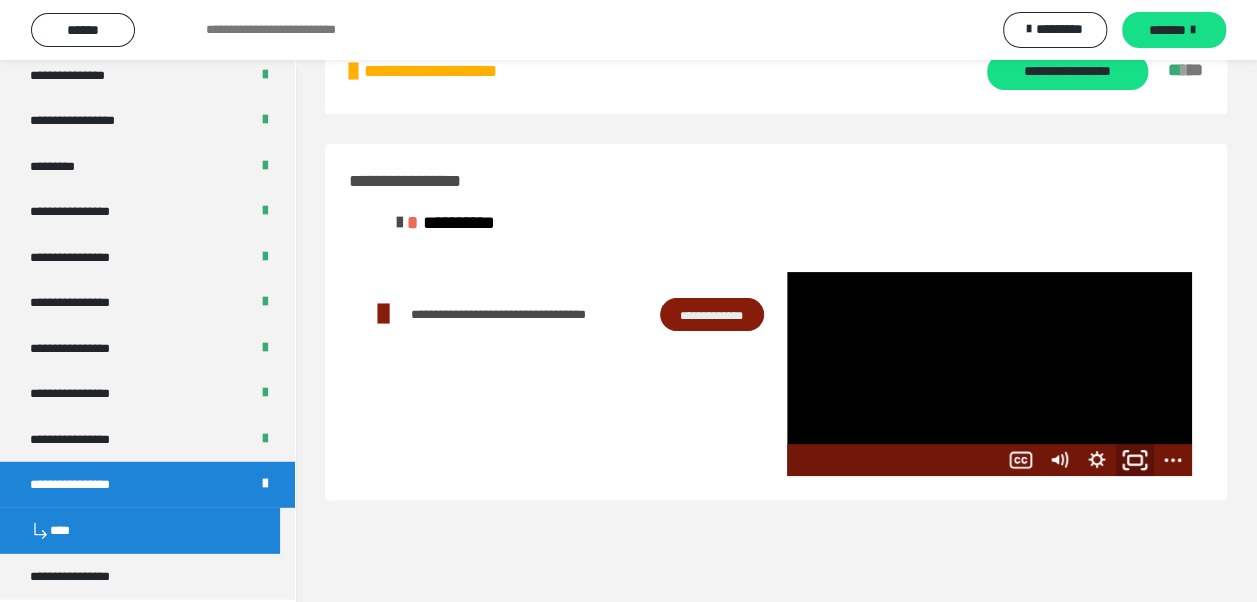 click 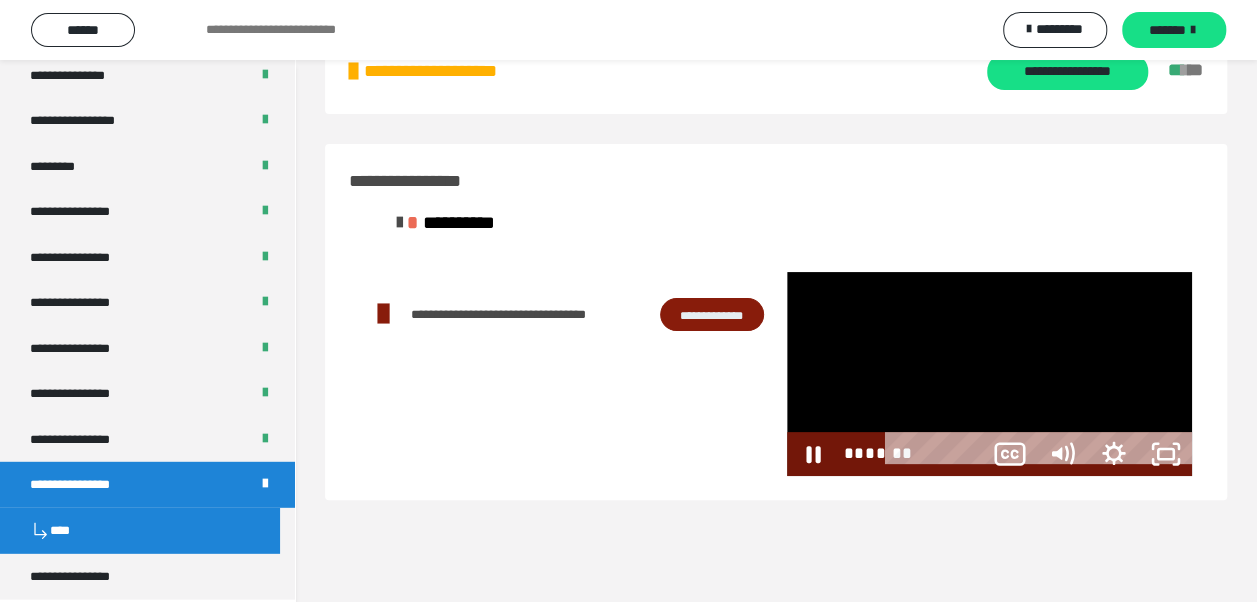 scroll, scrollTop: 2486, scrollLeft: 0, axis: vertical 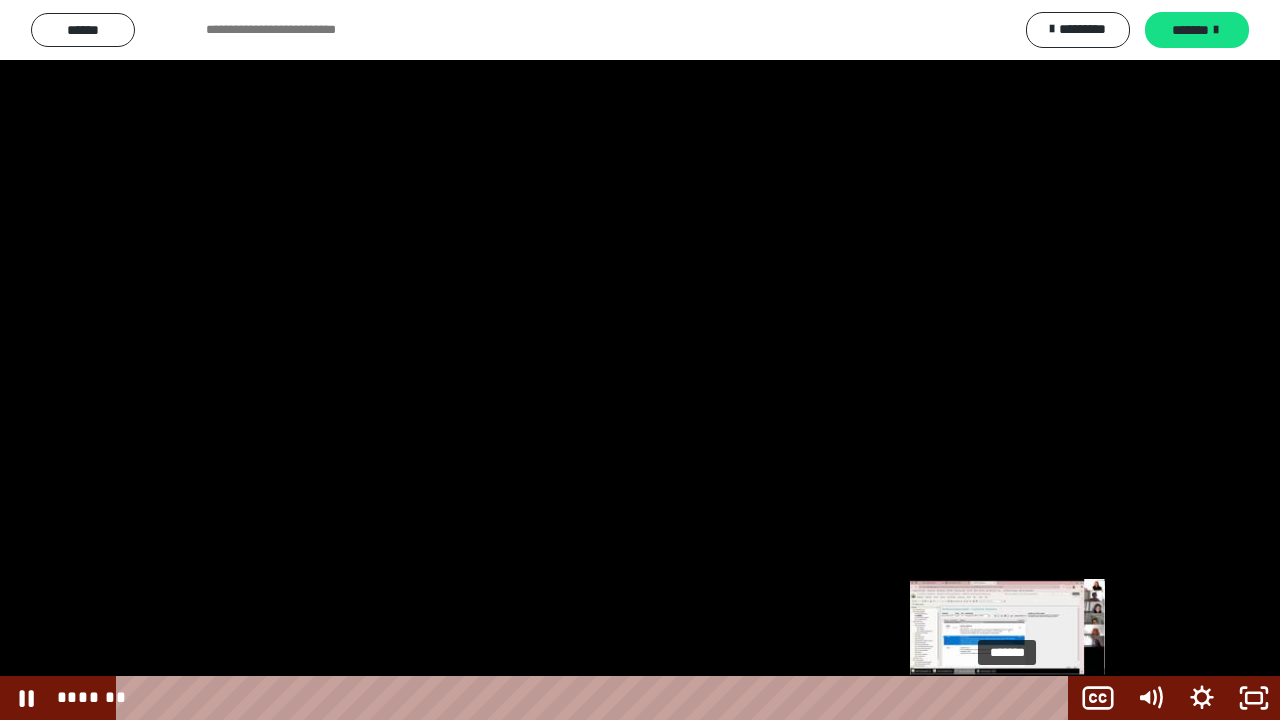 click on "*******" at bounding box center [596, 698] 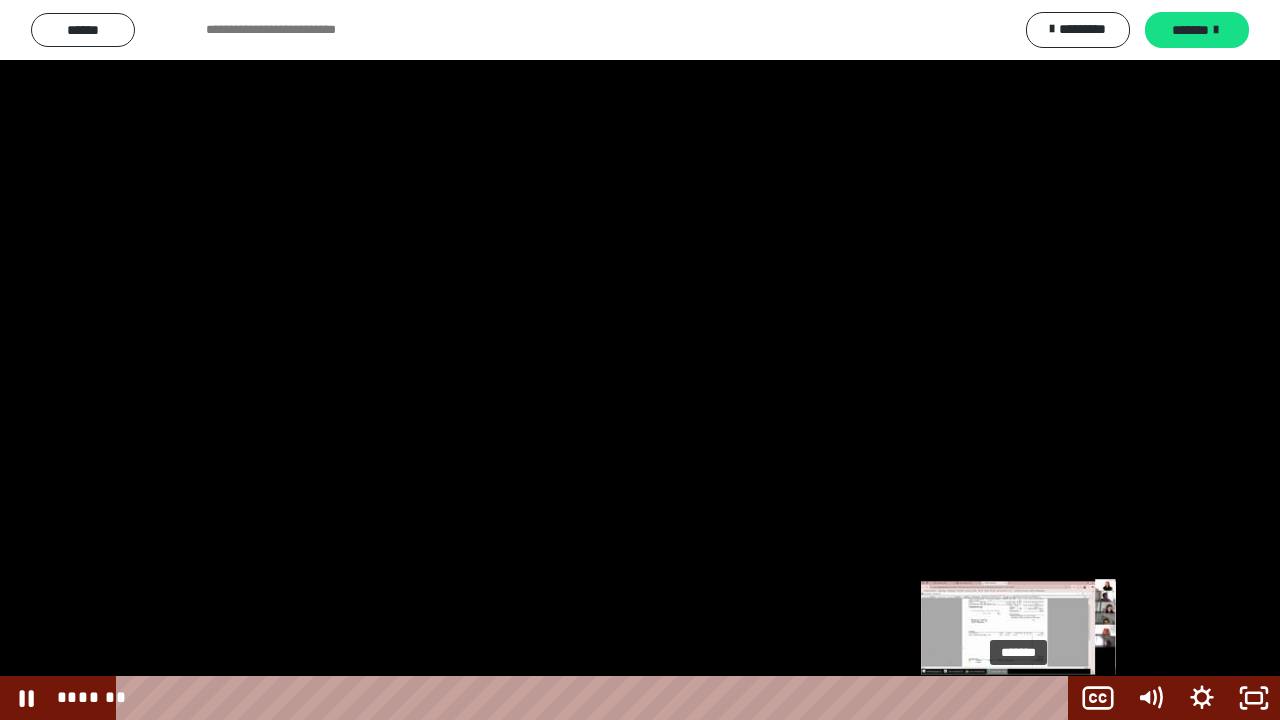 click at bounding box center [1018, 698] 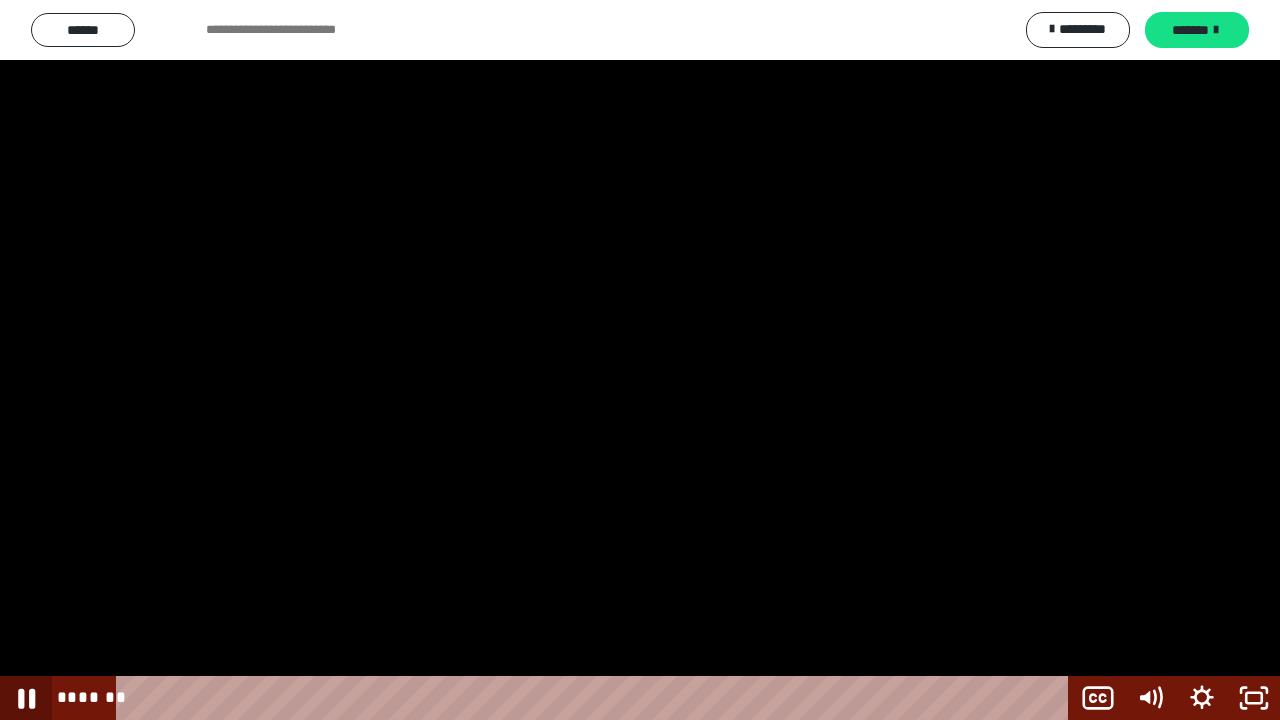 click 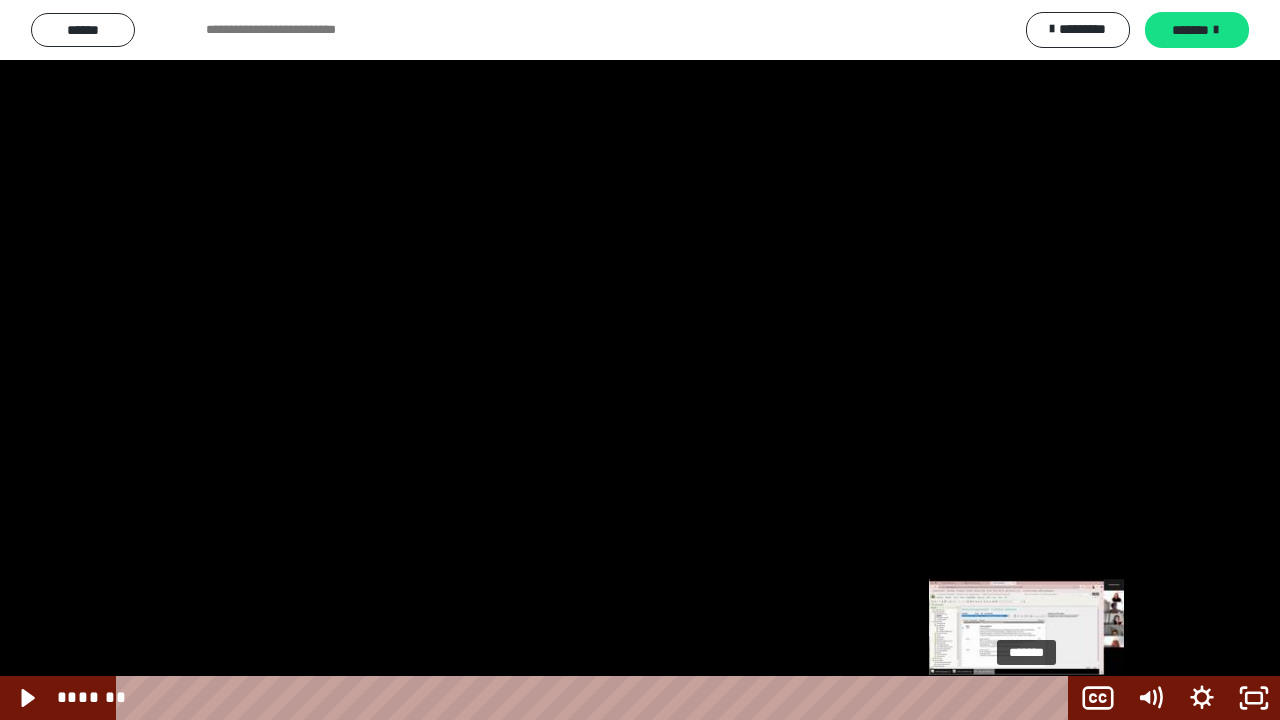 click at bounding box center (1026, 698) 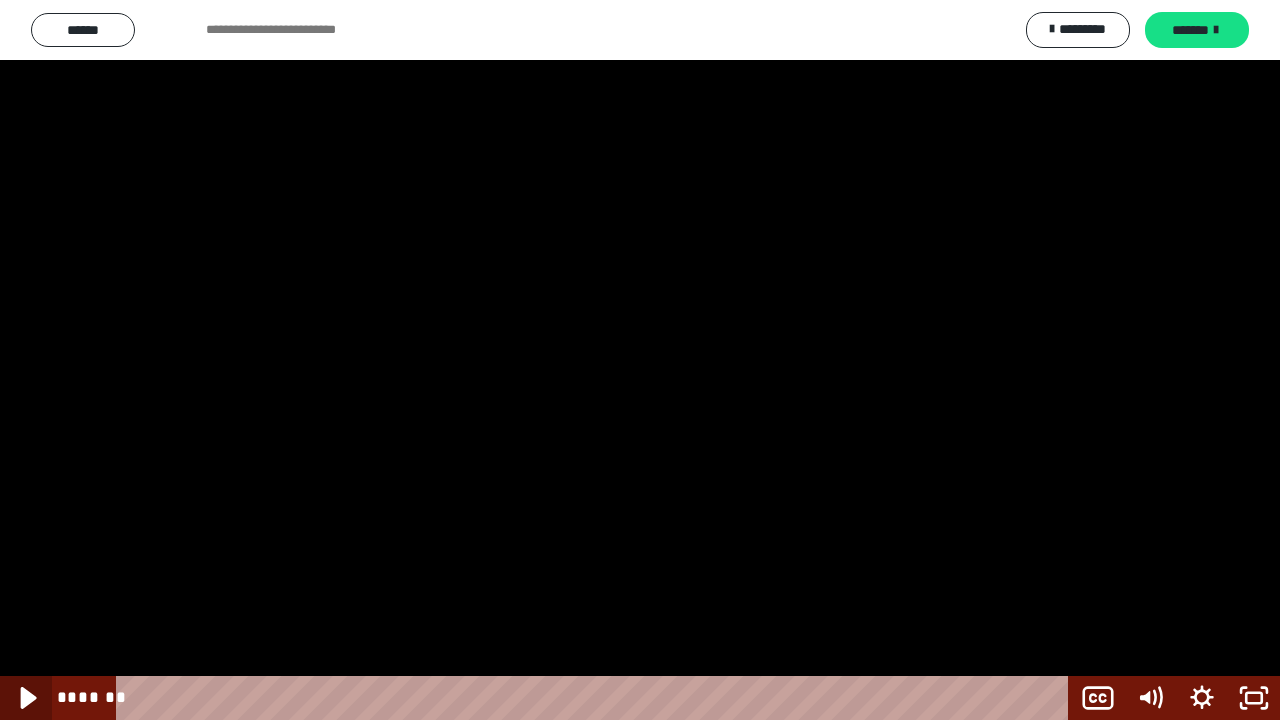 click 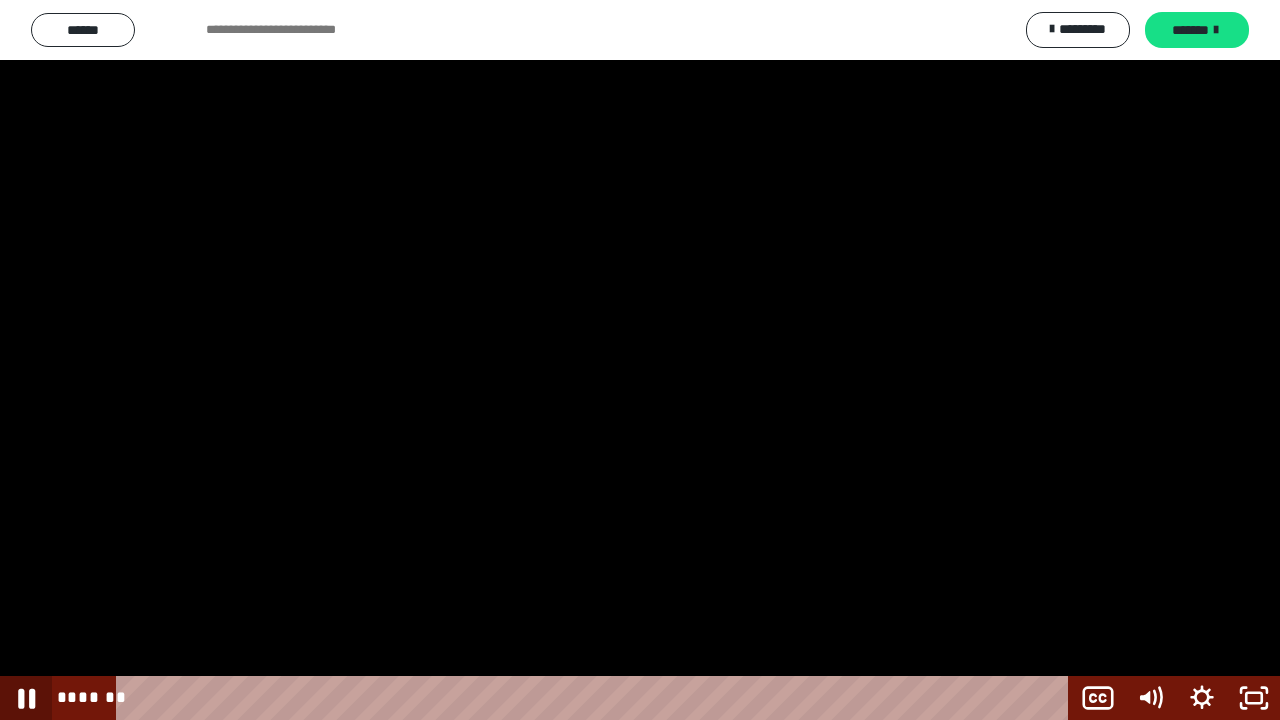 click 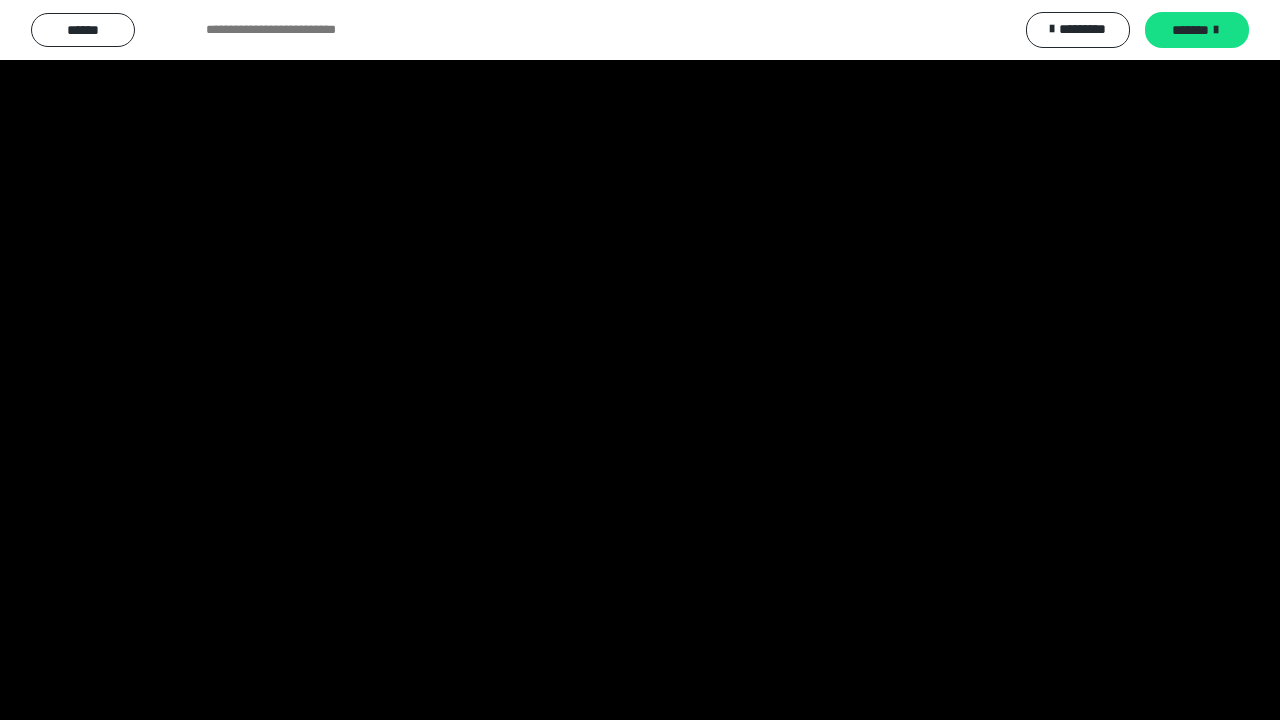 click at bounding box center (640, 360) 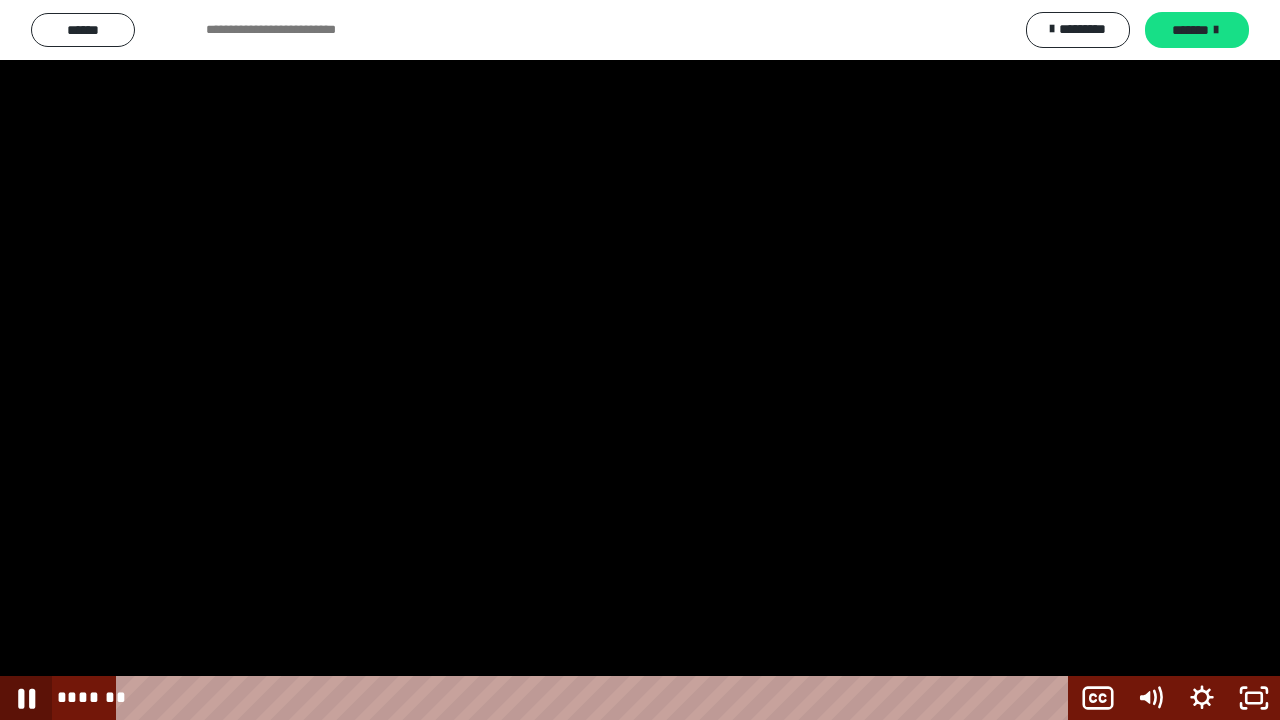 click 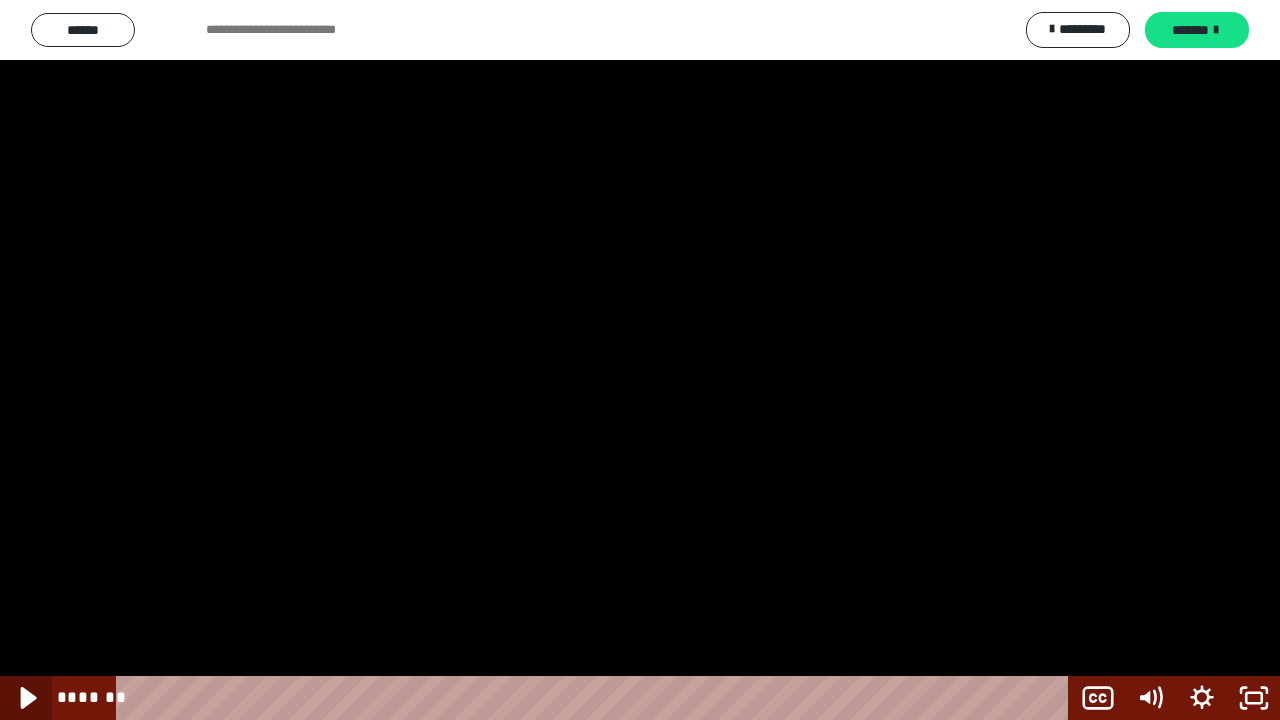click 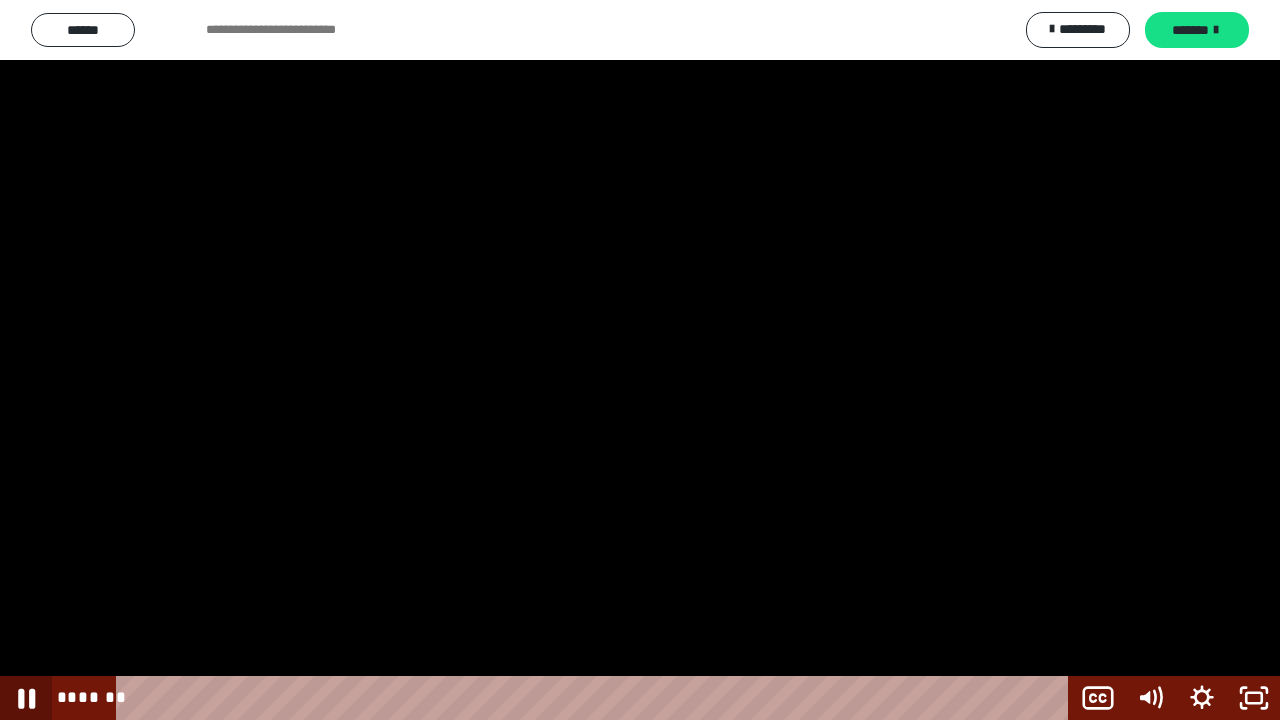click 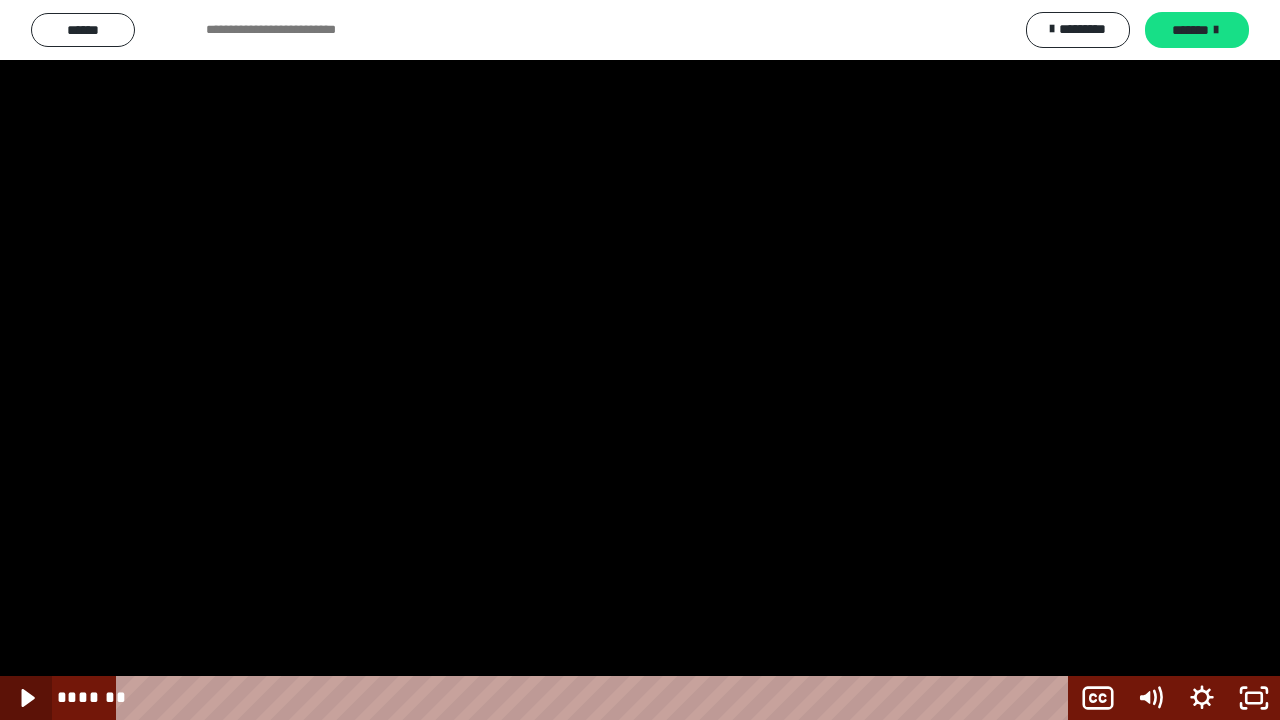 click 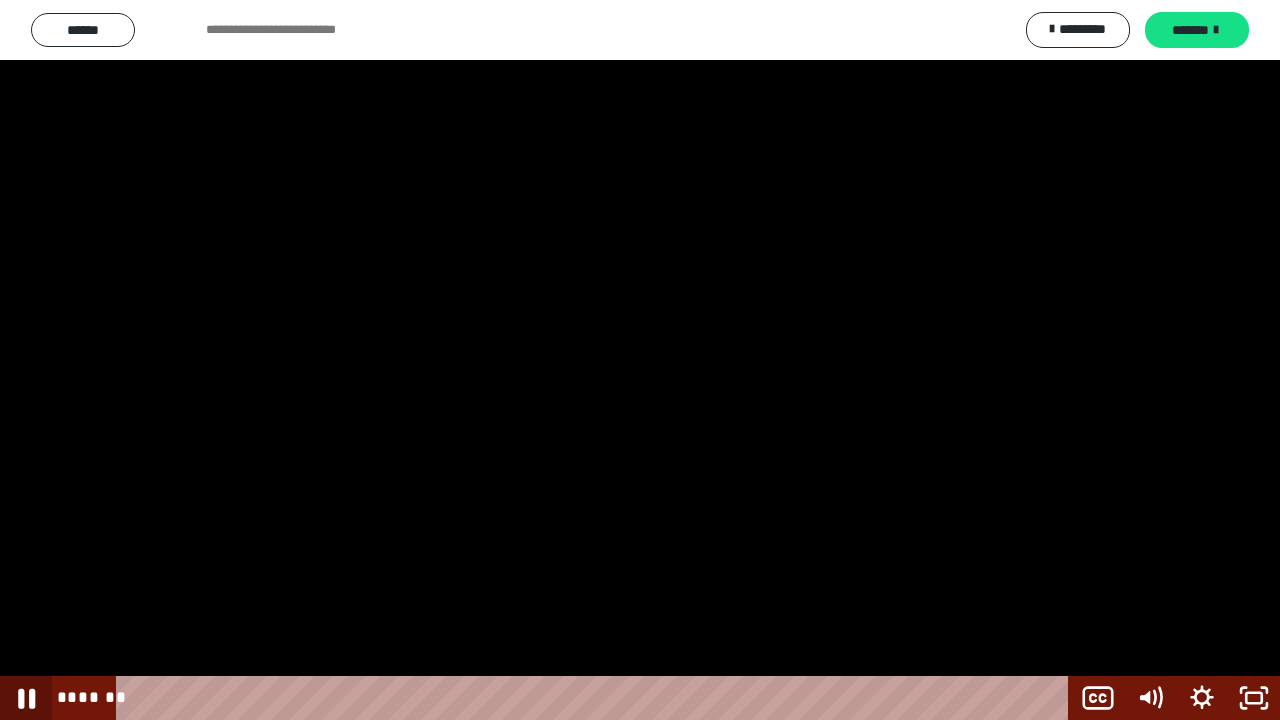 click 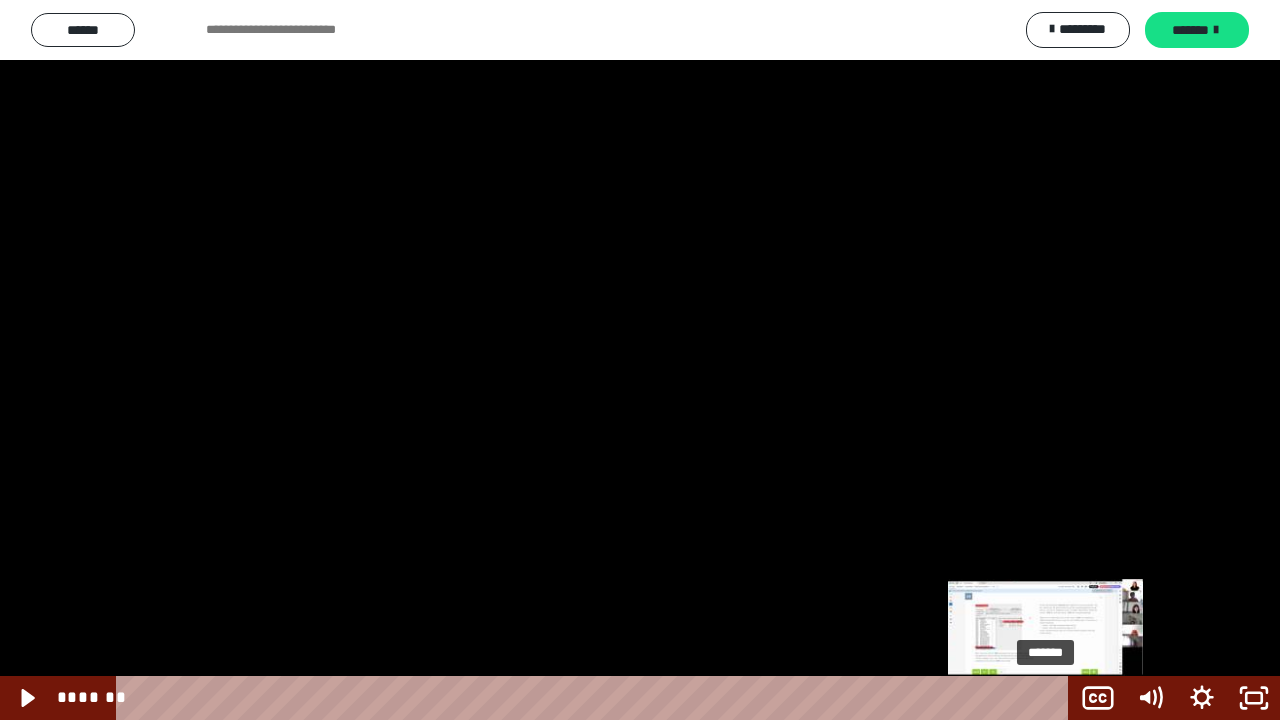 click at bounding box center [1045, 698] 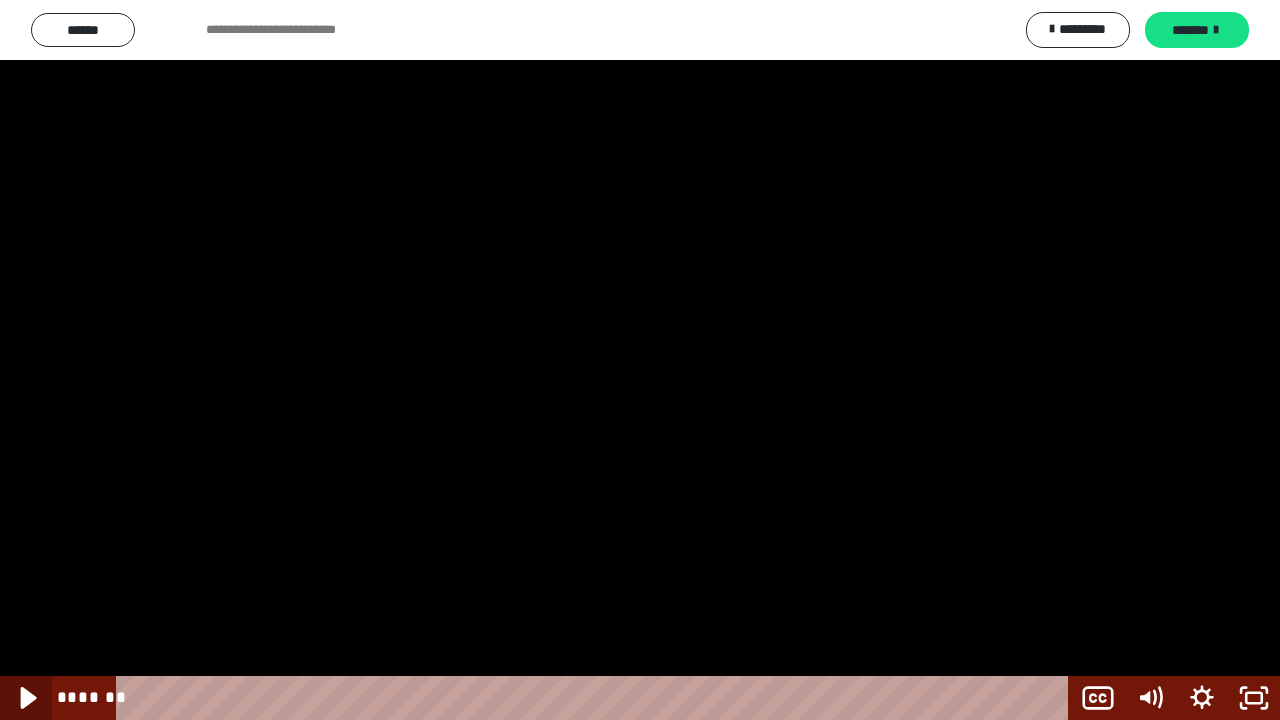 click 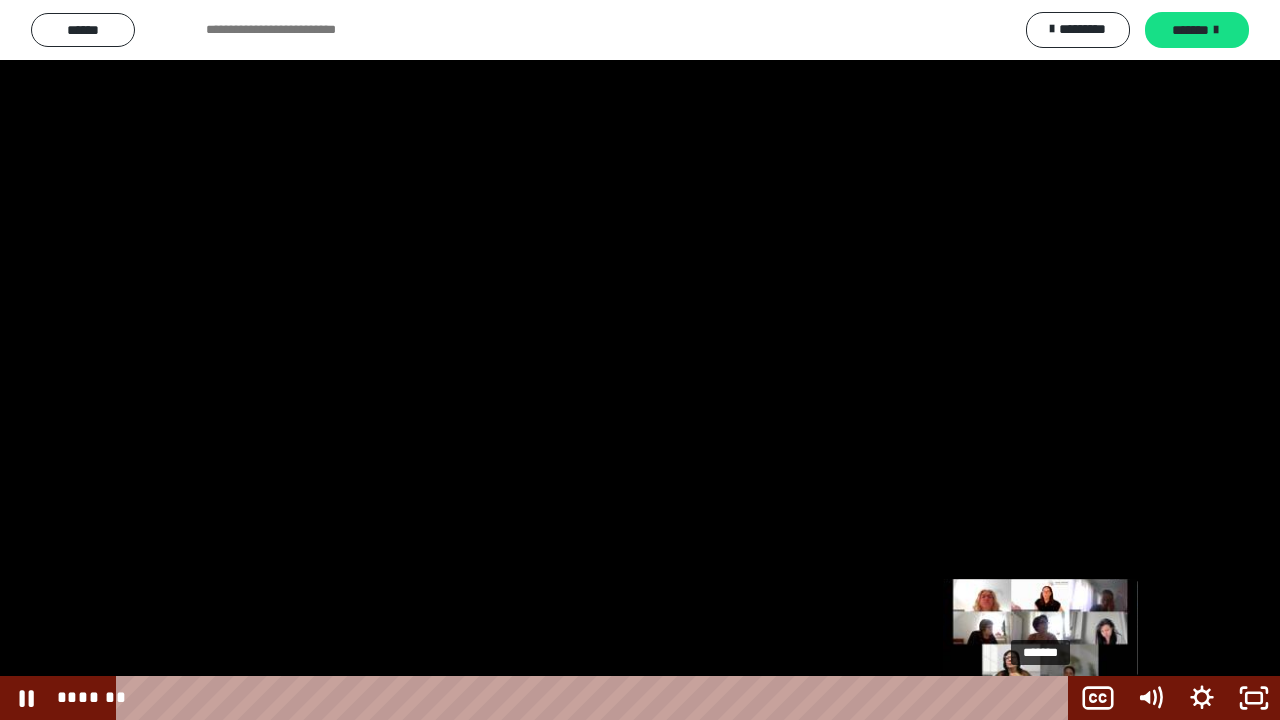 click at bounding box center (1046, 698) 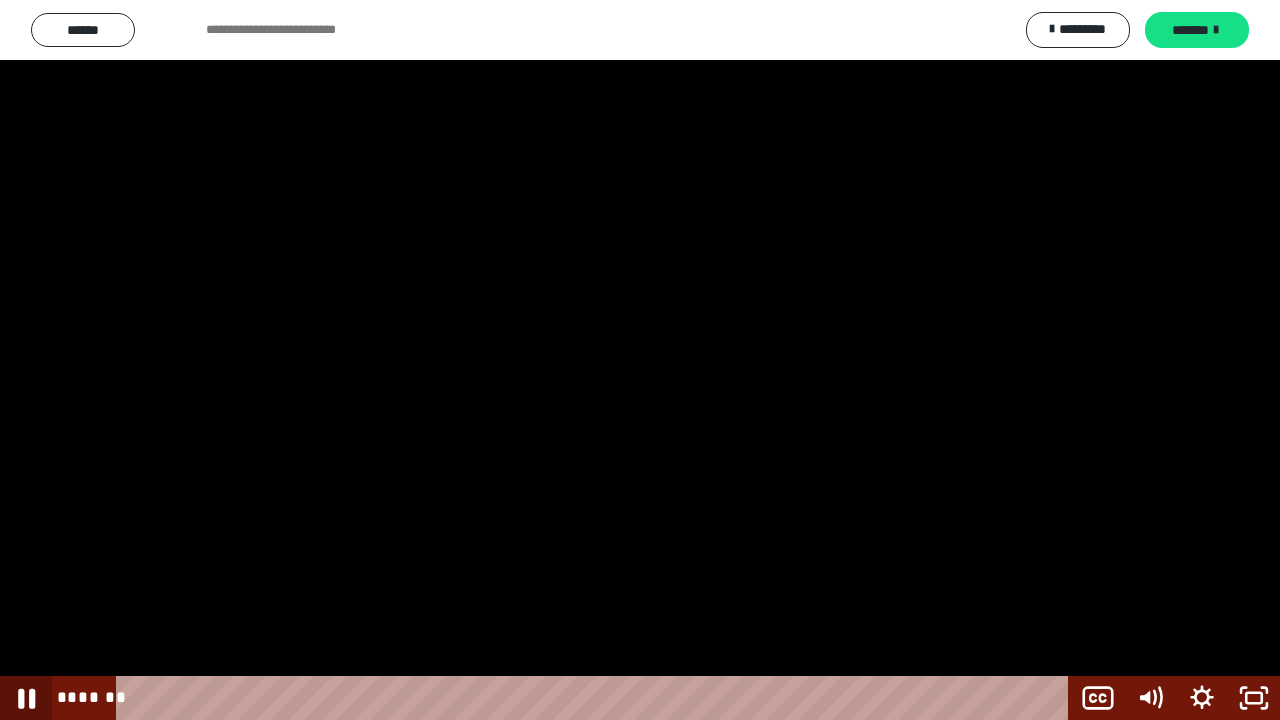 click 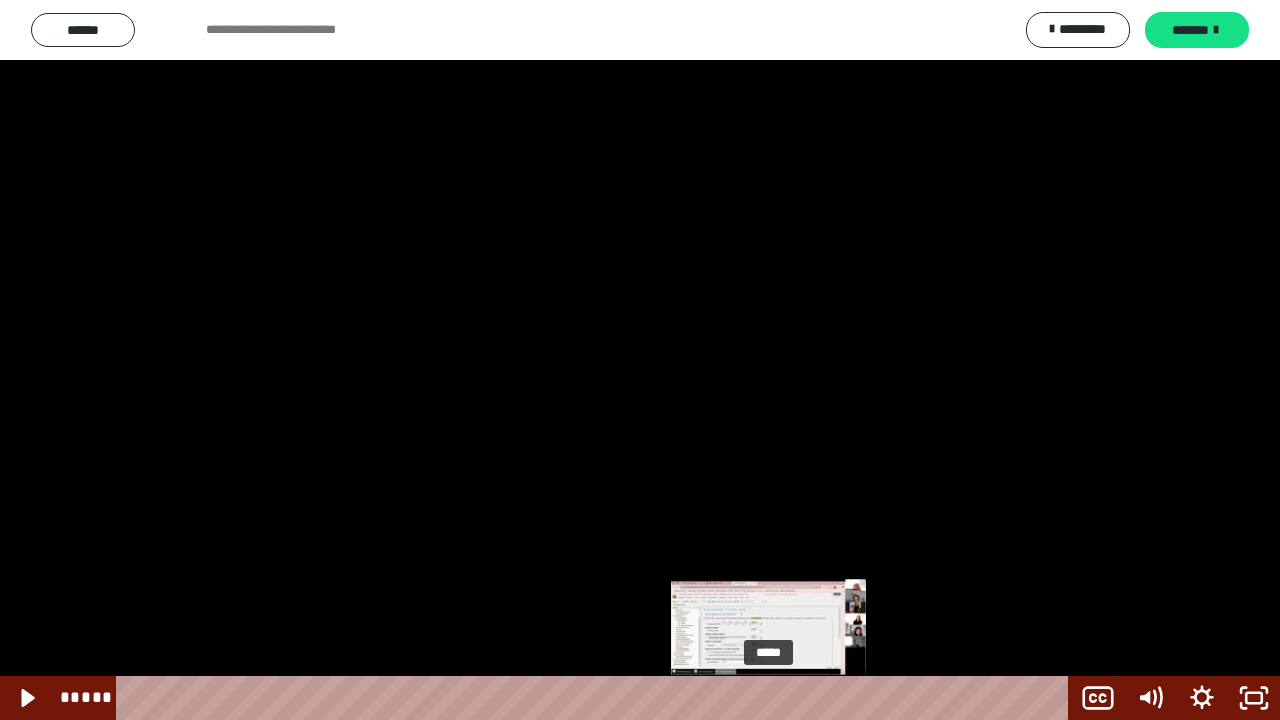 click on "*****" at bounding box center (596, 698) 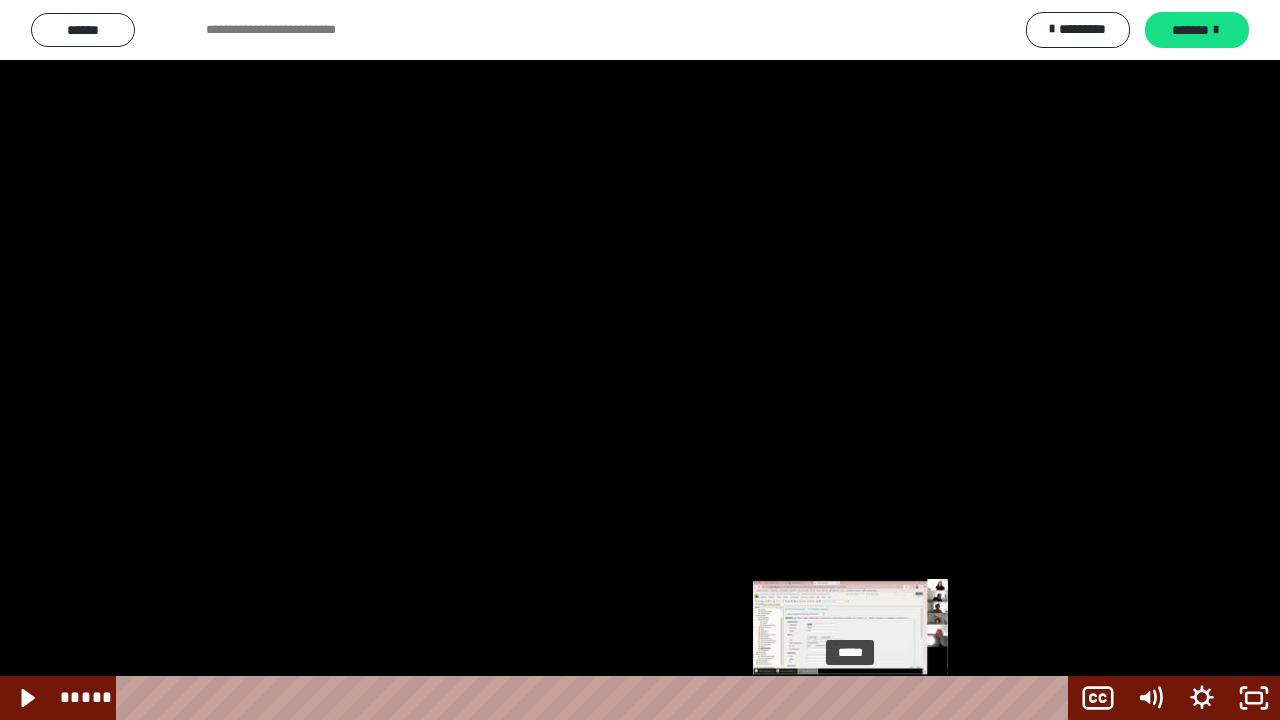 click on "*****" at bounding box center [596, 698] 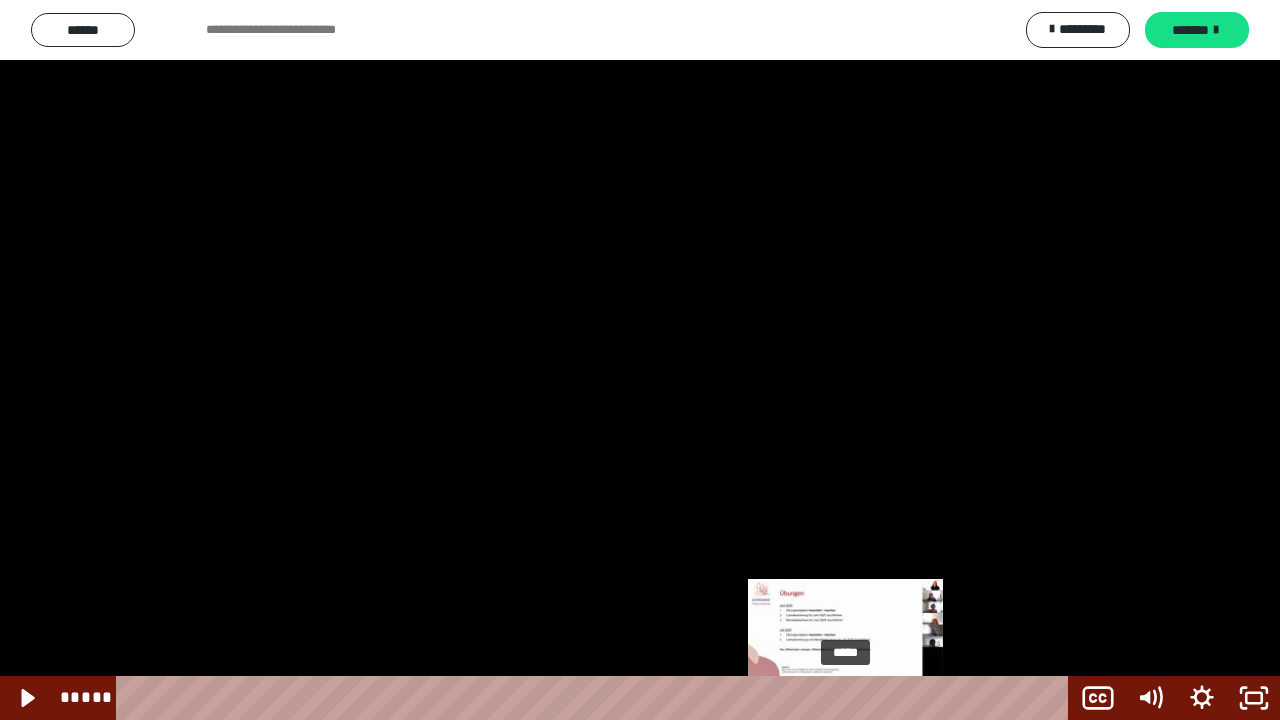 click at bounding box center (845, 698) 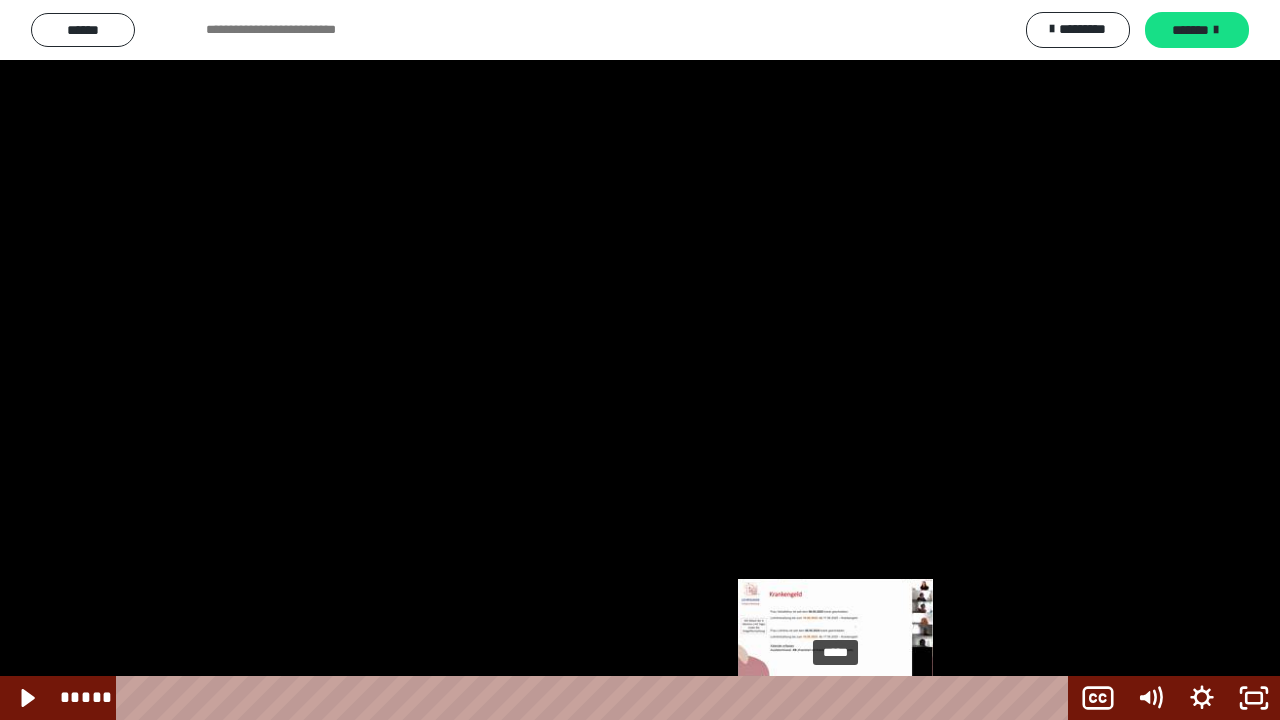 click at bounding box center [835, 698] 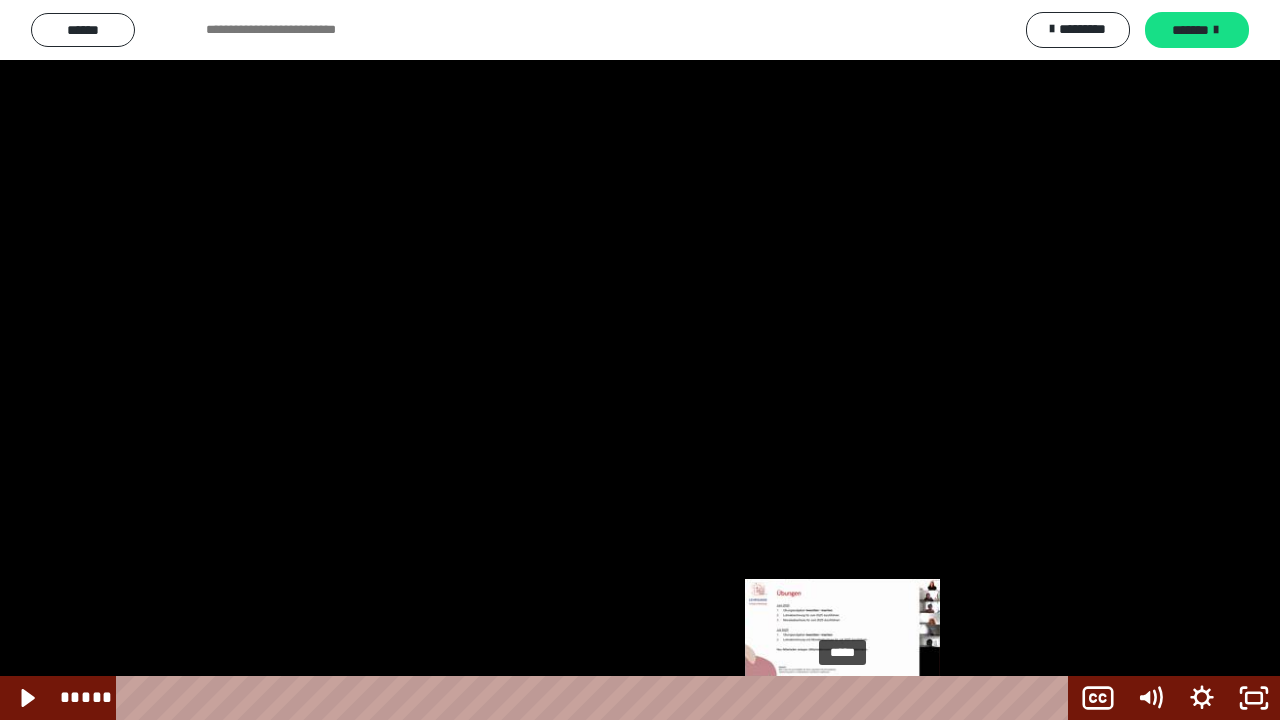 click on "*****" at bounding box center [596, 698] 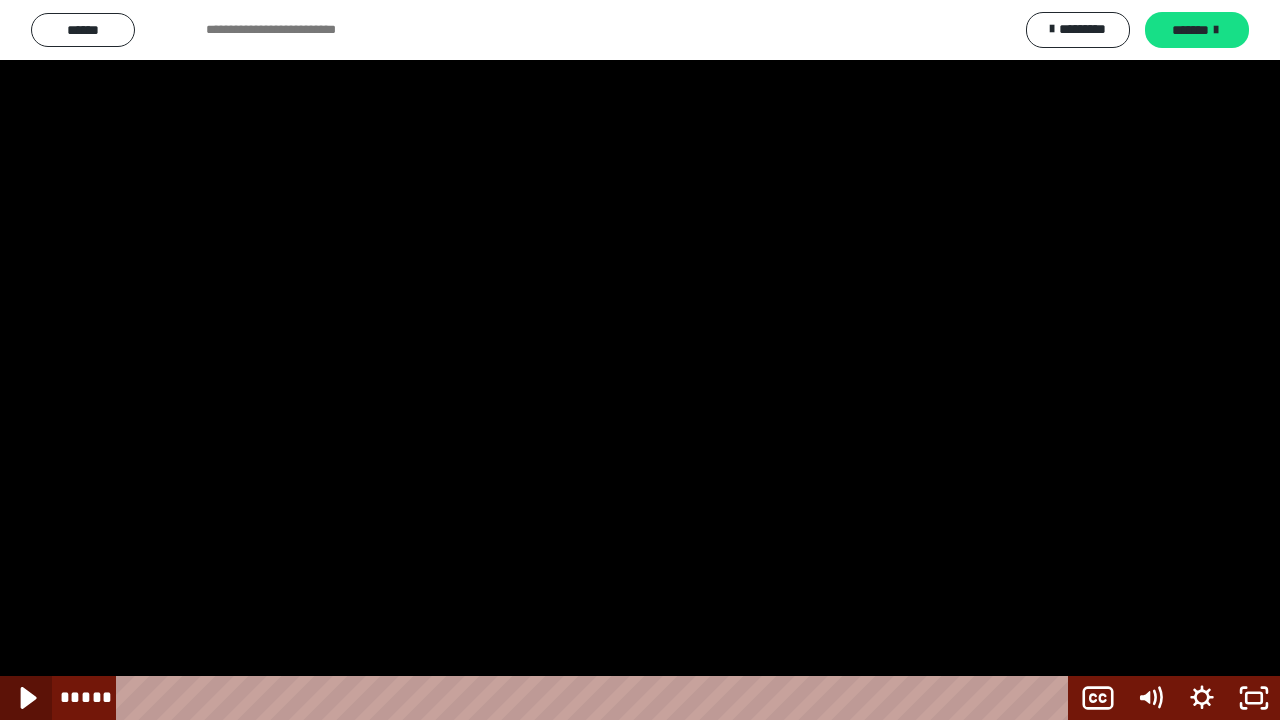 click 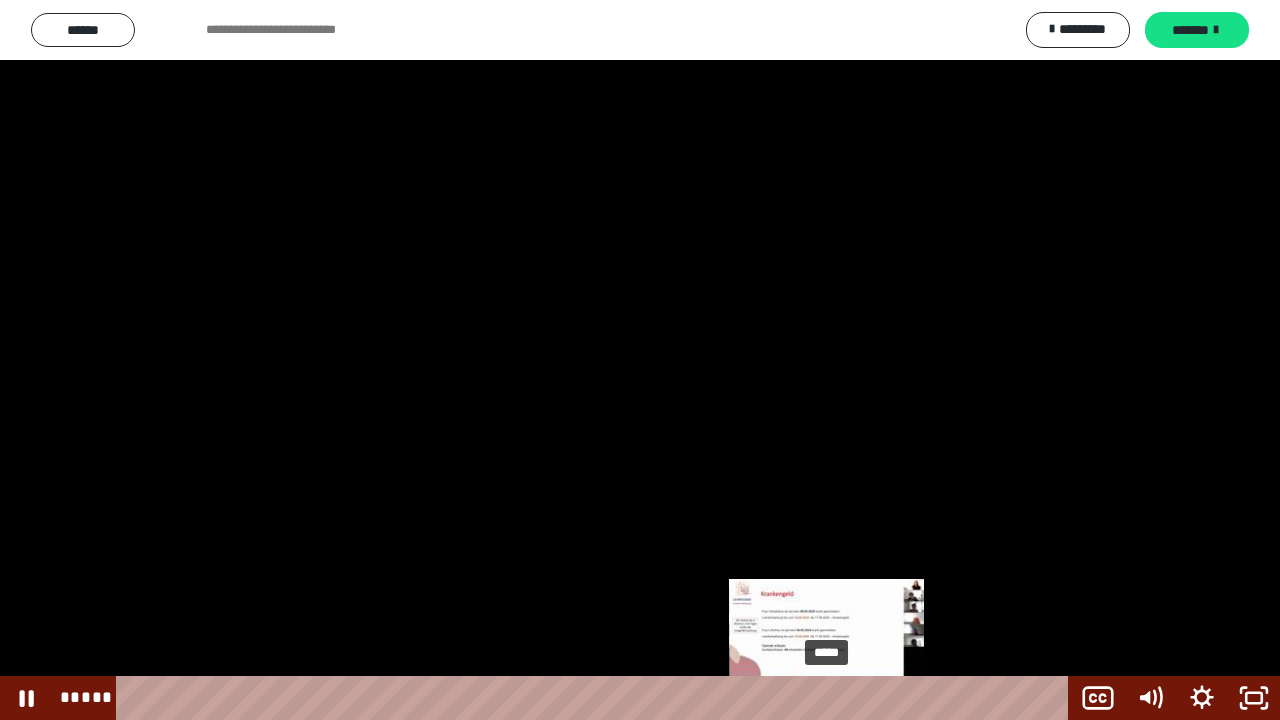 click on "*****" at bounding box center (596, 698) 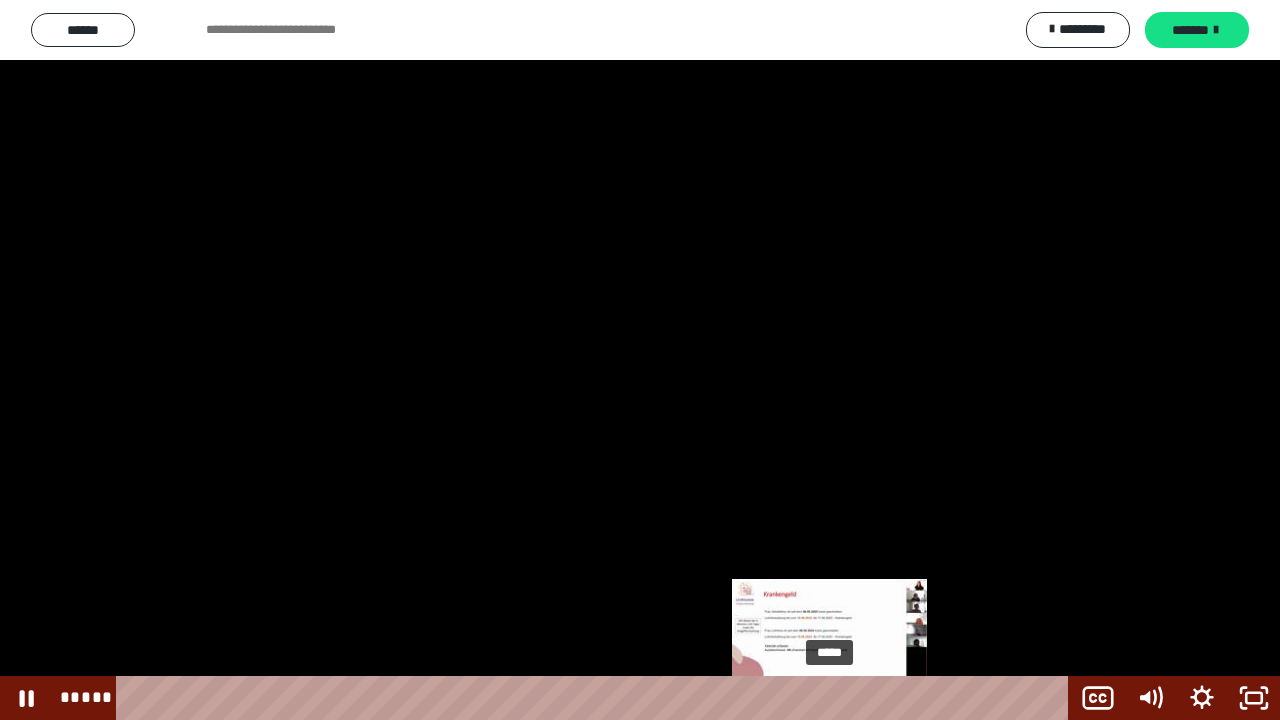 click at bounding box center [829, 698] 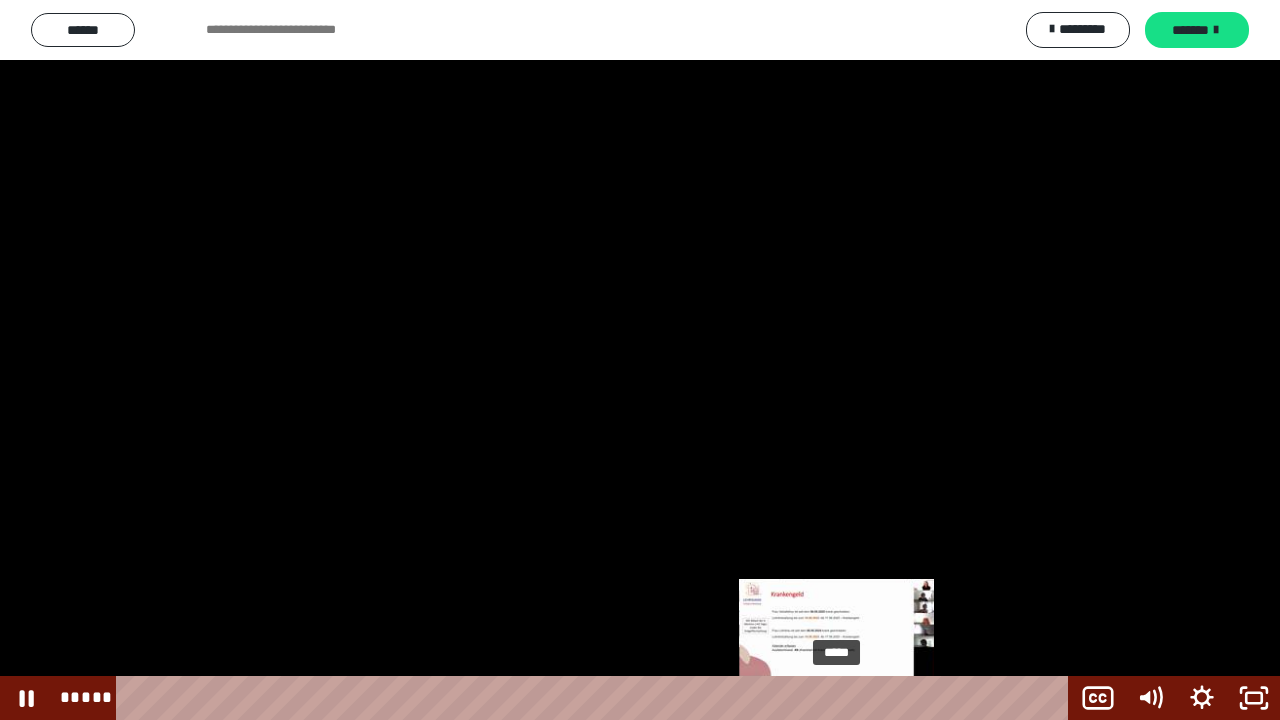 click on "*****" at bounding box center [596, 698] 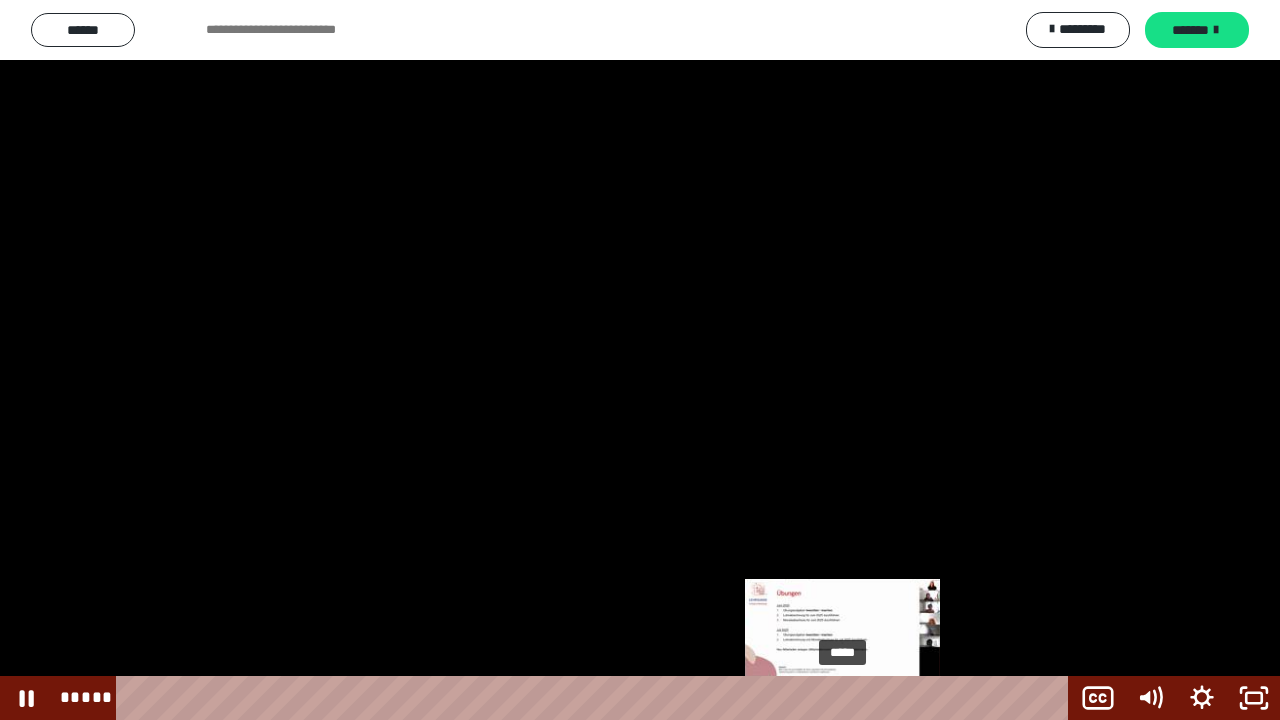 click on "*****" at bounding box center [596, 698] 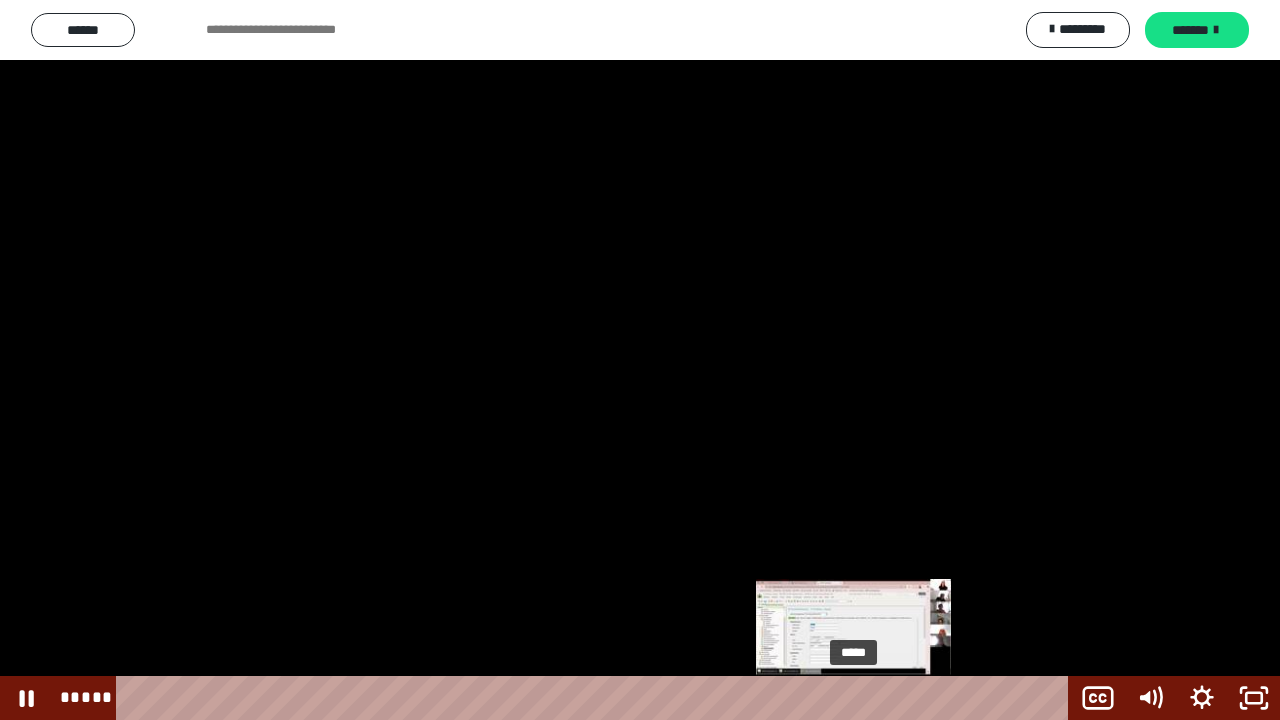 click on "*****" at bounding box center [596, 698] 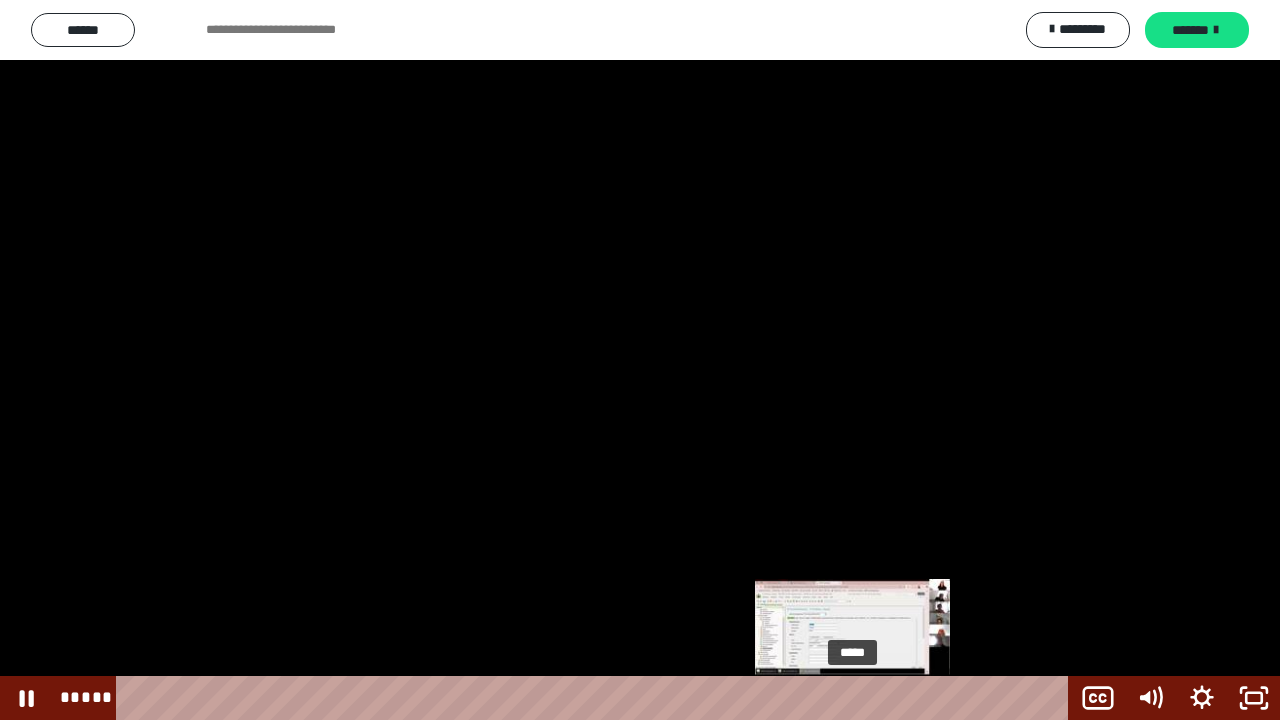 click at bounding box center [852, 698] 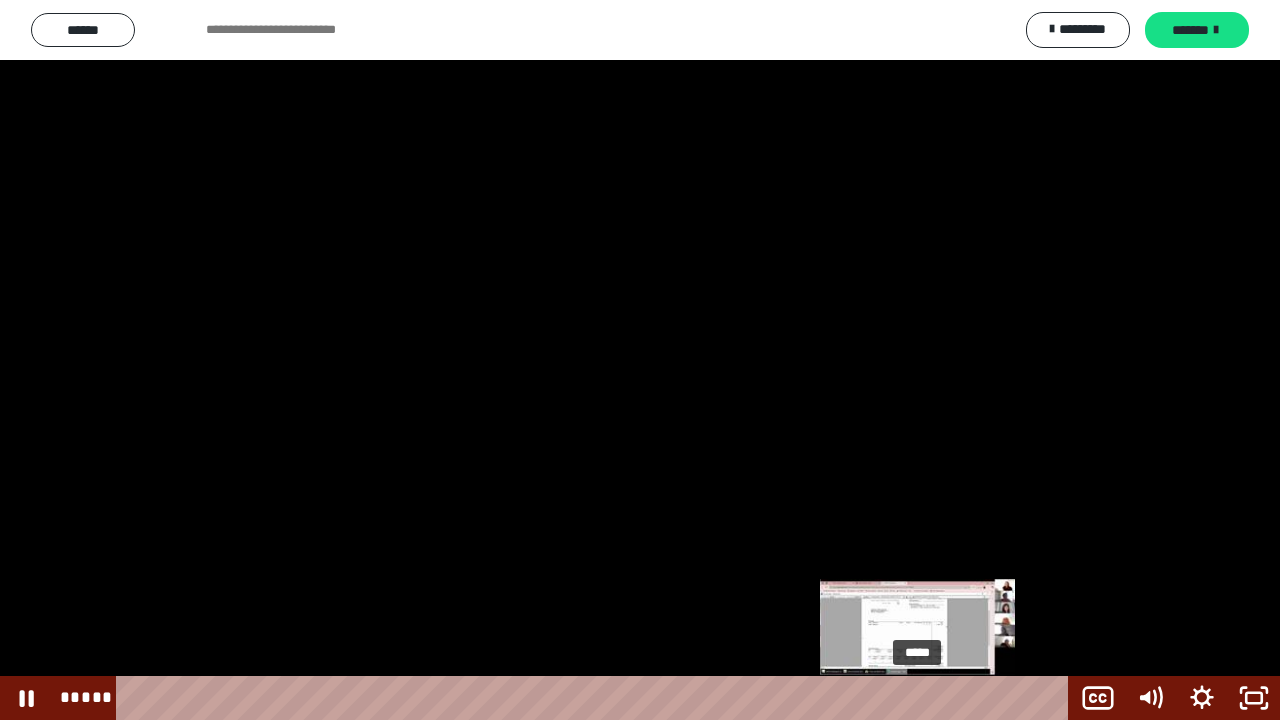 click on "*****" at bounding box center (596, 698) 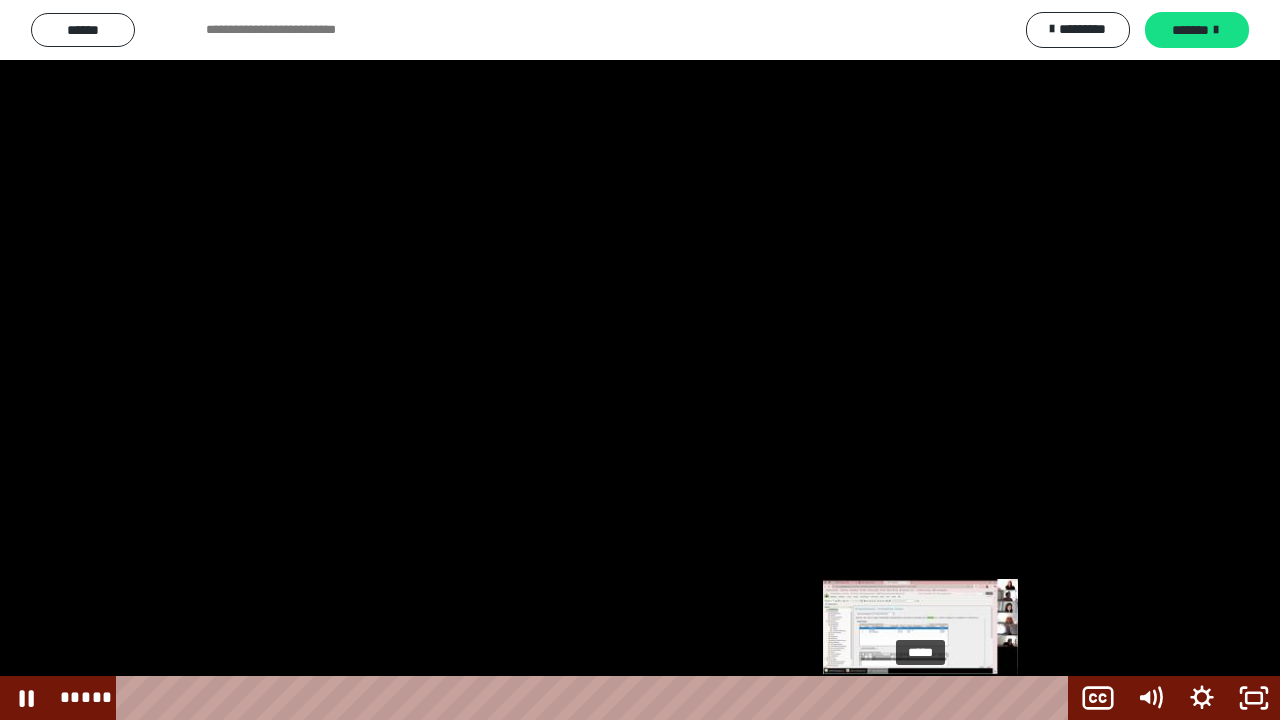 click at bounding box center [920, 698] 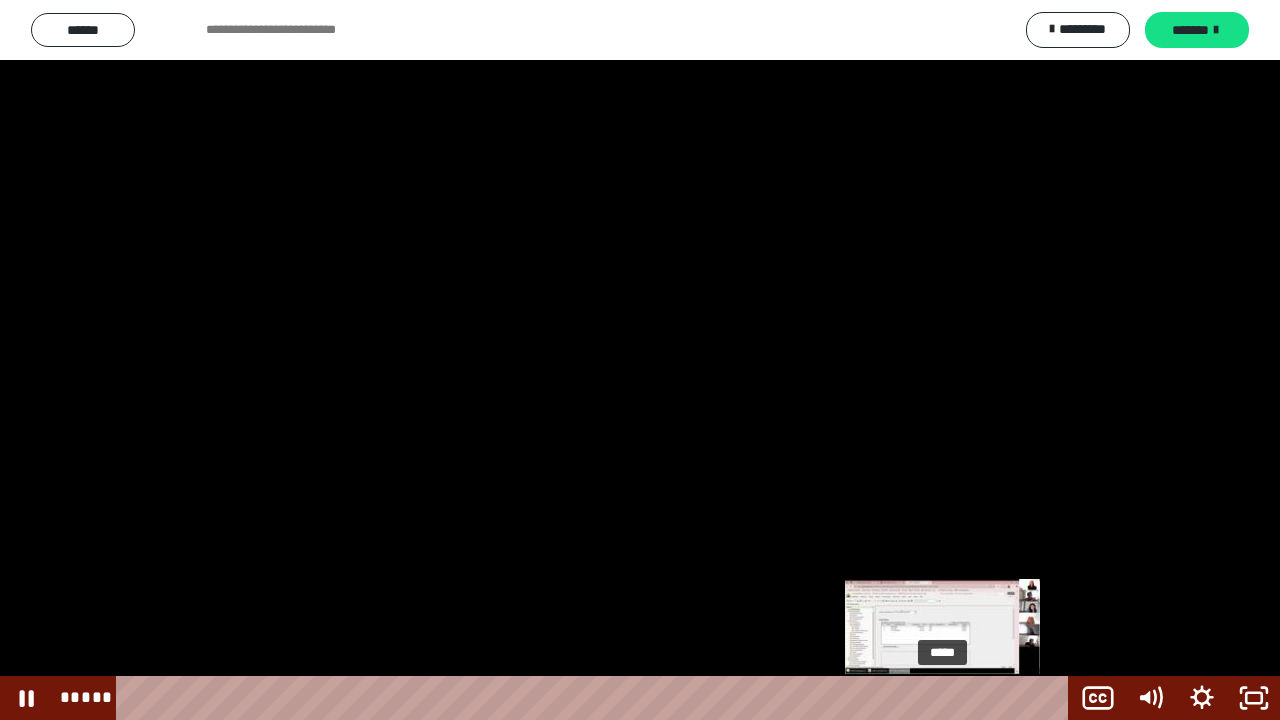 click on "*****" at bounding box center [596, 698] 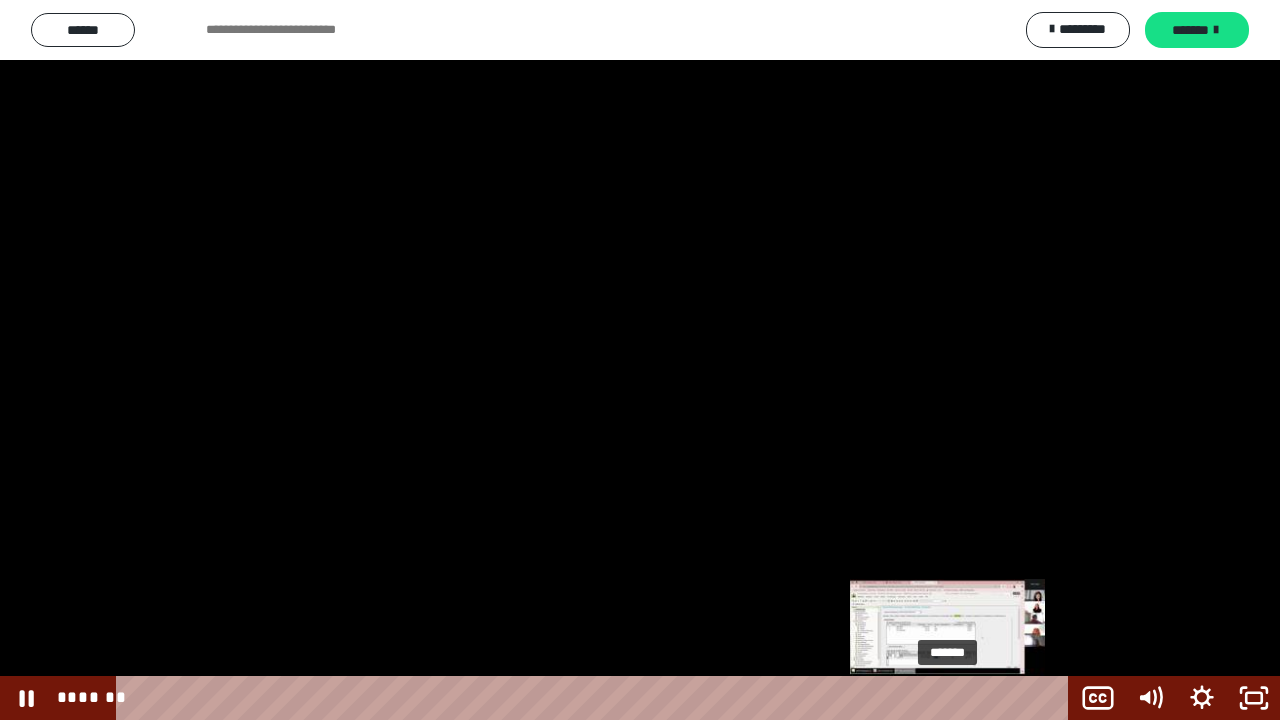 click on "*******" at bounding box center (596, 698) 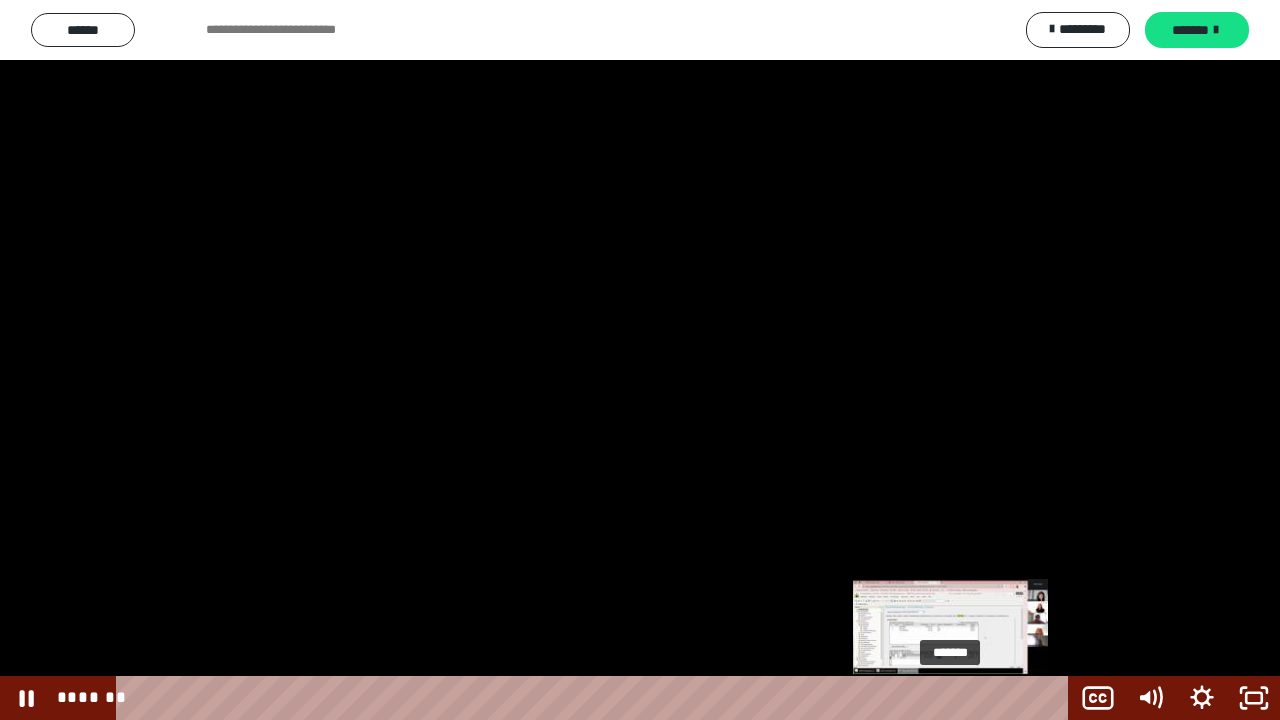 click on "*******" at bounding box center [596, 698] 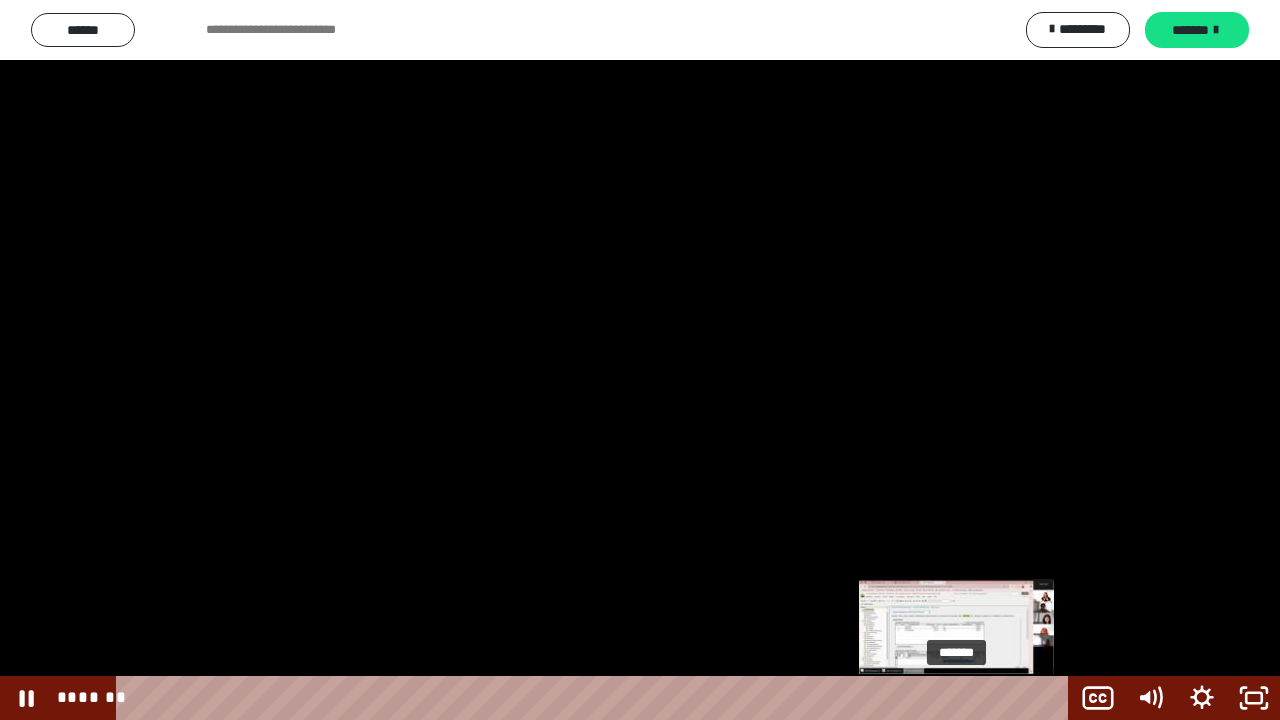 click on "*******" at bounding box center (596, 698) 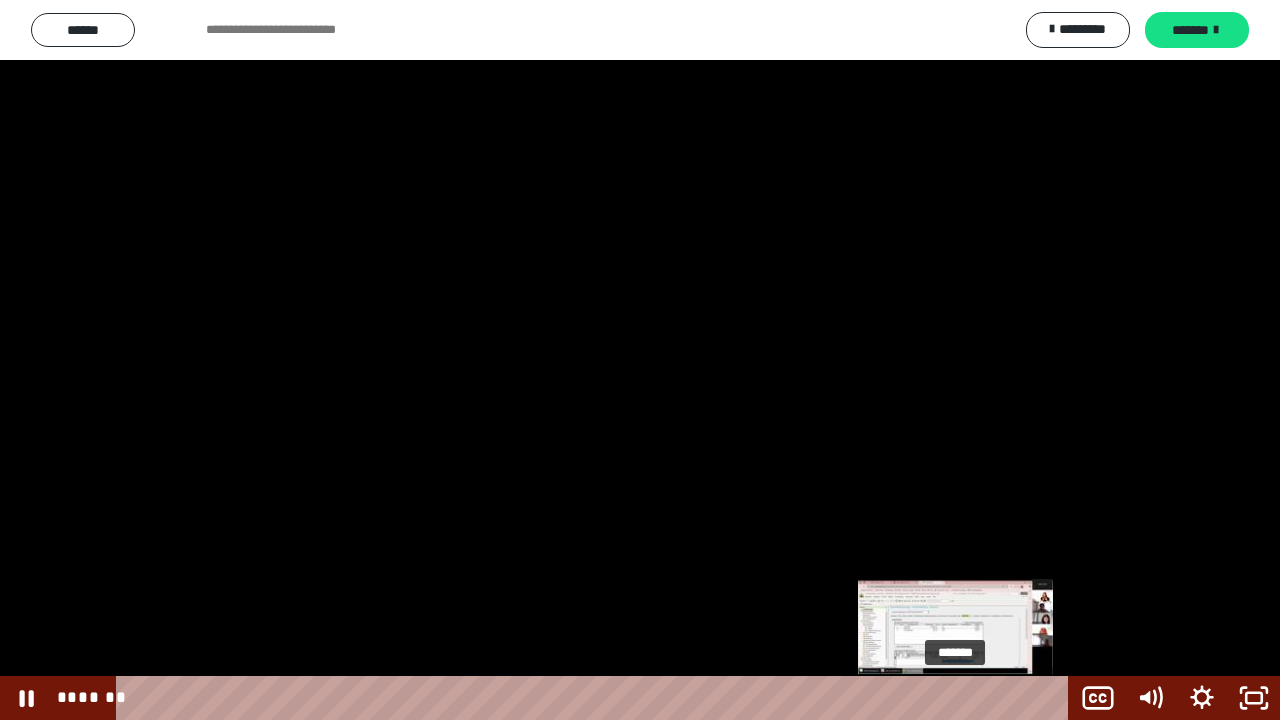 click at bounding box center [955, 698] 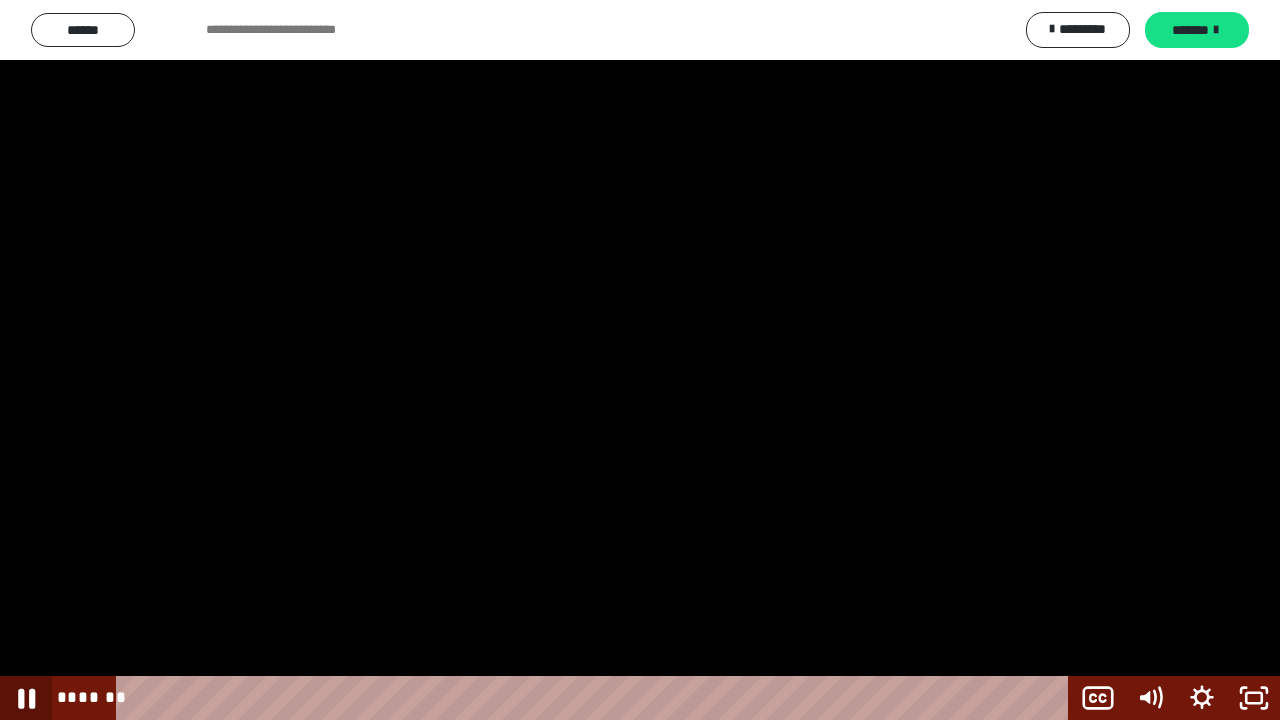 click 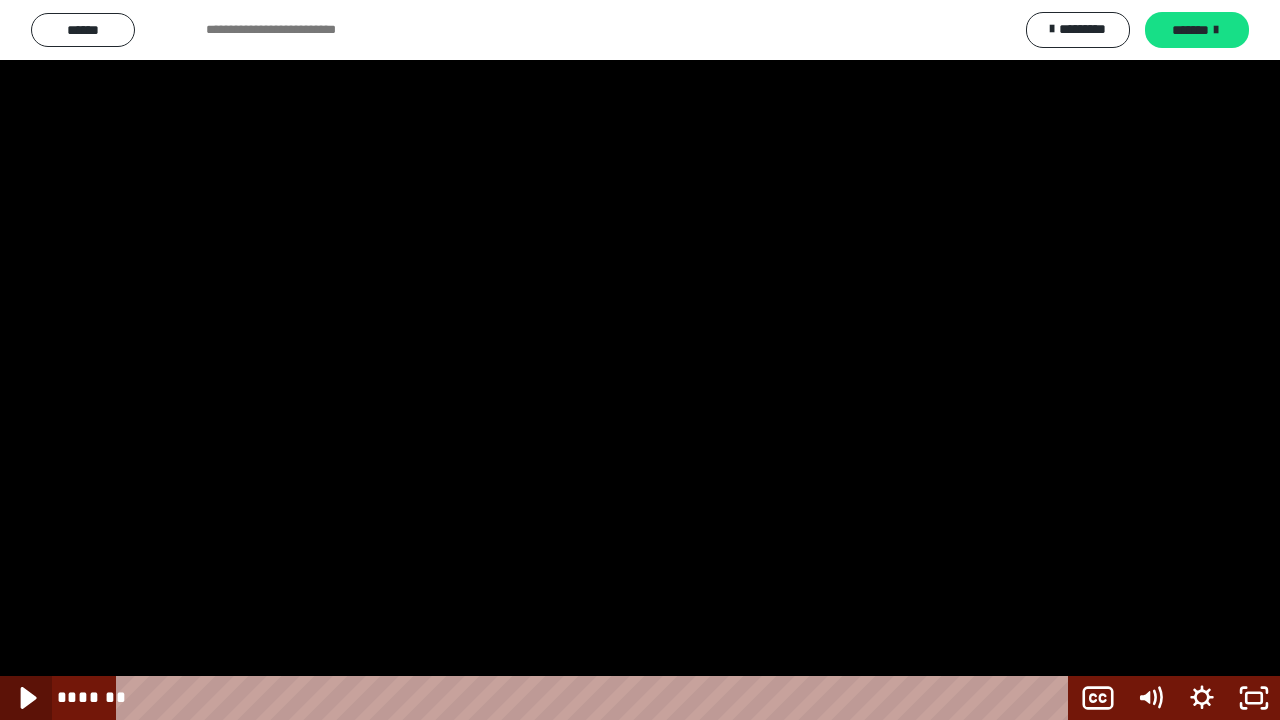 click 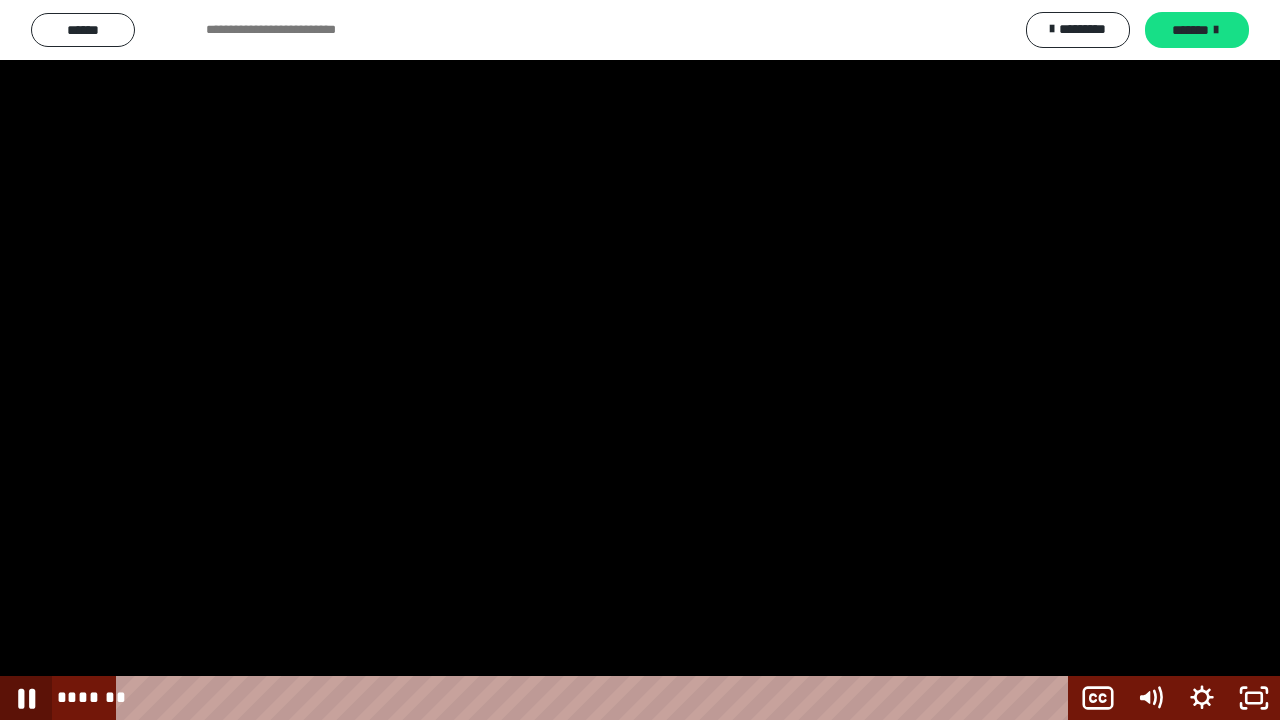 click 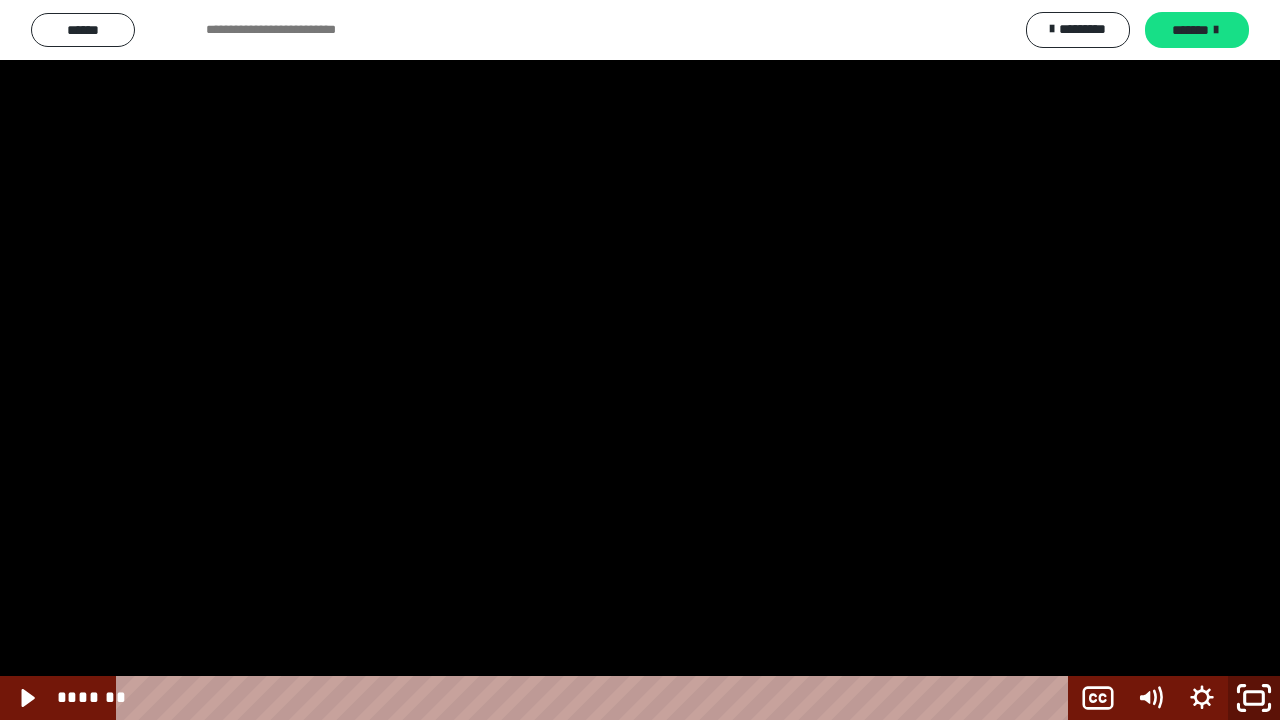 click 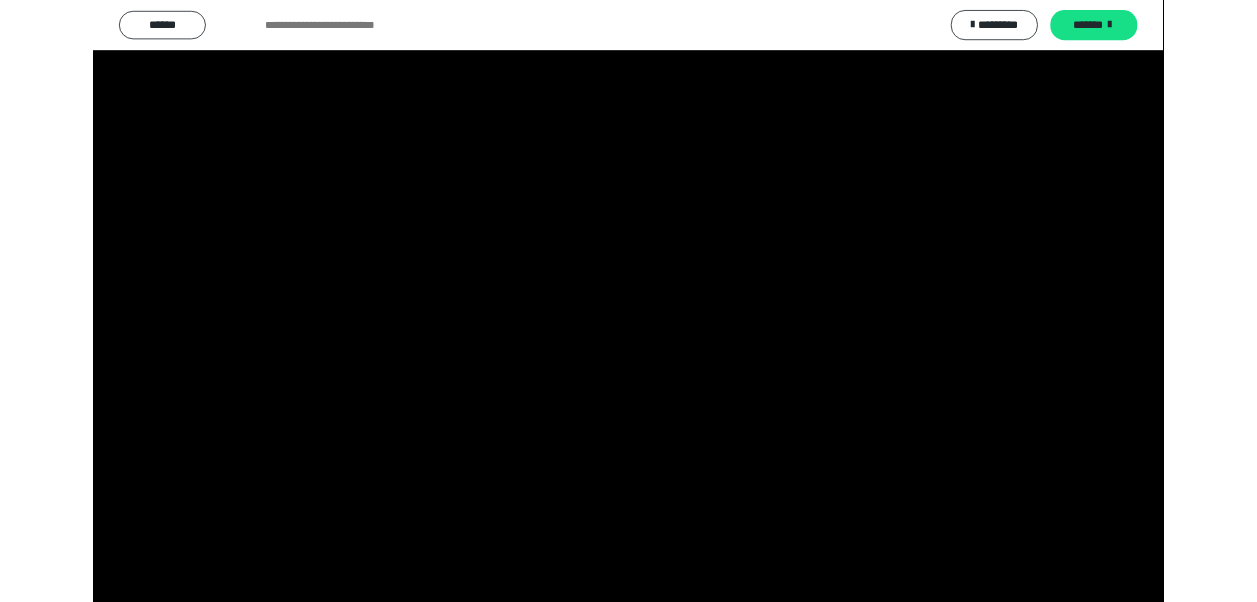 scroll, scrollTop: 2604, scrollLeft: 0, axis: vertical 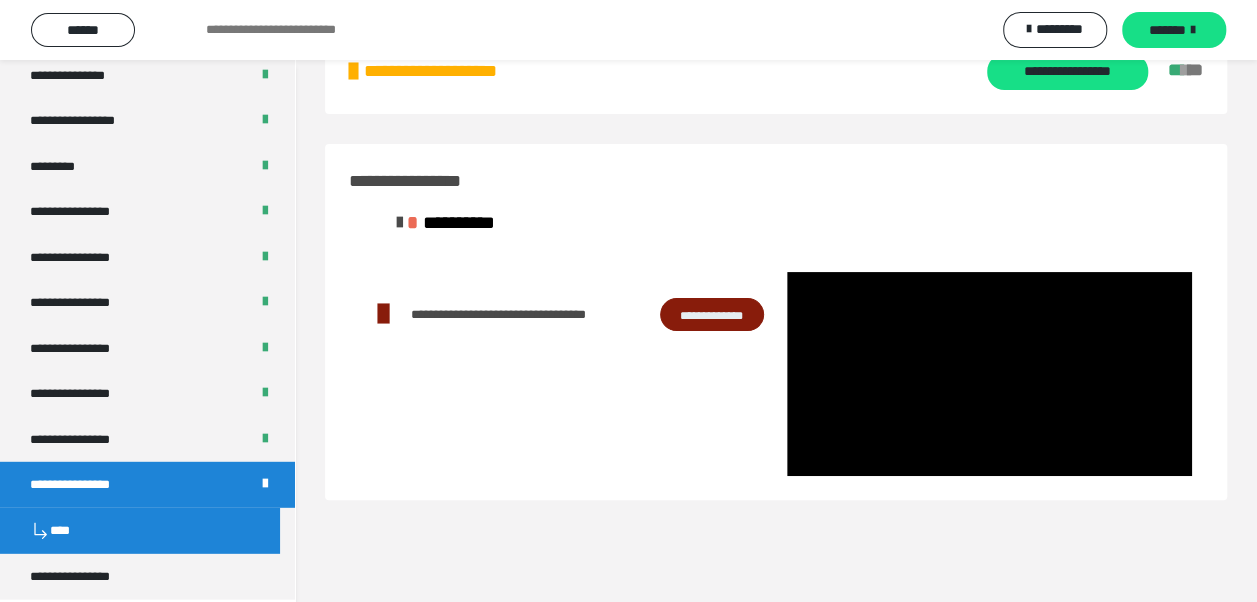 click on "**********" at bounding box center [712, 314] 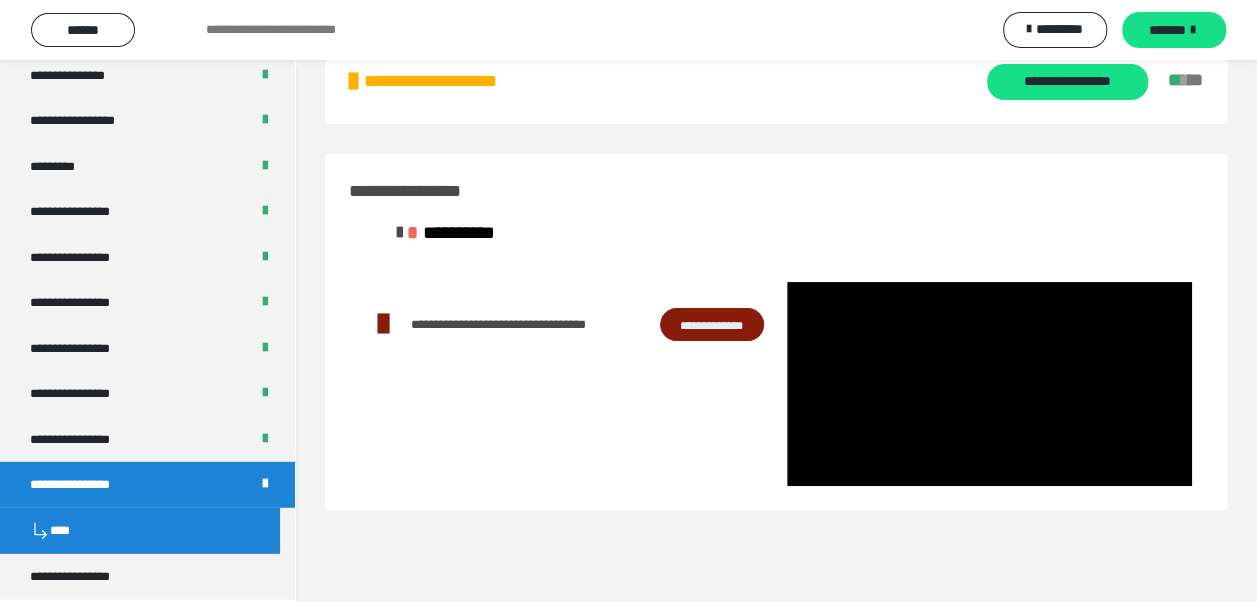 scroll, scrollTop: 60, scrollLeft: 0, axis: vertical 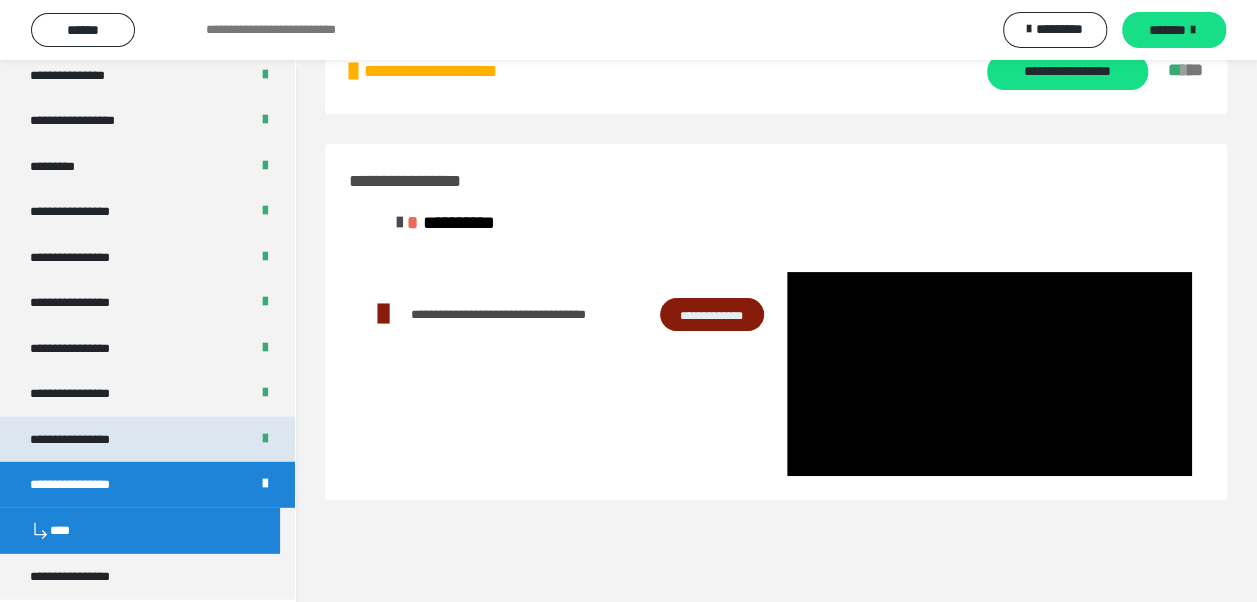 click on "**********" at bounding box center (147, 440) 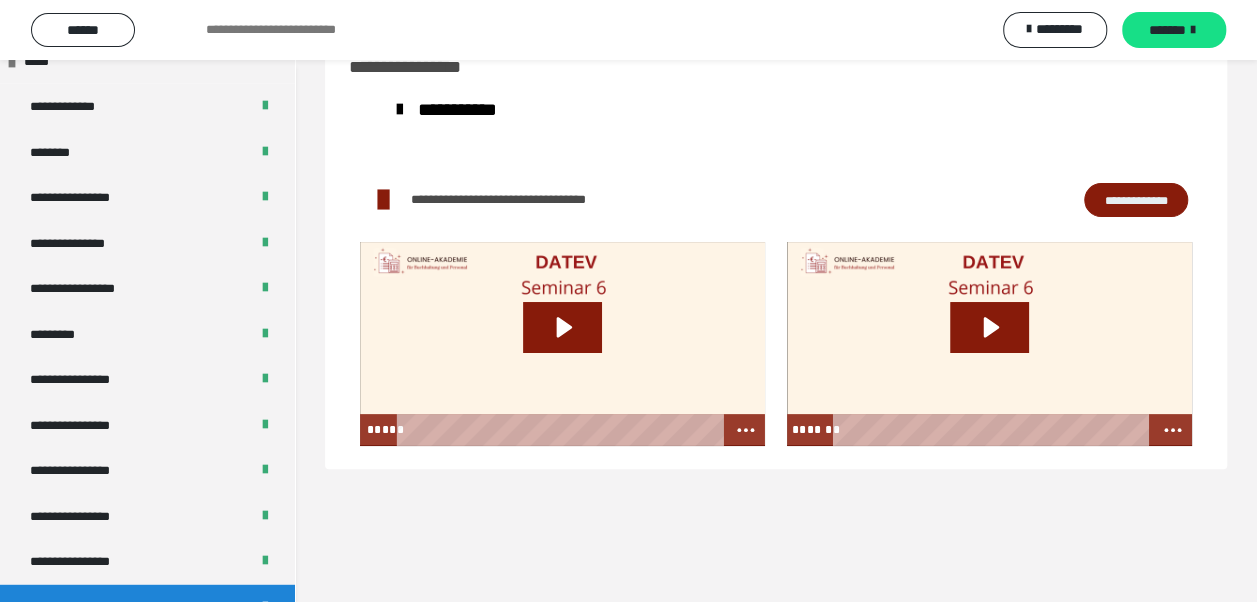 scroll, scrollTop: 2440, scrollLeft: 0, axis: vertical 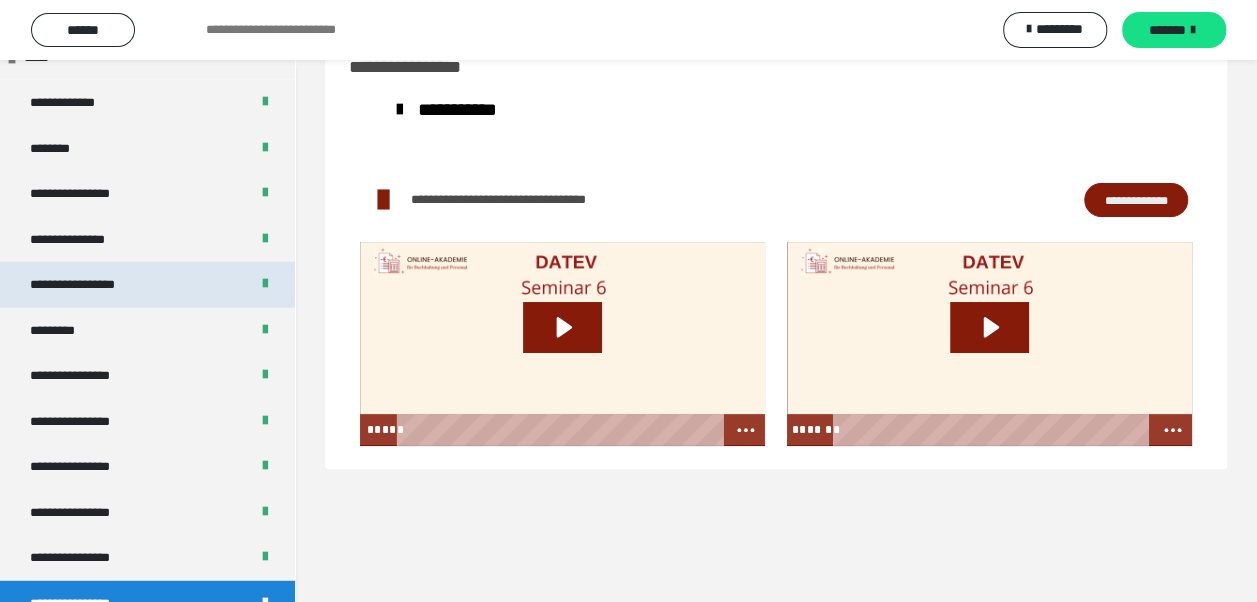 click on "**********" at bounding box center (93, 285) 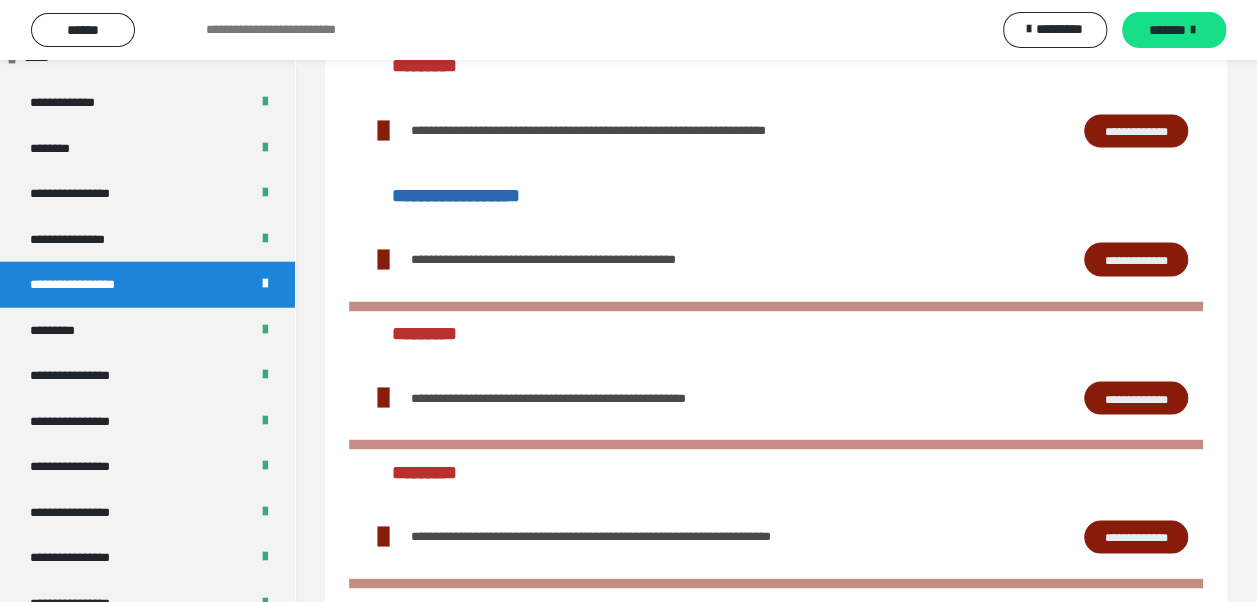 scroll, scrollTop: 1756, scrollLeft: 0, axis: vertical 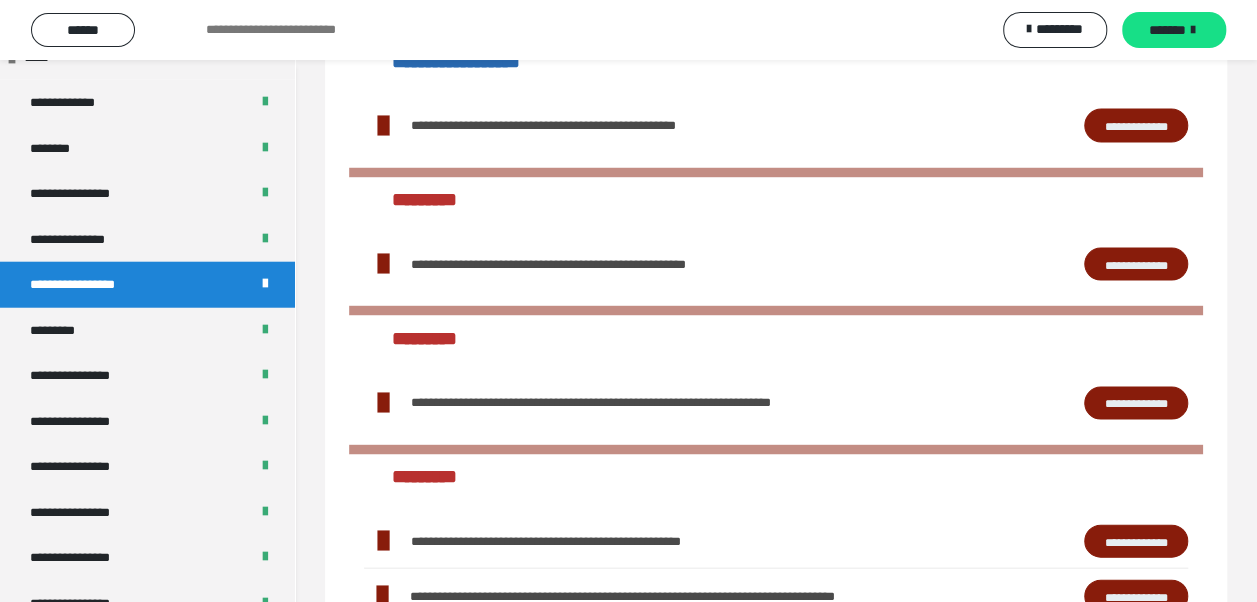 click on "**********" at bounding box center [1136, 402] 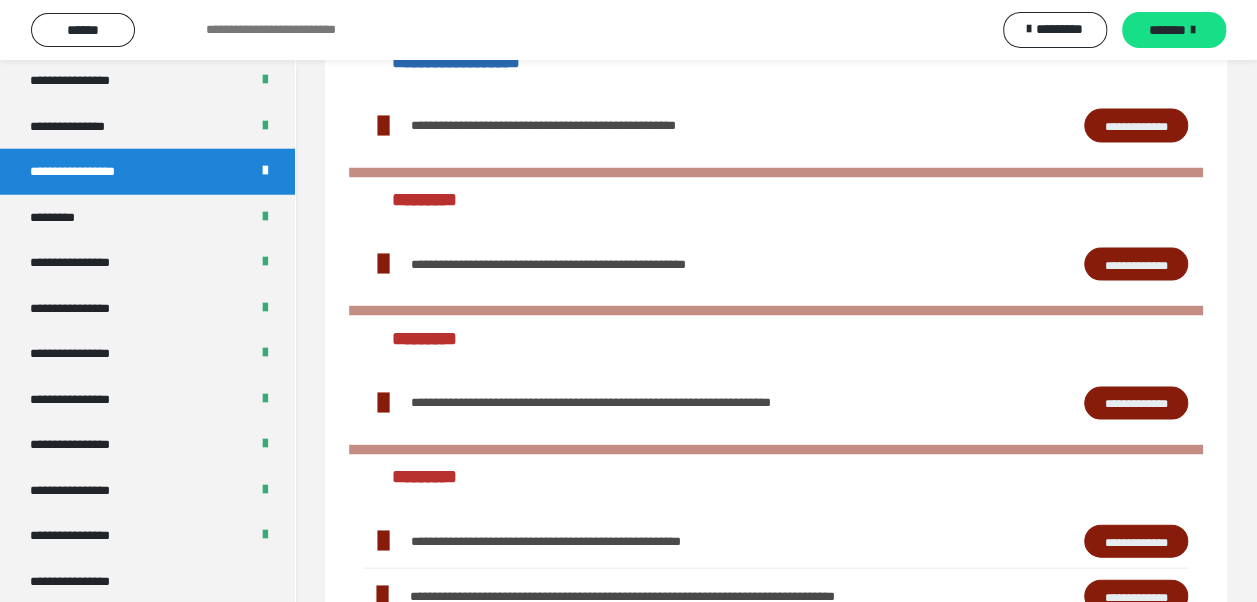 scroll, scrollTop: 2557, scrollLeft: 0, axis: vertical 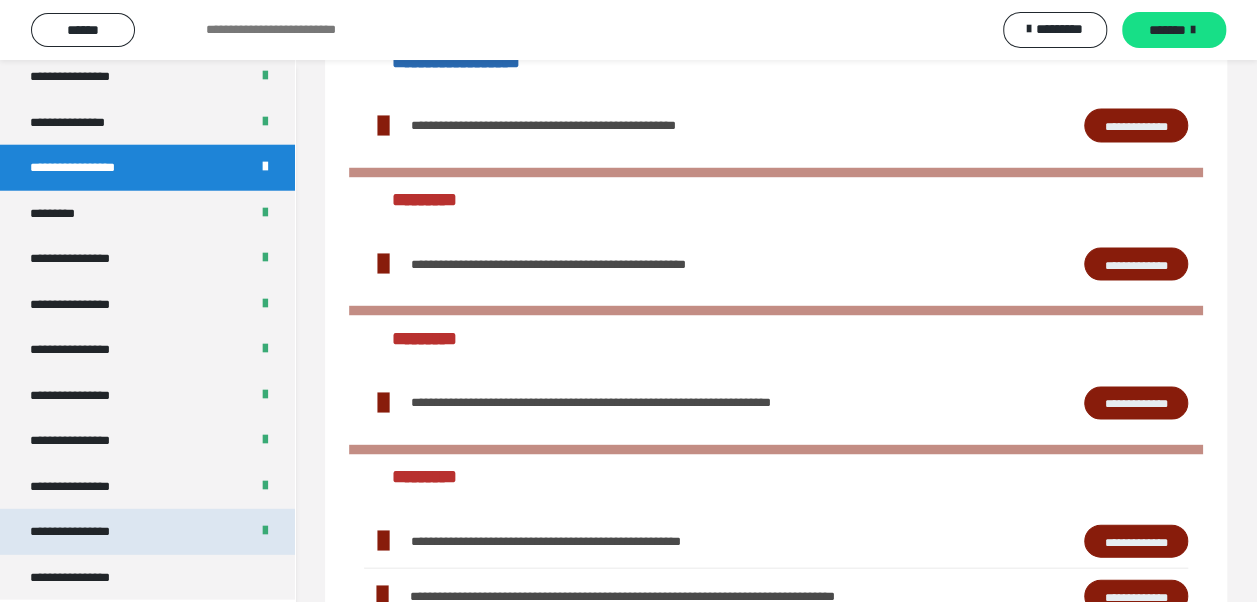 click on "**********" at bounding box center (87, 532) 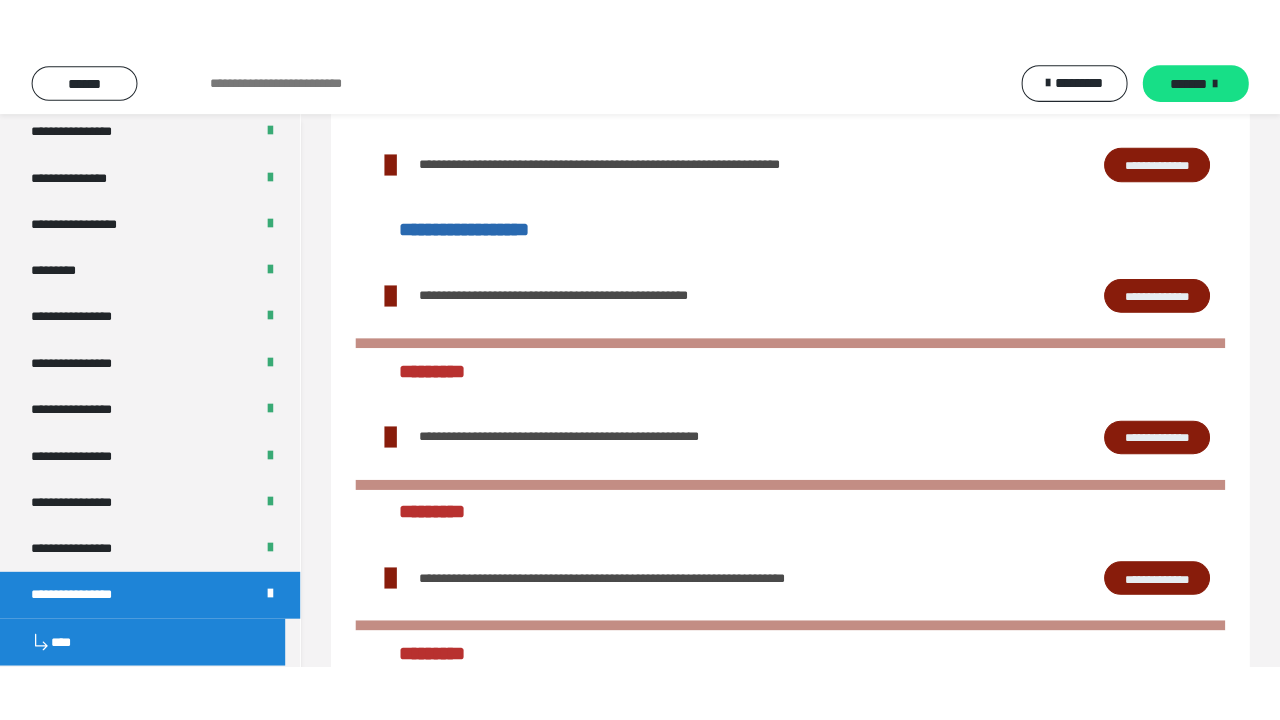 scroll, scrollTop: 60, scrollLeft: 0, axis: vertical 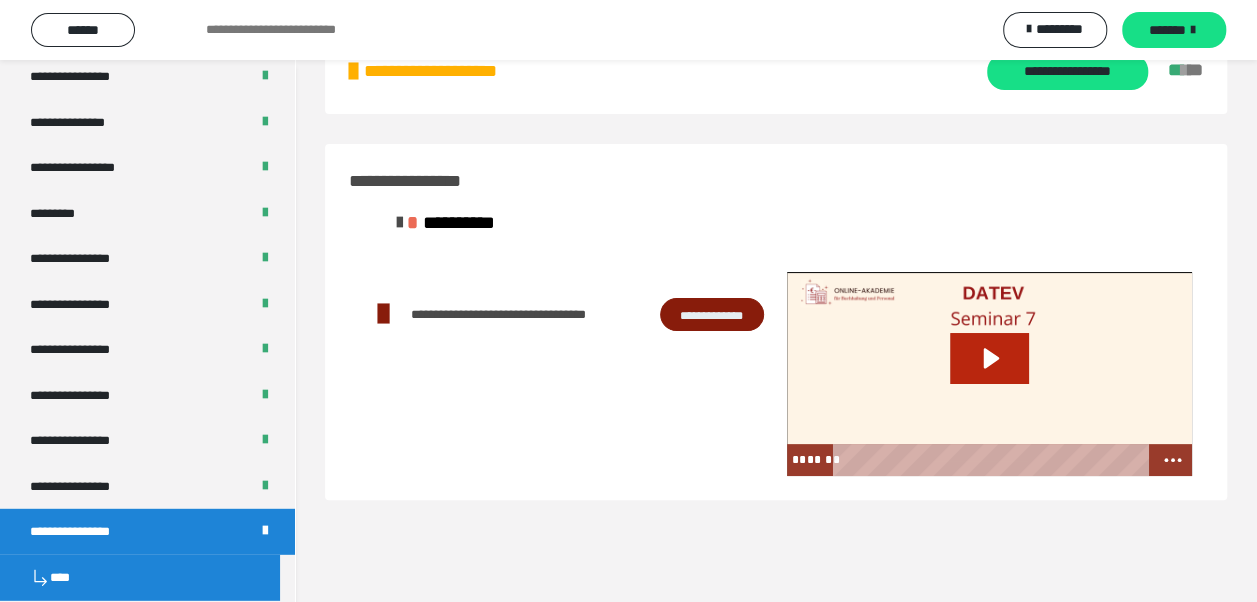 click 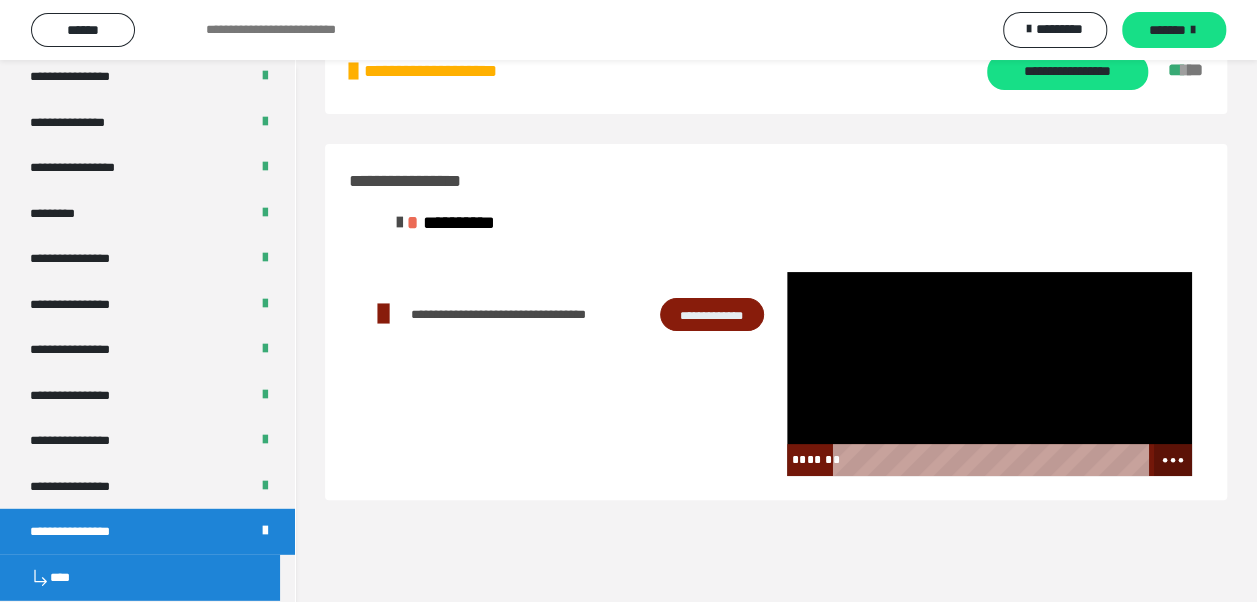 click 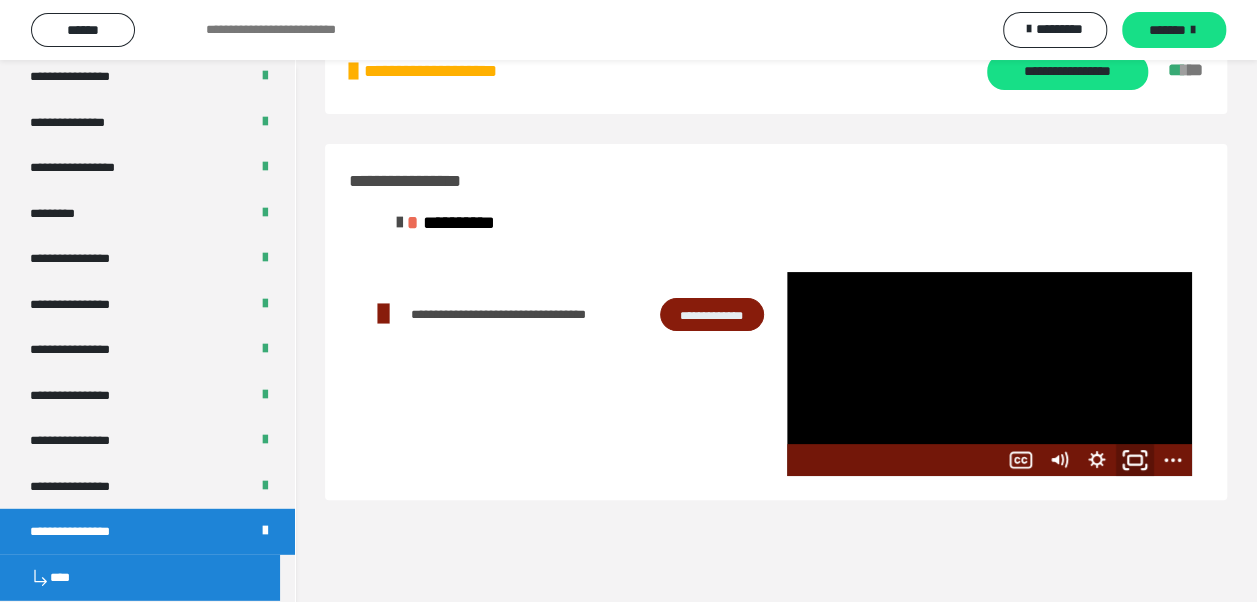 click 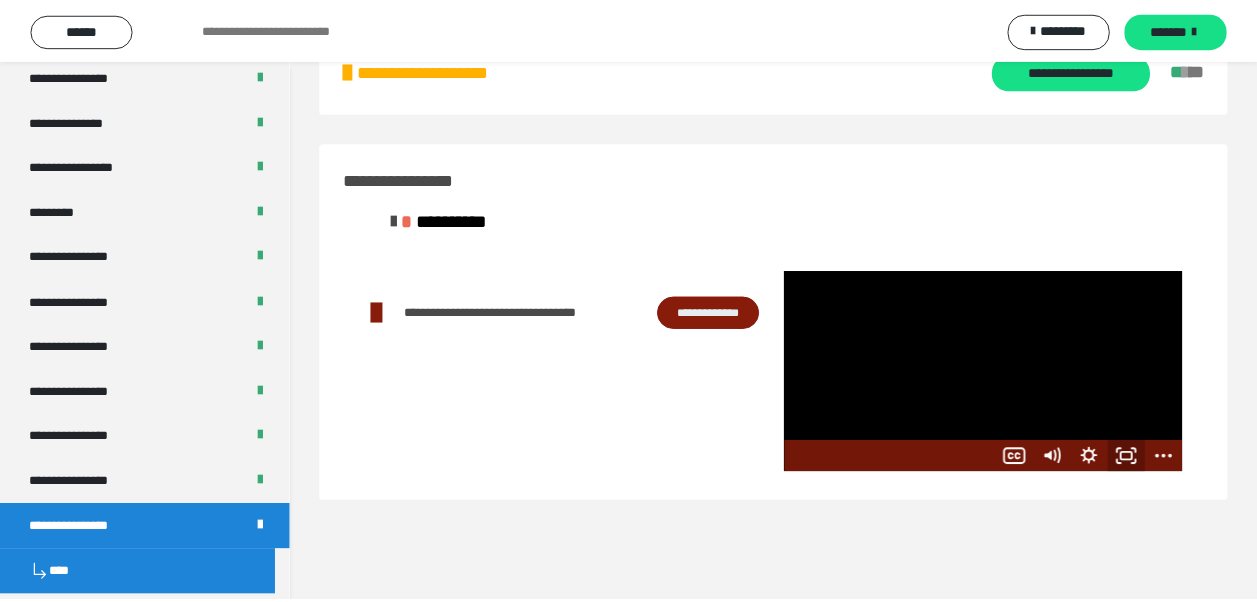 scroll, scrollTop: 2486, scrollLeft: 0, axis: vertical 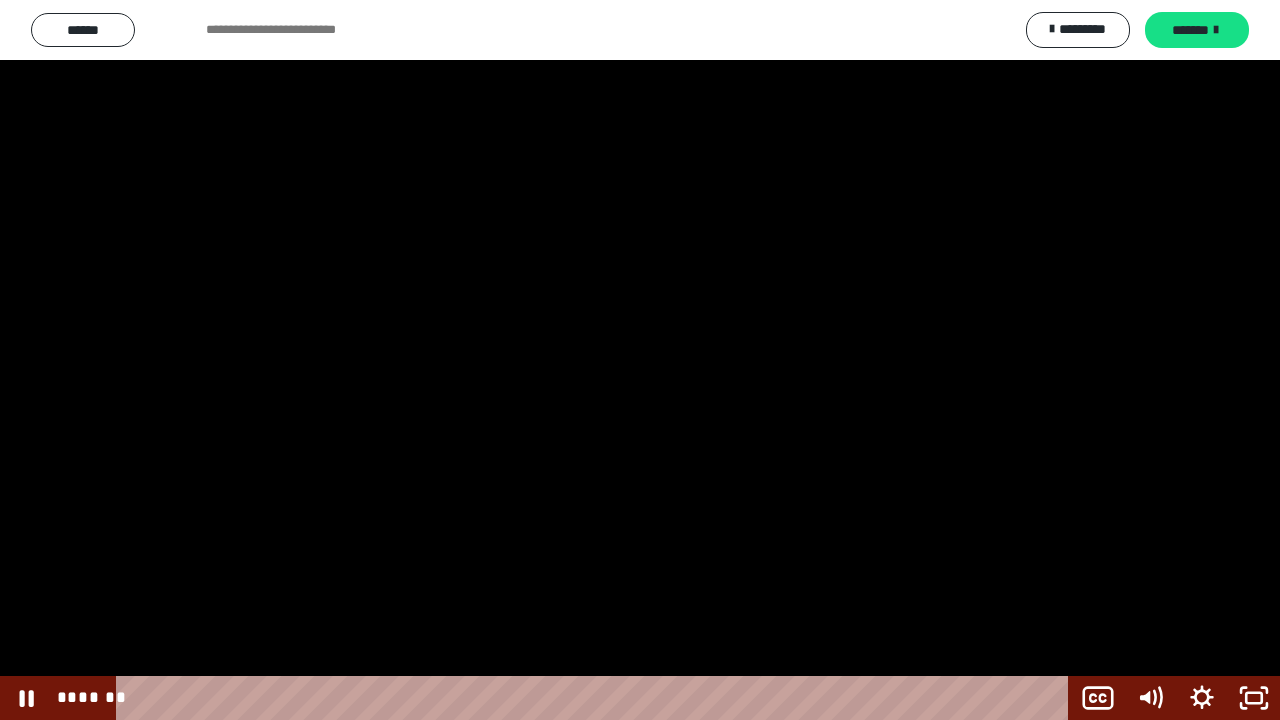 type 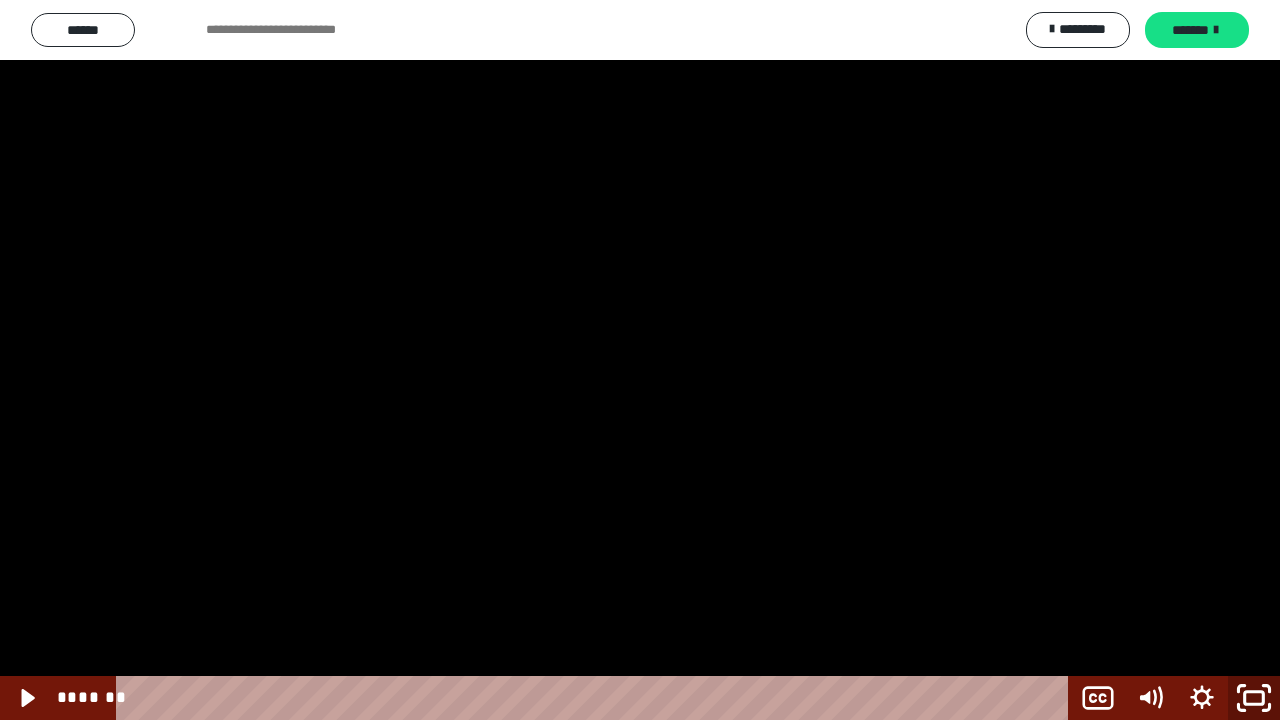 click 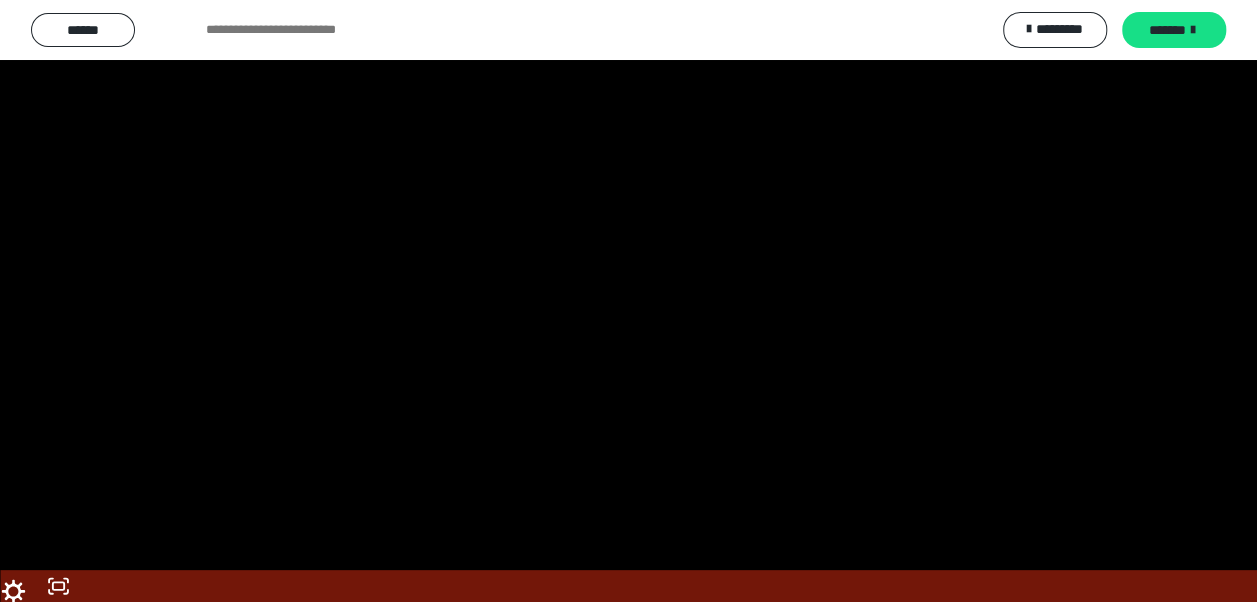 scroll, scrollTop: 2557, scrollLeft: 0, axis: vertical 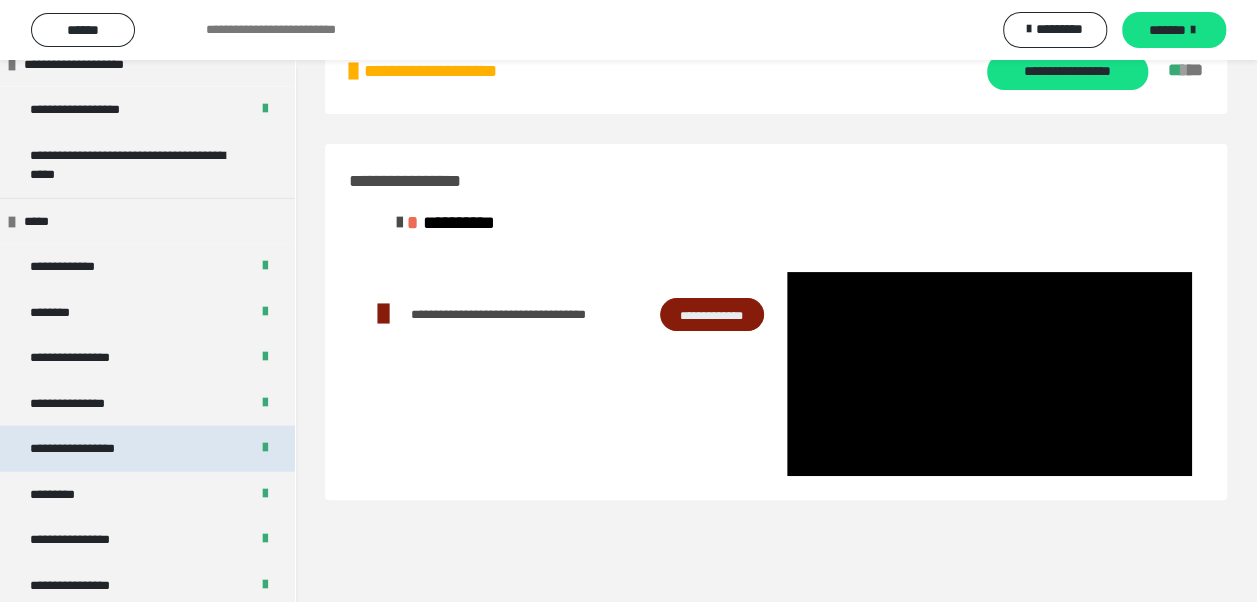 click on "**********" at bounding box center [93, 449] 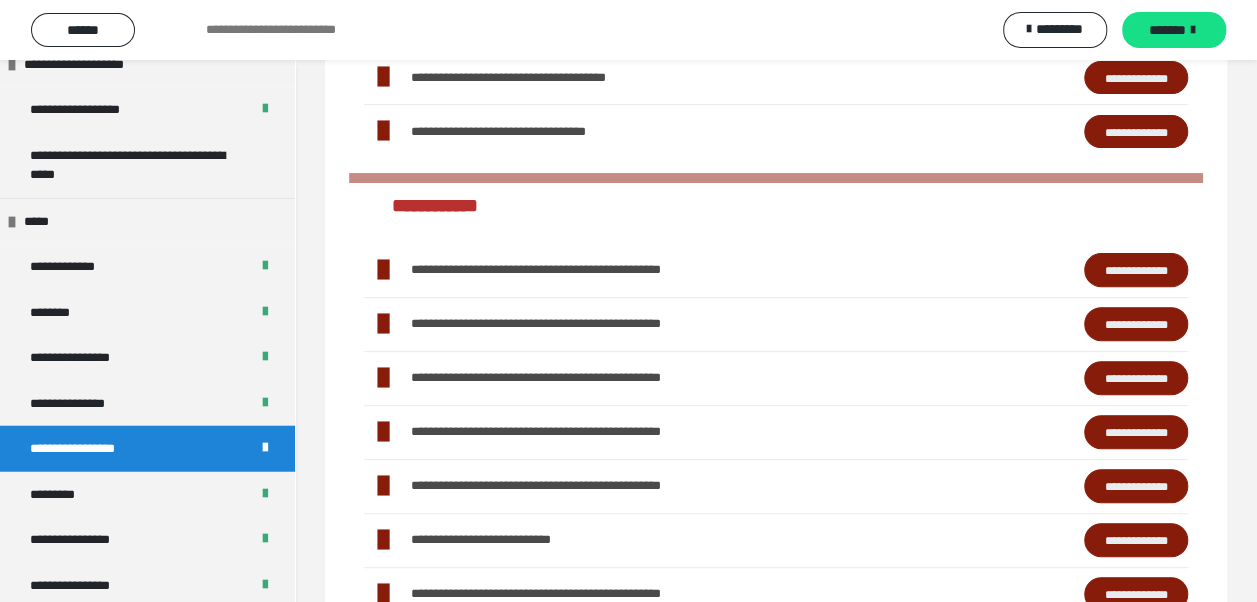scroll, scrollTop: 238, scrollLeft: 0, axis: vertical 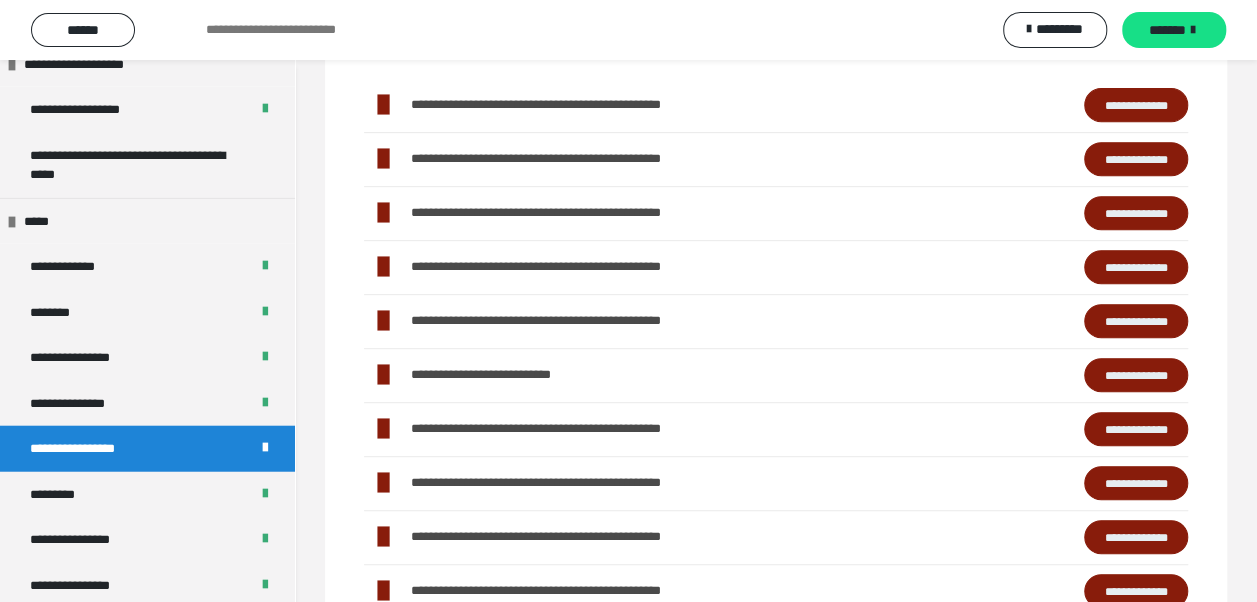 click on "**********" at bounding box center [1136, 104] 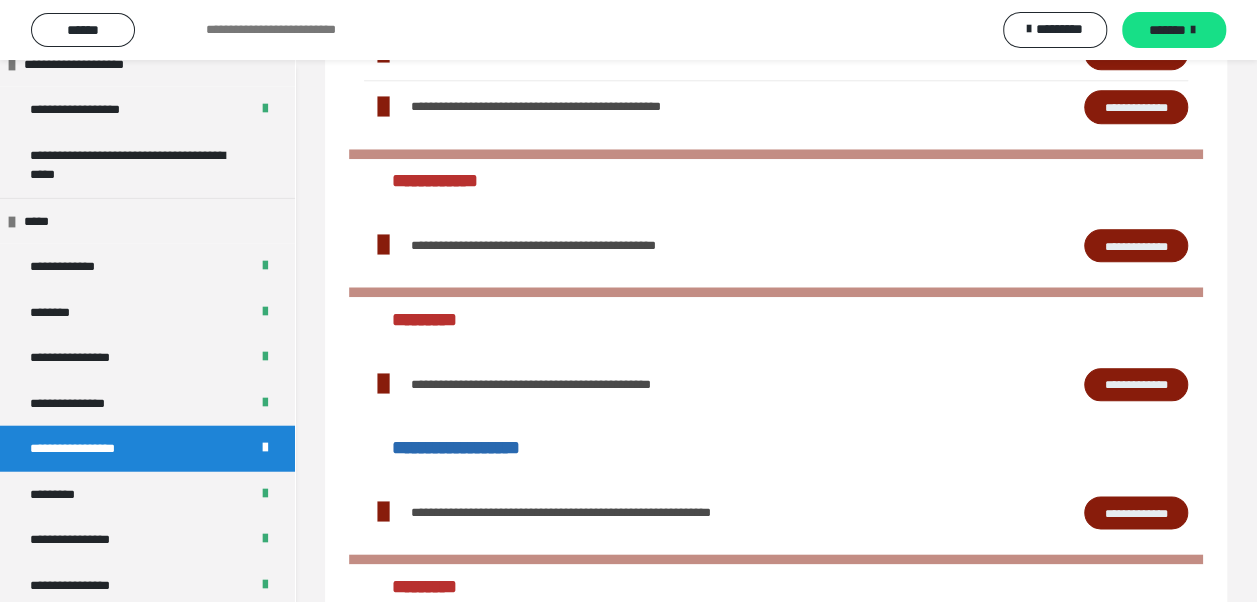 scroll, scrollTop: 963, scrollLeft: 0, axis: vertical 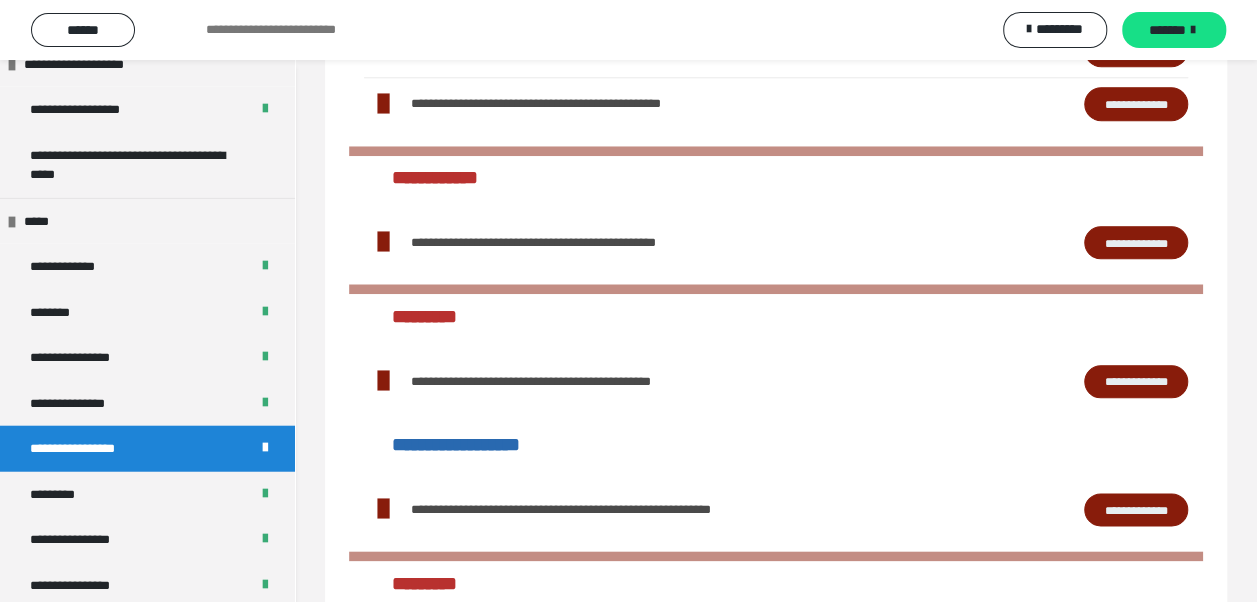 click on "**********" at bounding box center (1136, 509) 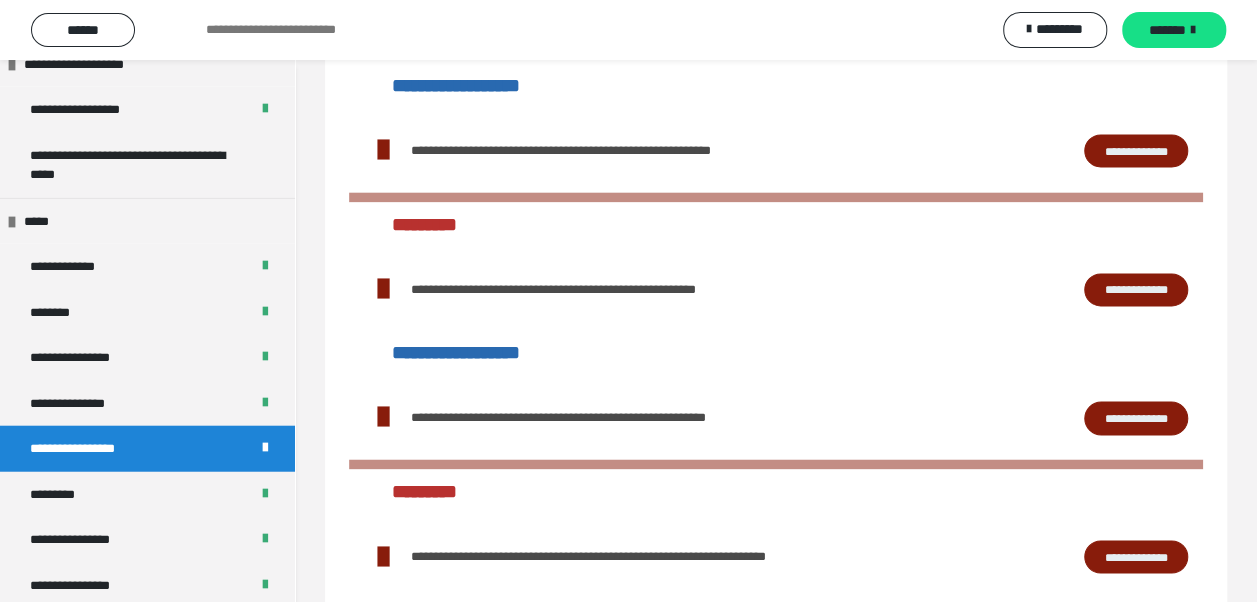 scroll, scrollTop: 1325, scrollLeft: 0, axis: vertical 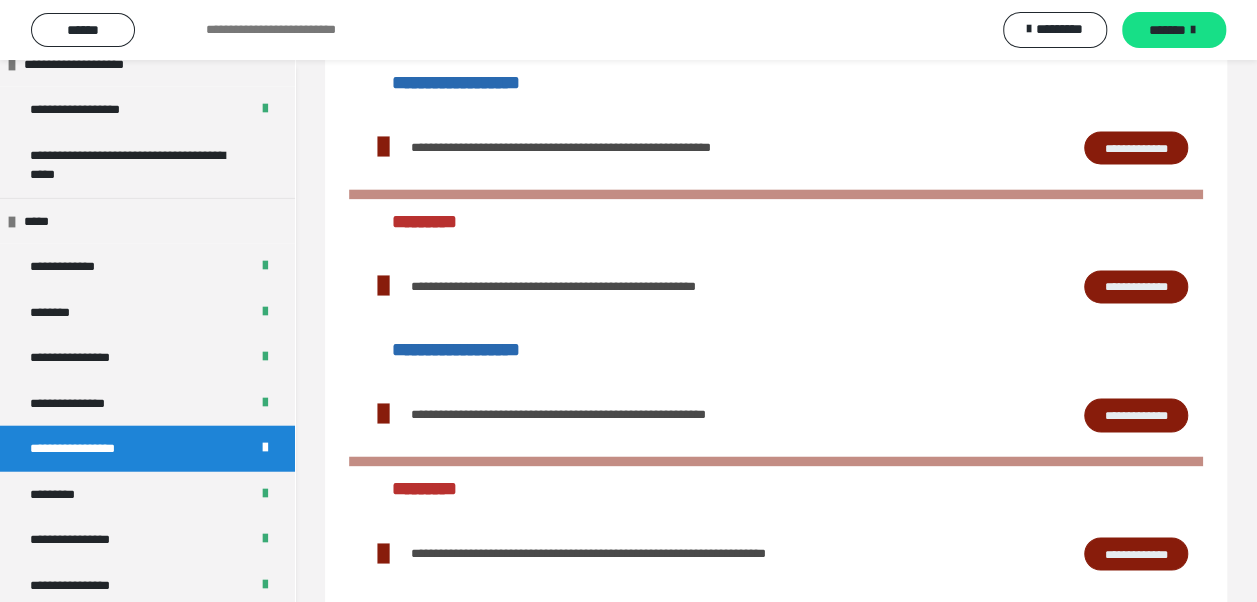 click on "**********" at bounding box center [1136, 286] 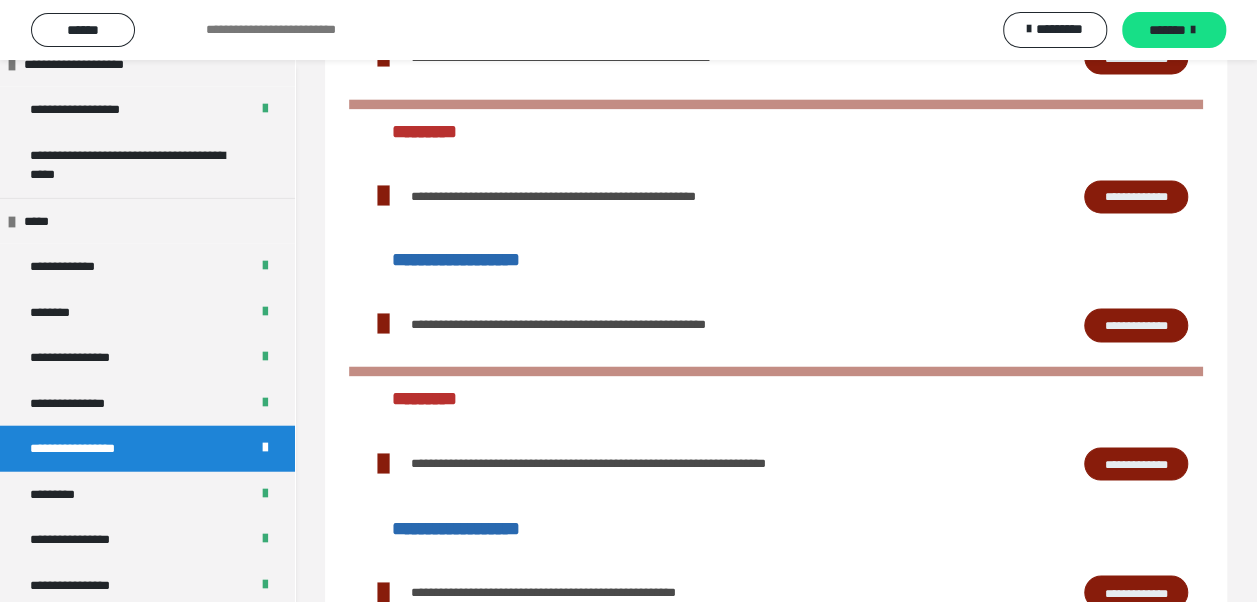 scroll, scrollTop: 1422, scrollLeft: 0, axis: vertical 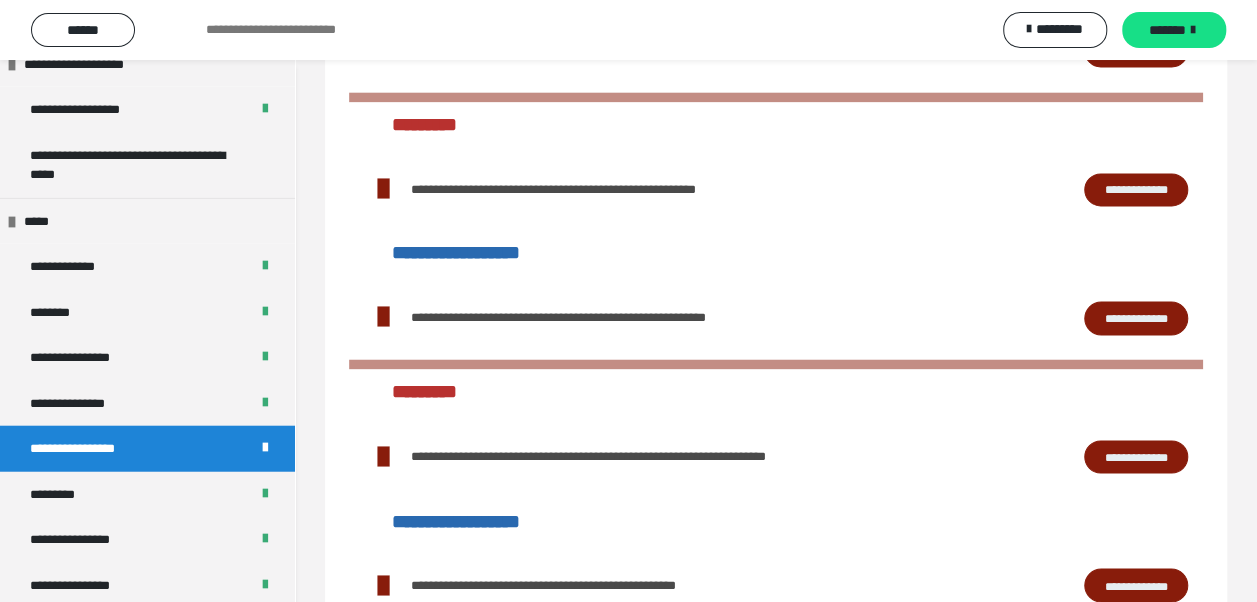 click on "**********" at bounding box center (1136, 456) 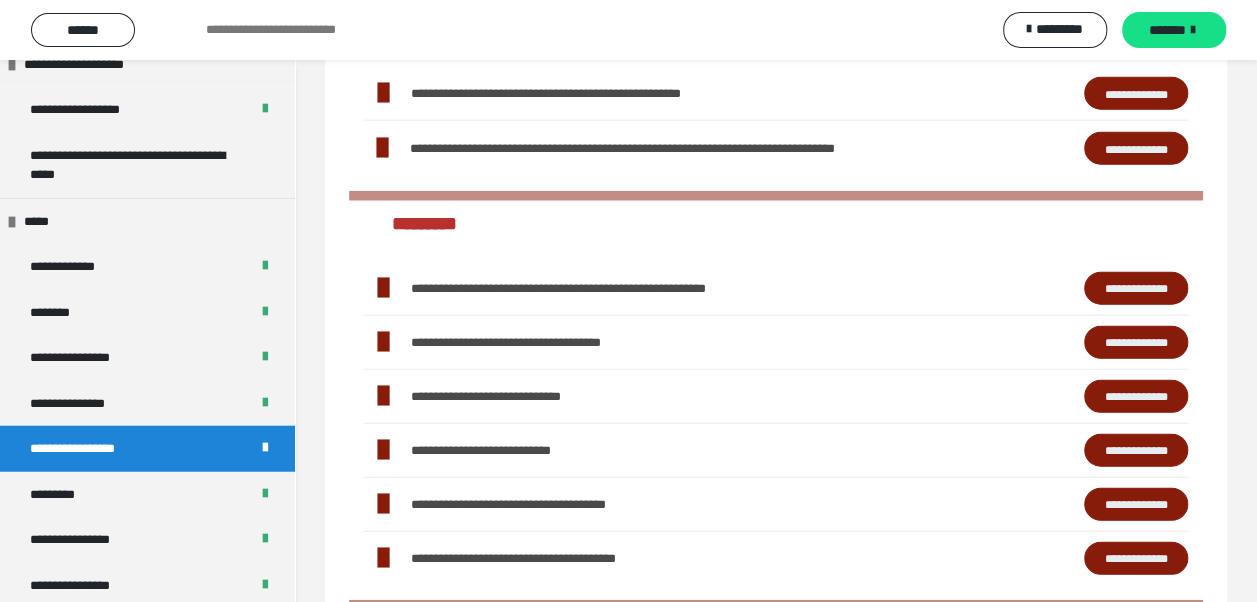 scroll, scrollTop: 2326, scrollLeft: 0, axis: vertical 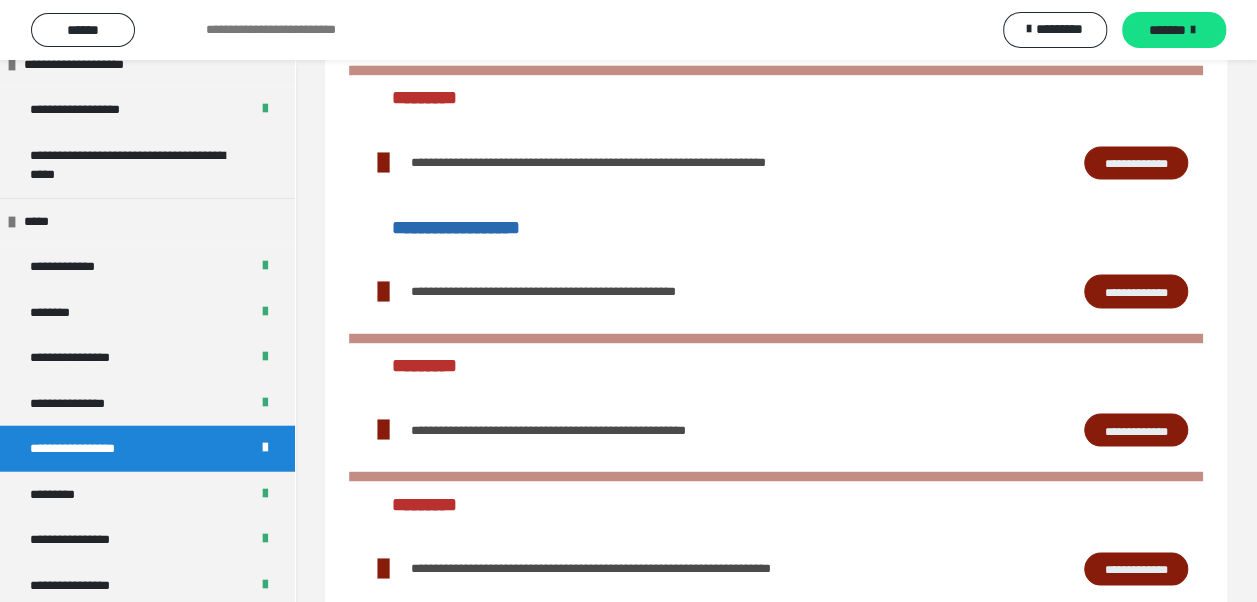 click on "**********" at bounding box center (1136, 290) 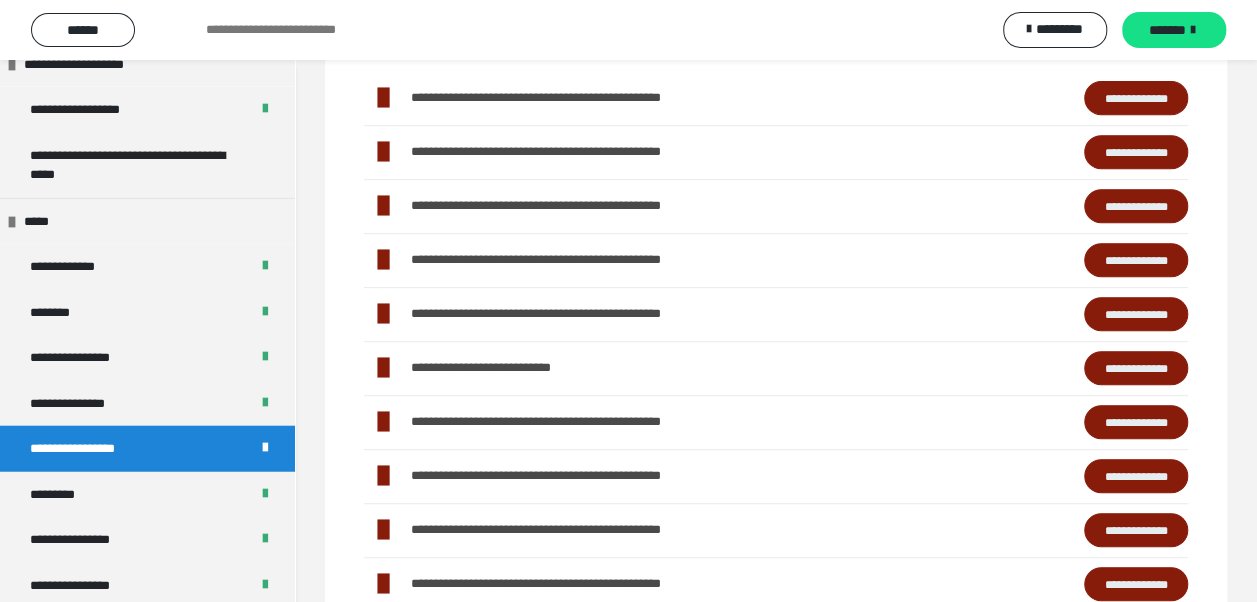 scroll, scrollTop: 371, scrollLeft: 0, axis: vertical 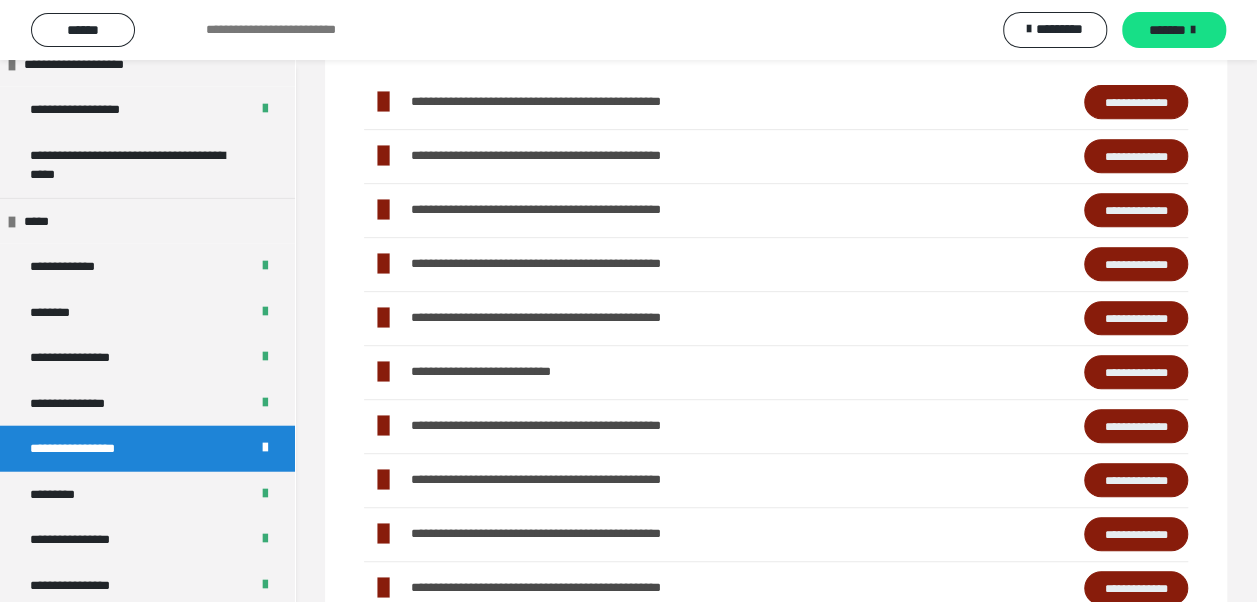 click on "**********" at bounding box center (1136, 371) 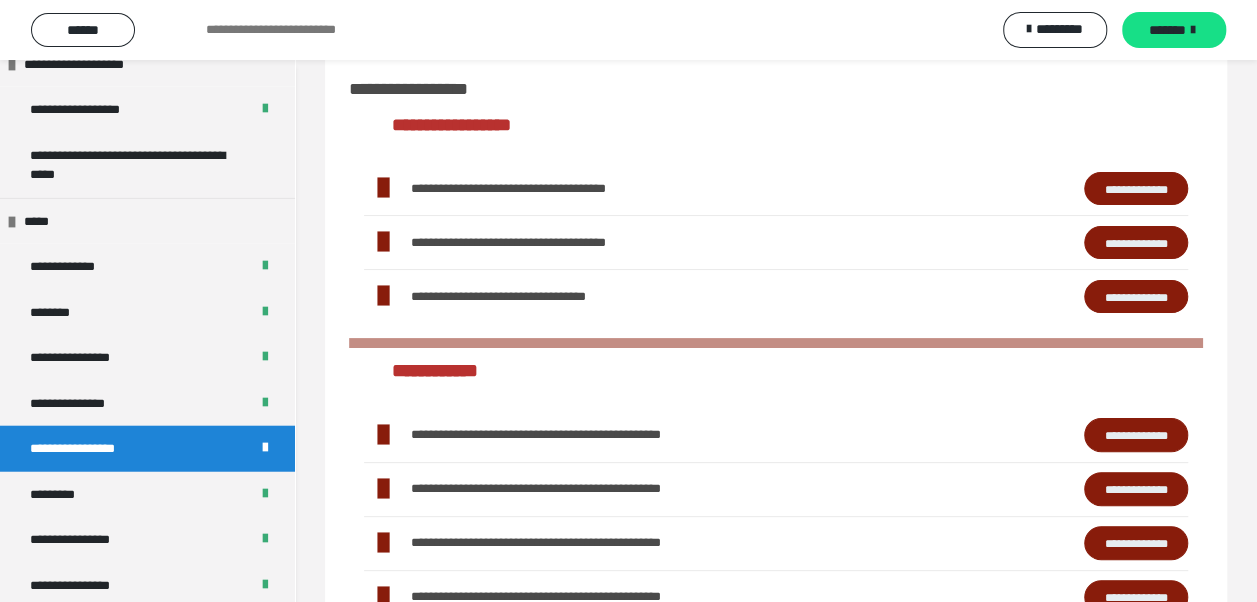 scroll, scrollTop: 2, scrollLeft: 0, axis: vertical 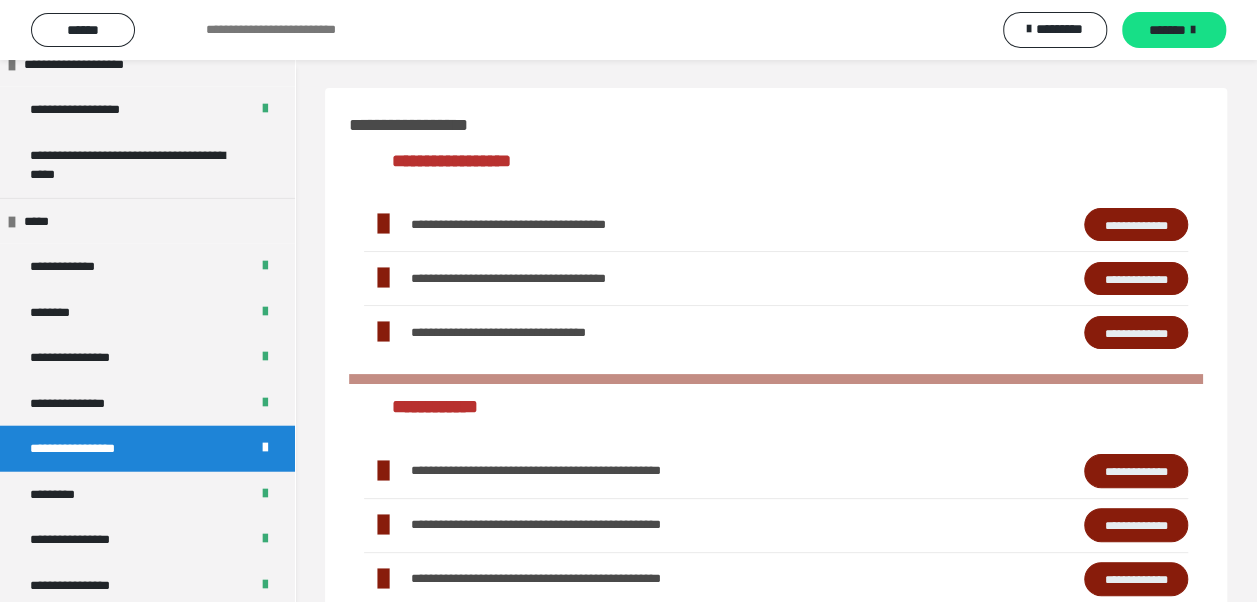 click on "**********" at bounding box center [1136, 224] 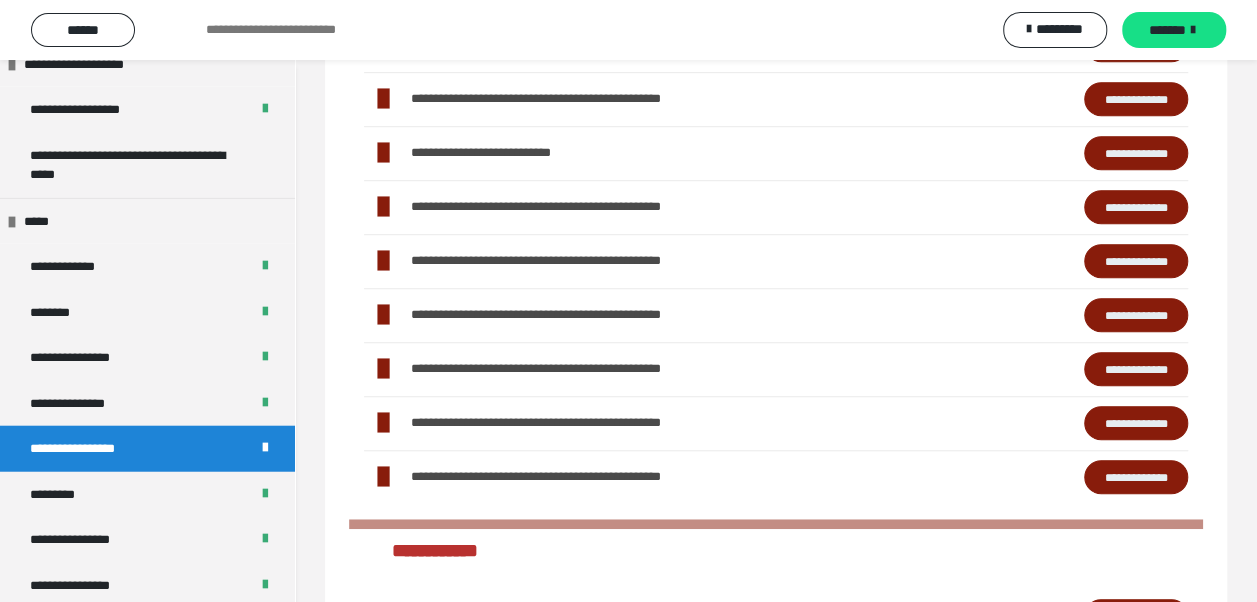 scroll, scrollTop: 601, scrollLeft: 0, axis: vertical 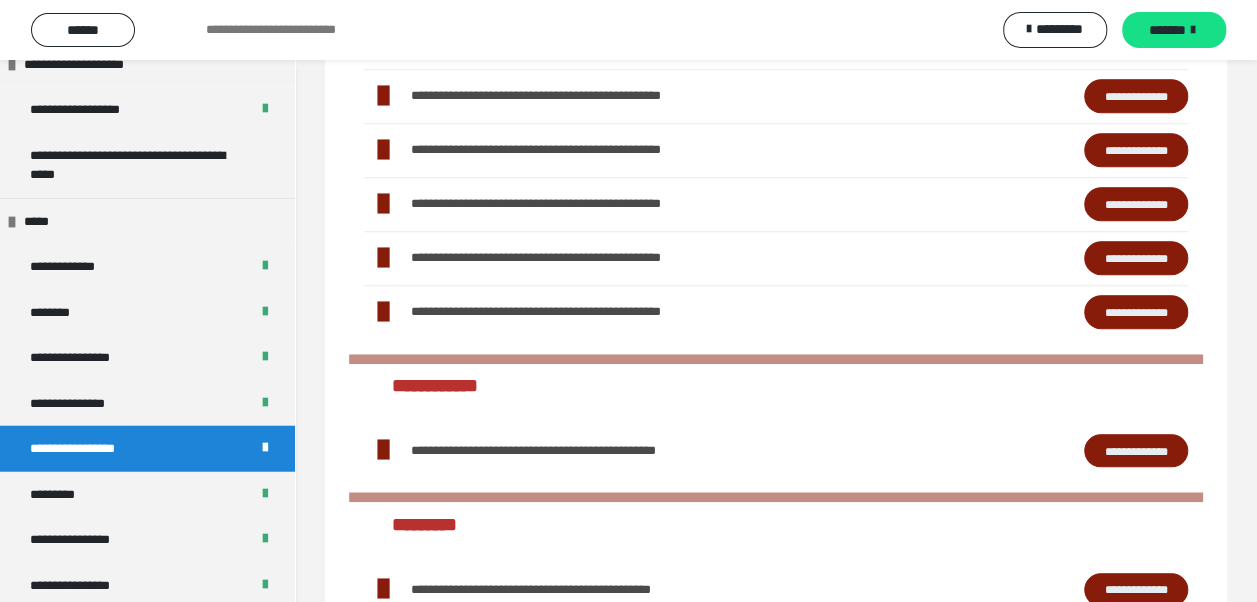 click on "**********" at bounding box center [1136, 450] 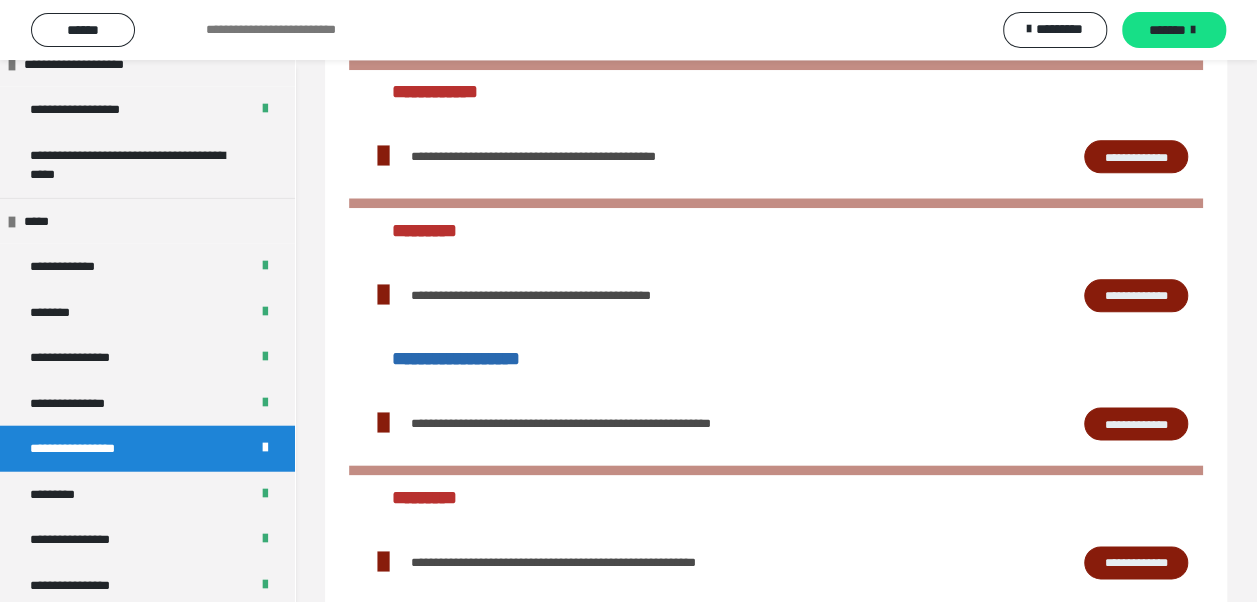 scroll, scrollTop: 1052, scrollLeft: 0, axis: vertical 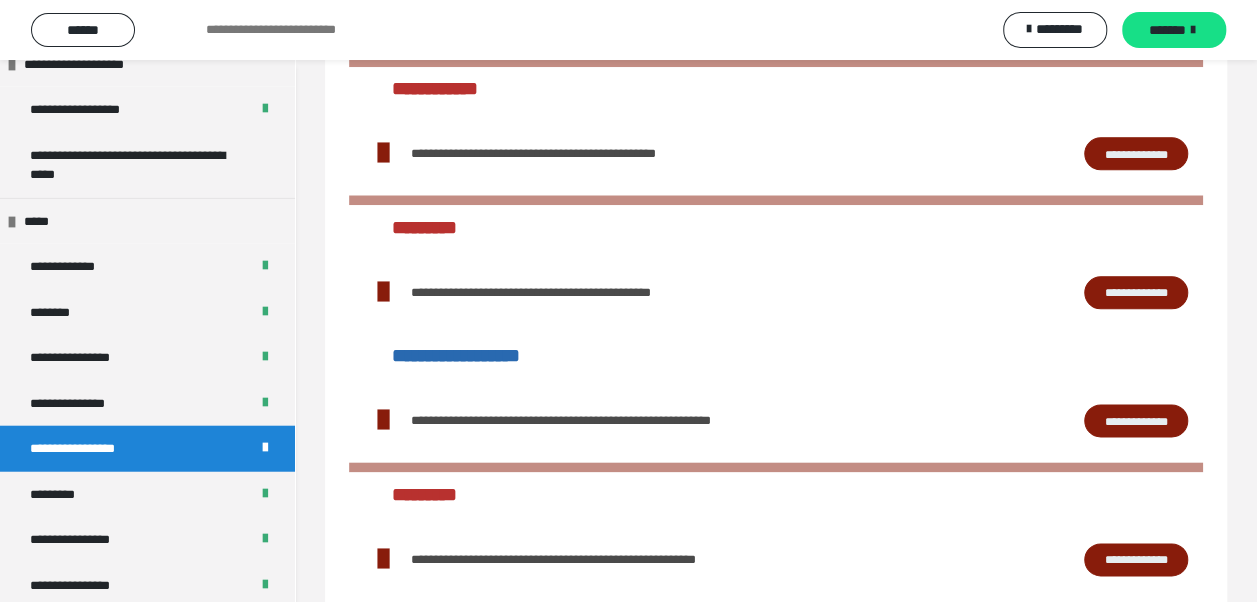 click on "**********" at bounding box center [1136, 292] 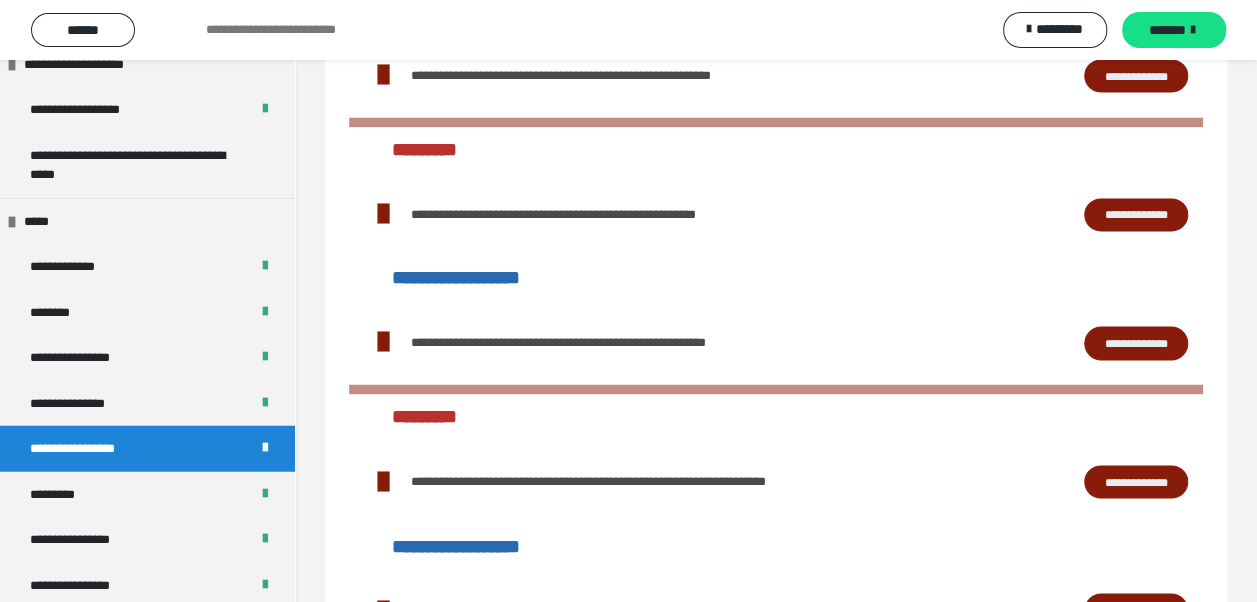 scroll, scrollTop: 1400, scrollLeft: 0, axis: vertical 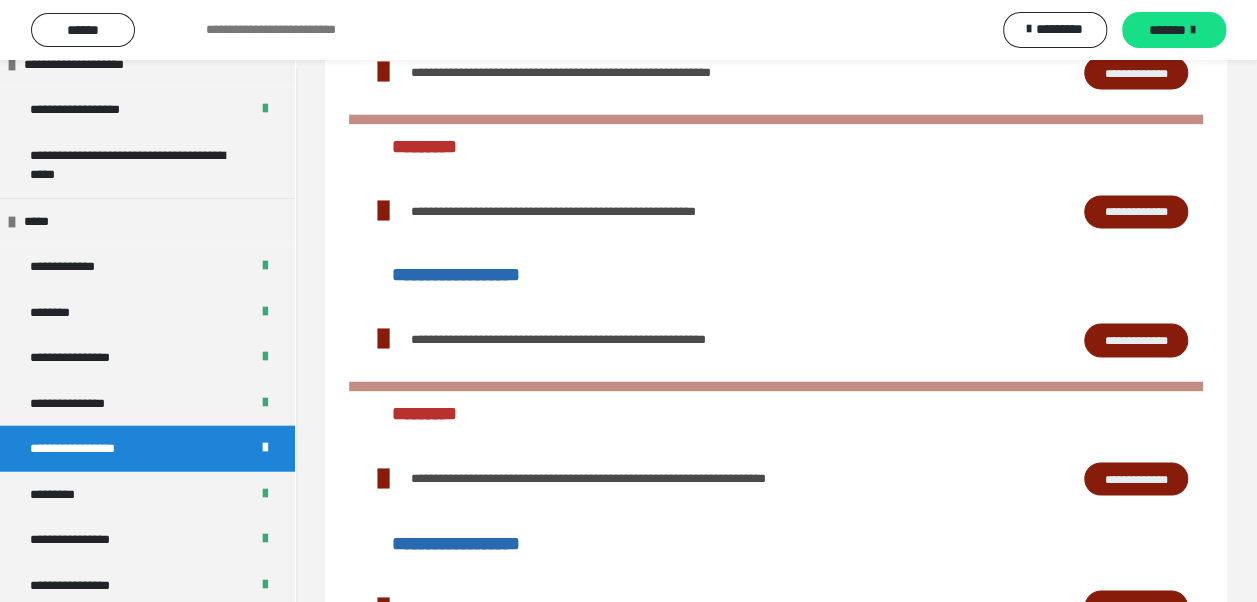 click on "**********" at bounding box center [1136, 211] 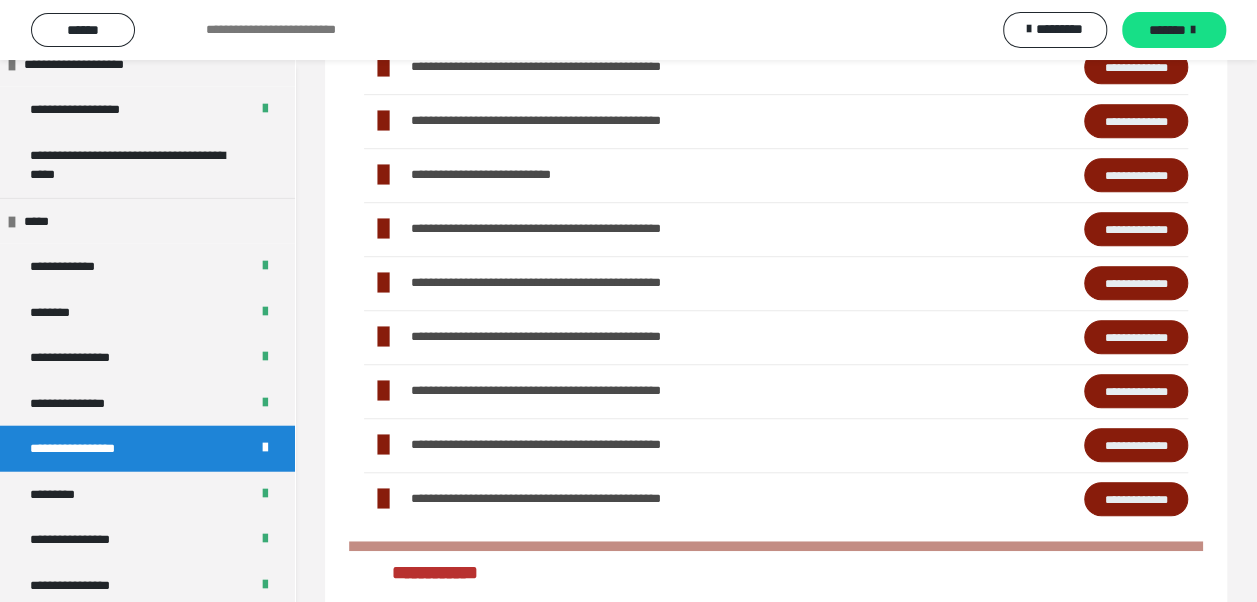 scroll, scrollTop: 536, scrollLeft: 0, axis: vertical 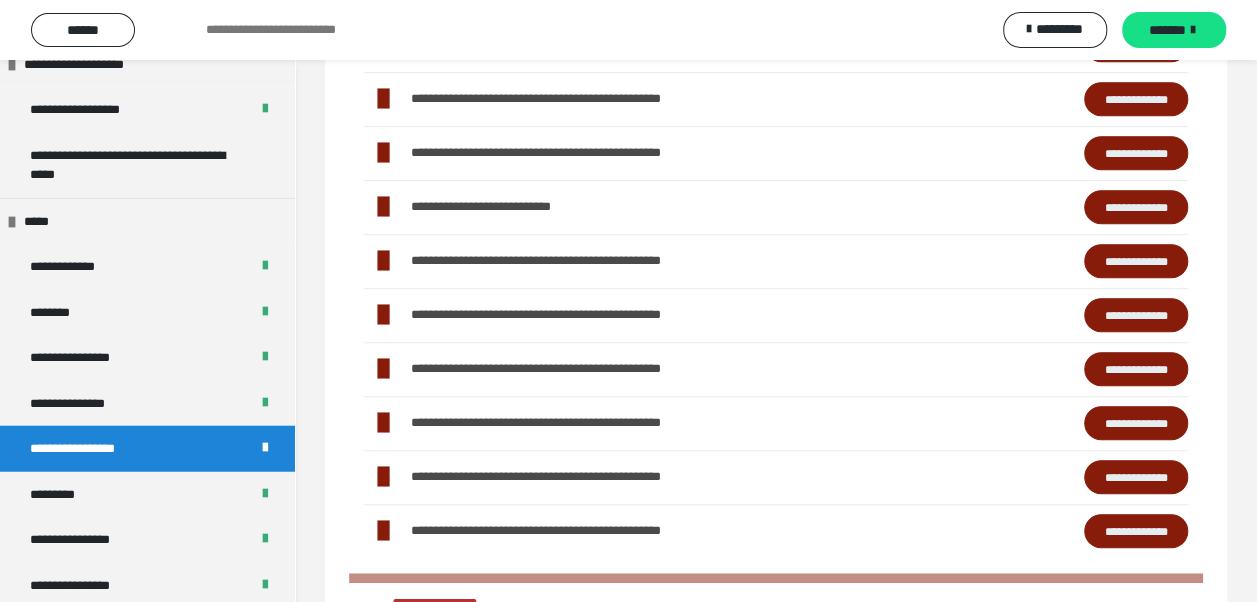 click on "**********" at bounding box center (1136, 260) 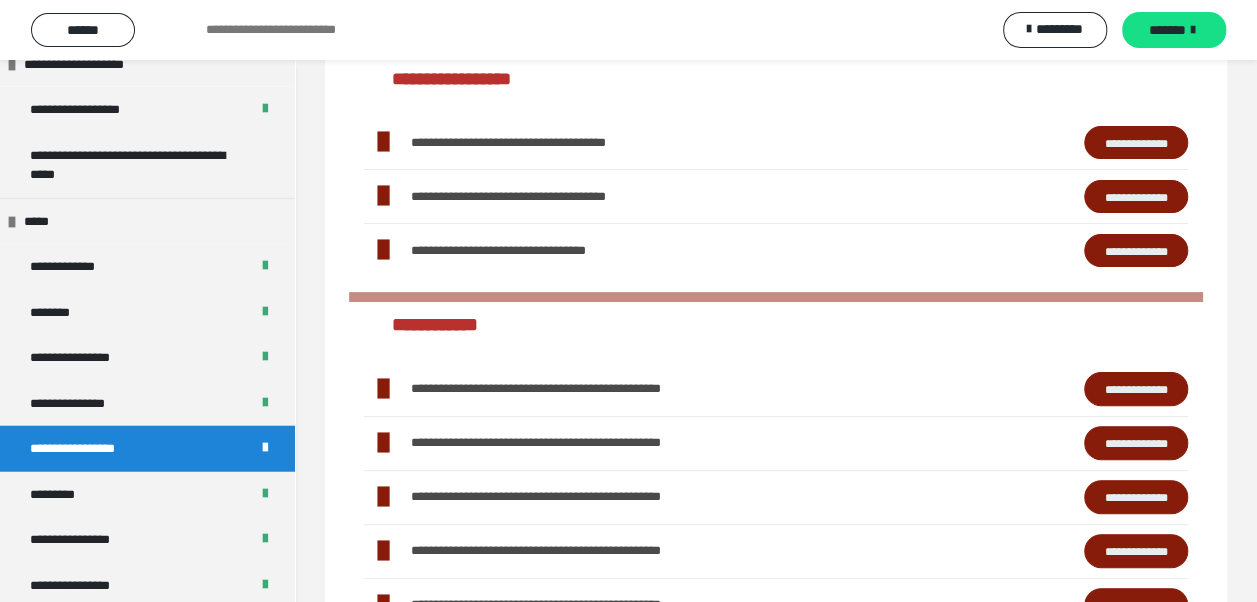 scroll, scrollTop: 0, scrollLeft: 0, axis: both 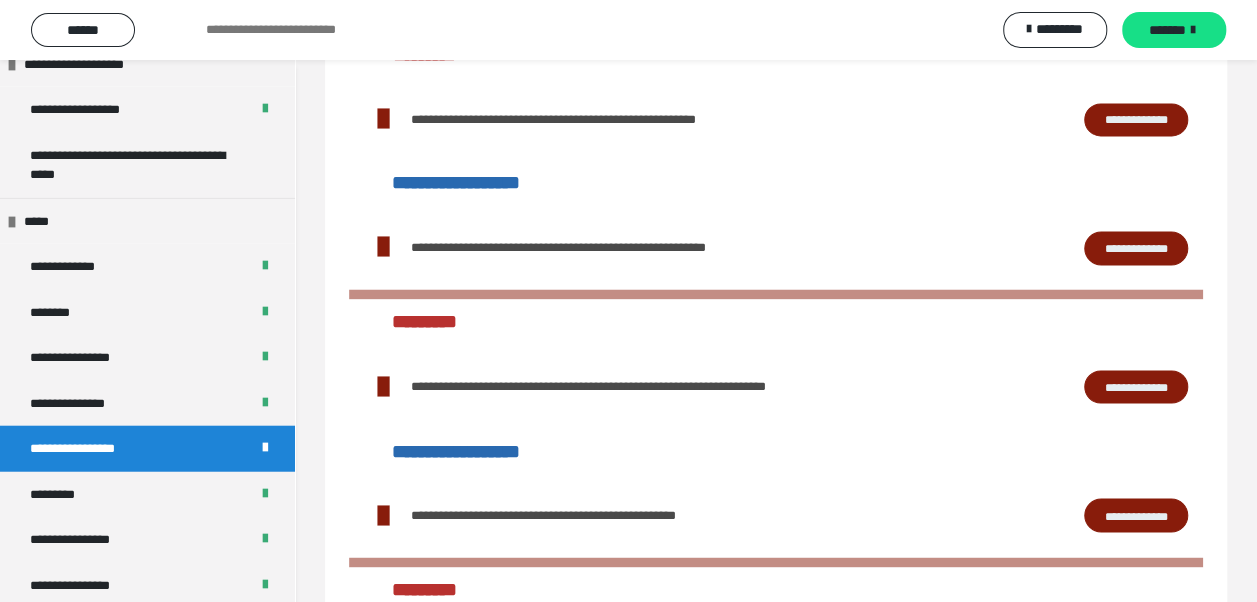 click on "**********" at bounding box center (1136, 386) 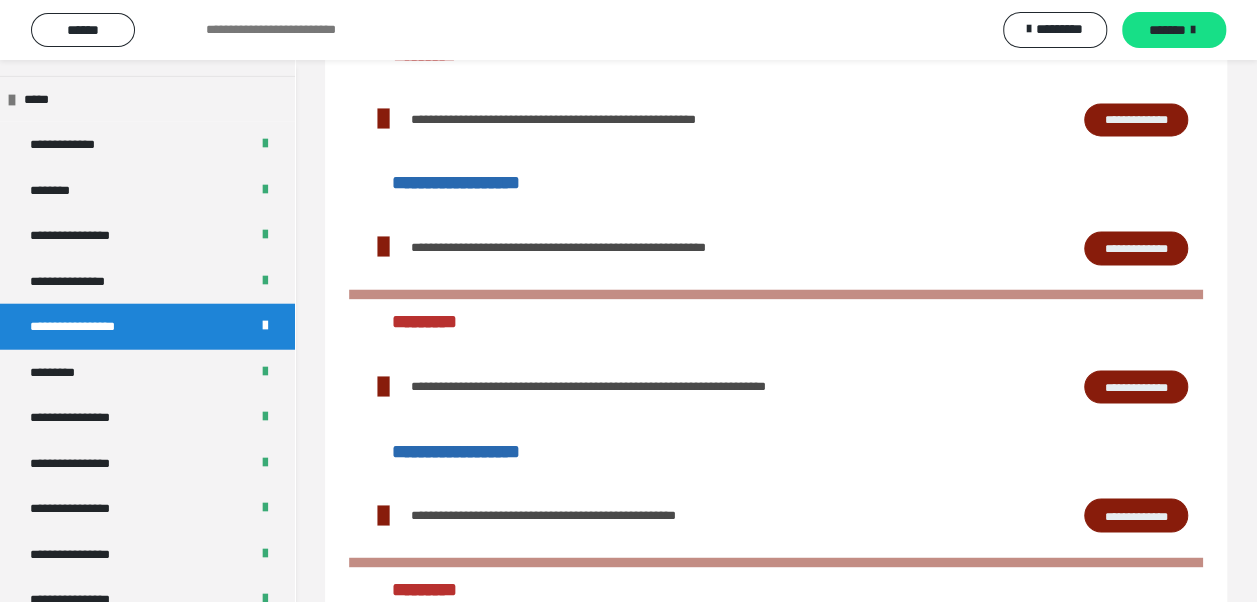 scroll, scrollTop: 2424, scrollLeft: 0, axis: vertical 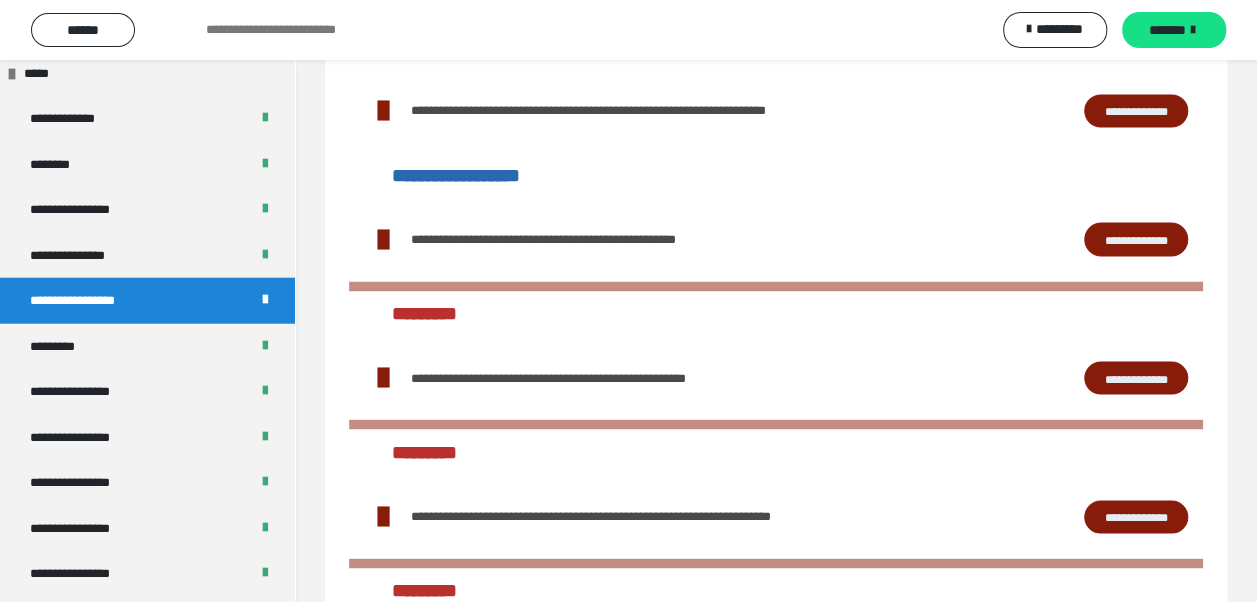 click on "**********" at bounding box center (1136, 238) 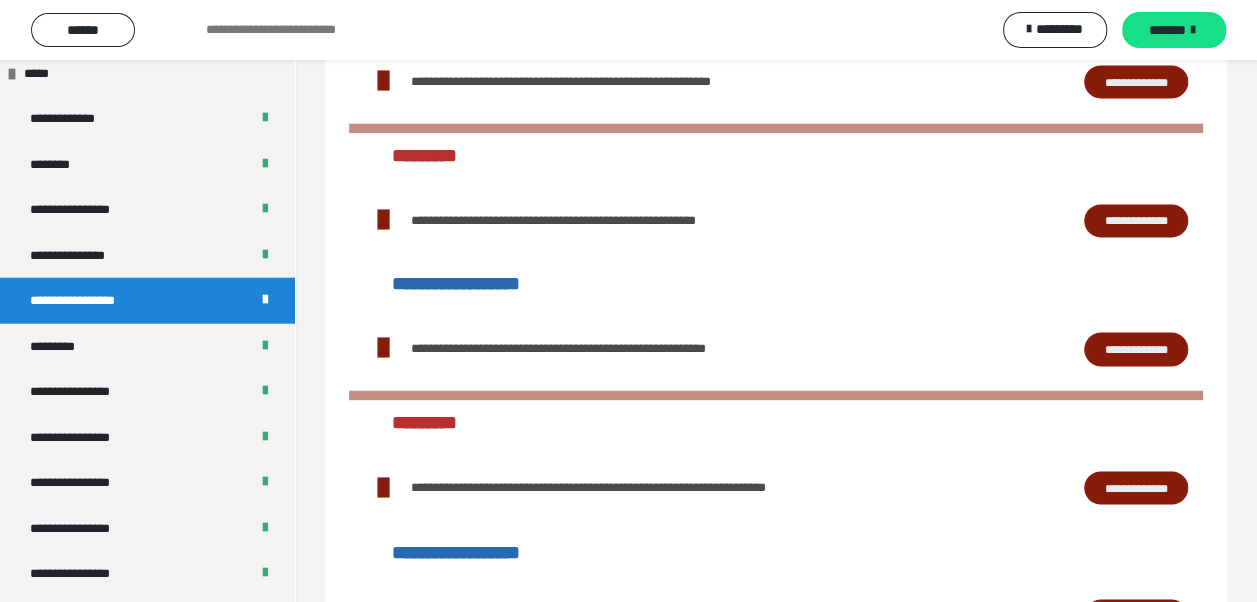 scroll, scrollTop: 1198, scrollLeft: 0, axis: vertical 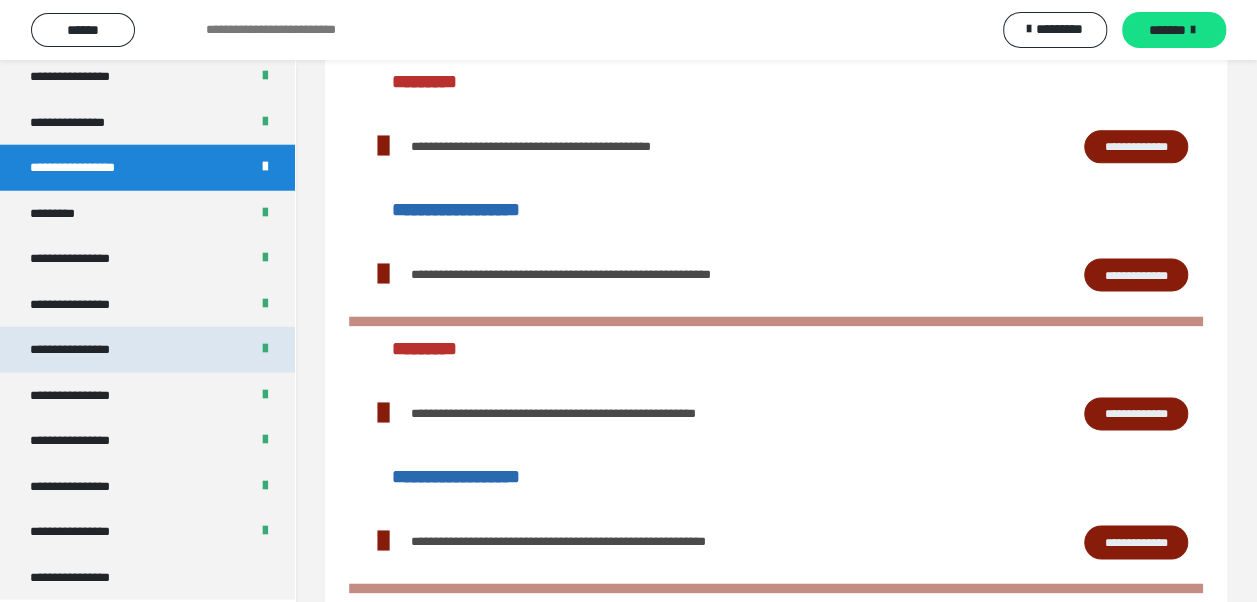 click on "**********" at bounding box center [87, 350] 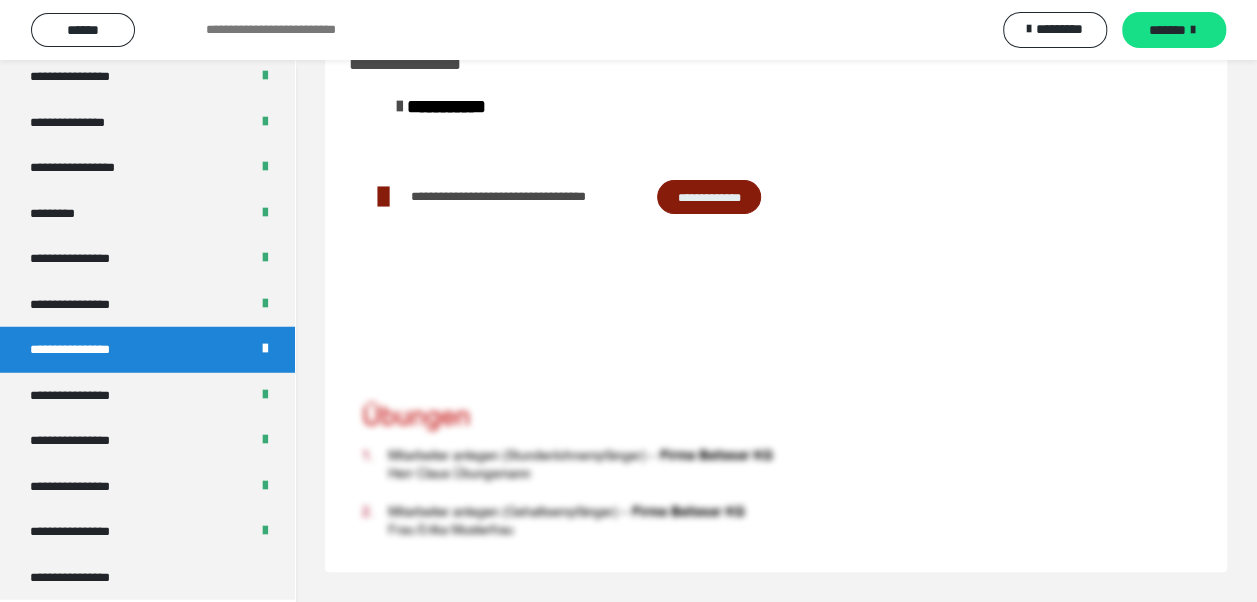 scroll, scrollTop: 60, scrollLeft: 0, axis: vertical 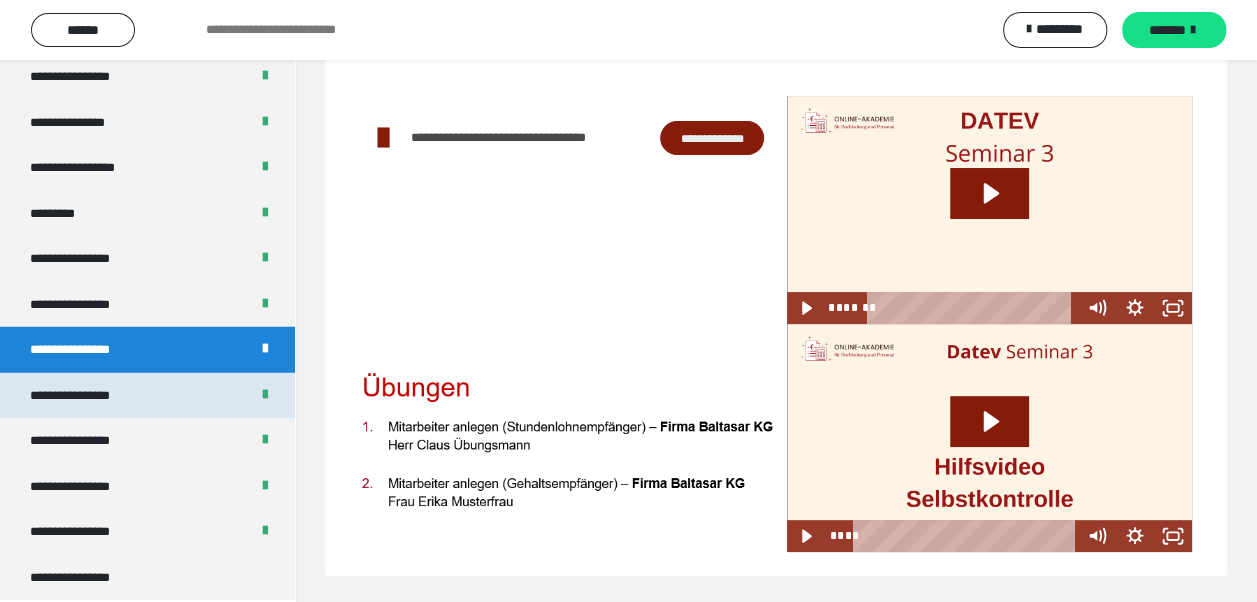 click on "**********" at bounding box center (87, 396) 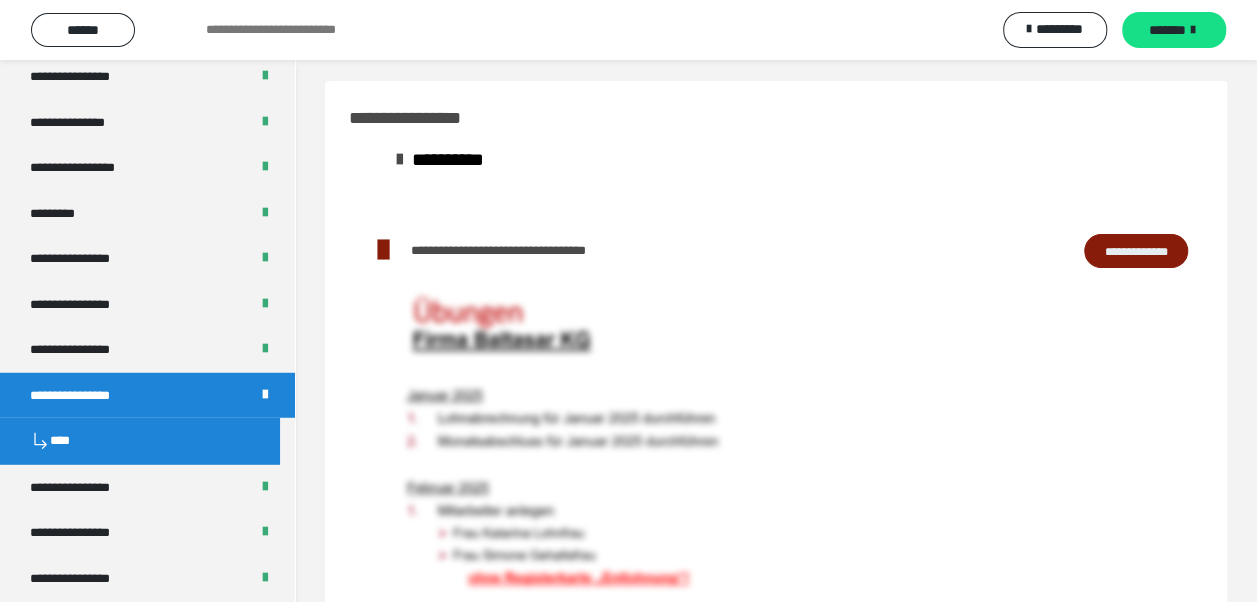 scroll, scrollTop: 60, scrollLeft: 0, axis: vertical 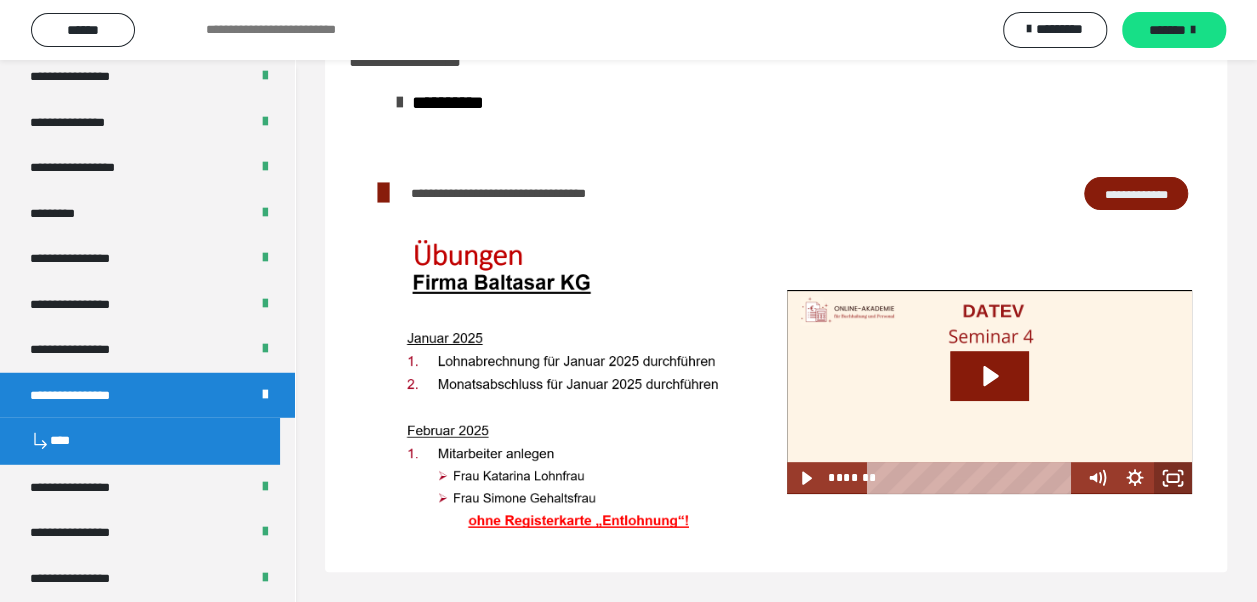click 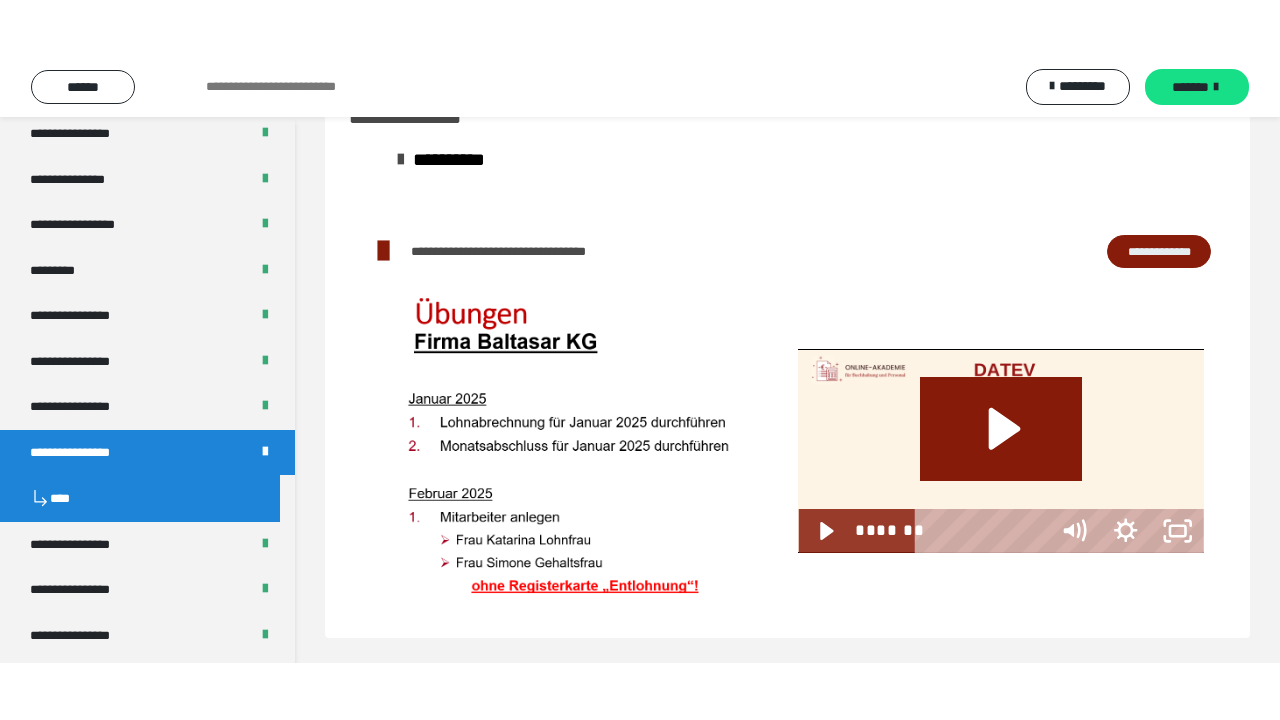 scroll, scrollTop: 71, scrollLeft: 0, axis: vertical 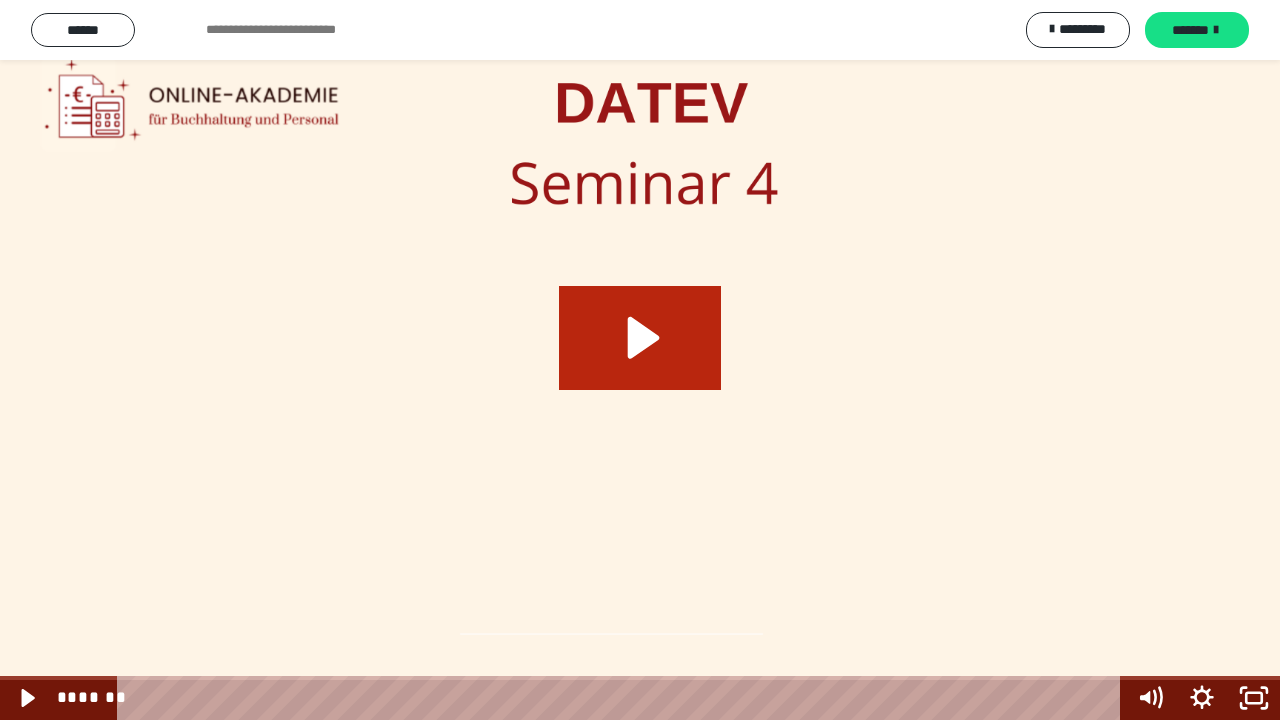click 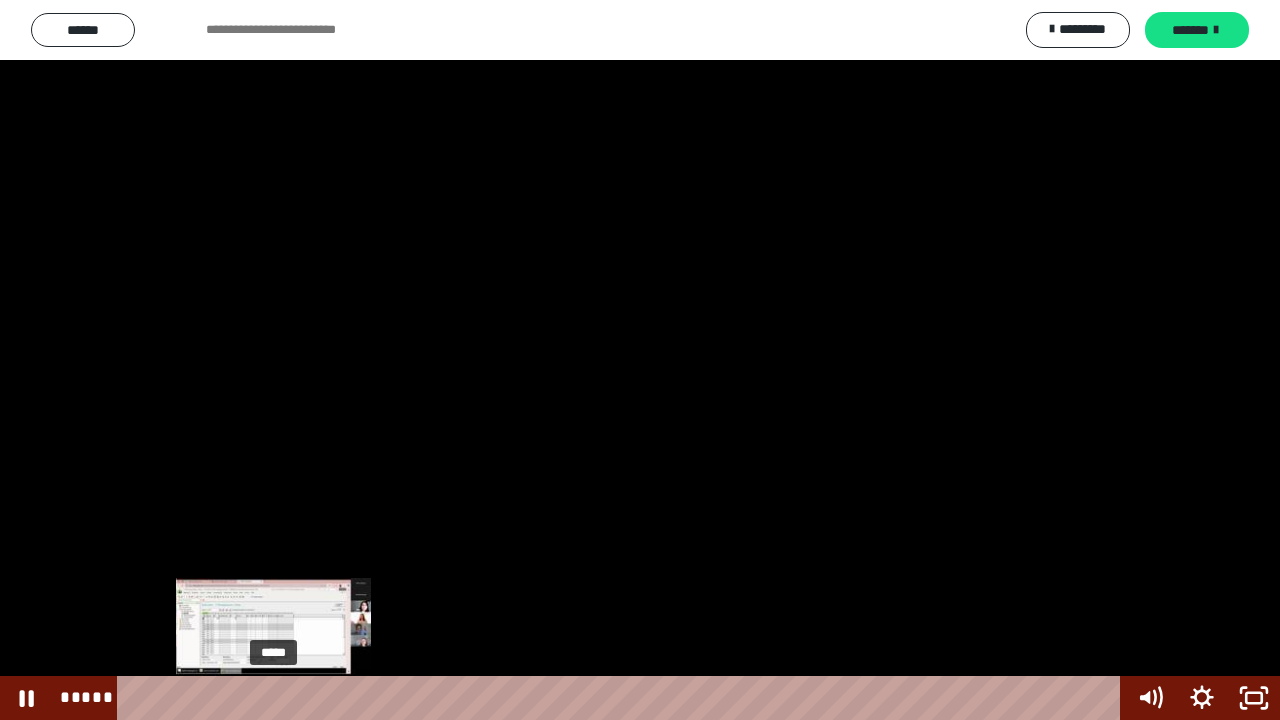 click on "*****" at bounding box center (622, 698) 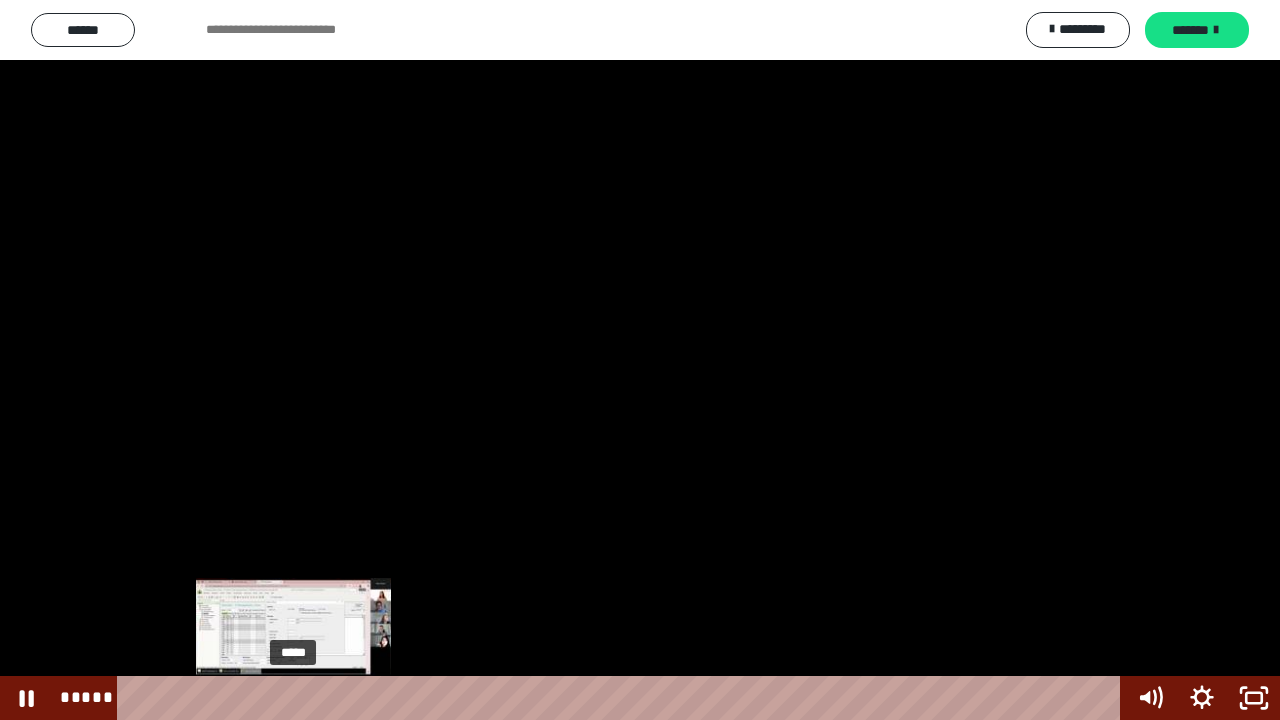 click on "*****" at bounding box center (622, 698) 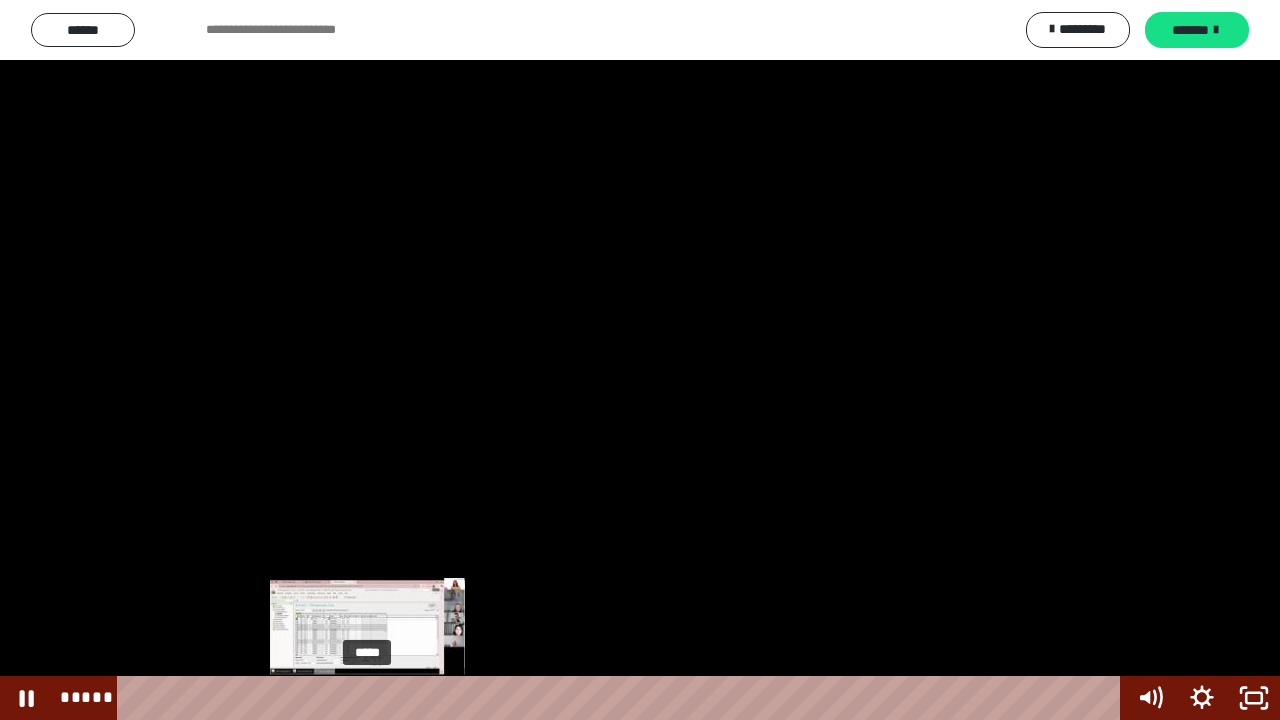 click on "*****" at bounding box center (622, 698) 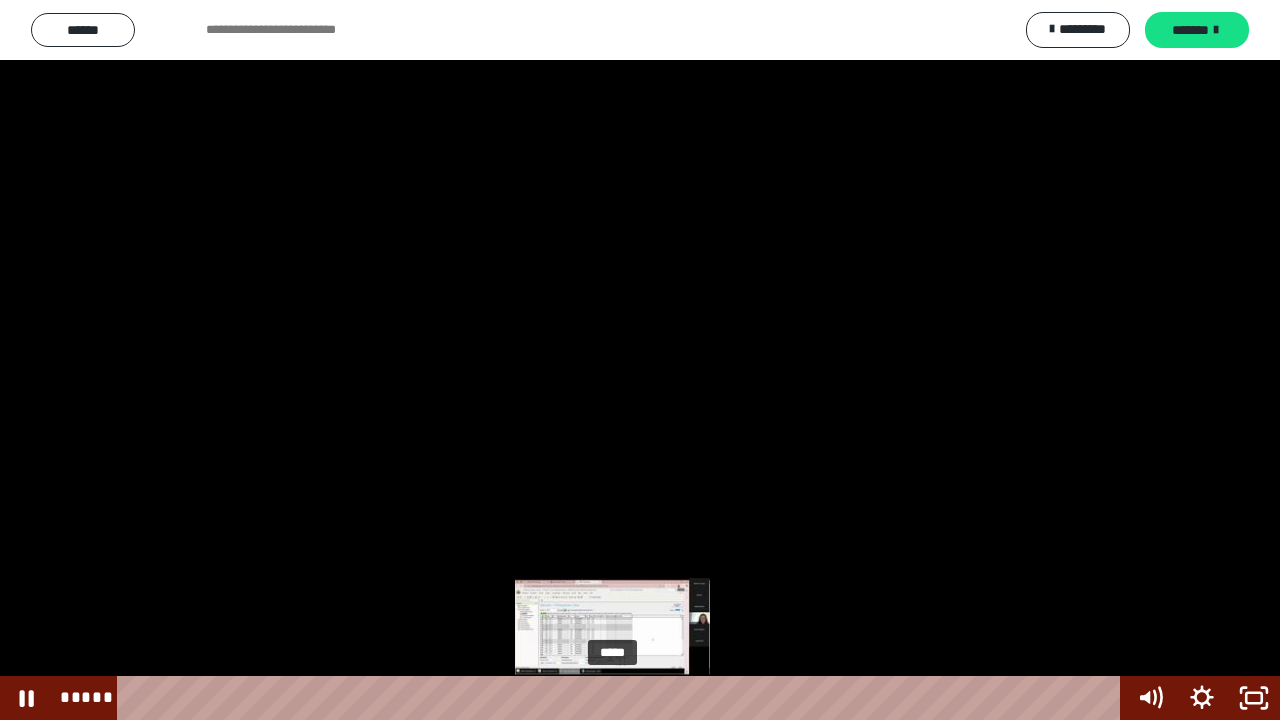 click on "*****" at bounding box center [622, 698] 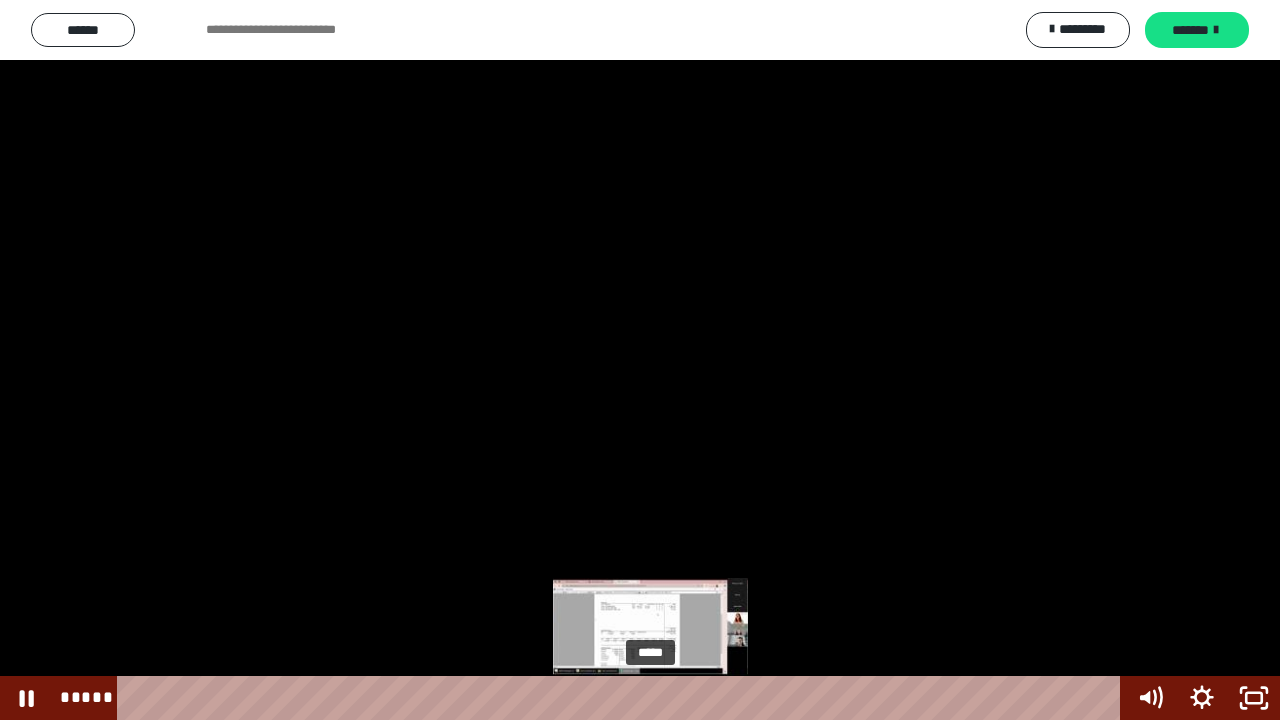 click on "*****" at bounding box center (622, 698) 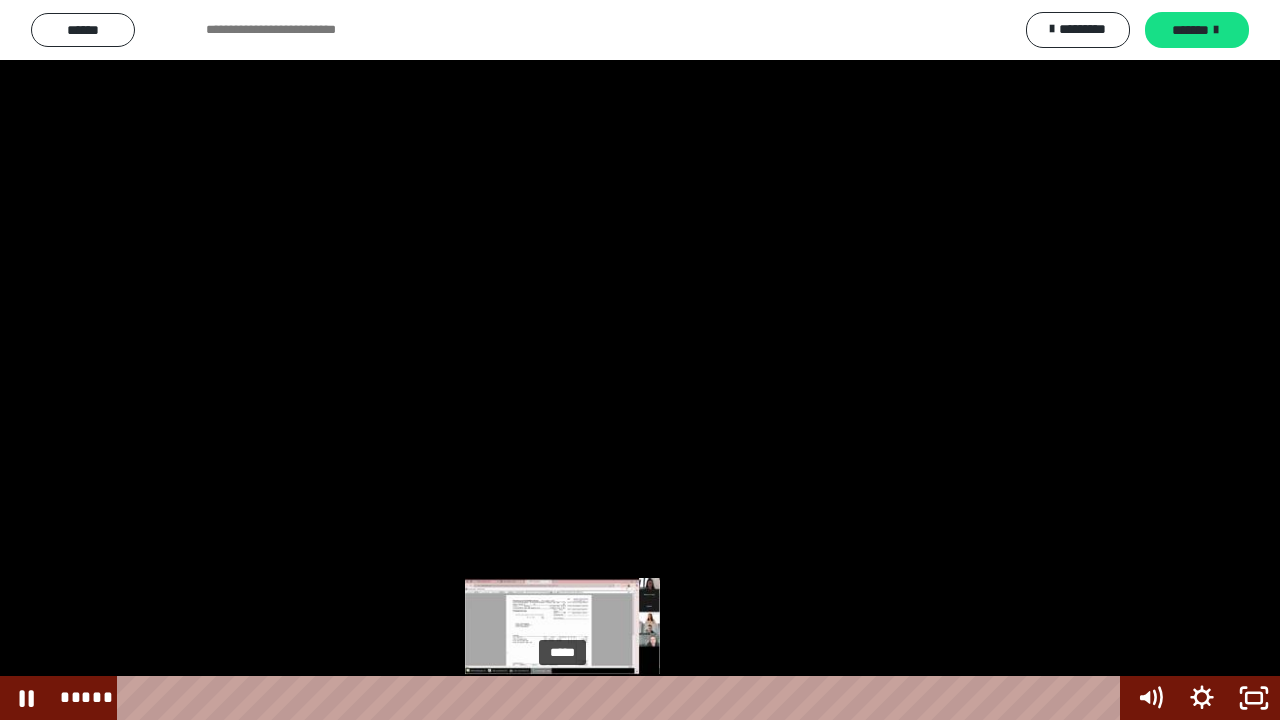 click on "*****" at bounding box center [622, 698] 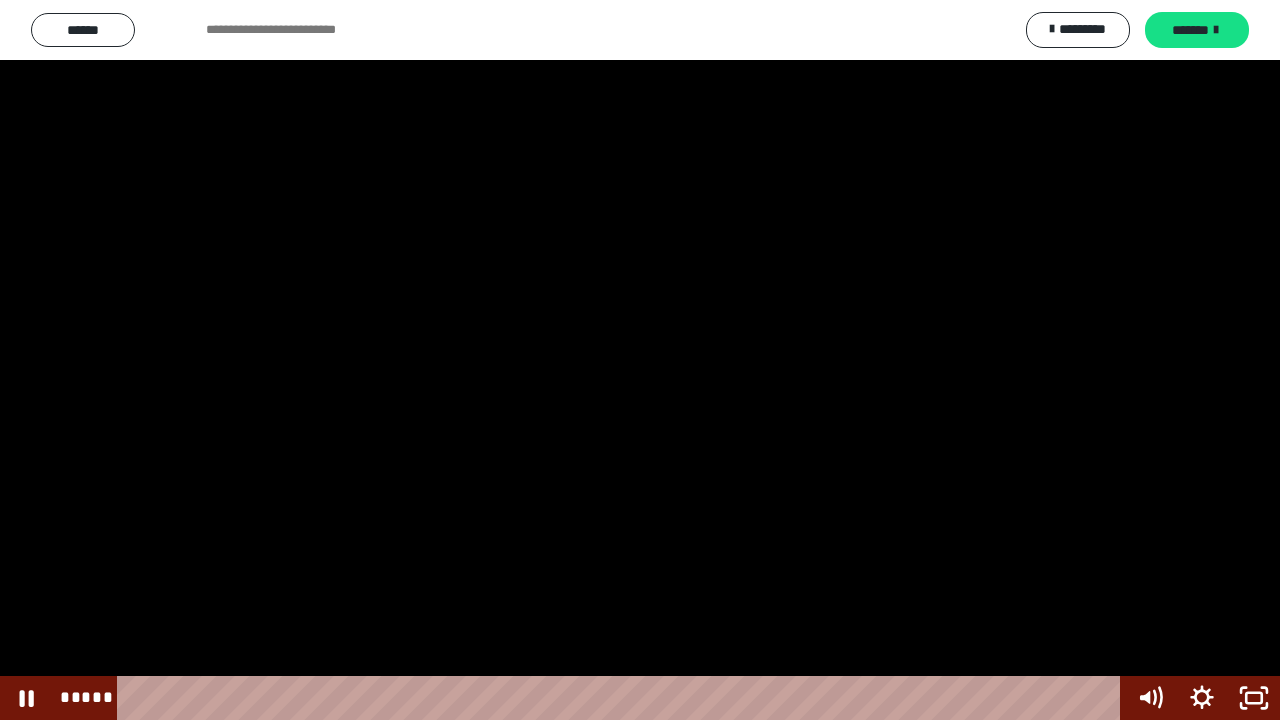 click at bounding box center (640, 360) 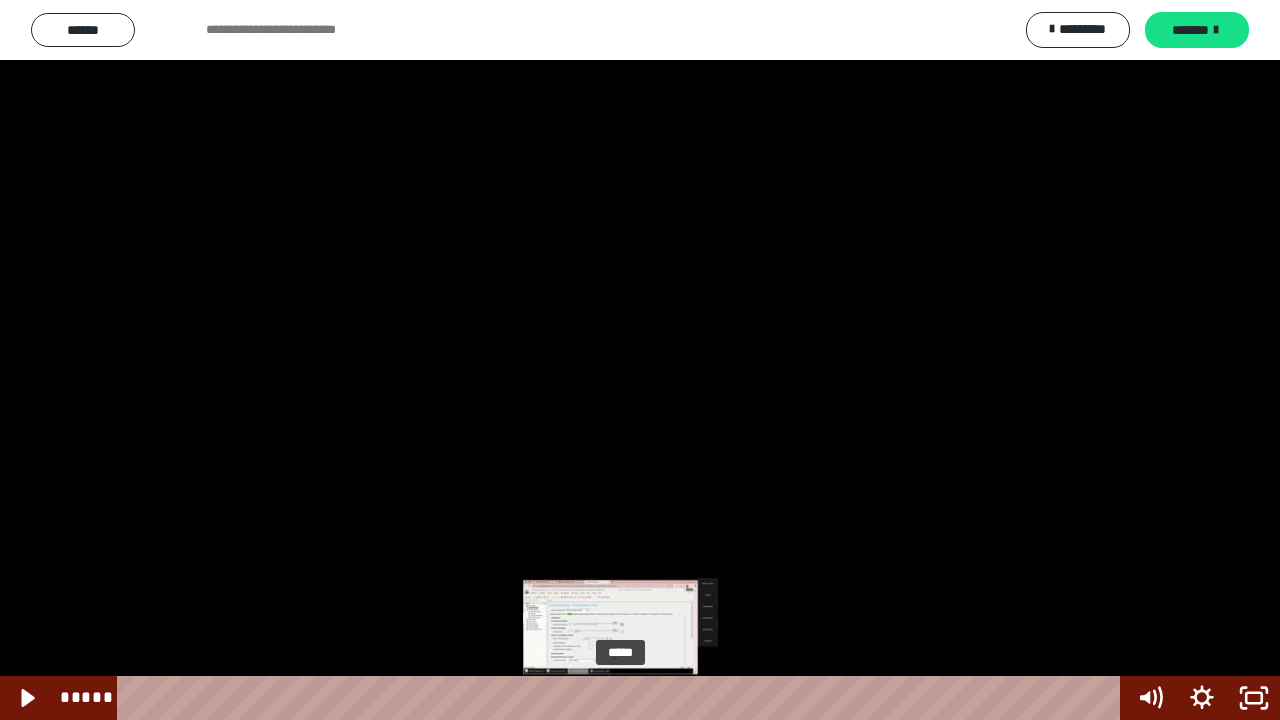 click on "*****" at bounding box center (622, 698) 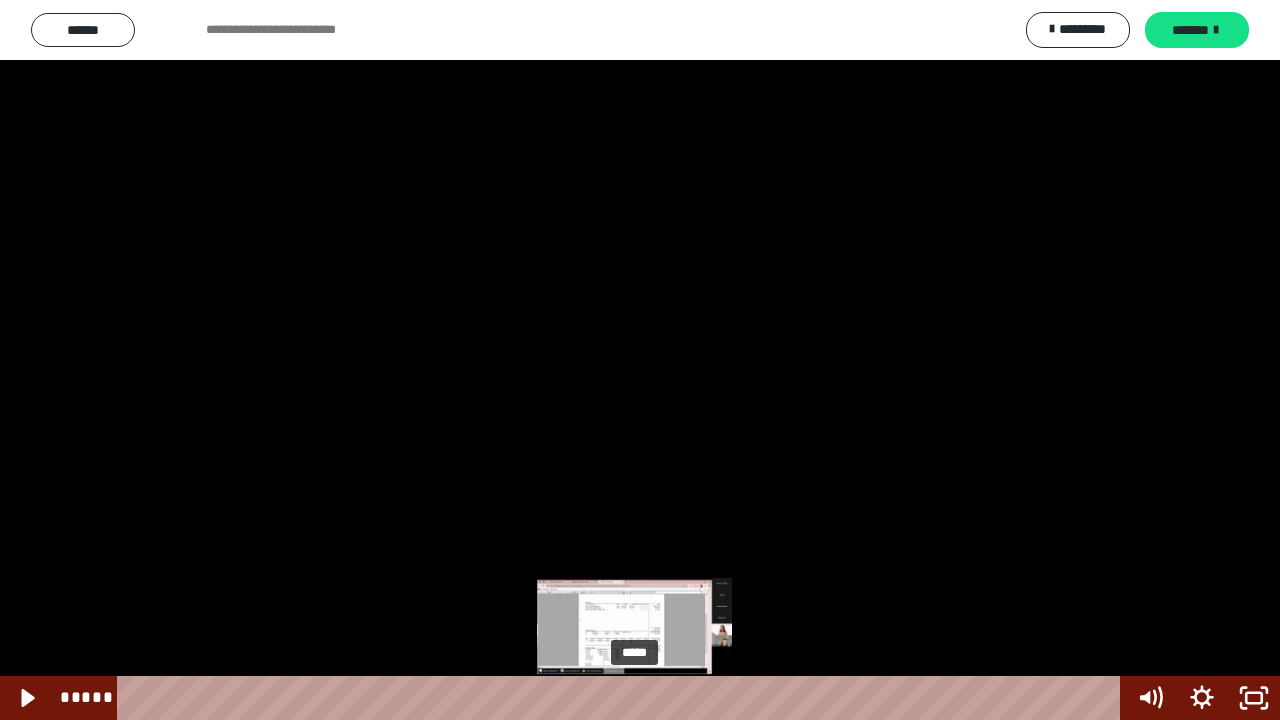 click on "*****" at bounding box center (622, 698) 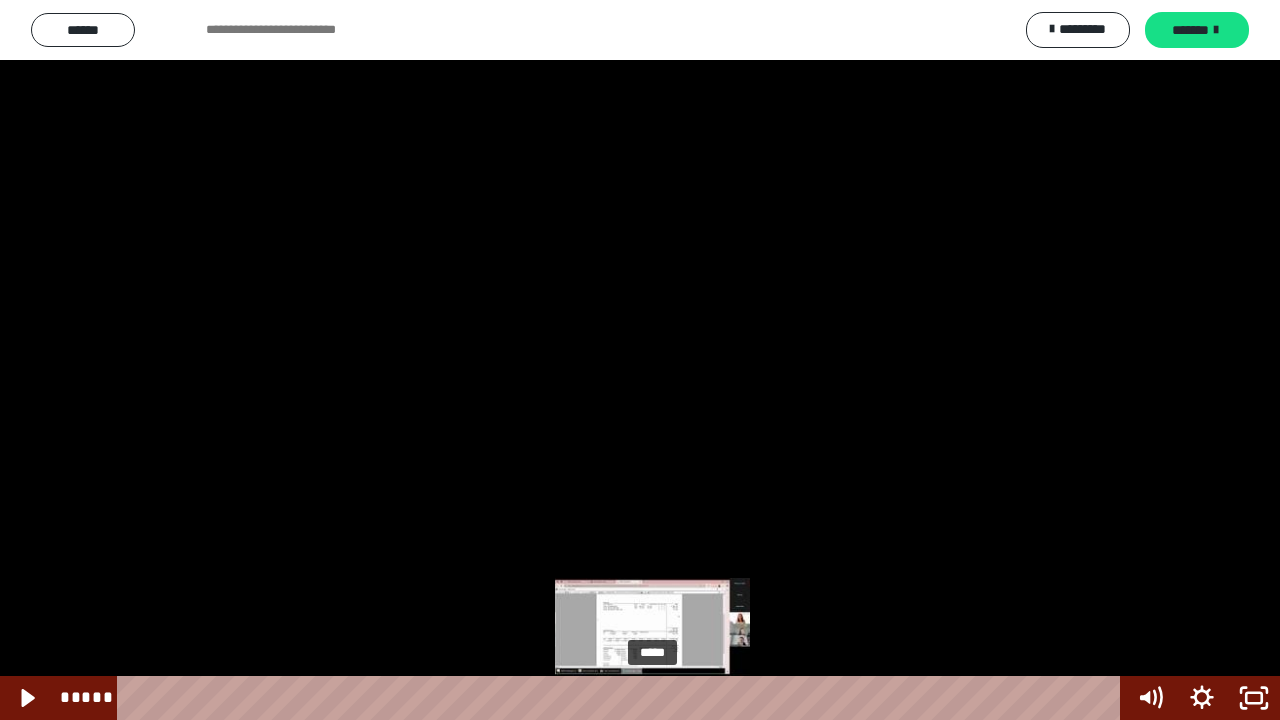 click on "*****" at bounding box center [622, 698] 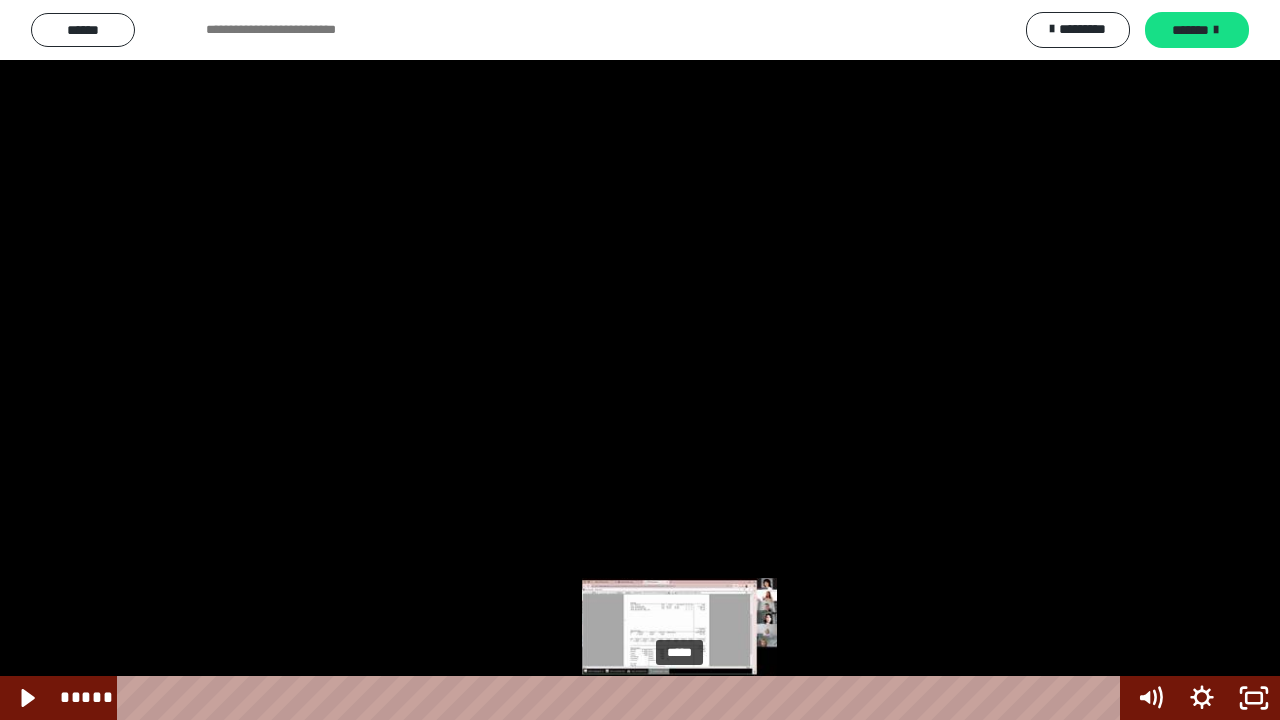 click on "*****" at bounding box center [622, 698] 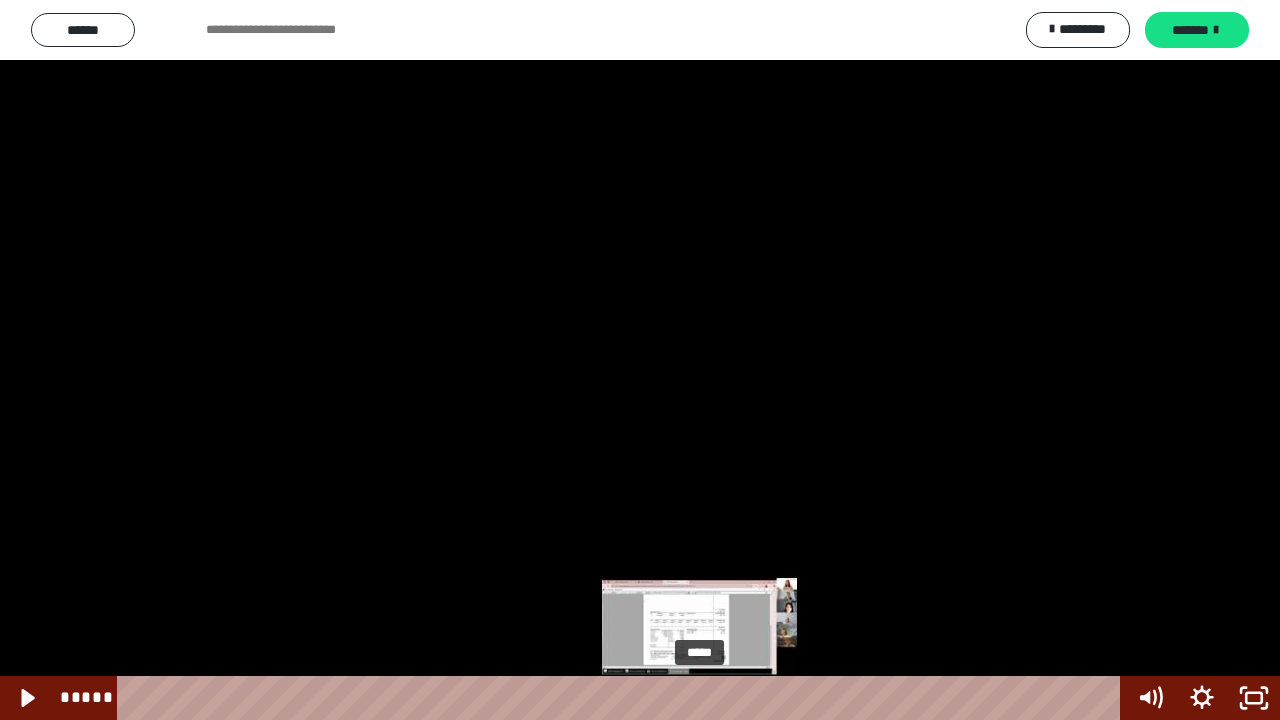 click on "*****" at bounding box center (622, 698) 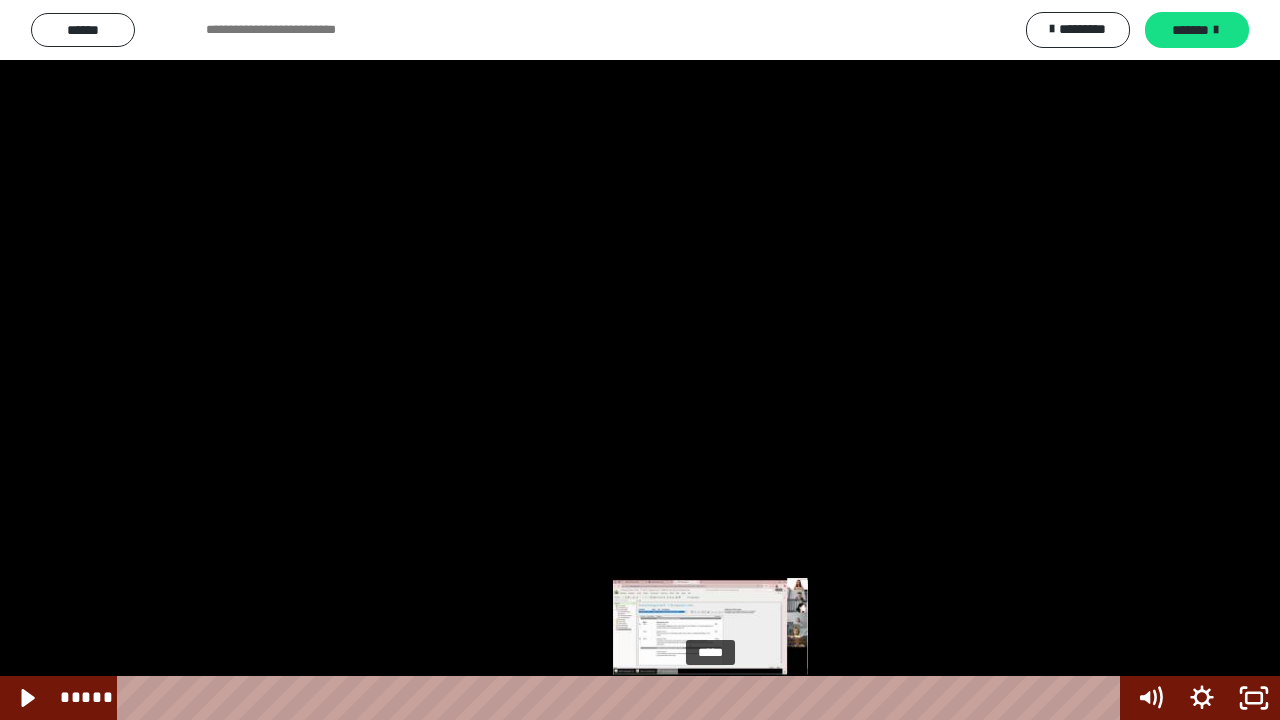 click on "*****" at bounding box center [622, 698] 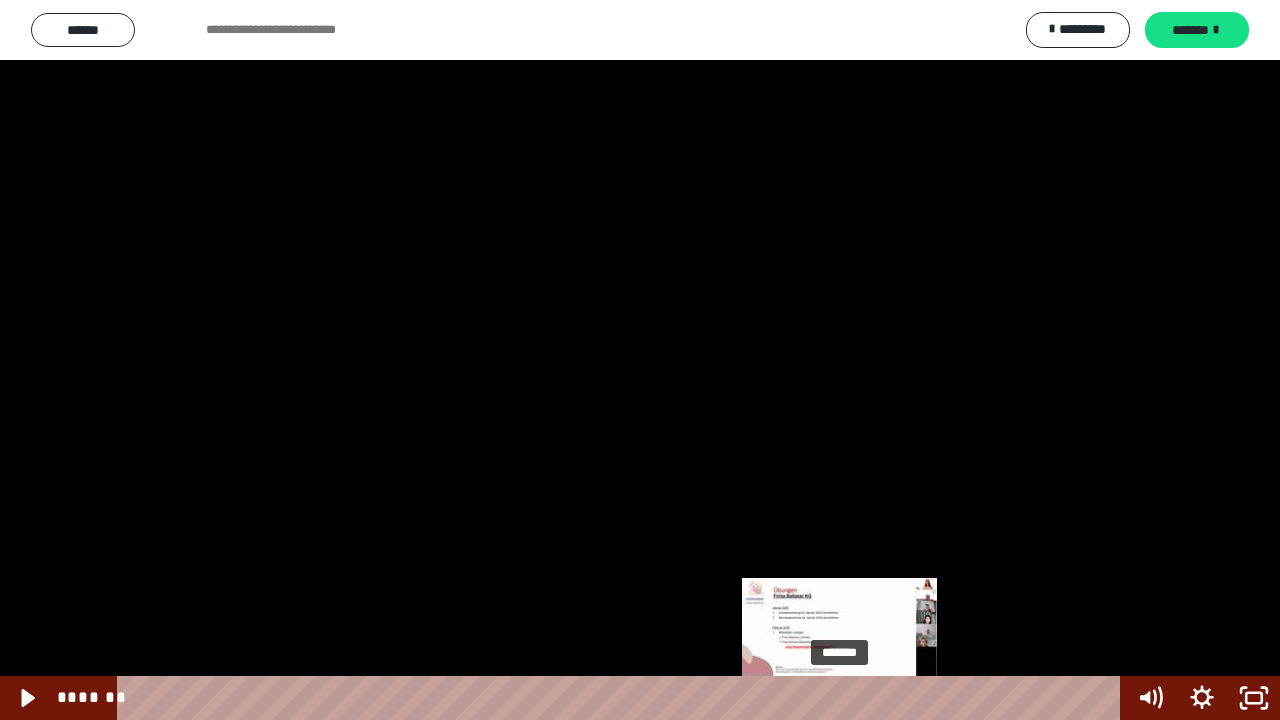 click on "*******" at bounding box center (622, 698) 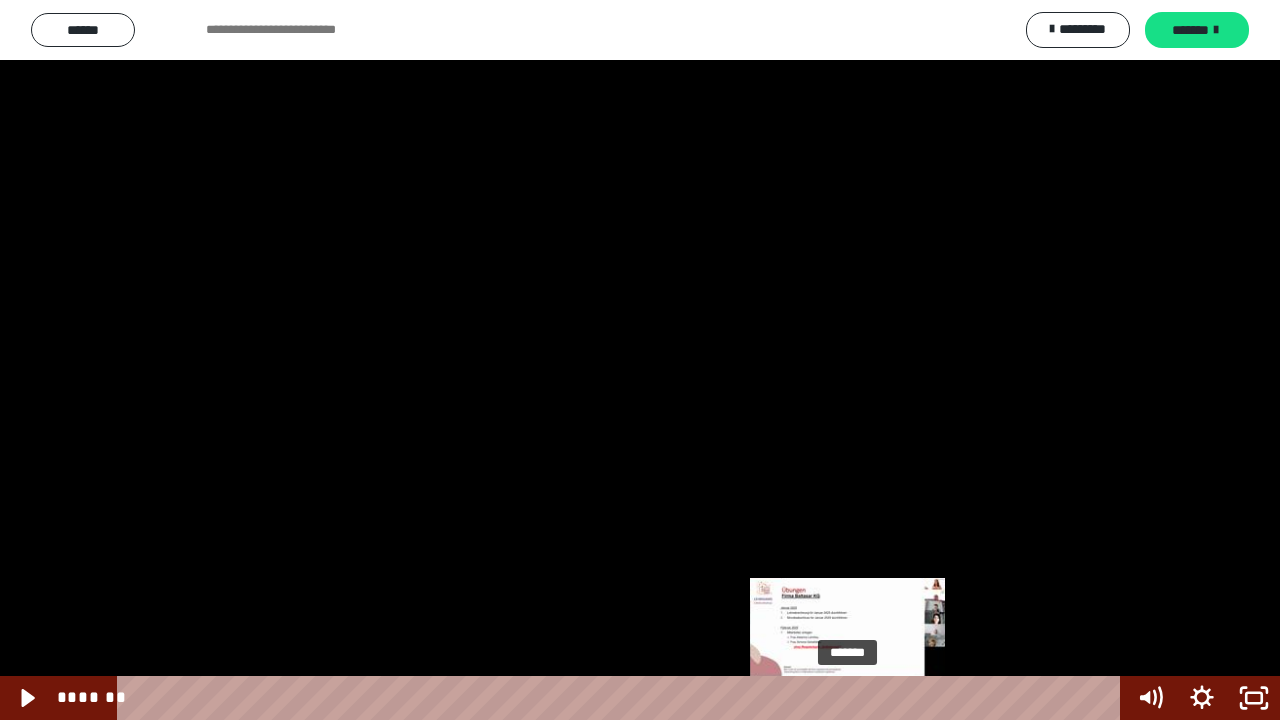 click on "*******" at bounding box center (622, 698) 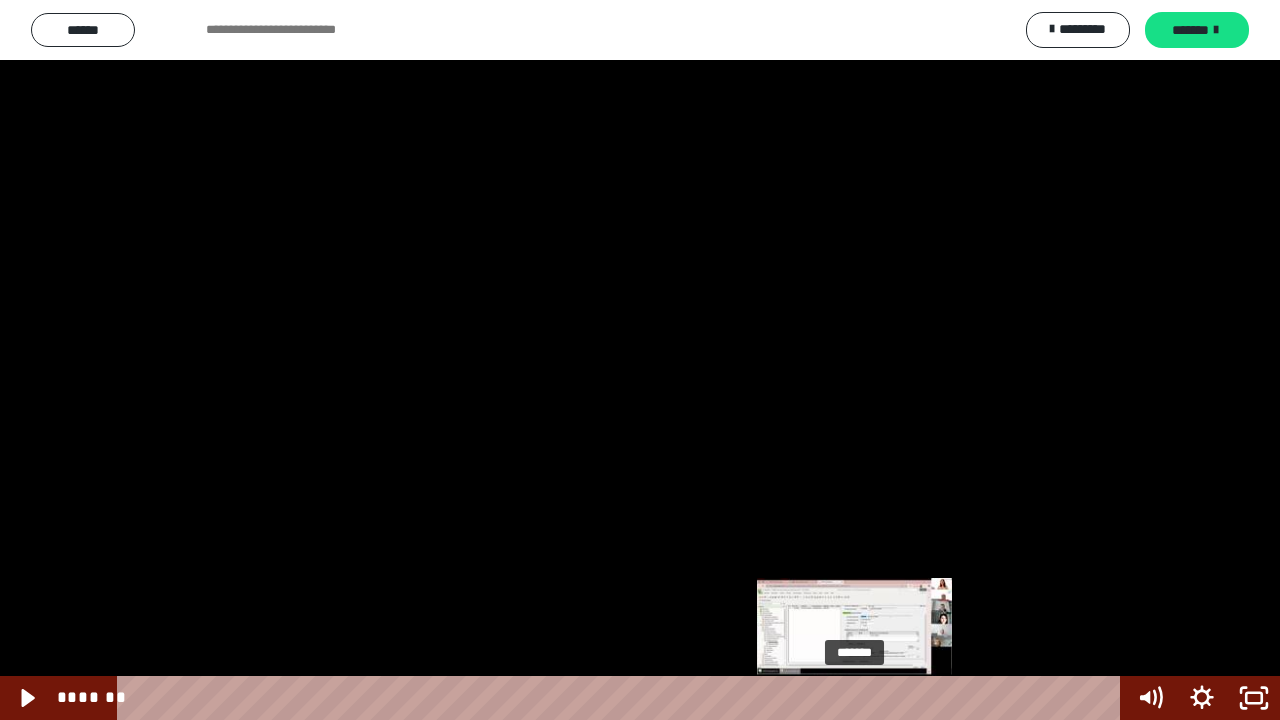 click on "*******" at bounding box center [622, 698] 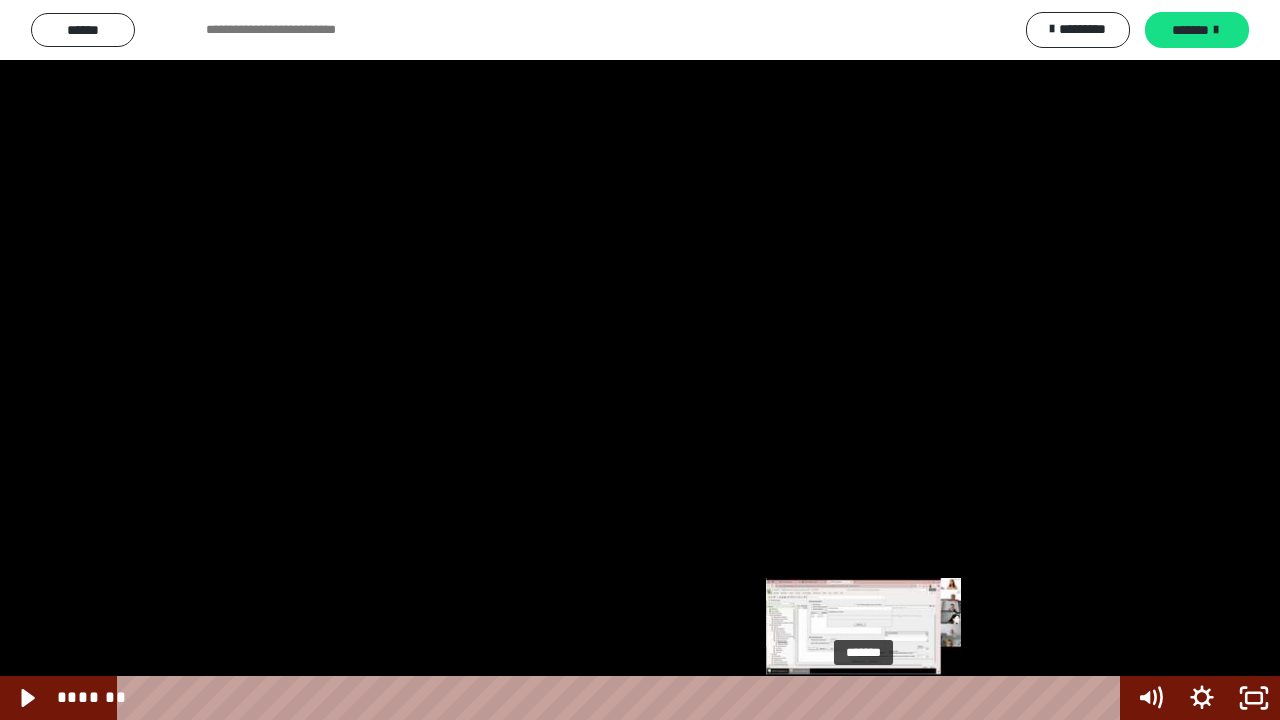 click on "*******" at bounding box center (622, 698) 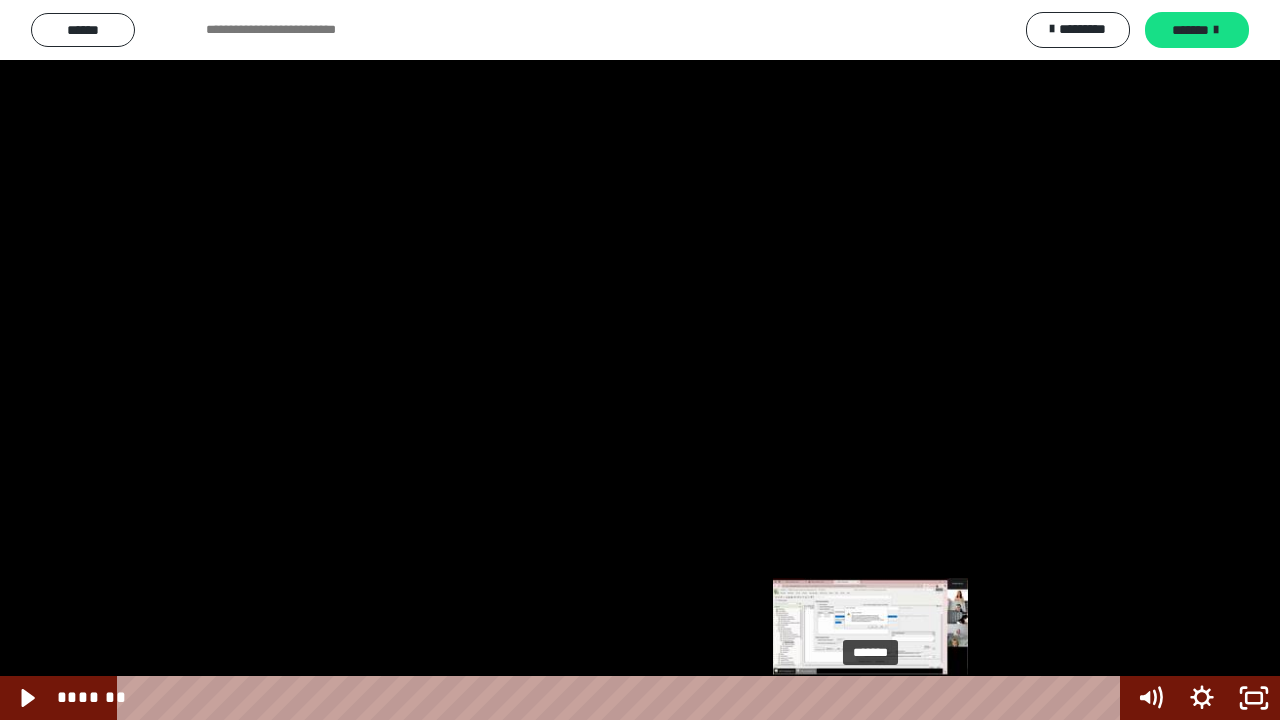 click on "*******" at bounding box center (622, 698) 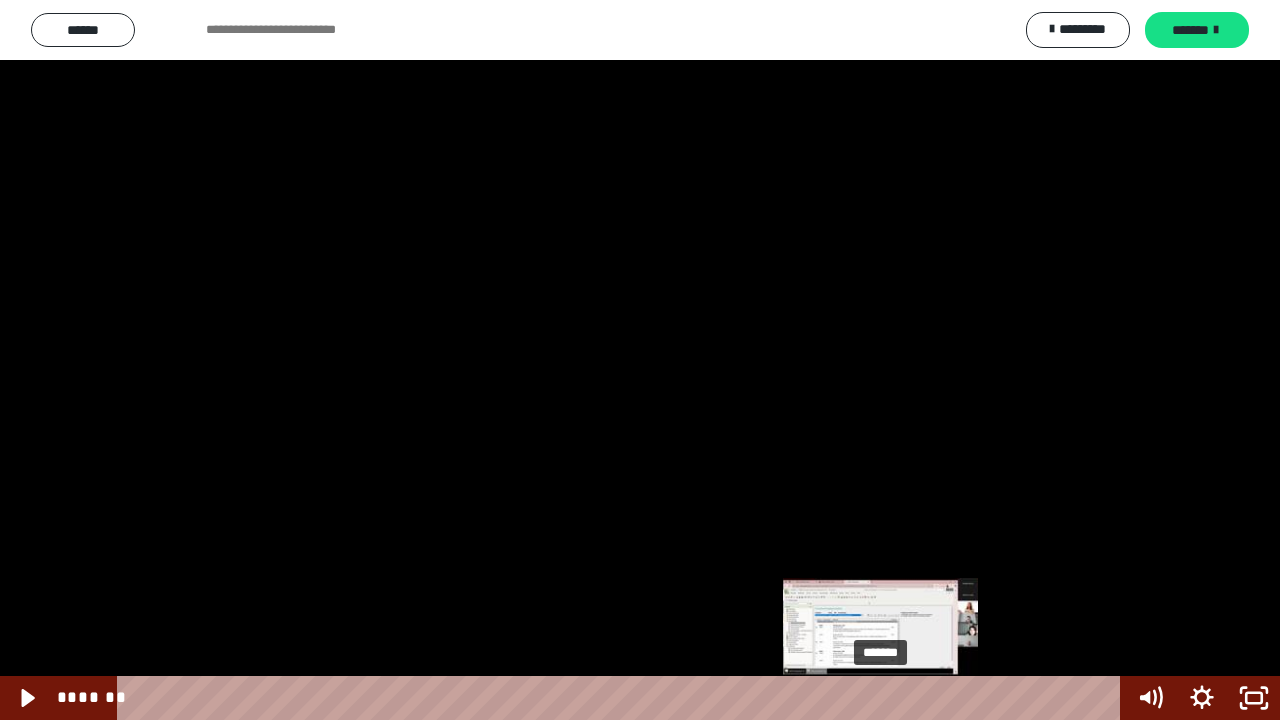 click on "*******" at bounding box center [622, 698] 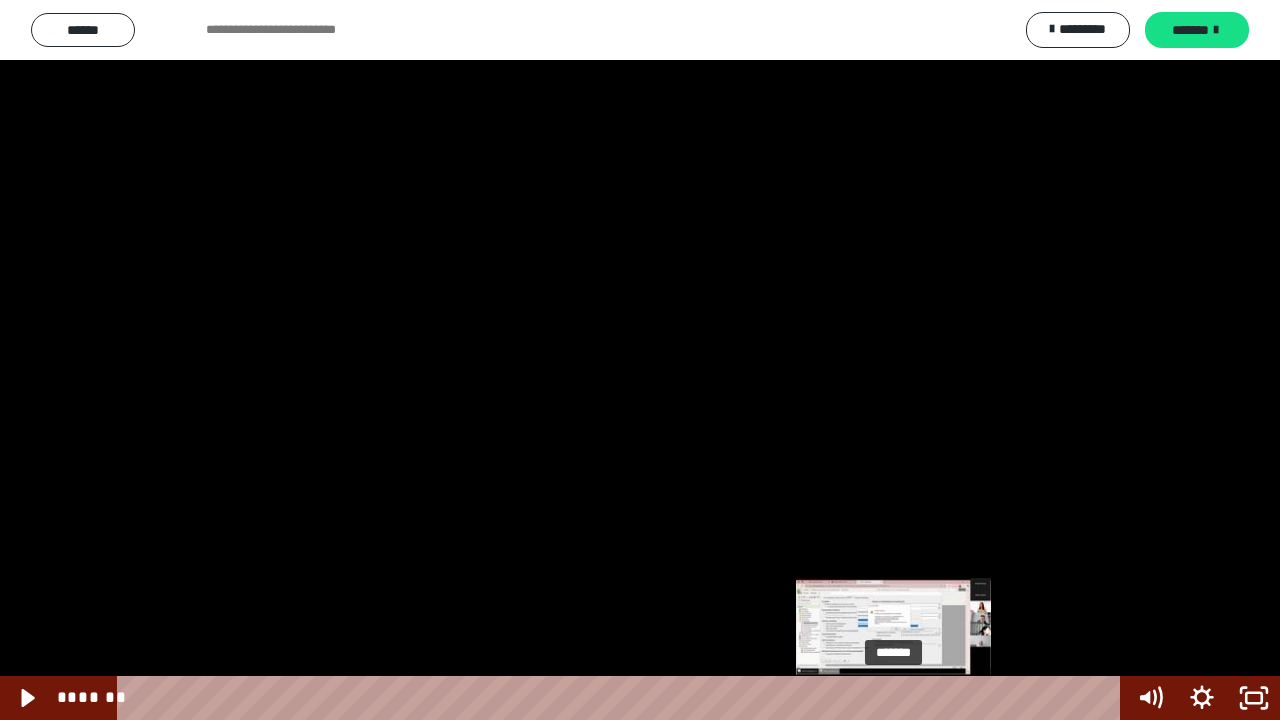 click on "*******" at bounding box center (622, 698) 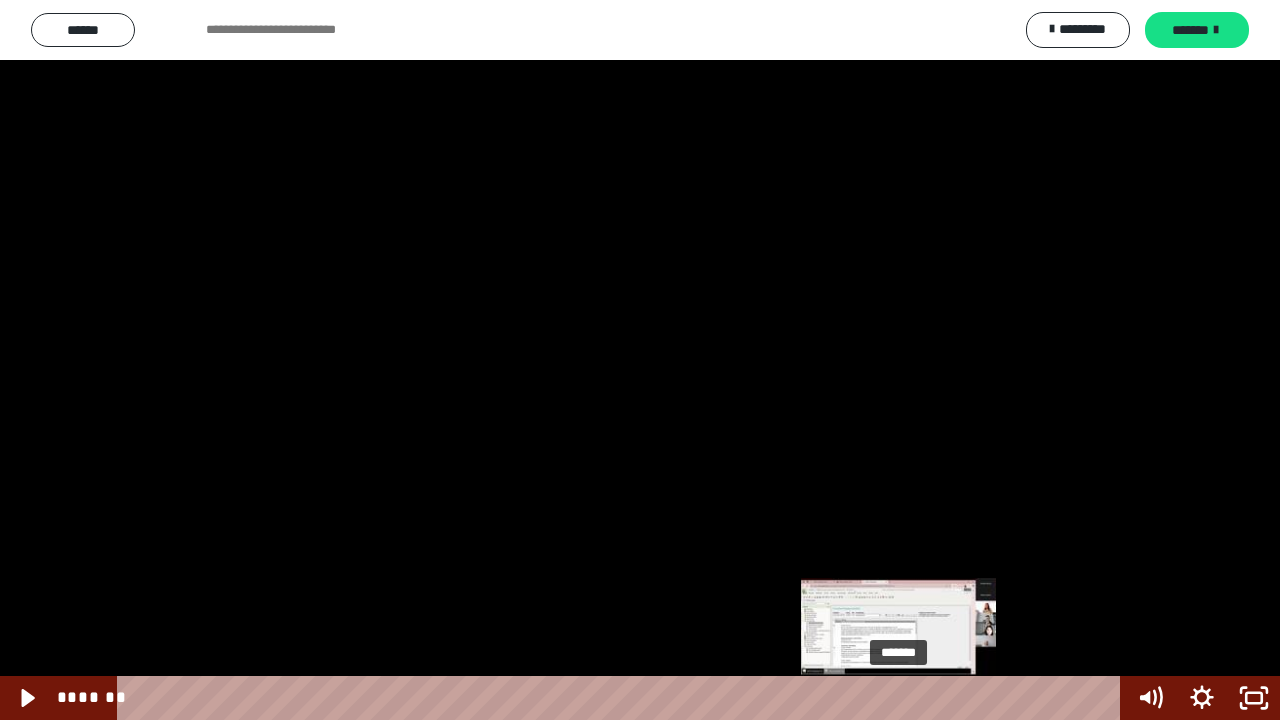 click on "*******" at bounding box center [622, 698] 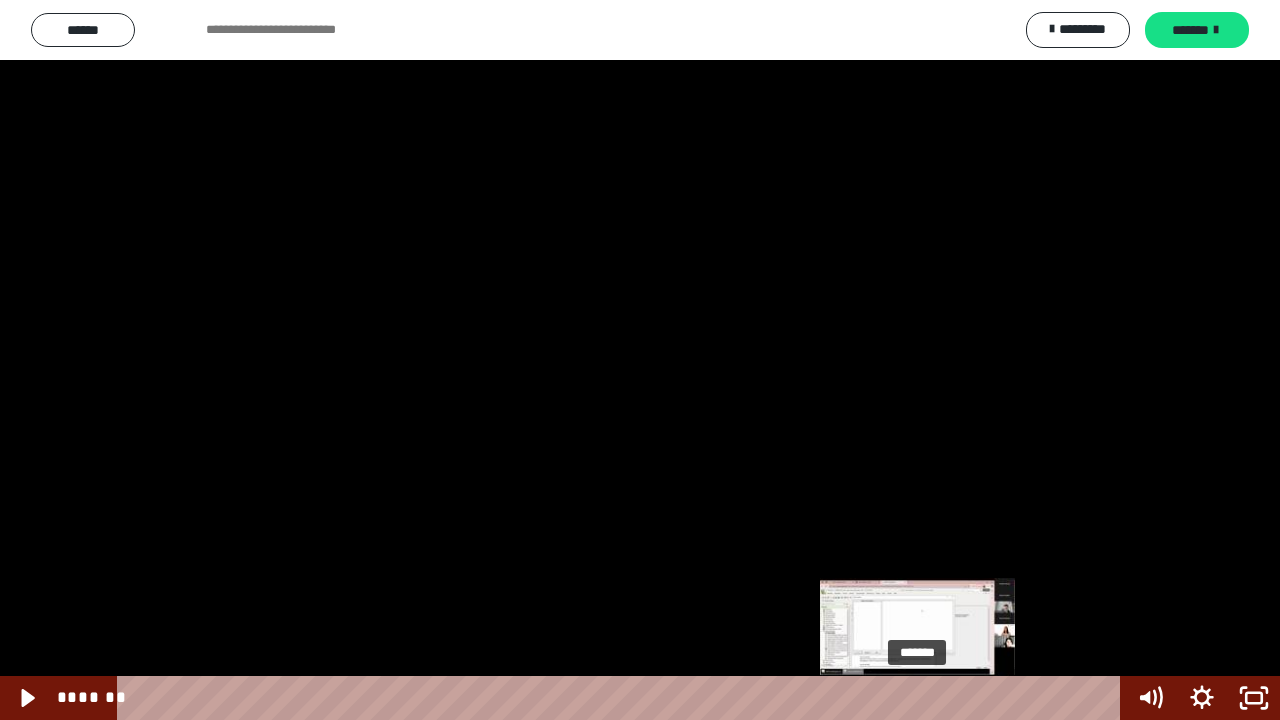 click on "*******" at bounding box center [622, 698] 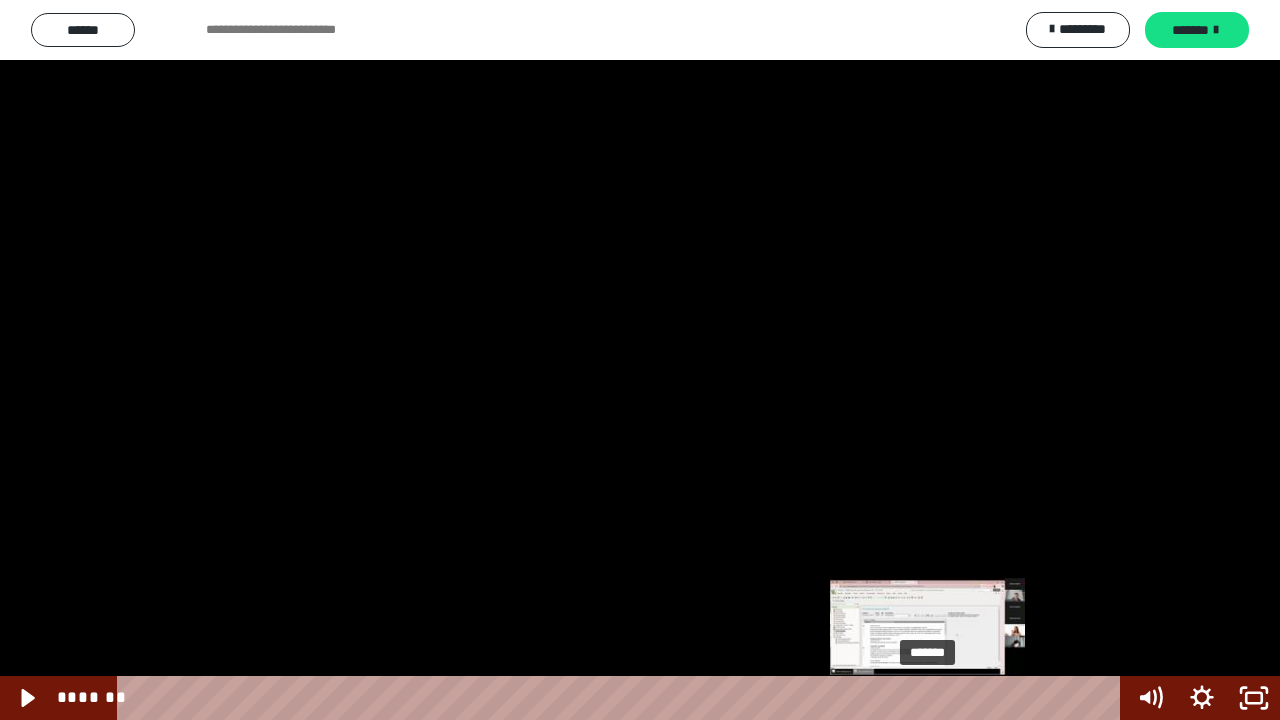 click on "*******" at bounding box center (622, 698) 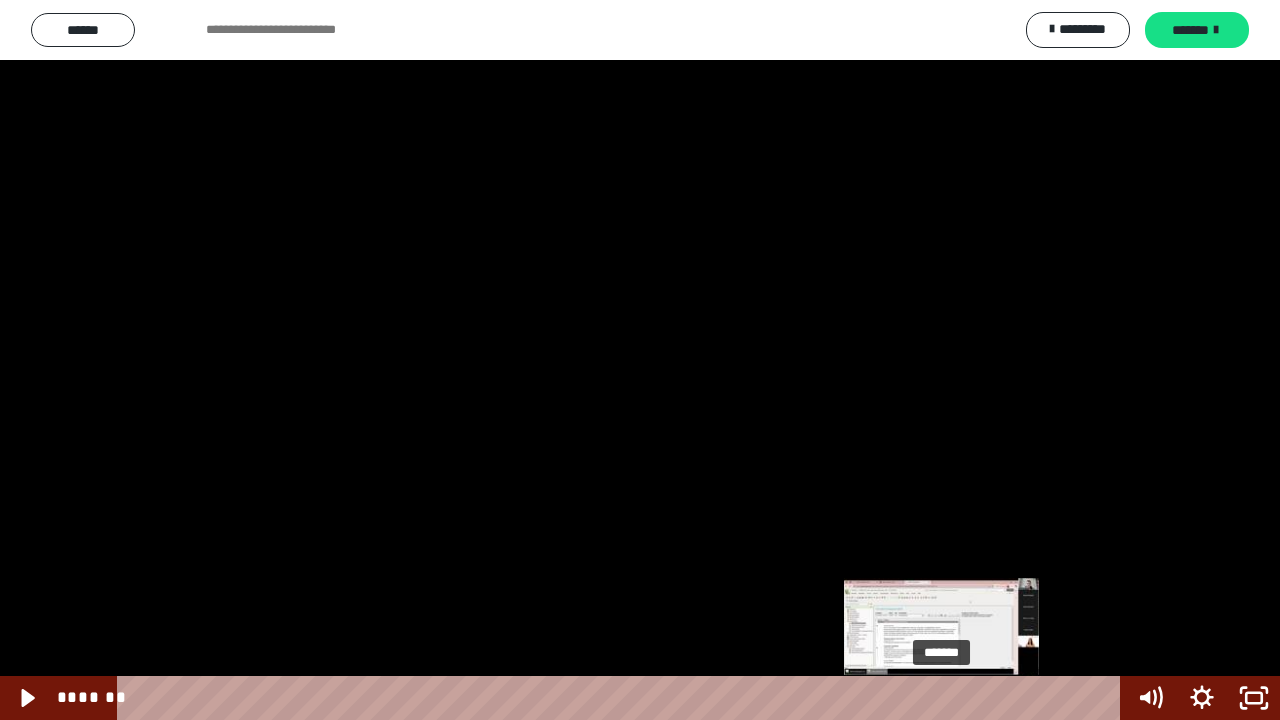 click on "*******" at bounding box center (622, 698) 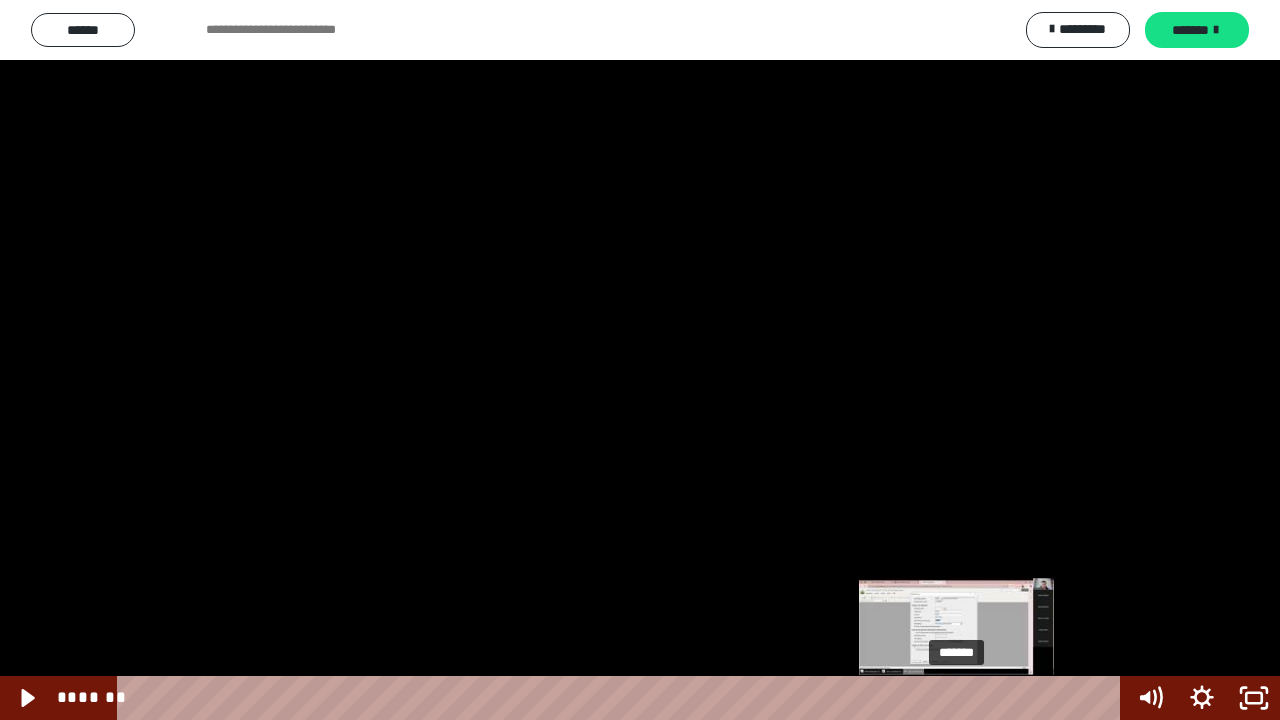 click on "*******" at bounding box center [622, 698] 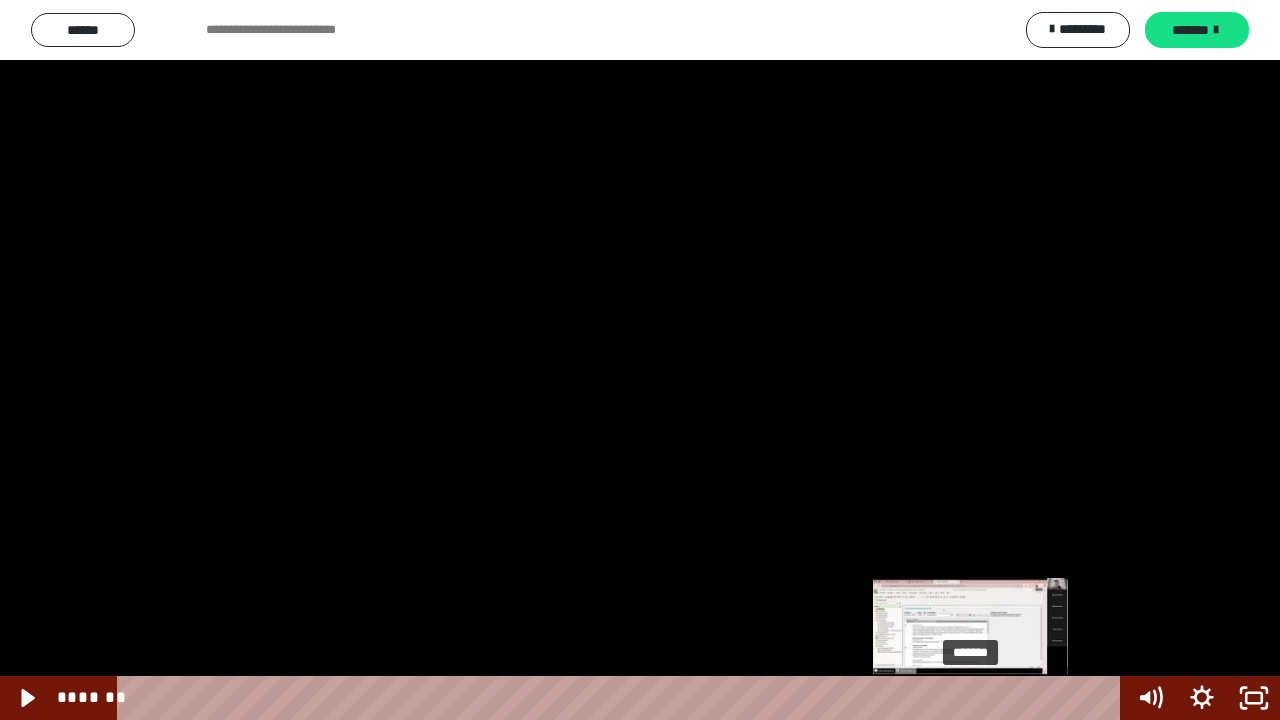 click on "*******" at bounding box center [622, 698] 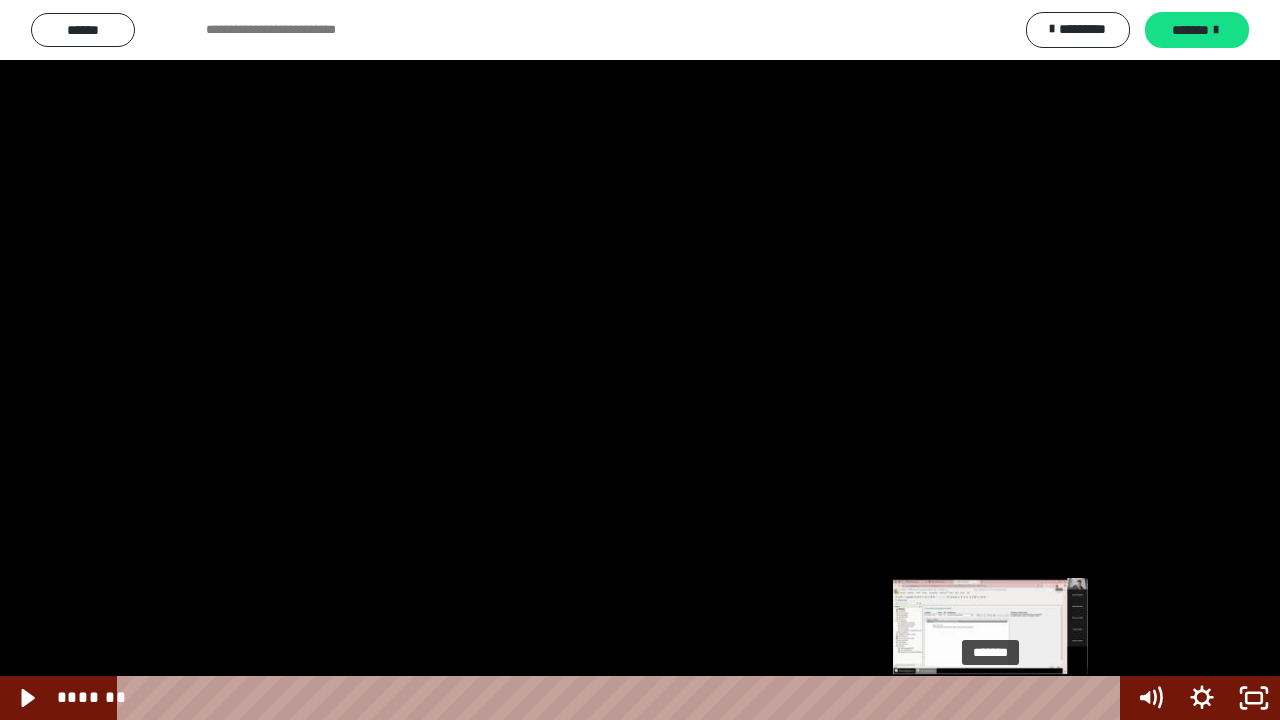 click on "*******" at bounding box center (622, 698) 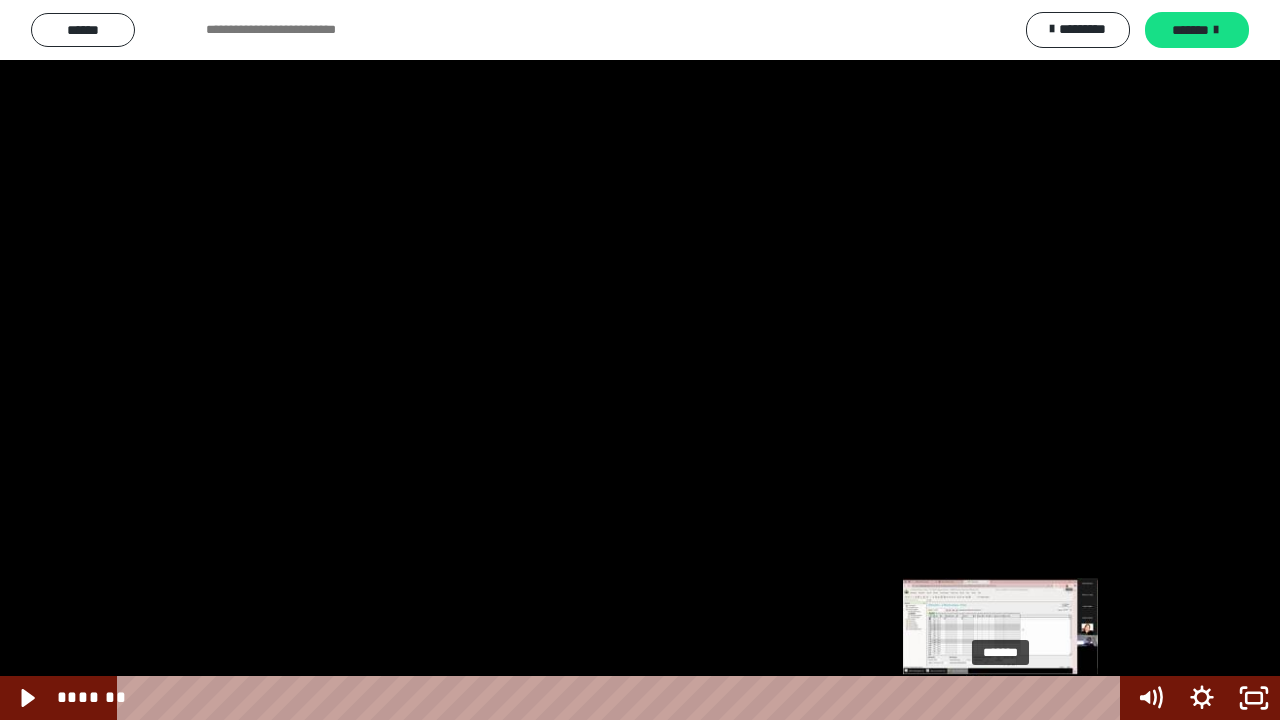click on "*******" at bounding box center (622, 698) 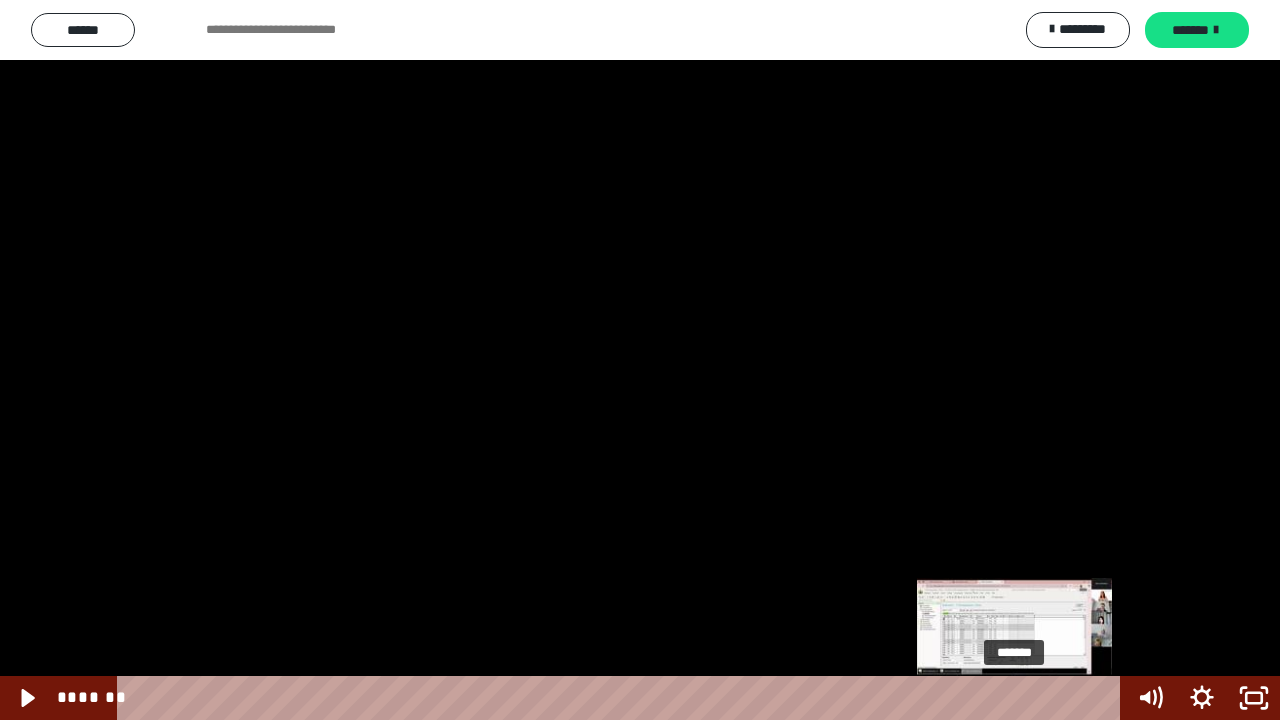 click on "*******" at bounding box center (622, 698) 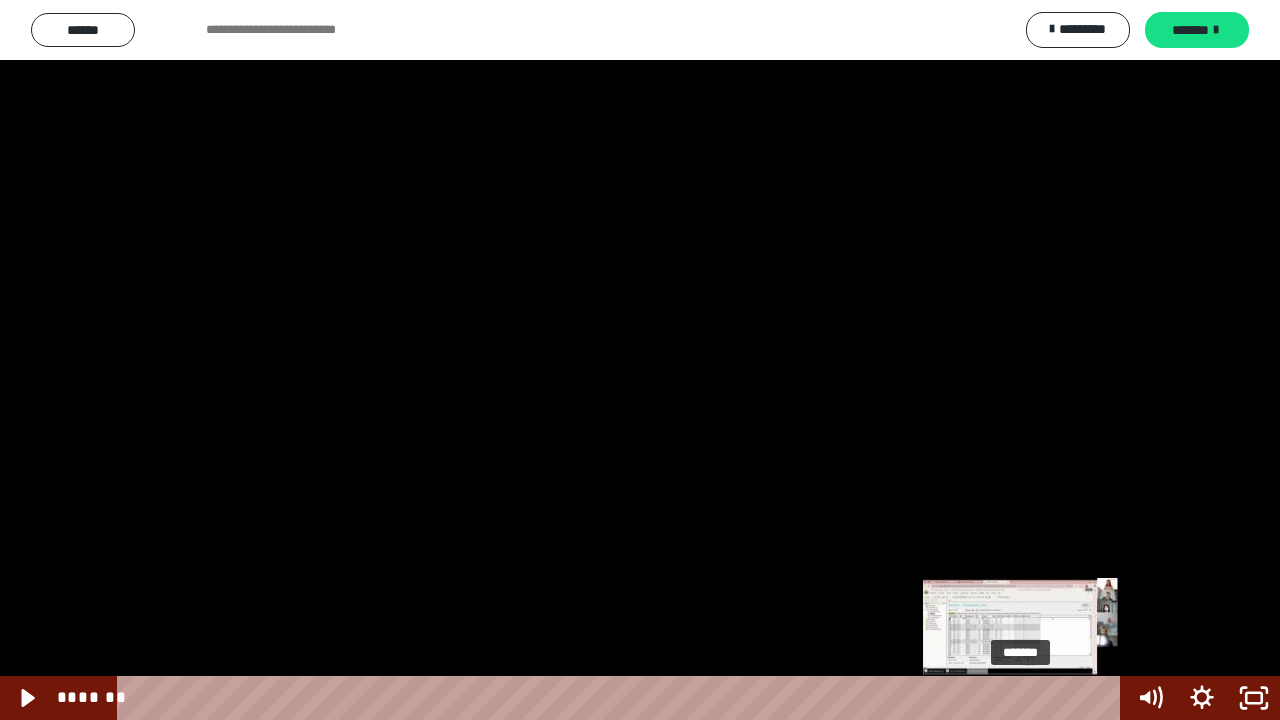 click on "*******" at bounding box center [622, 698] 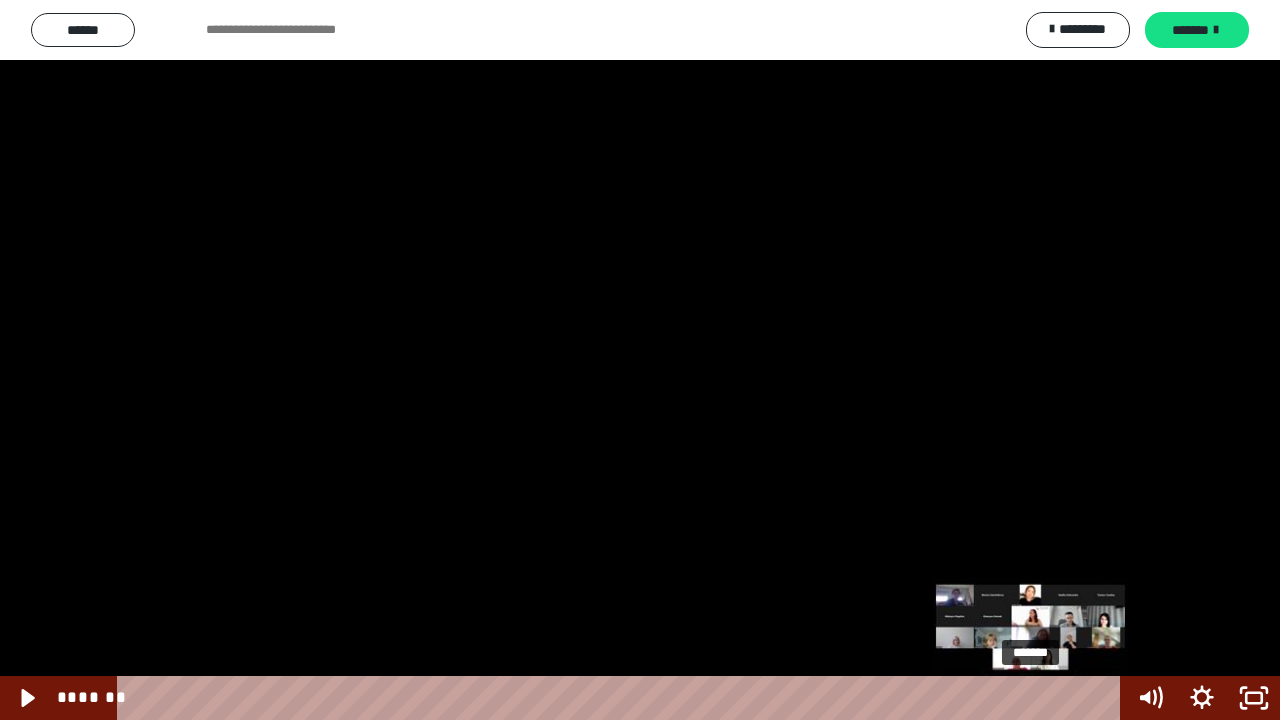 click on "*******" at bounding box center (622, 698) 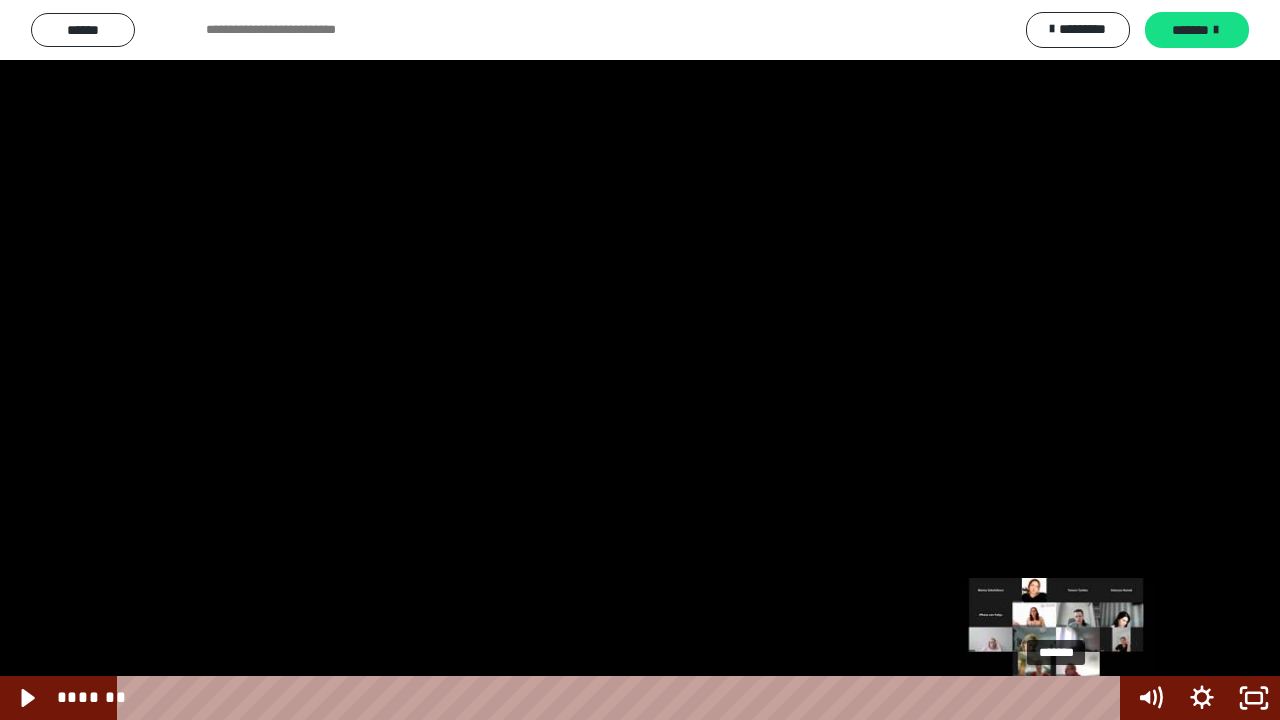 click on "*******" at bounding box center [622, 698] 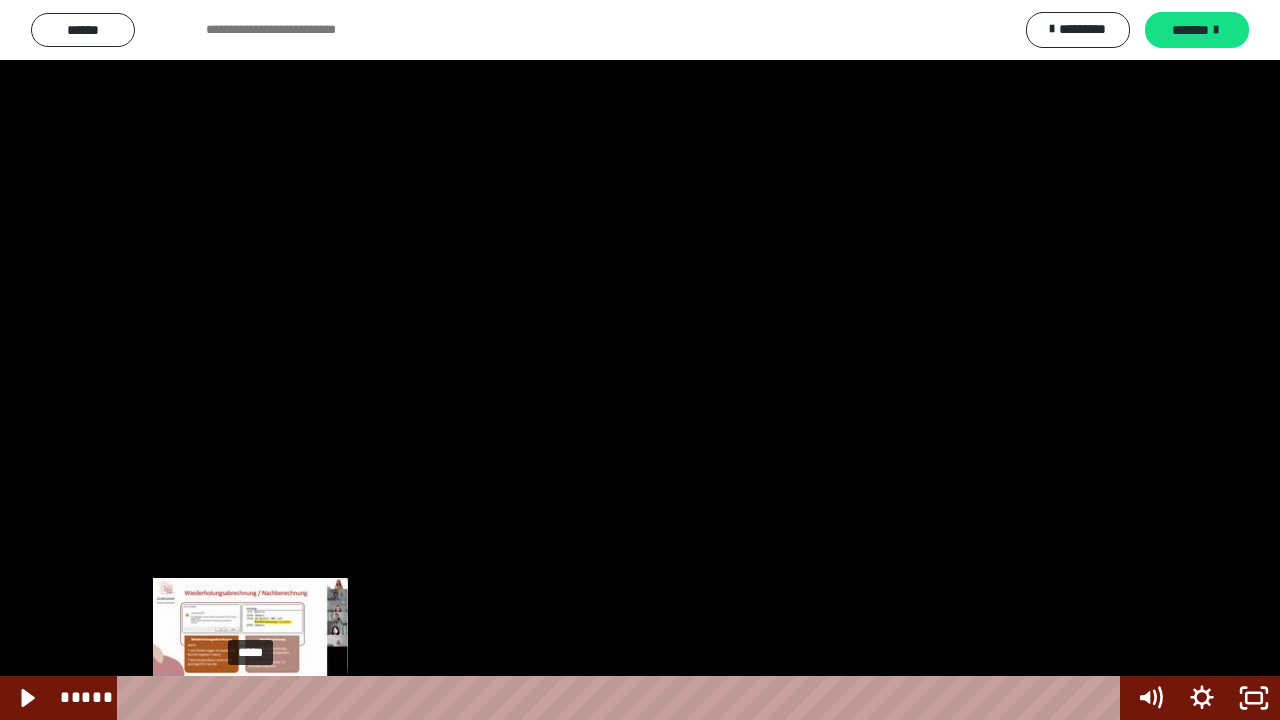 click on "*****" at bounding box center (622, 698) 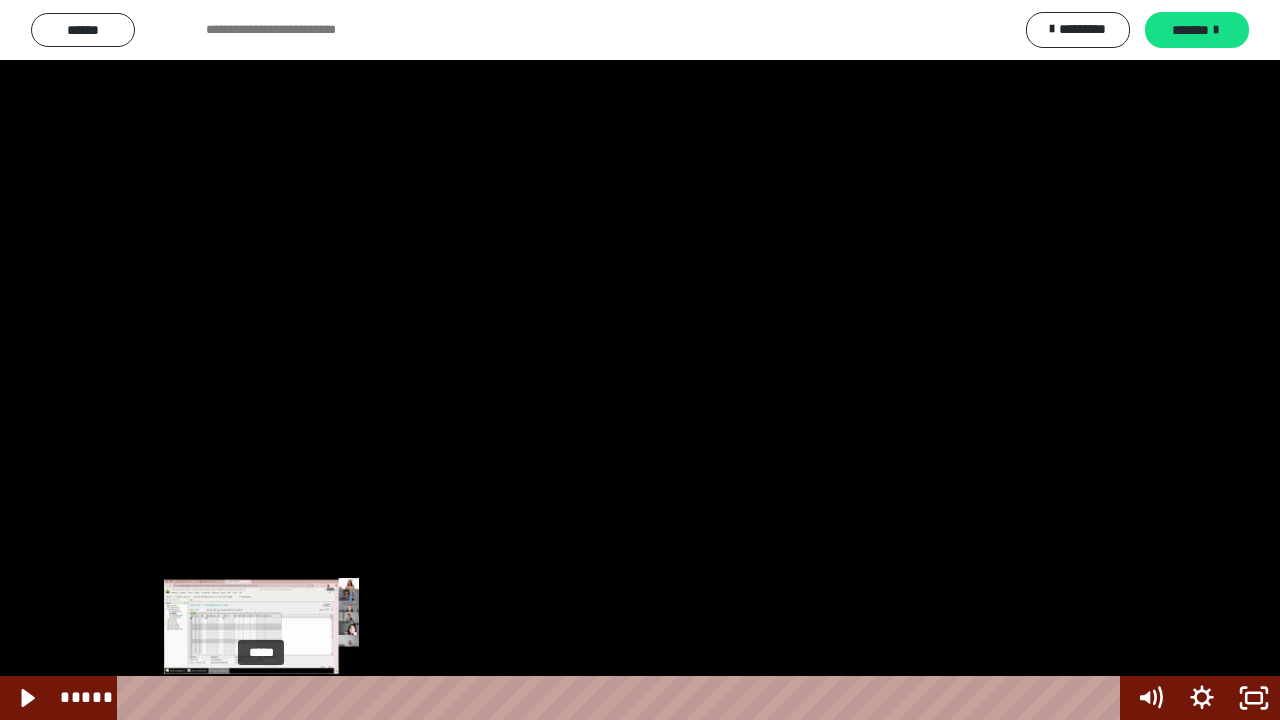 click on "*****" at bounding box center (622, 698) 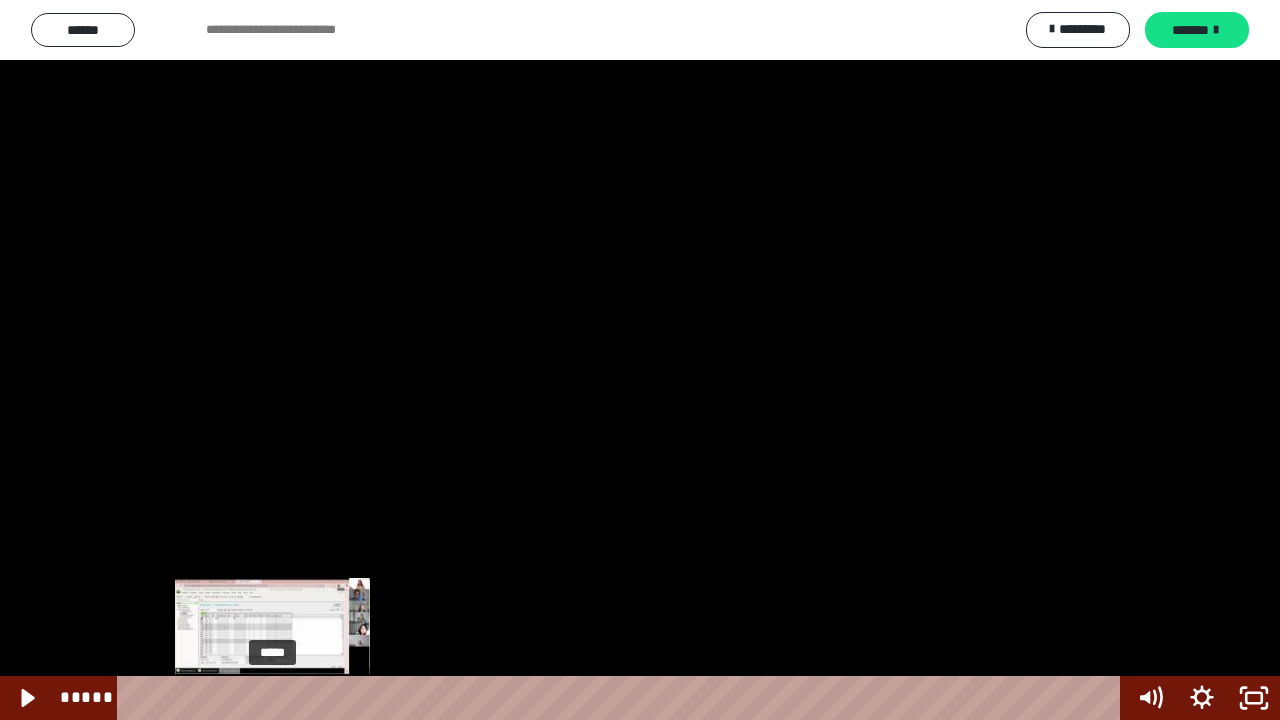 click on "*****" at bounding box center (622, 698) 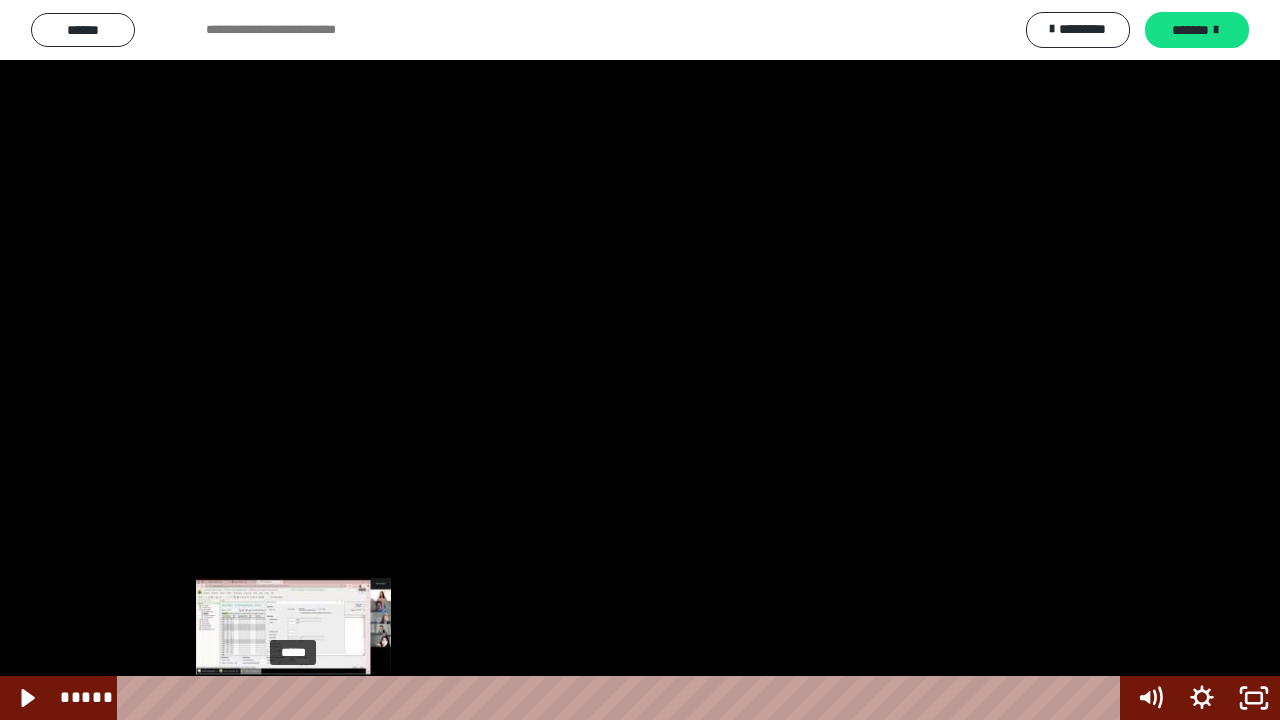 click on "*****" at bounding box center [622, 698] 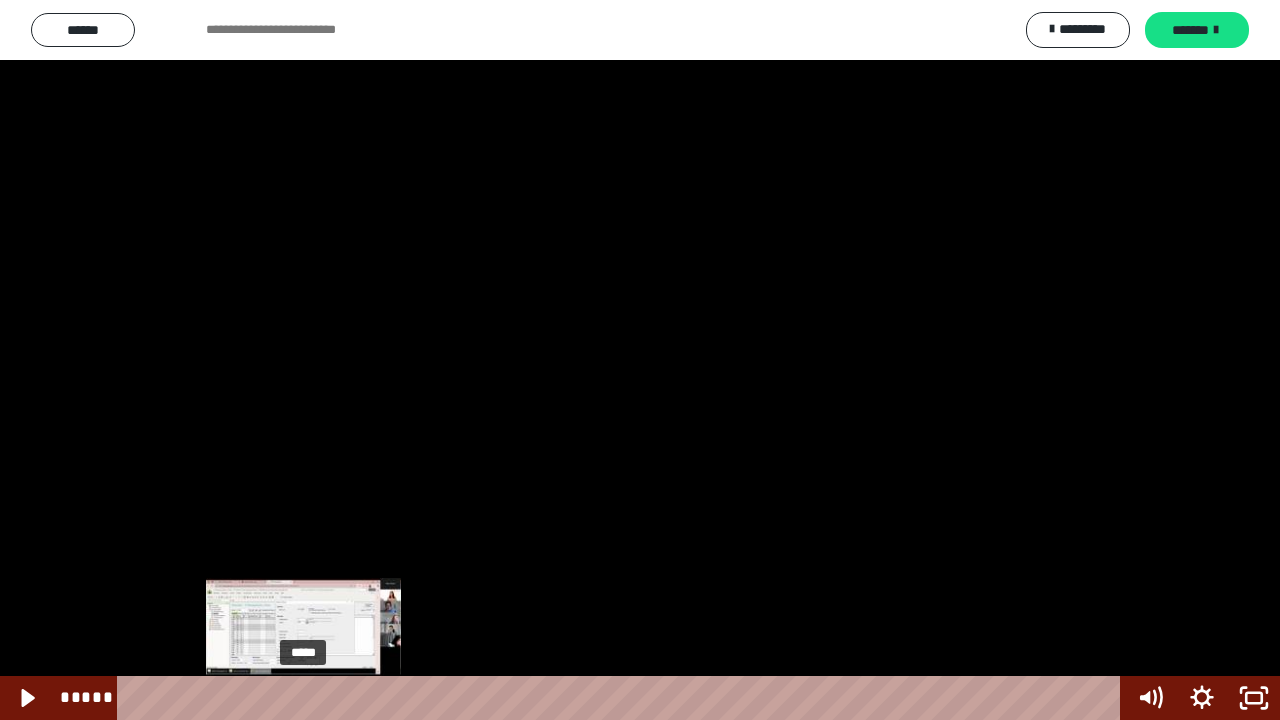 click on "*****" at bounding box center (622, 698) 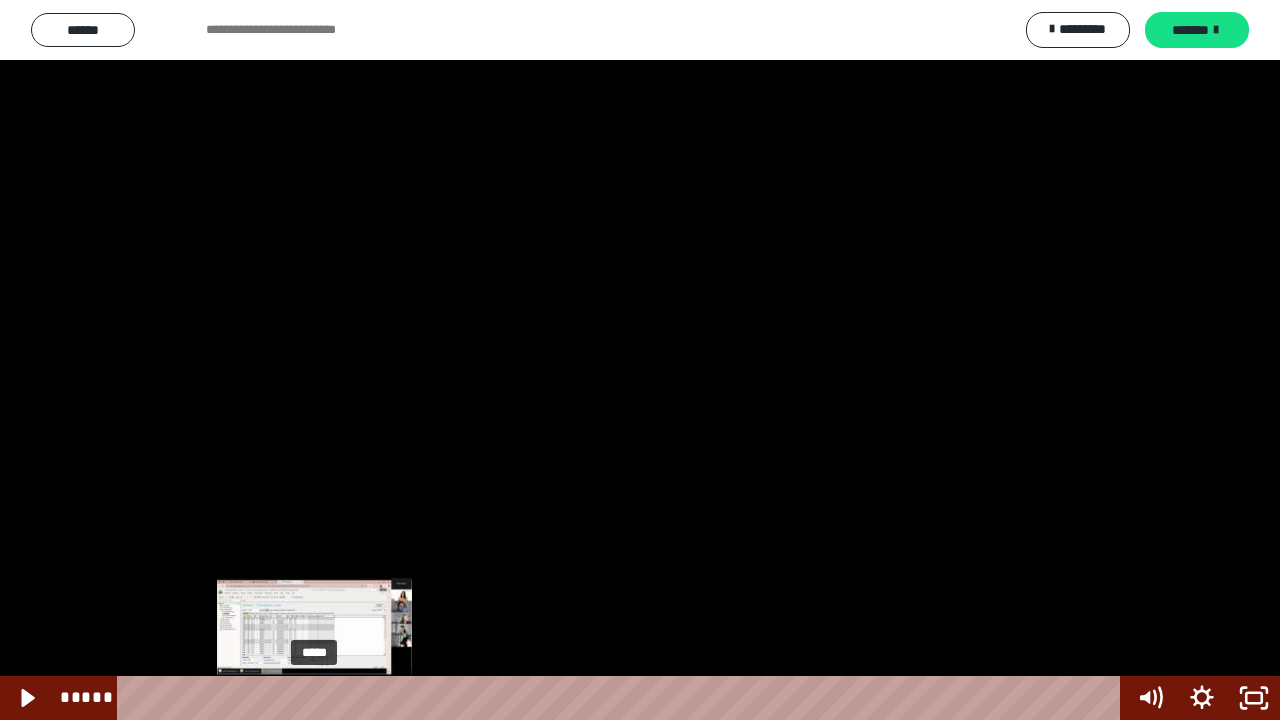 click on "*****" at bounding box center [622, 698] 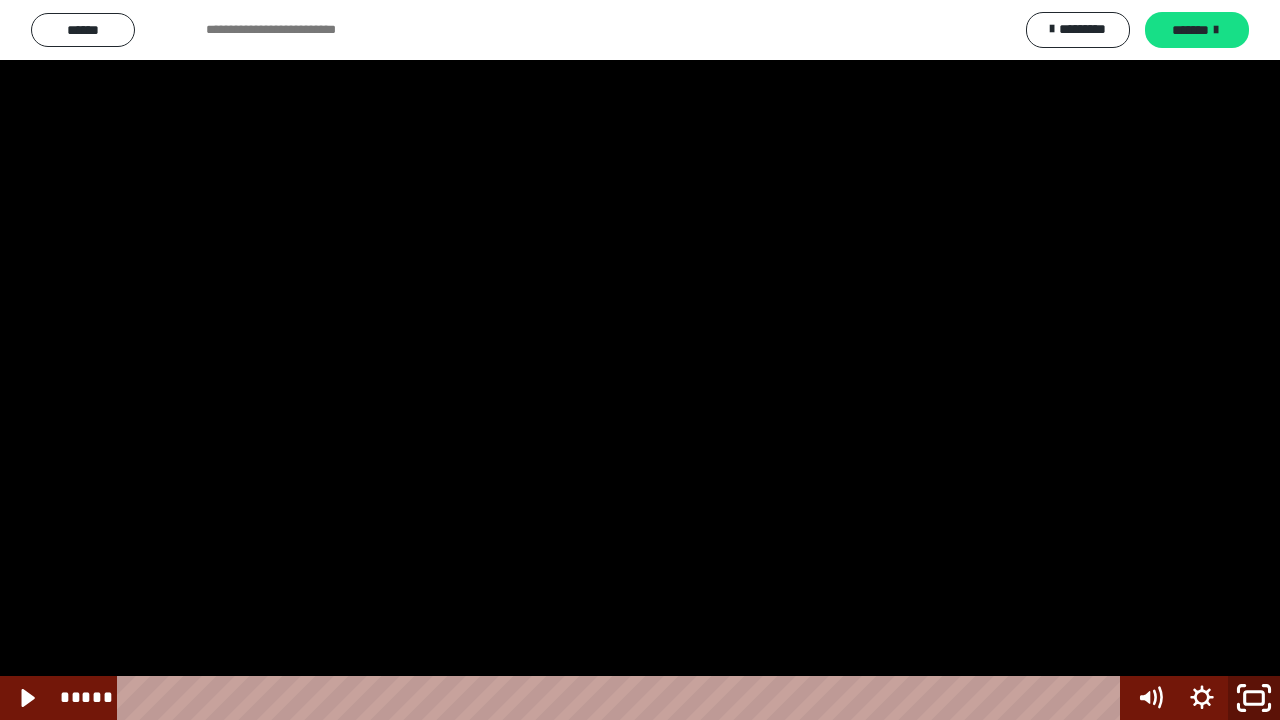 click 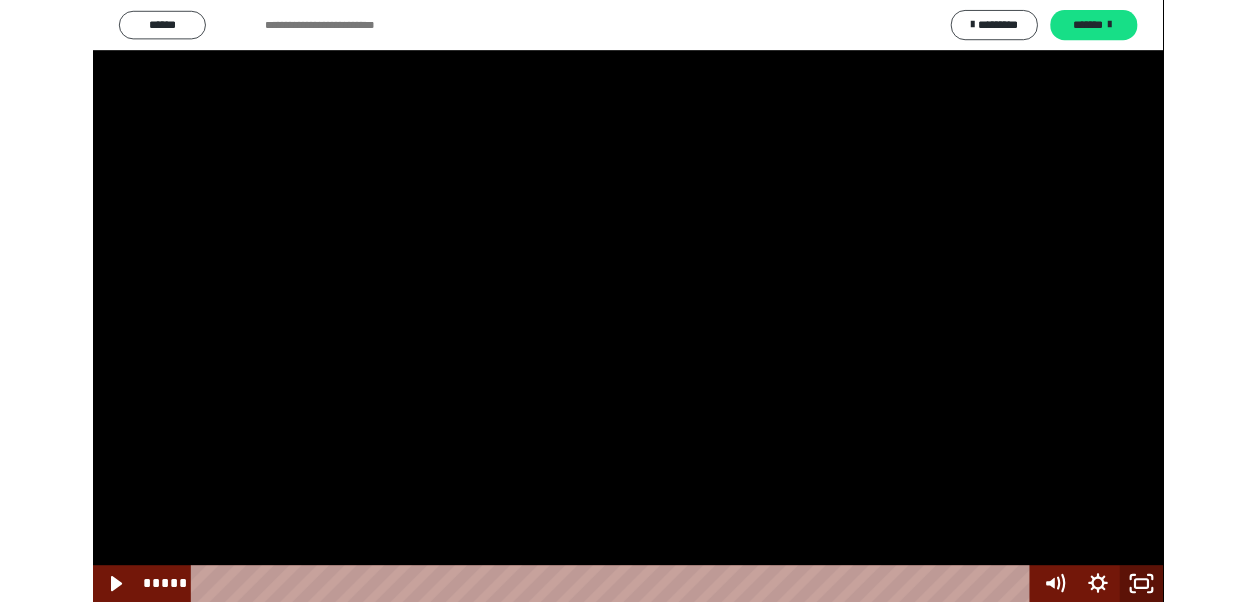 scroll, scrollTop: 66, scrollLeft: 0, axis: vertical 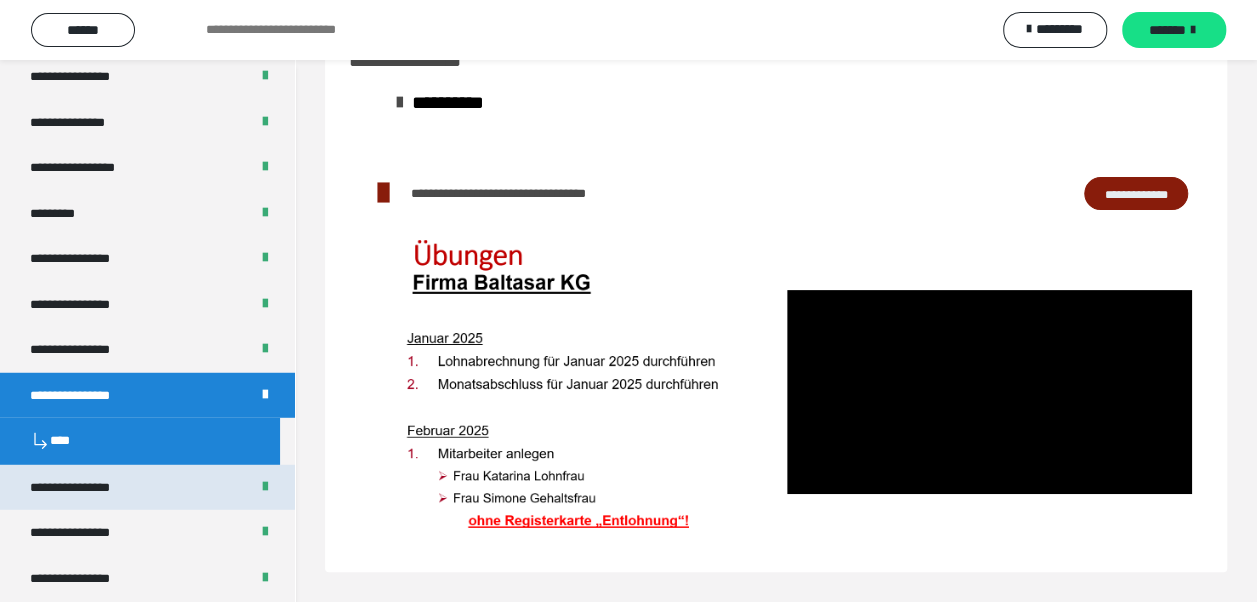 click on "**********" at bounding box center [87, 488] 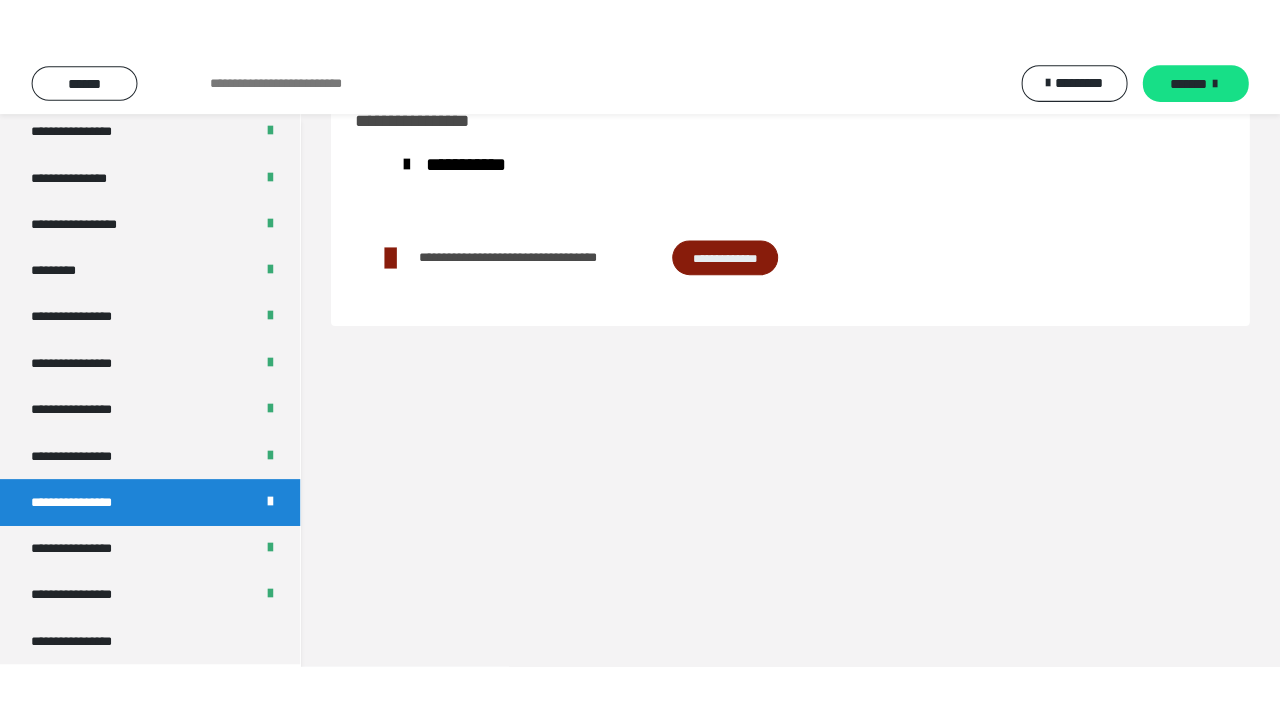 scroll, scrollTop: 60, scrollLeft: 0, axis: vertical 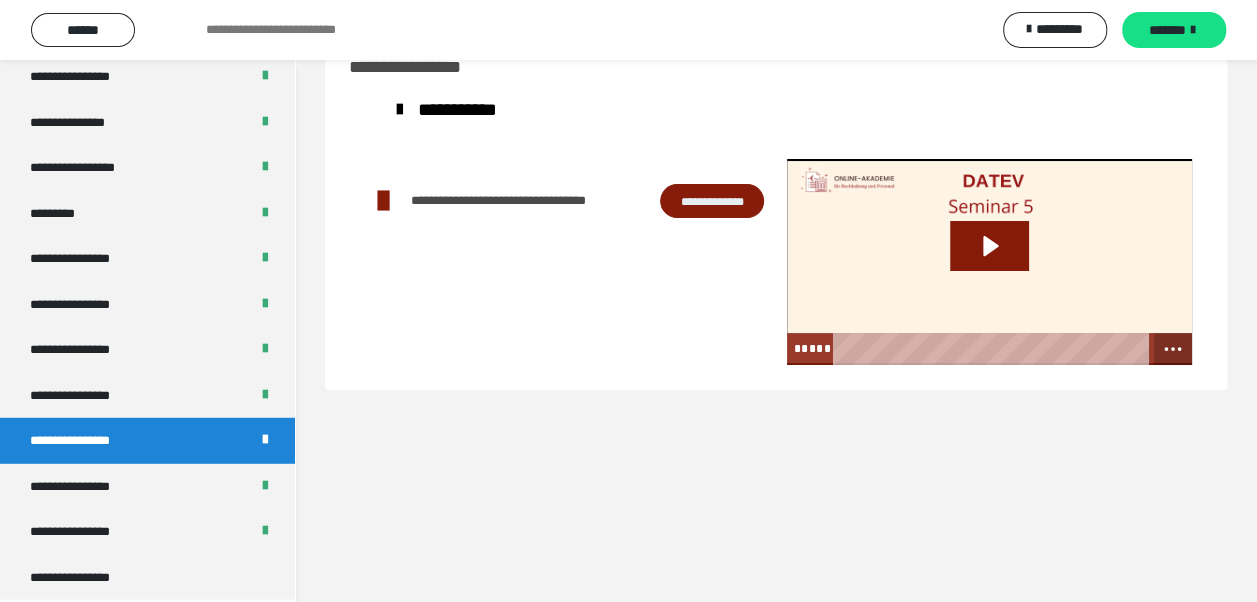 click 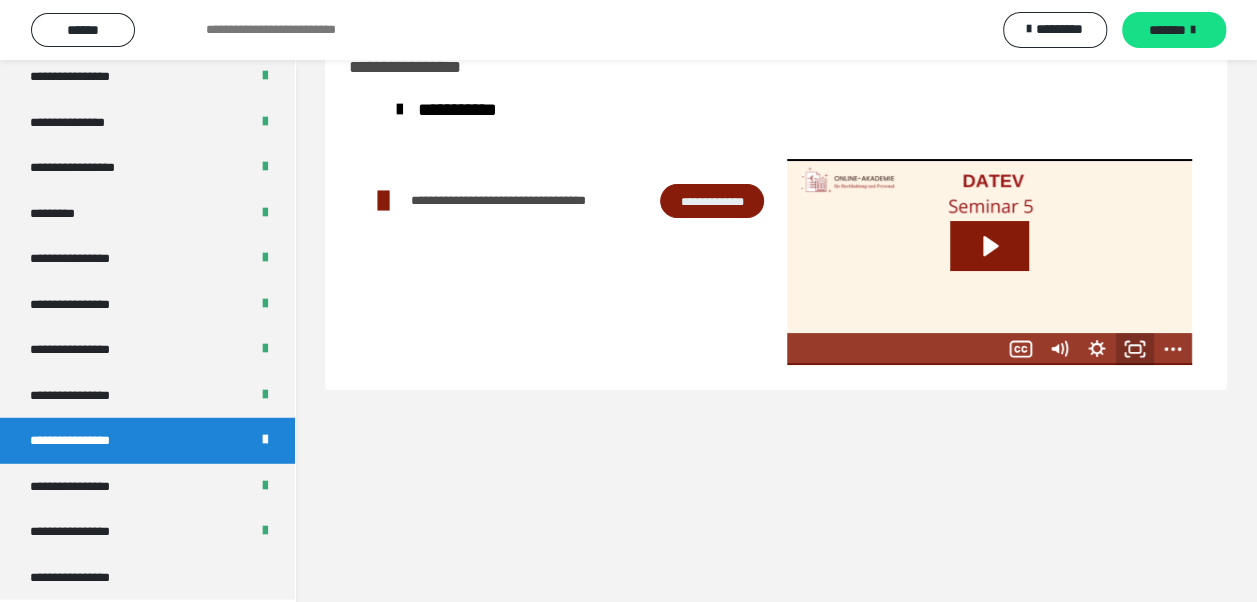 click 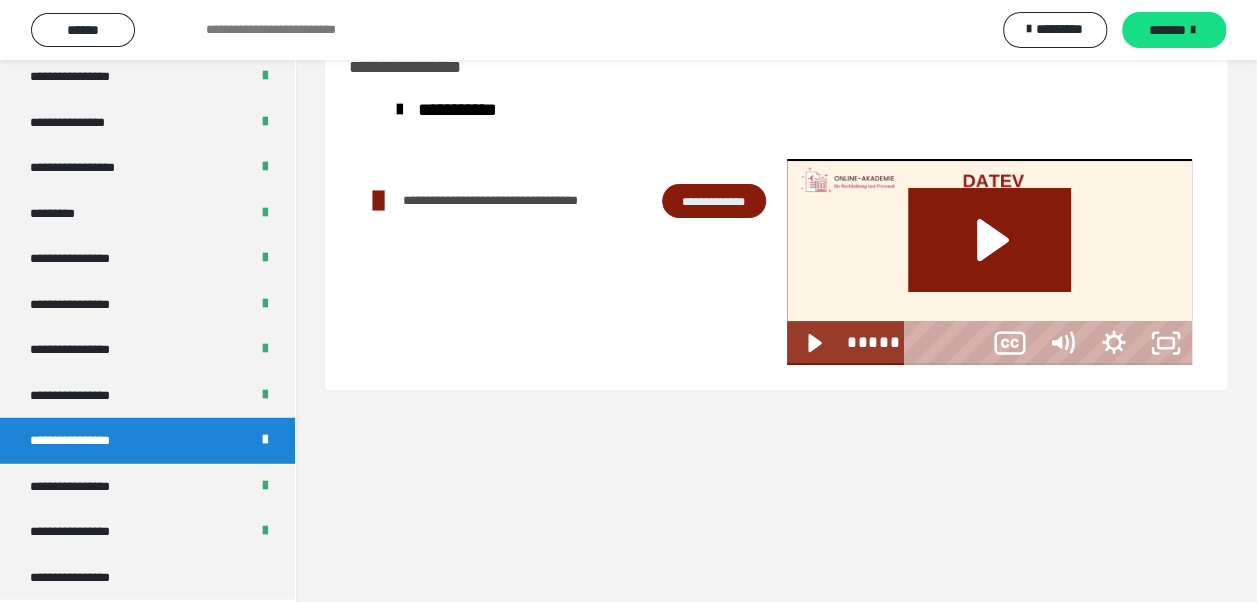 scroll, scrollTop: 2439, scrollLeft: 0, axis: vertical 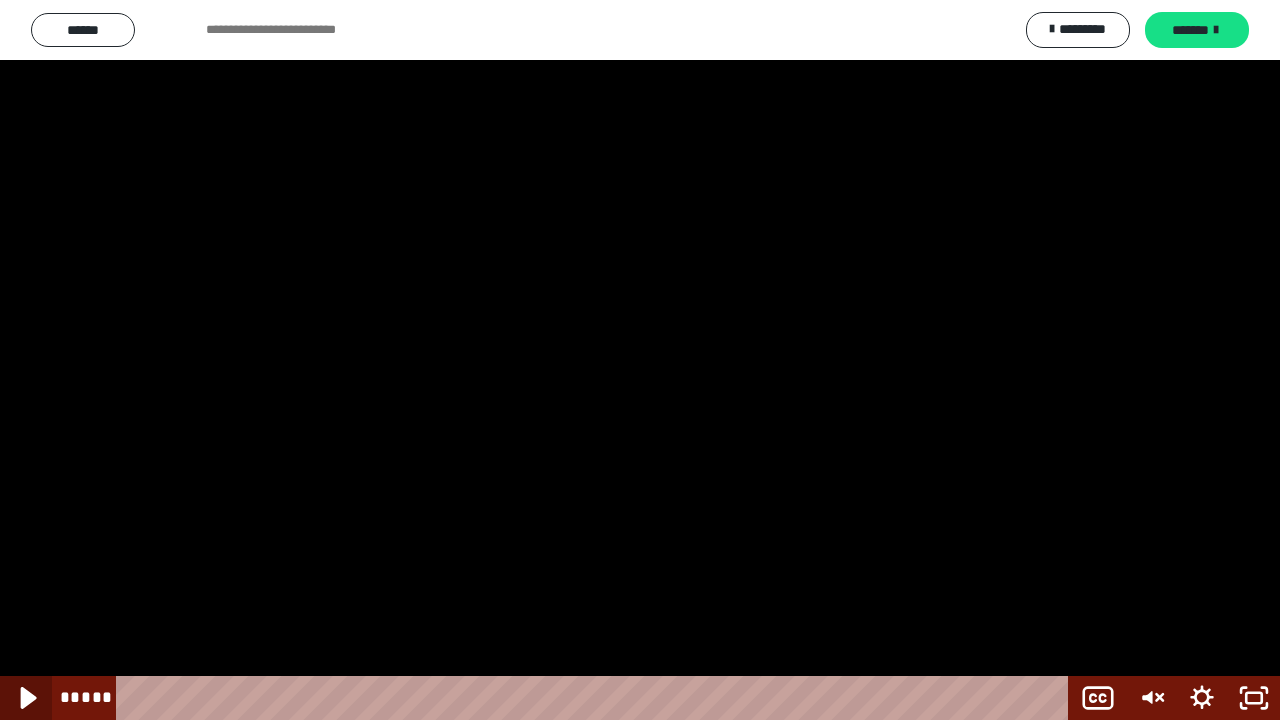 click 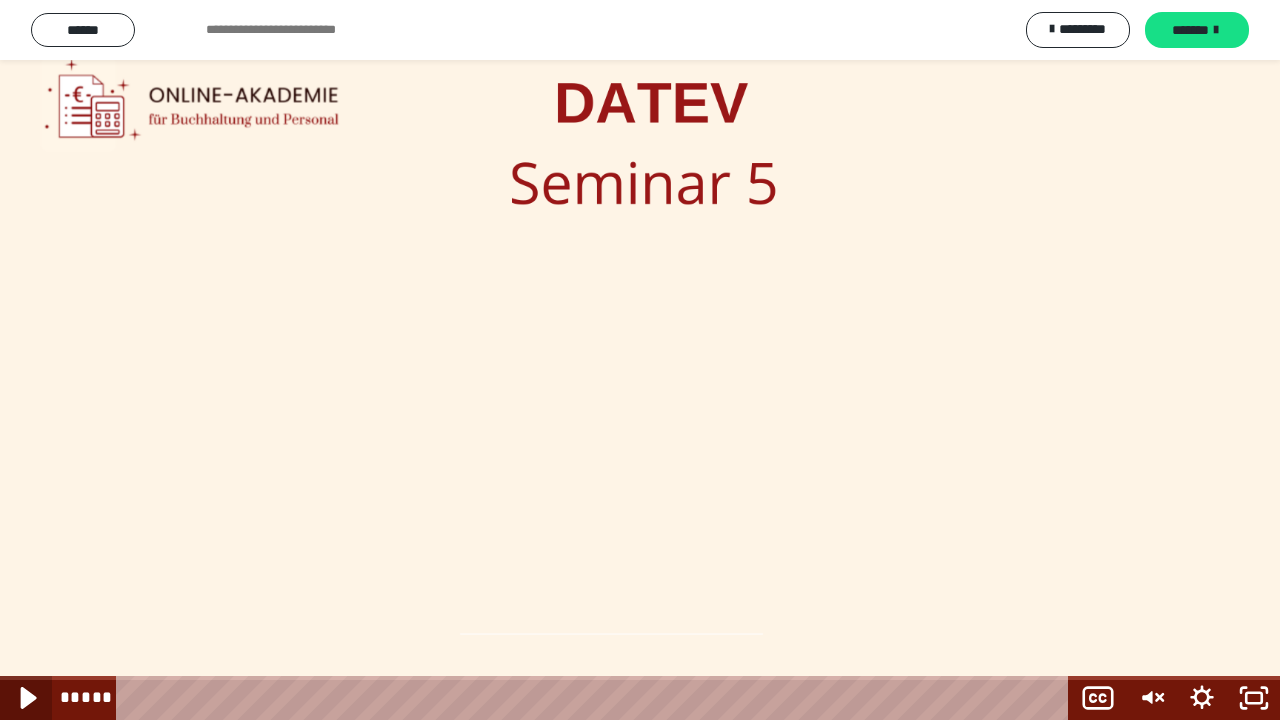 click 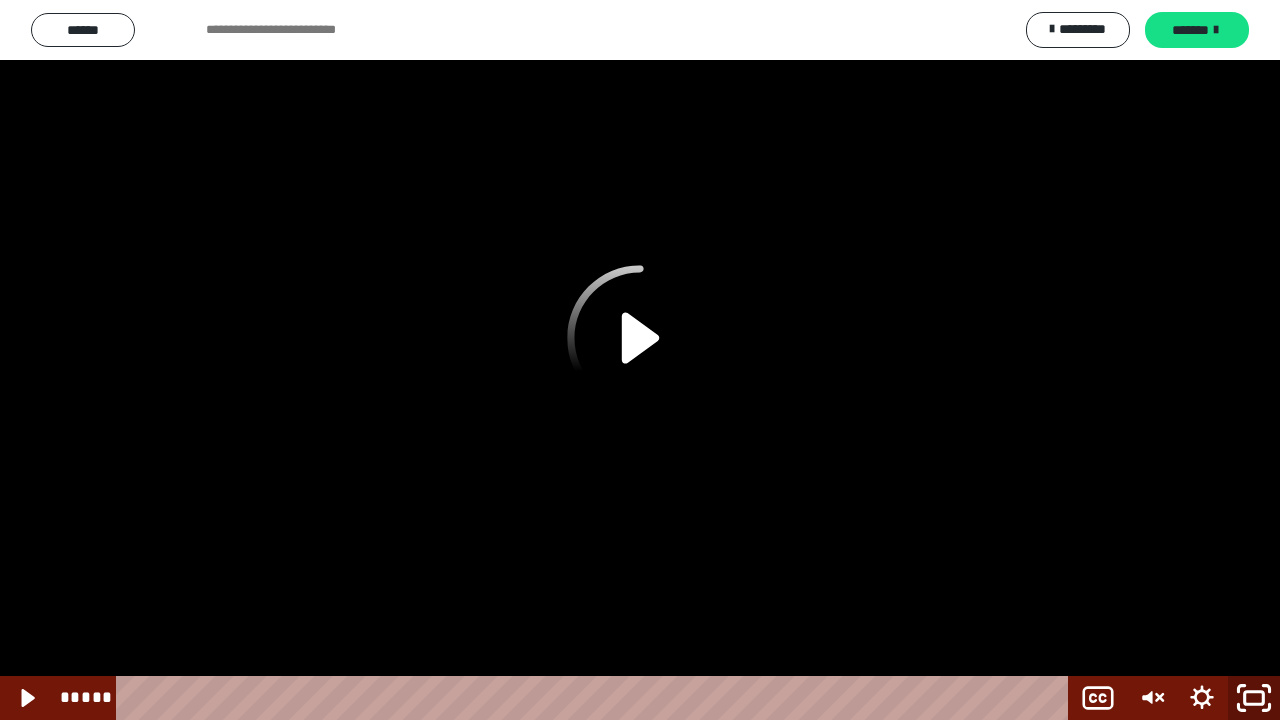 click 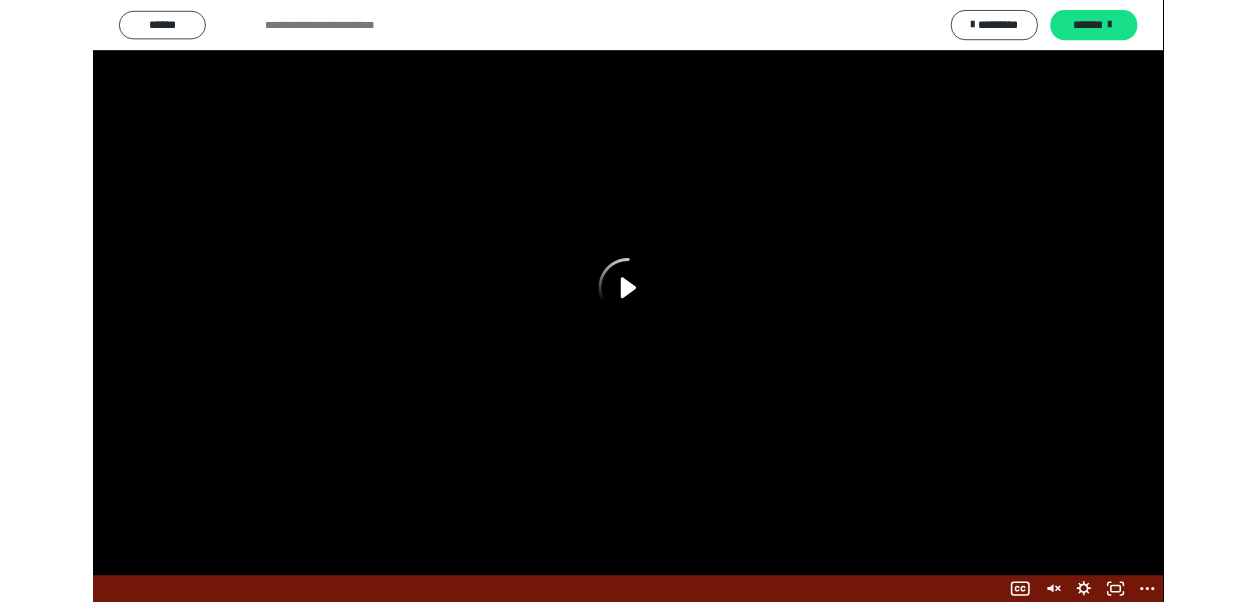scroll, scrollTop: 2557, scrollLeft: 0, axis: vertical 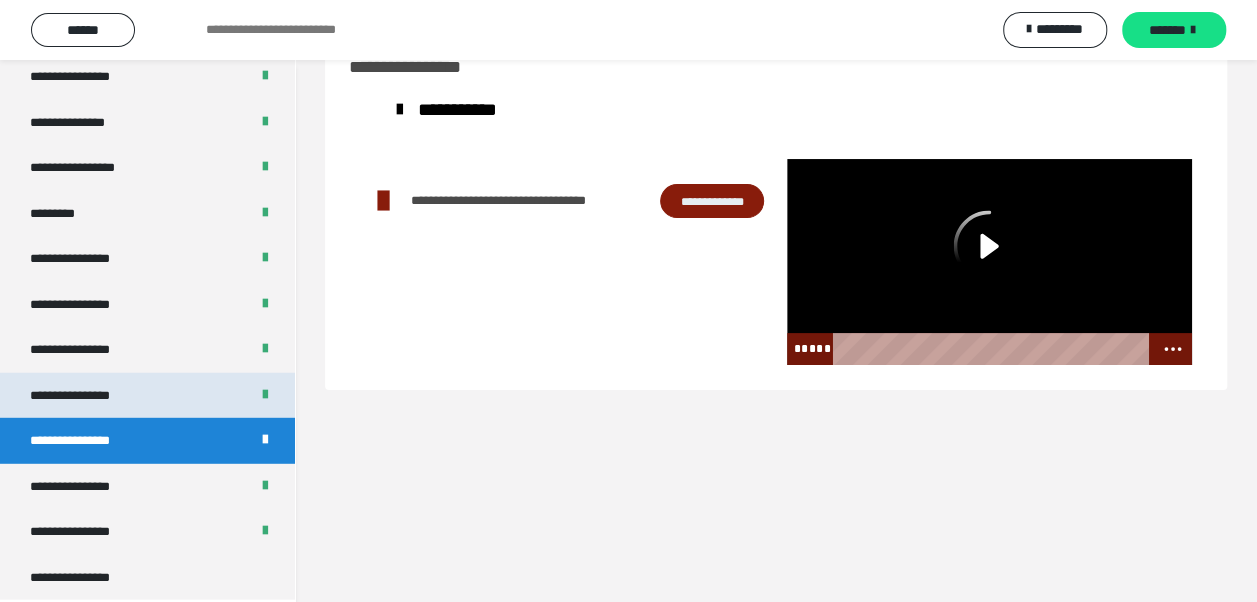 click on "**********" at bounding box center (147, 396) 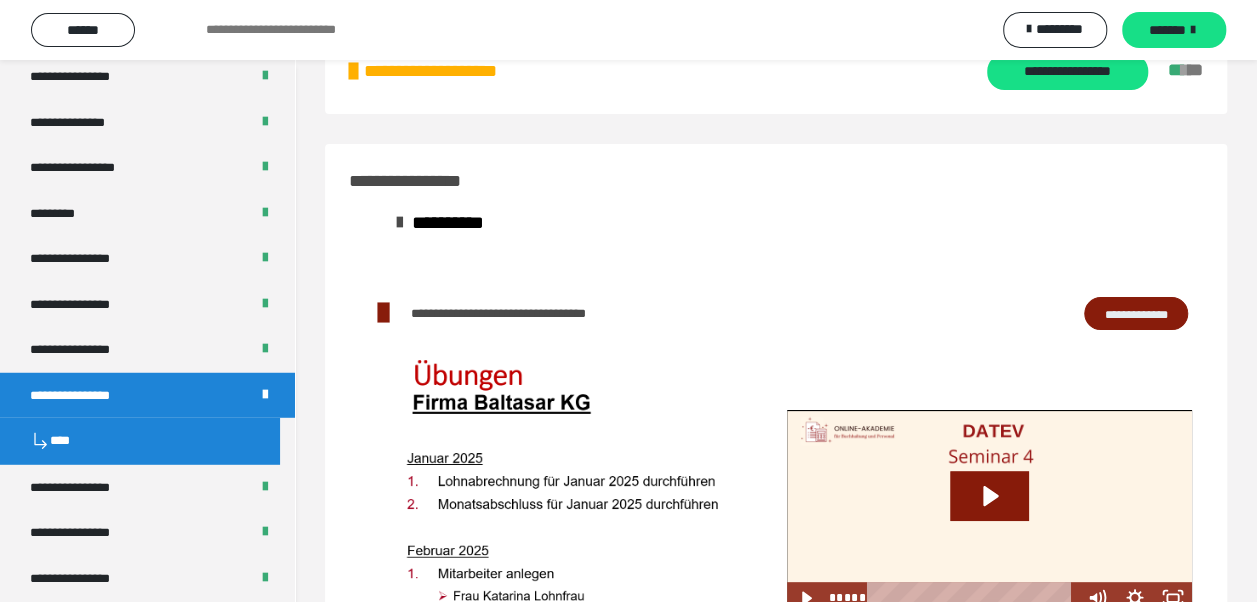 click on "**********" at bounding box center [1136, 313] 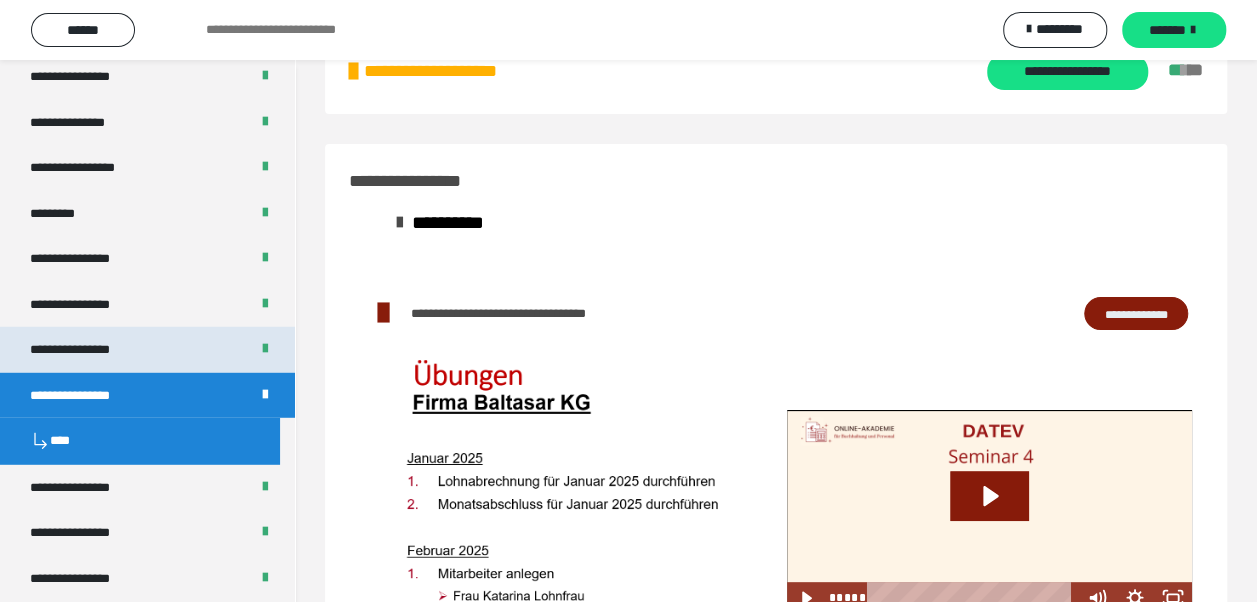 click on "**********" at bounding box center (87, 350) 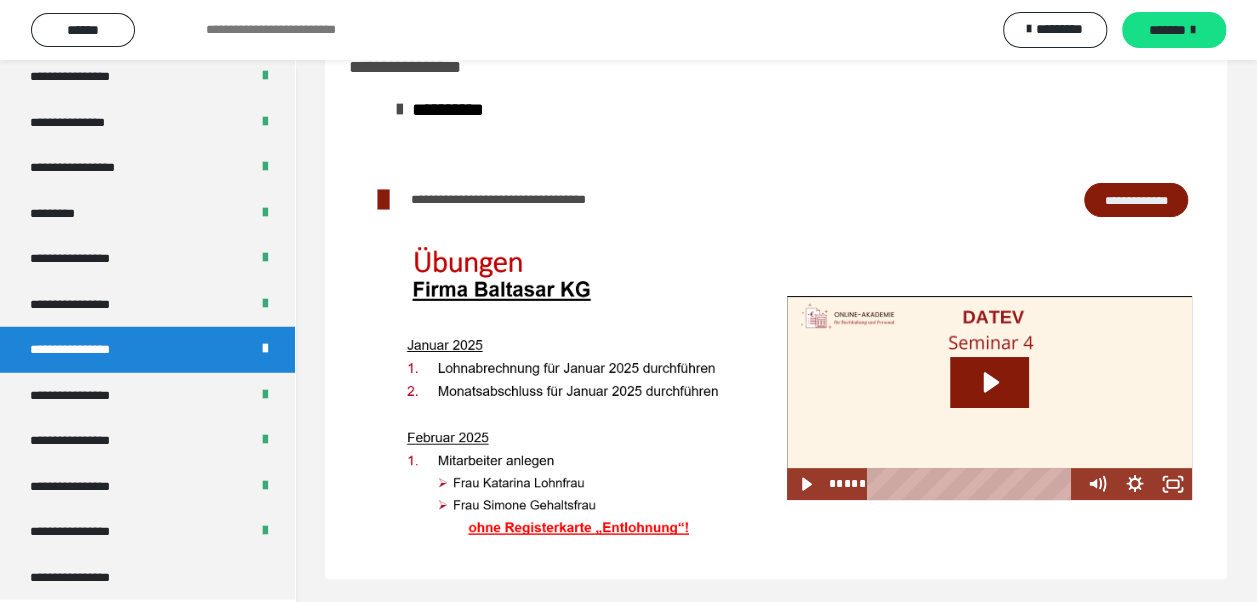 scroll, scrollTop: 0, scrollLeft: 0, axis: both 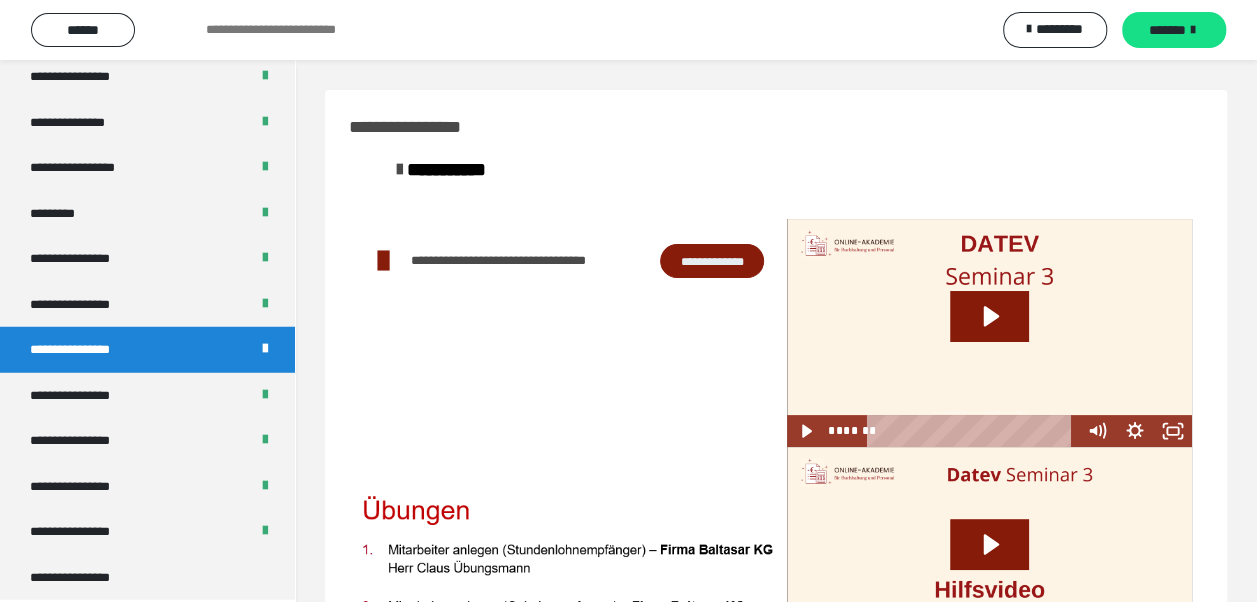 click on "**********" at bounding box center (712, 260) 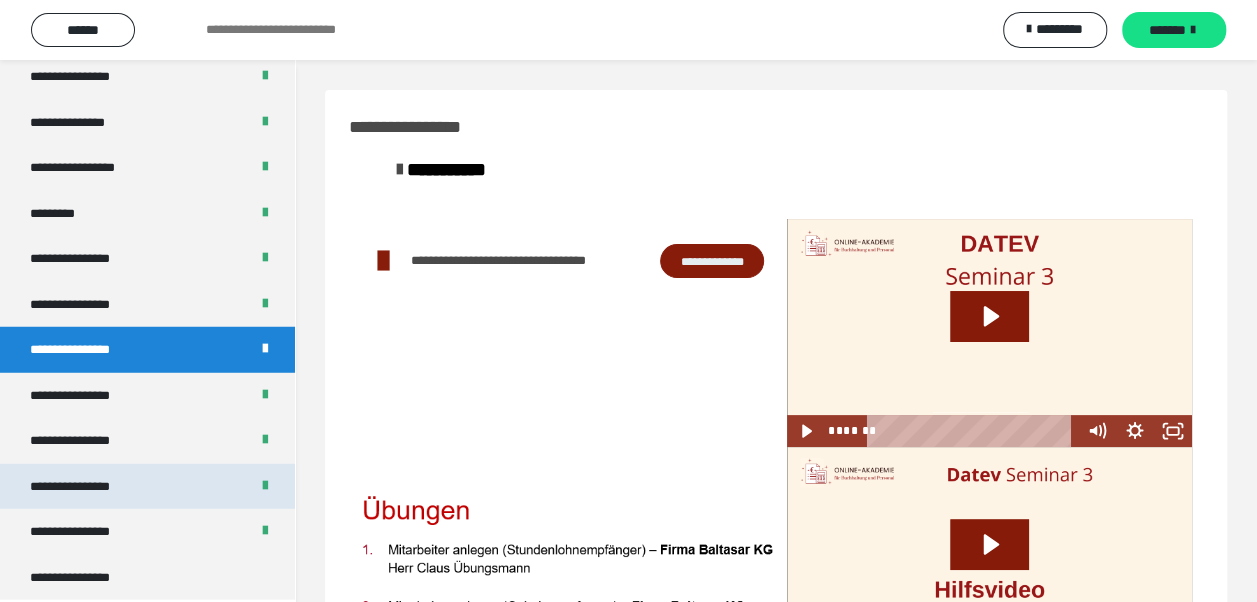 click on "**********" at bounding box center (147, 487) 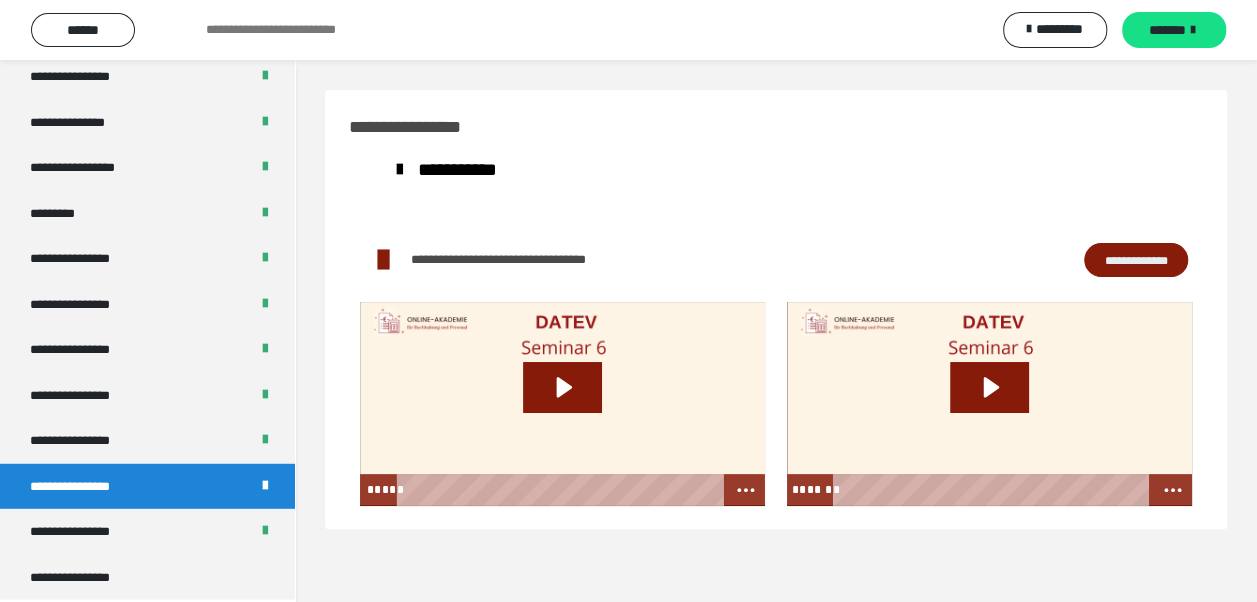 click on "**********" at bounding box center [1136, 259] 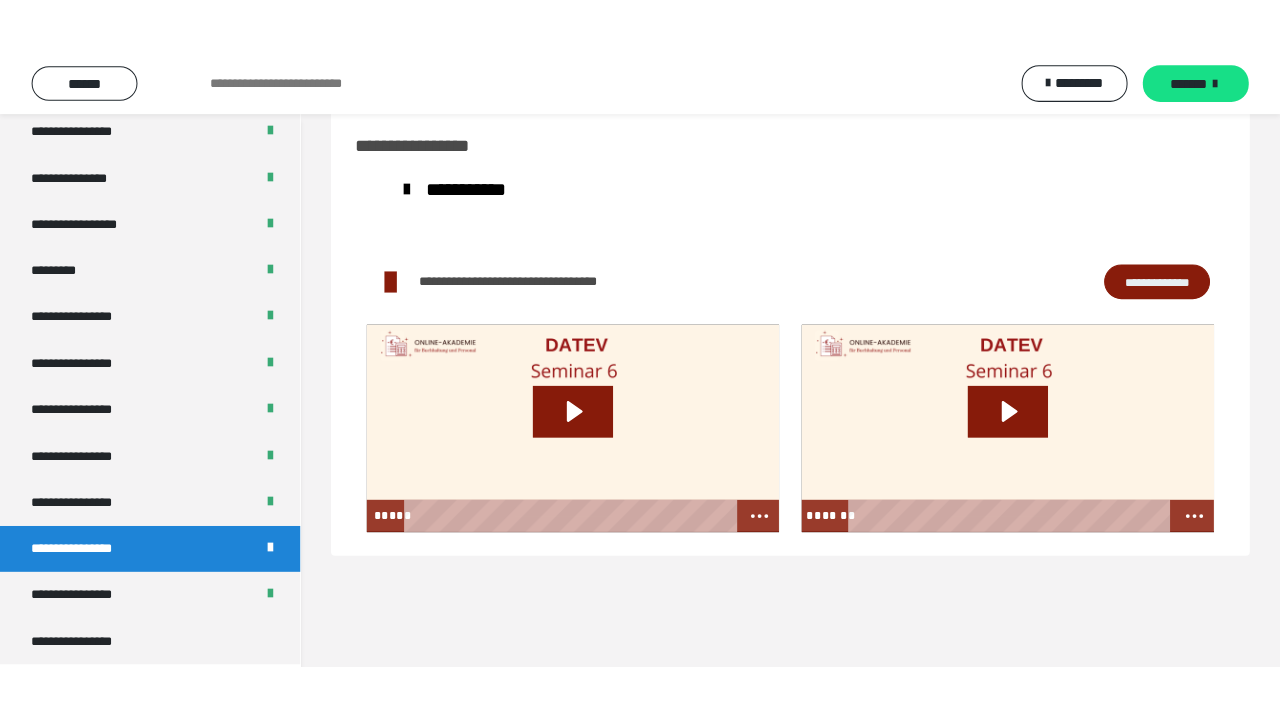 scroll, scrollTop: 60, scrollLeft: 0, axis: vertical 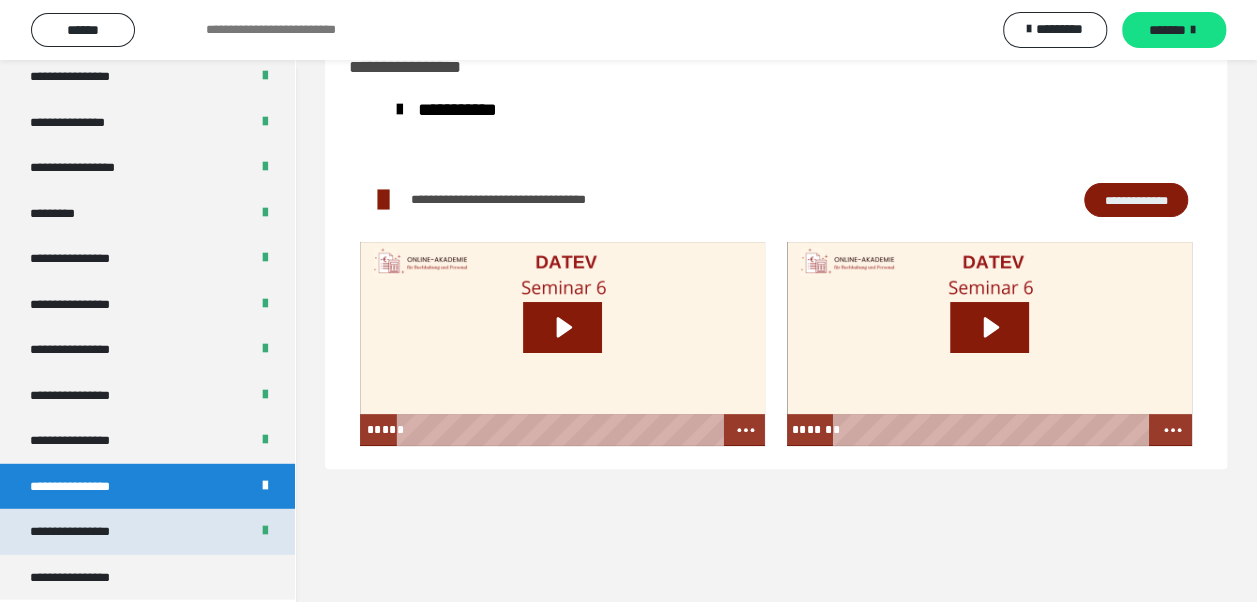 click on "**********" at bounding box center (147, 532) 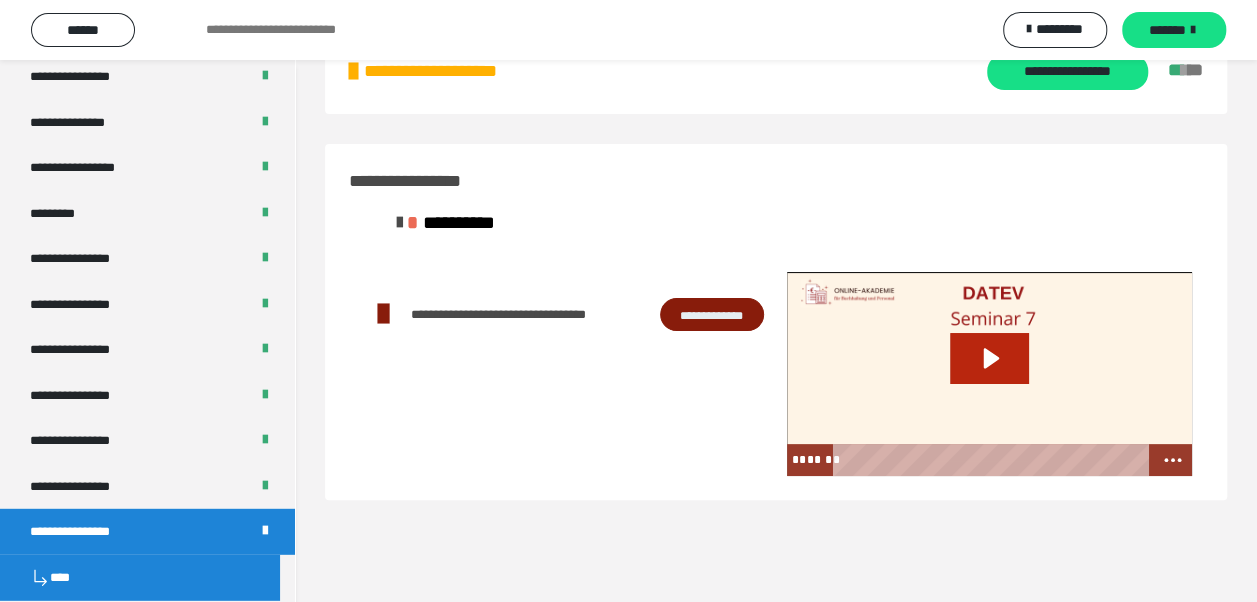 click 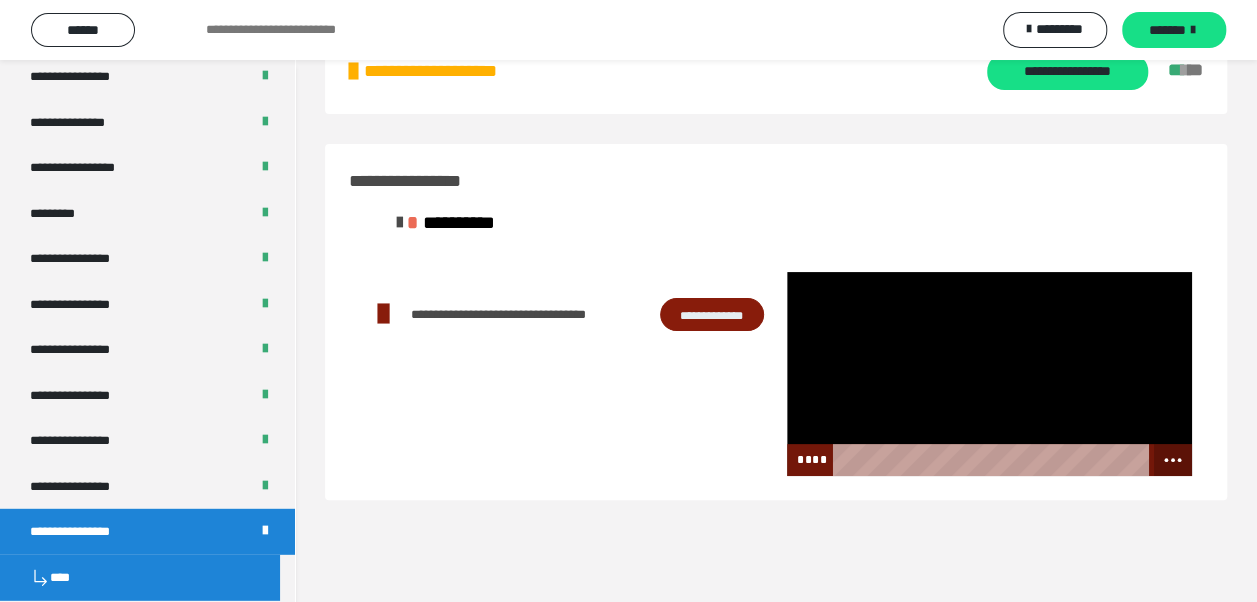 click 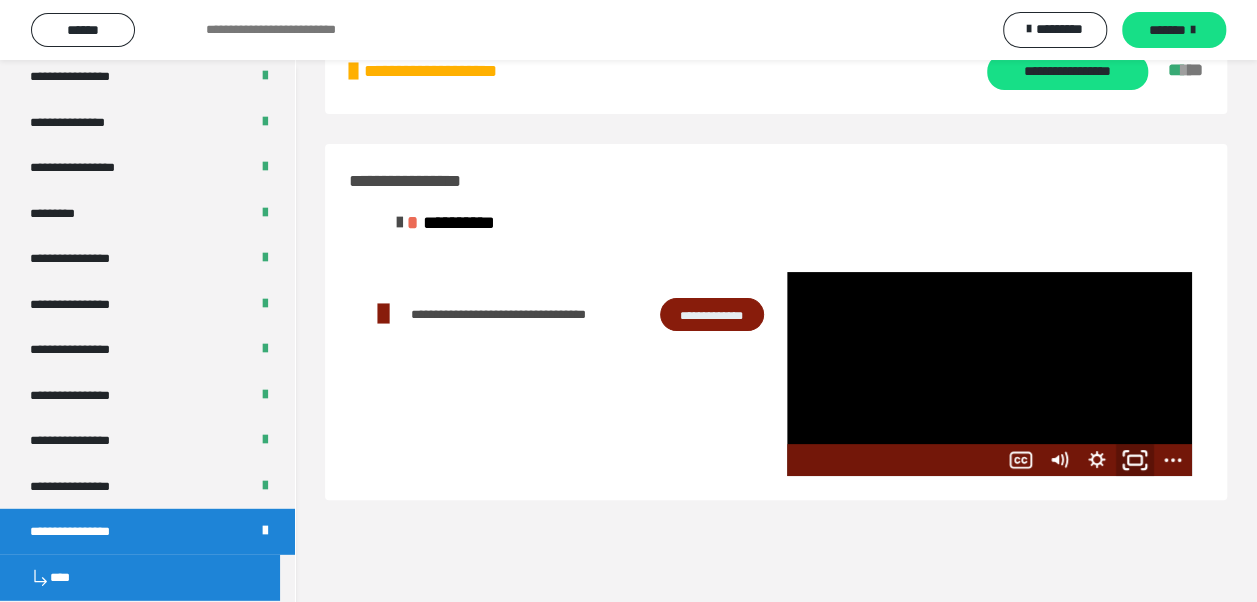 click 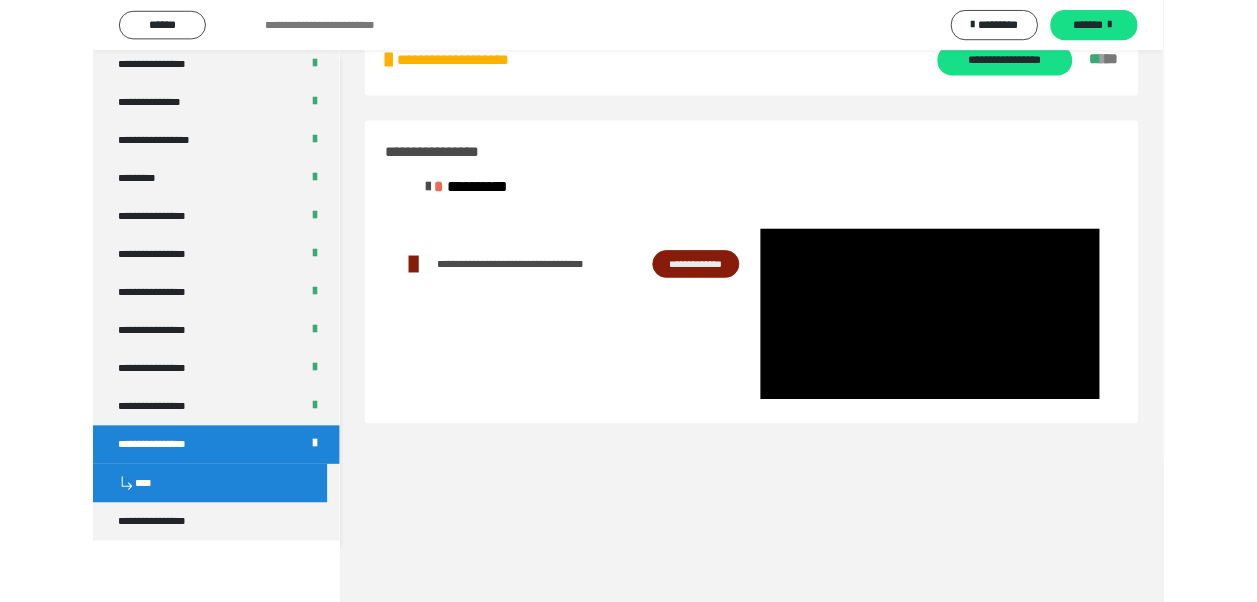 scroll, scrollTop: 2486, scrollLeft: 0, axis: vertical 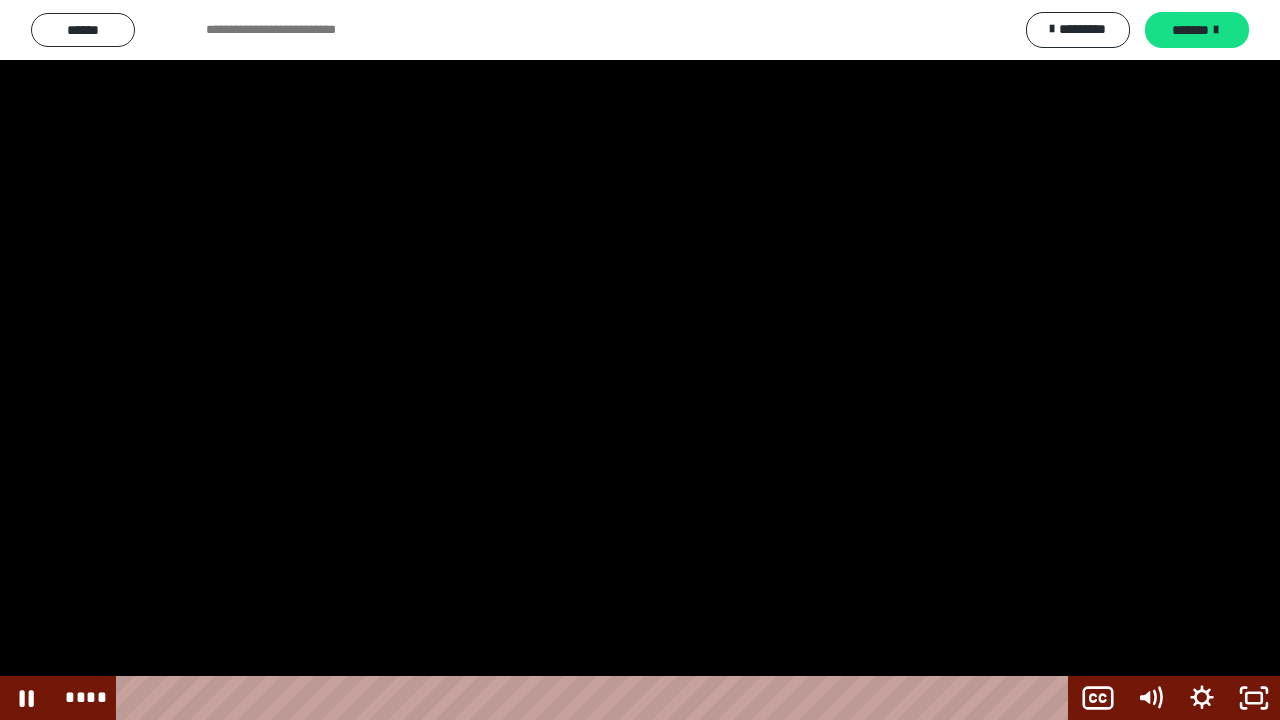 click at bounding box center (640, 360) 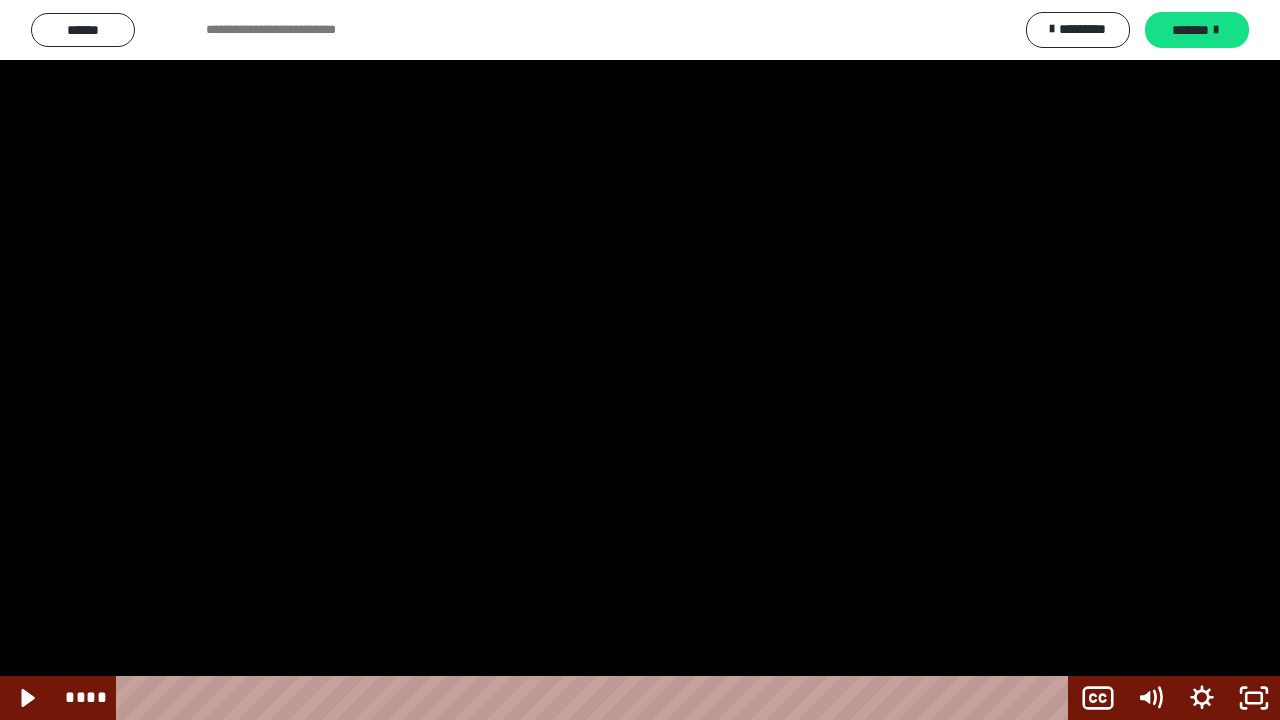 click at bounding box center [640, 360] 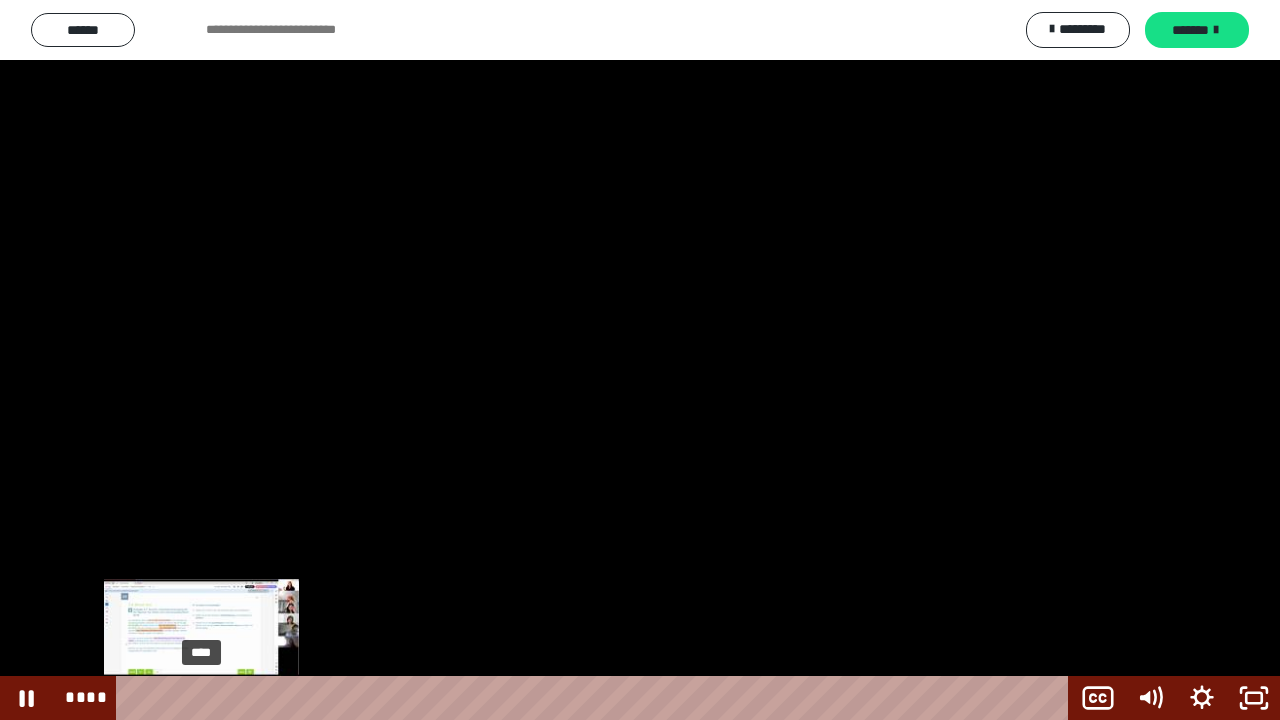 click on "****" at bounding box center (596, 698) 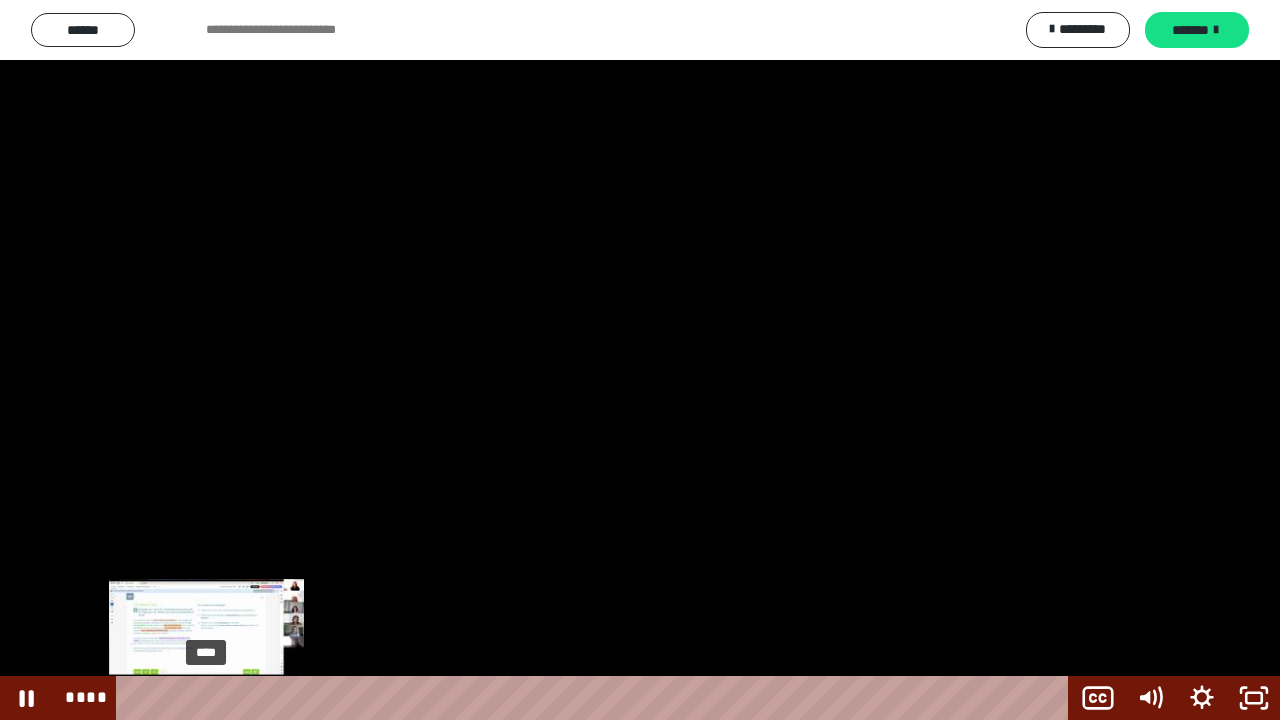 click at bounding box center (206, 698) 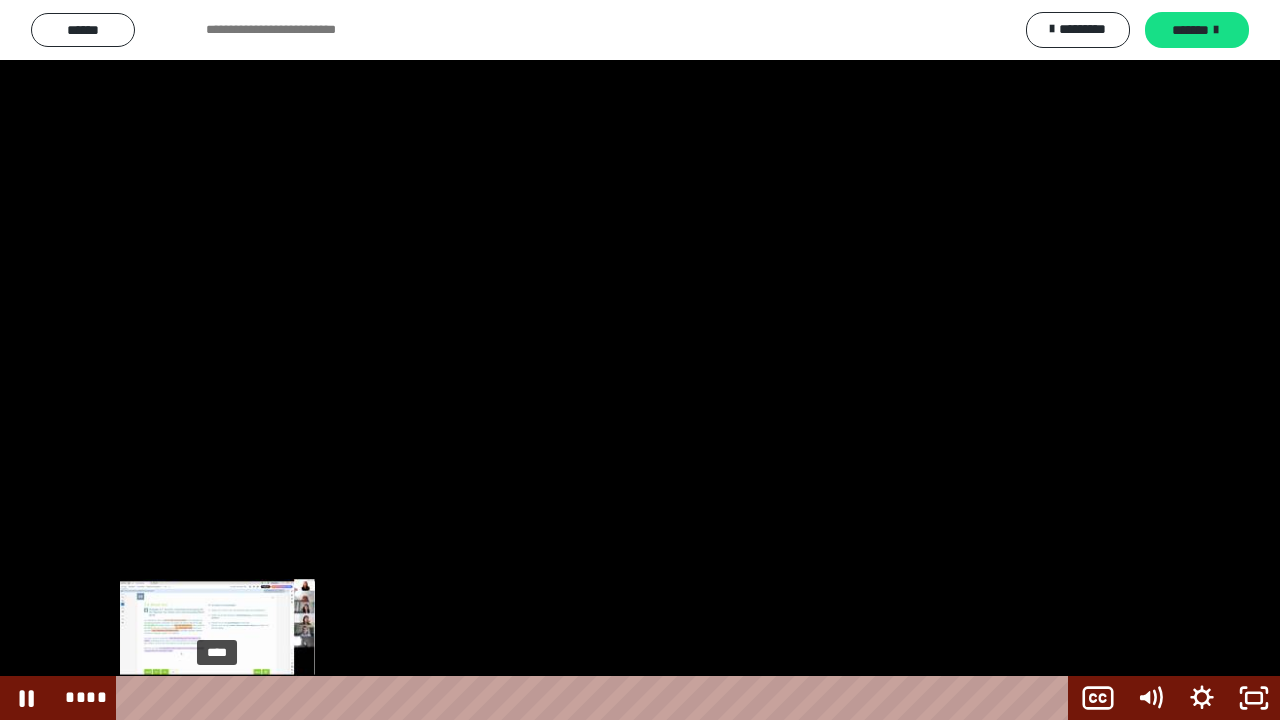 click on "****" at bounding box center [596, 698] 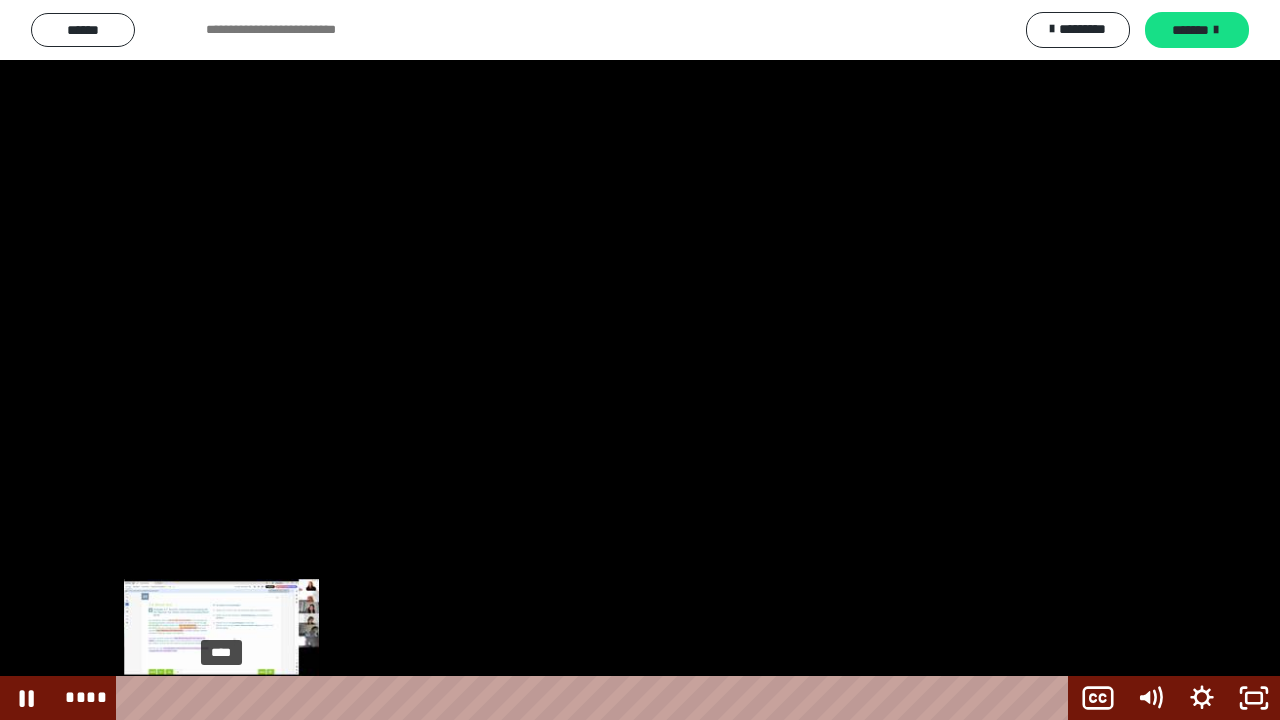click at bounding box center (221, 698) 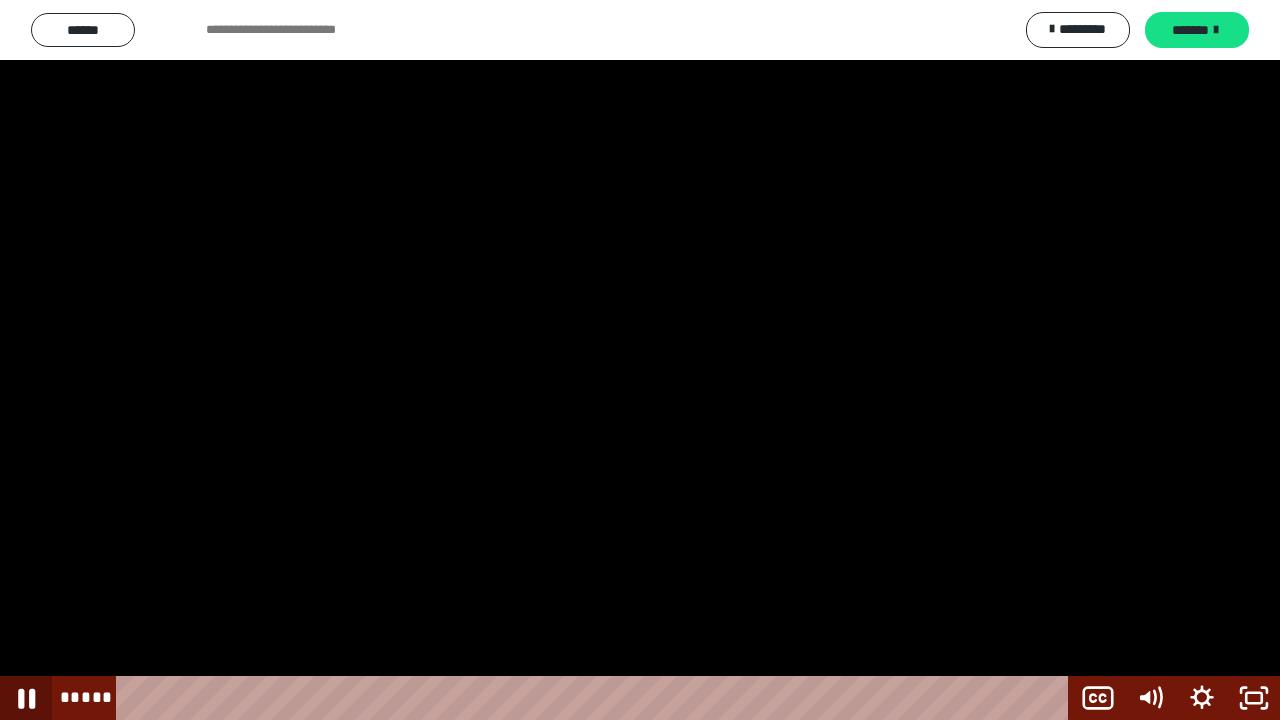click 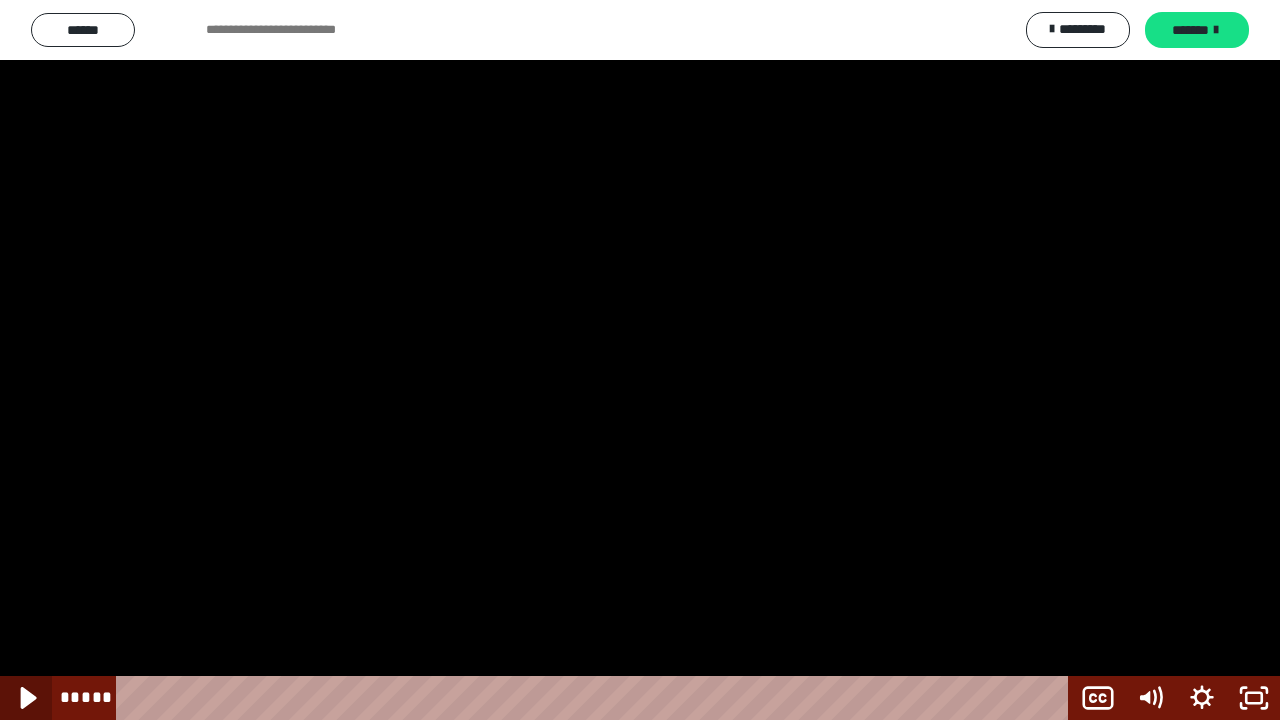 click 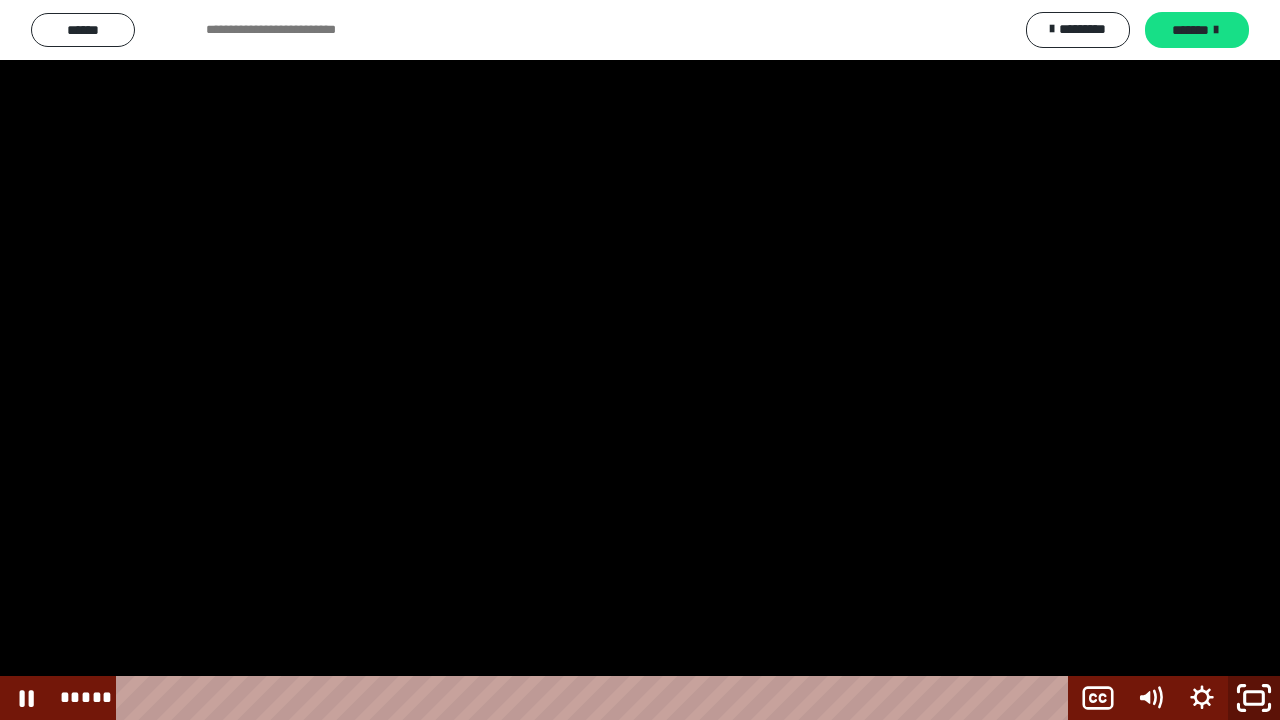 click 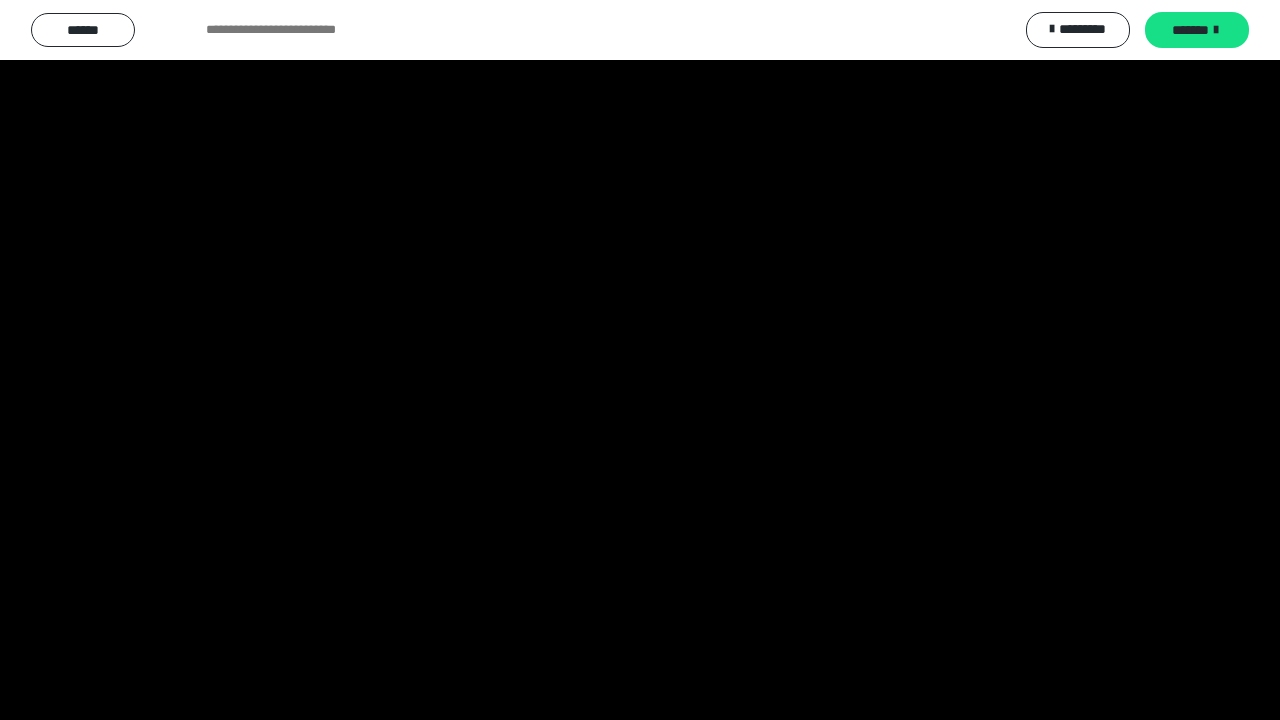 scroll, scrollTop: 2557, scrollLeft: 0, axis: vertical 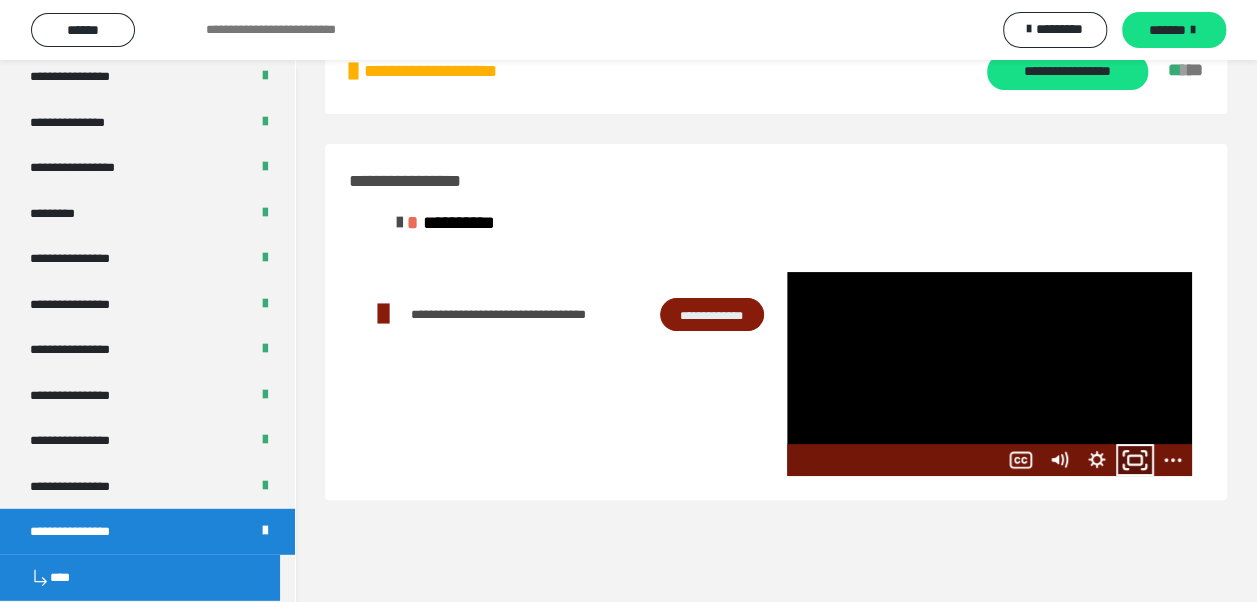 click 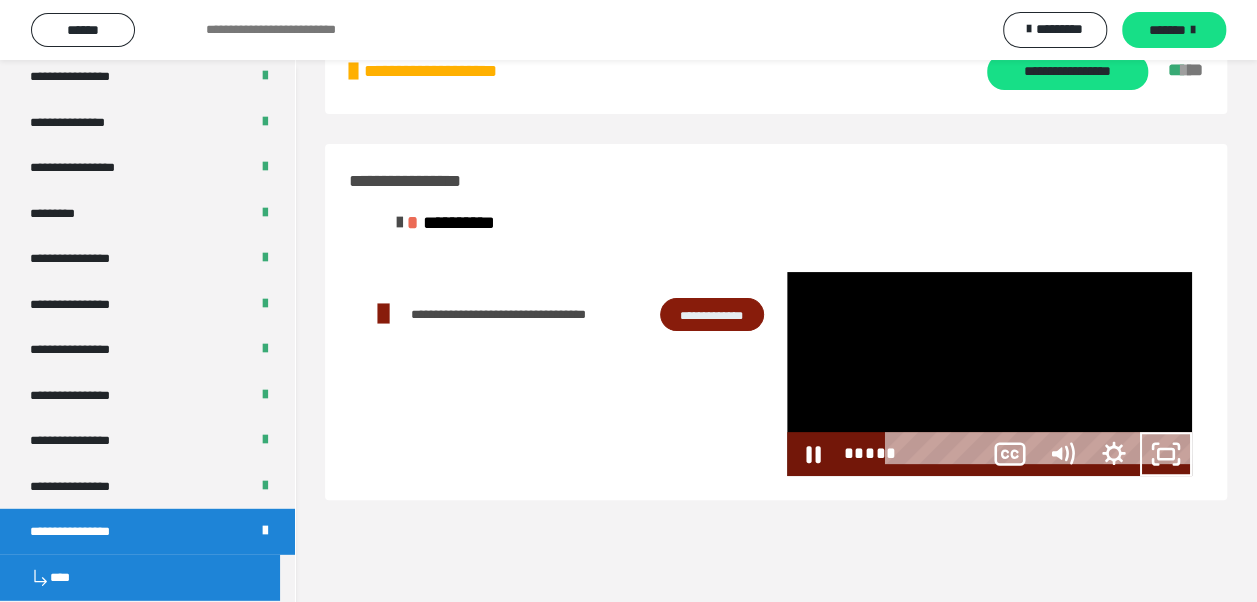 scroll, scrollTop: 2486, scrollLeft: 0, axis: vertical 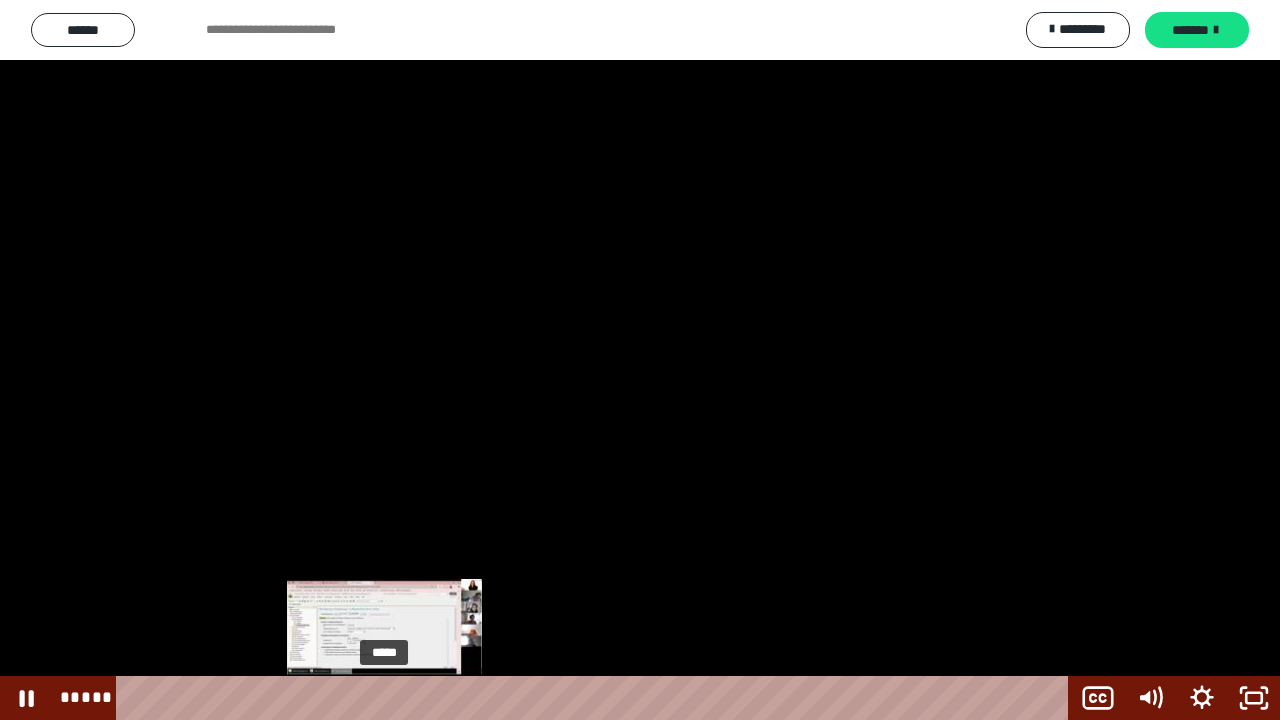 click on "*****" at bounding box center (596, 698) 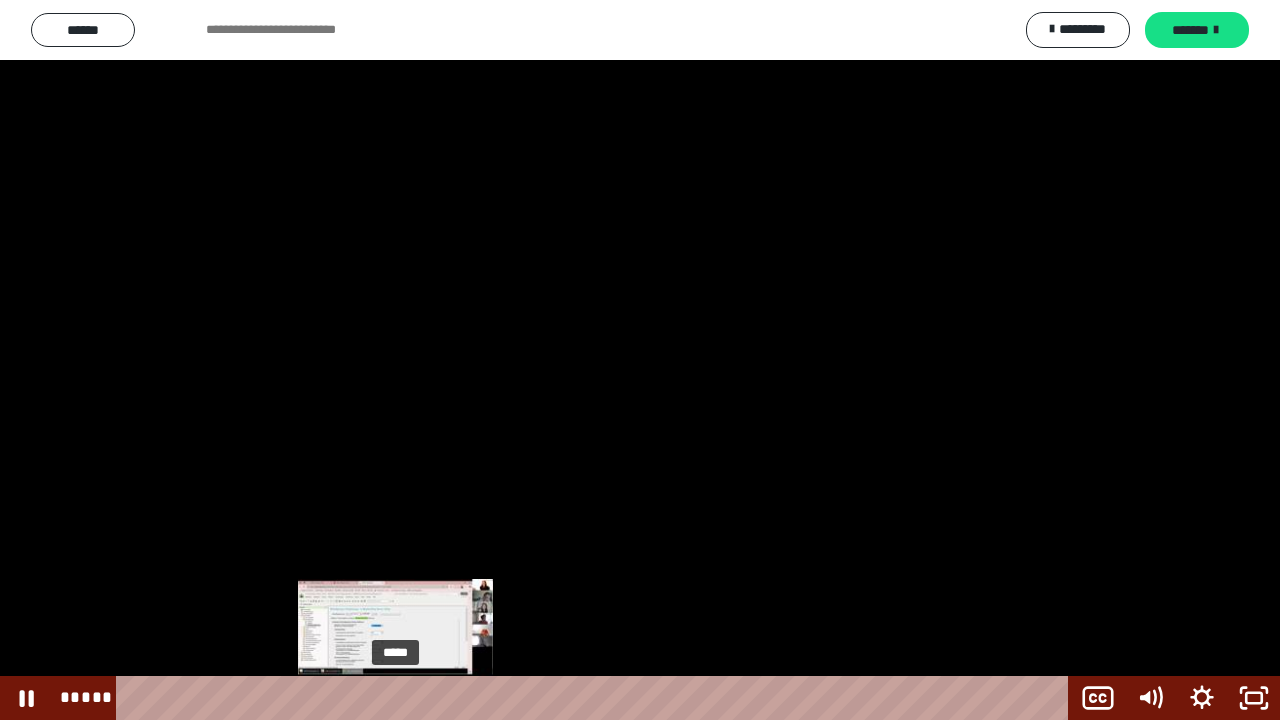click on "*****" at bounding box center [596, 698] 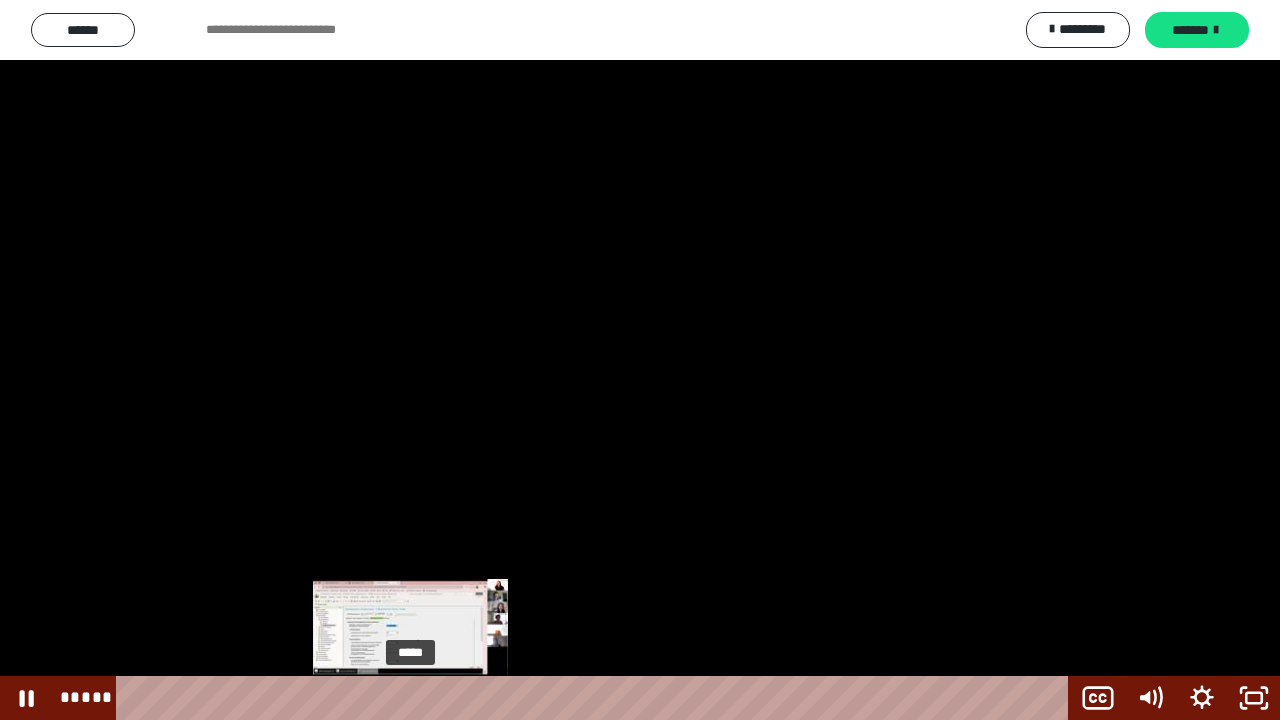 click on "*****" at bounding box center (596, 698) 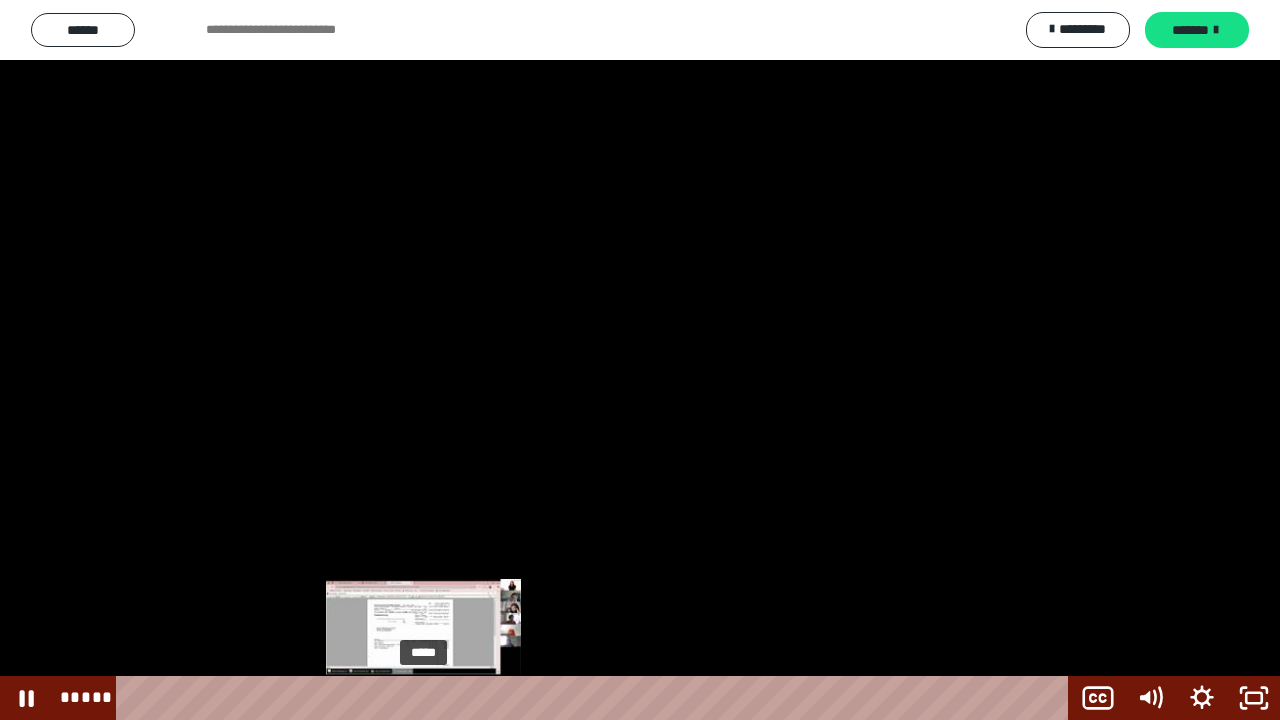 click on "*****" at bounding box center [596, 698] 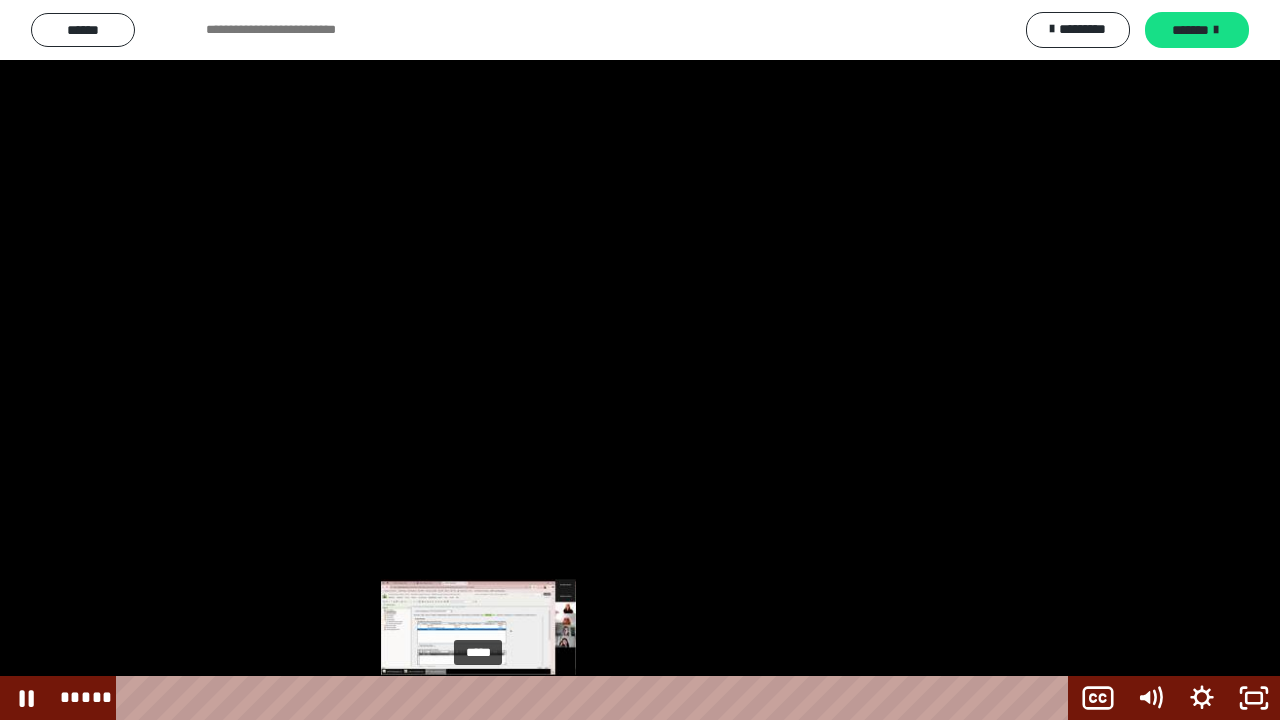 click on "*****" at bounding box center (596, 698) 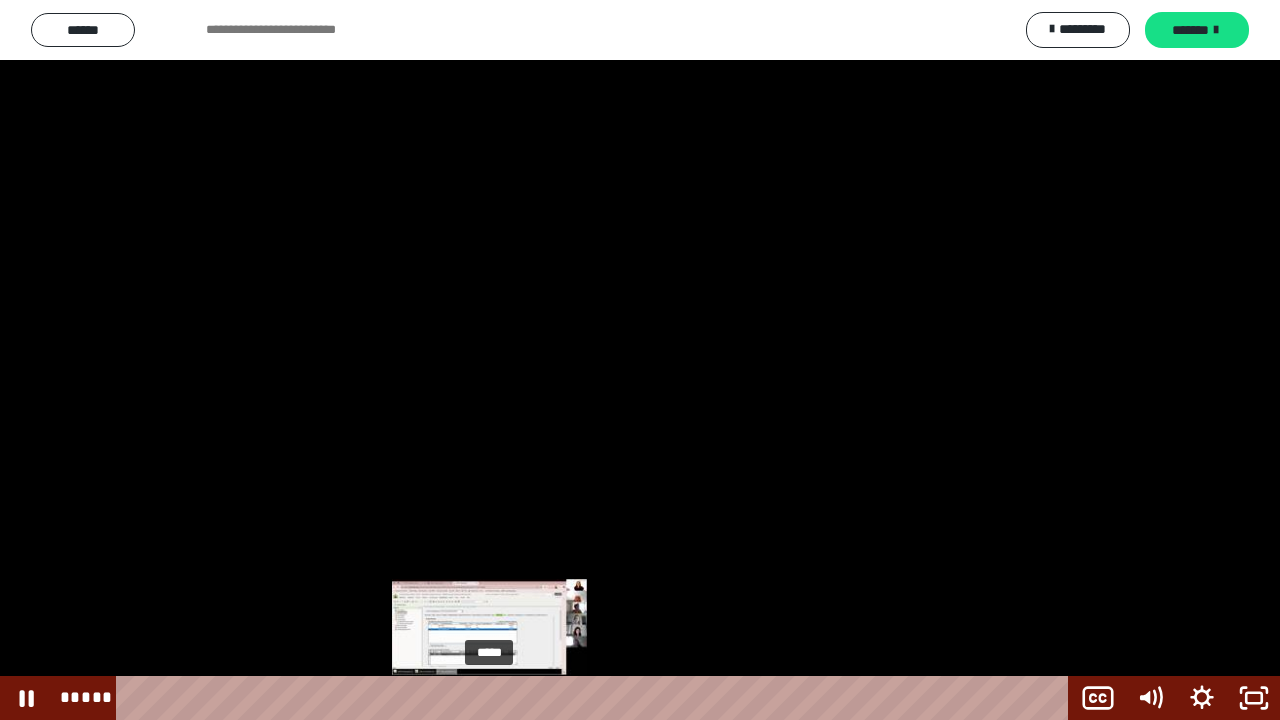 click on "*****" at bounding box center (596, 698) 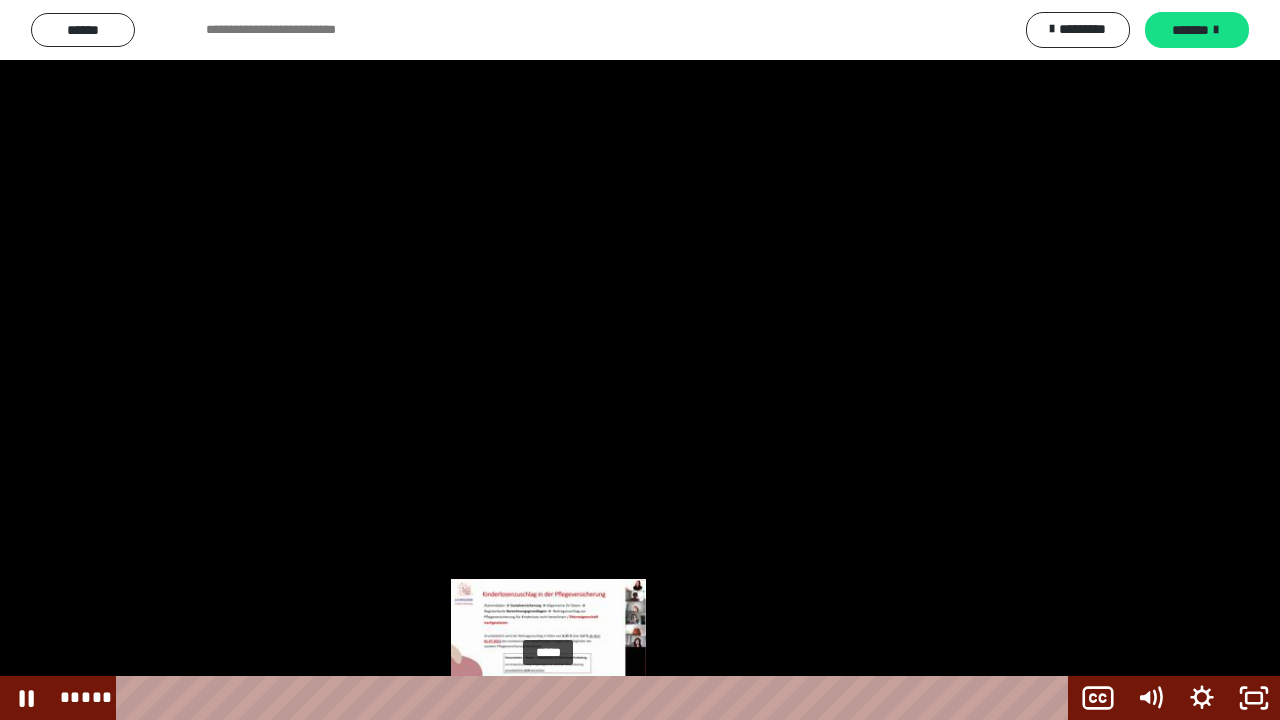 click on "*****" at bounding box center (596, 698) 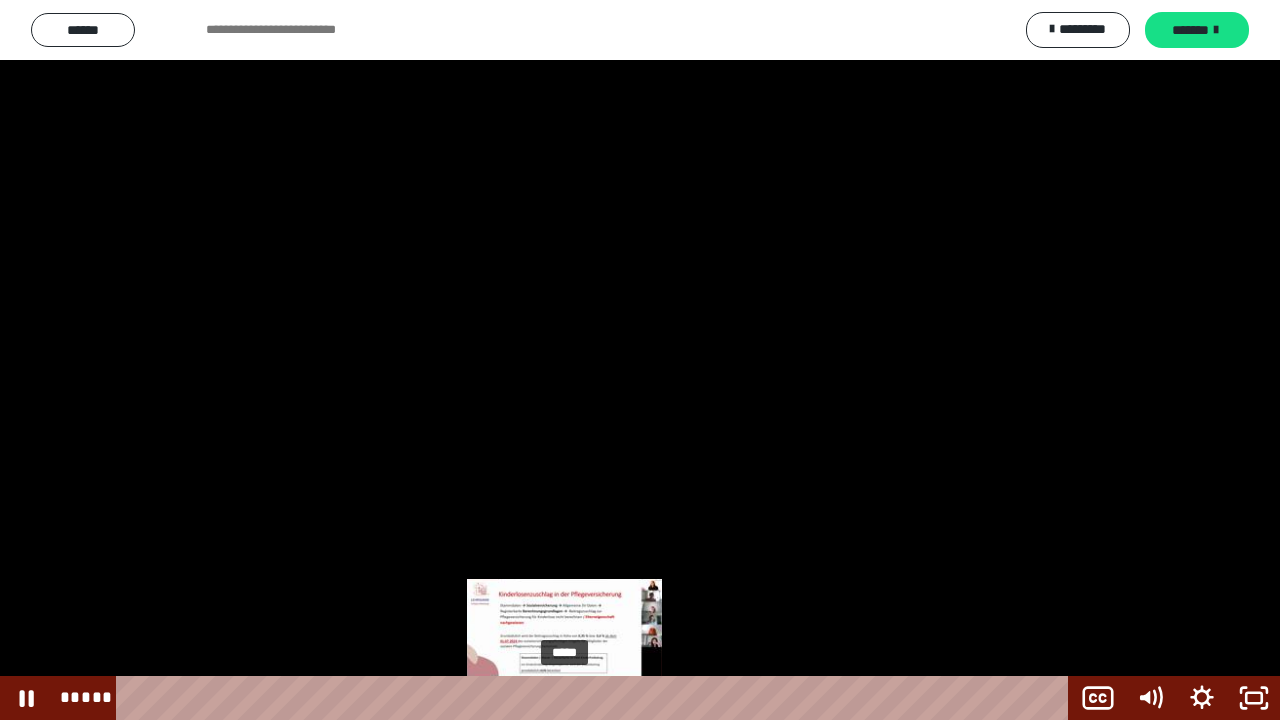 click on "*****" at bounding box center (596, 698) 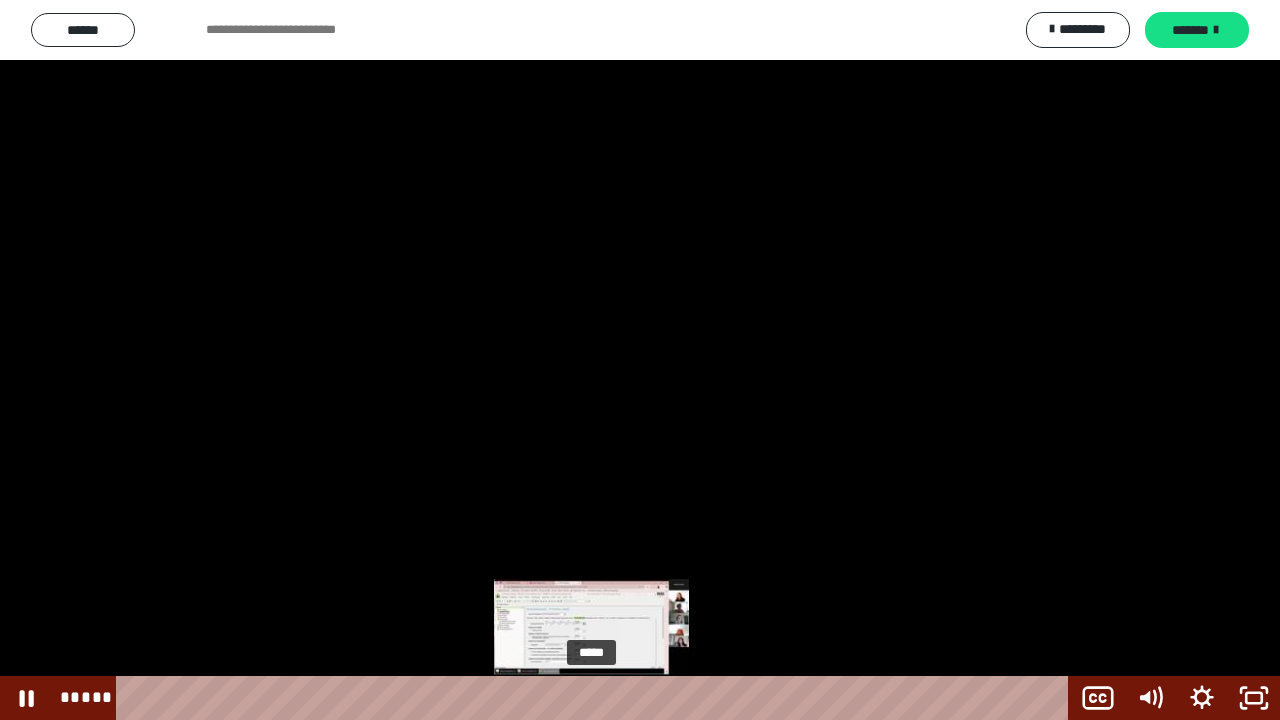 click on "*****" at bounding box center (596, 698) 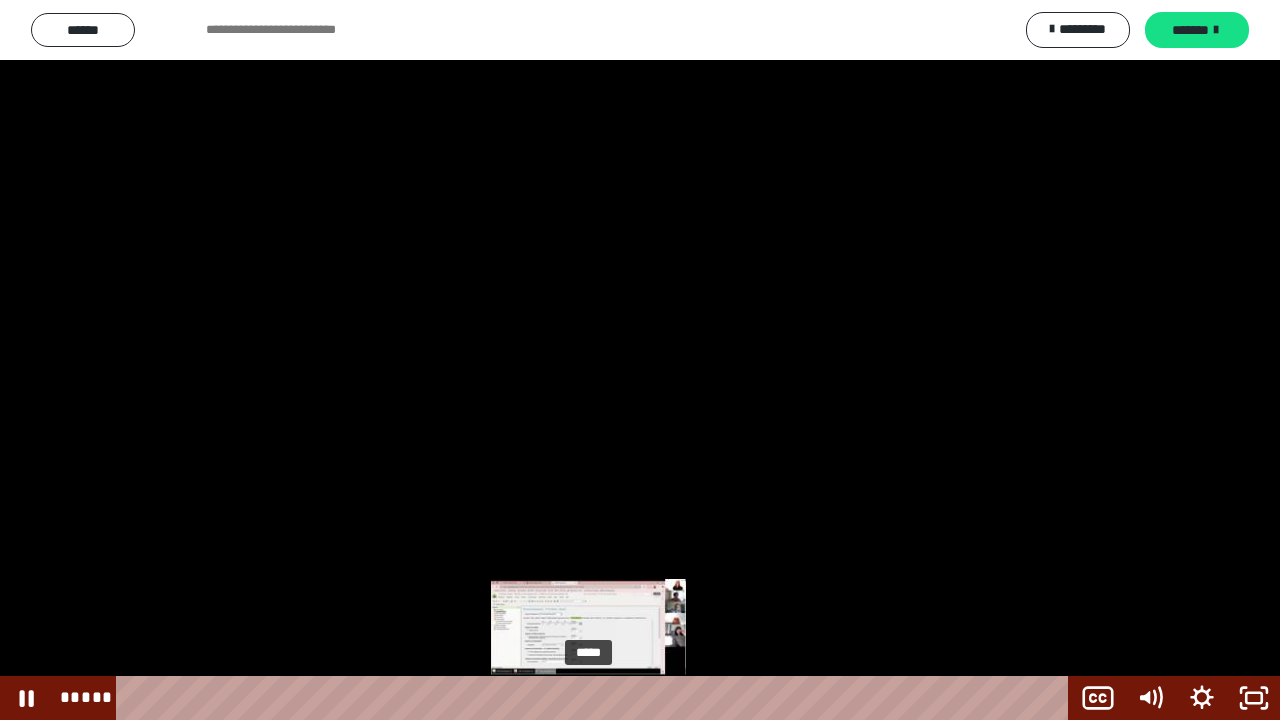 click at bounding box center [588, 698] 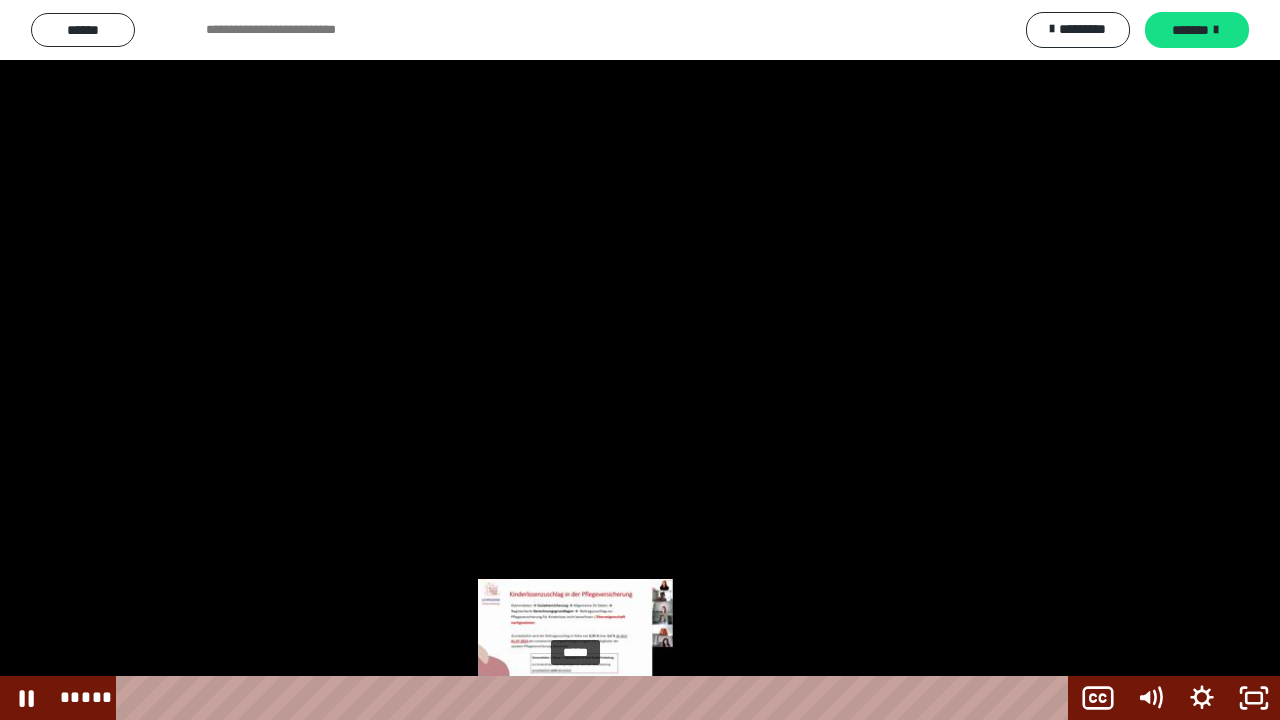 click on "*****" at bounding box center [596, 698] 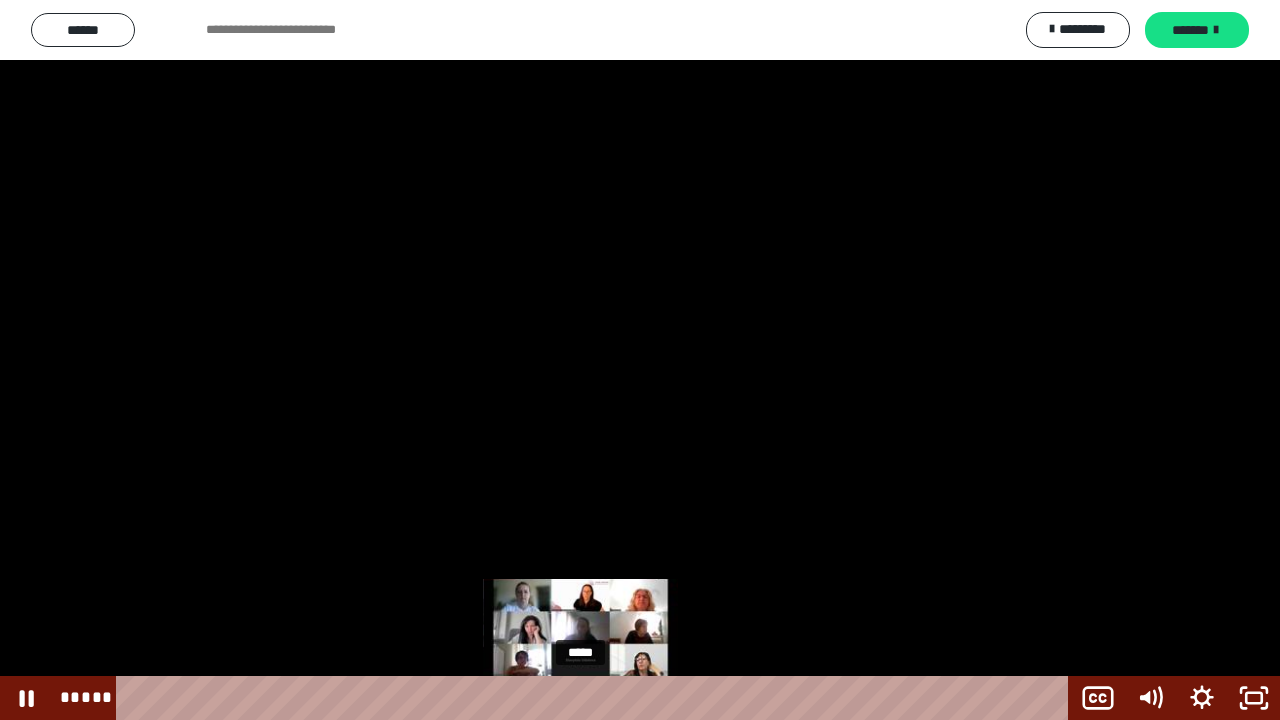 click at bounding box center (580, 698) 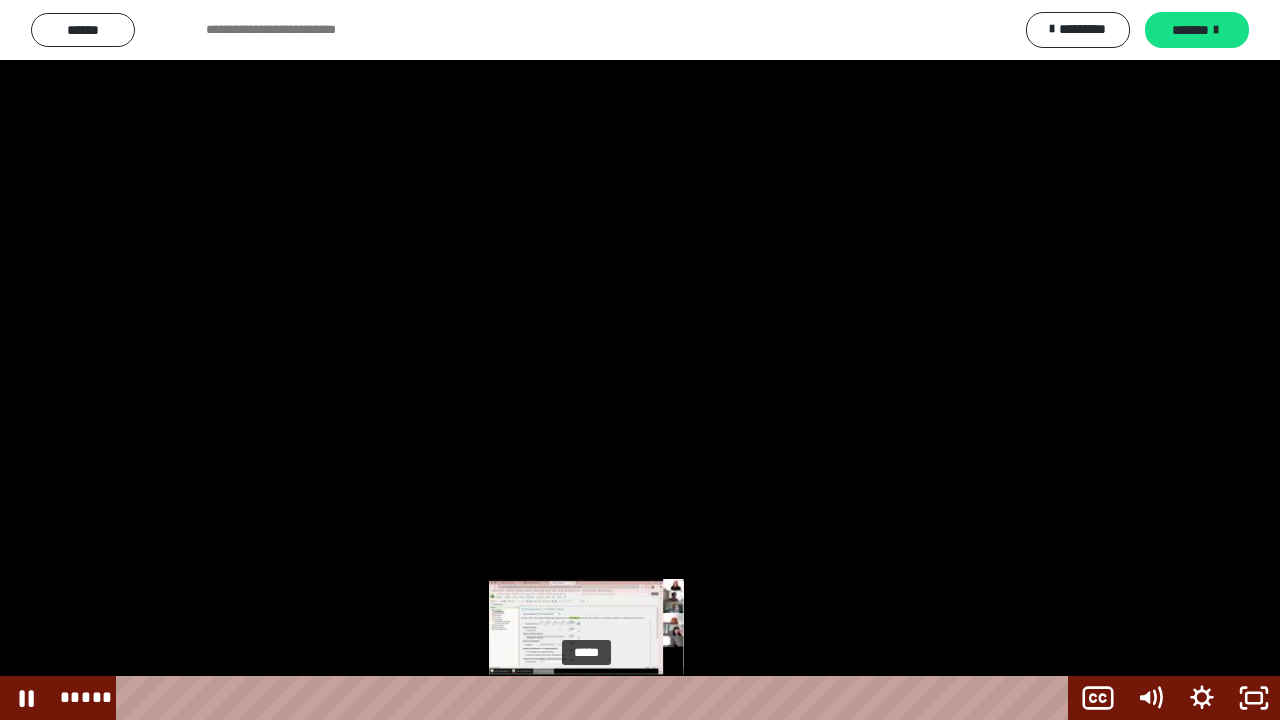 click on "*****" at bounding box center [596, 698] 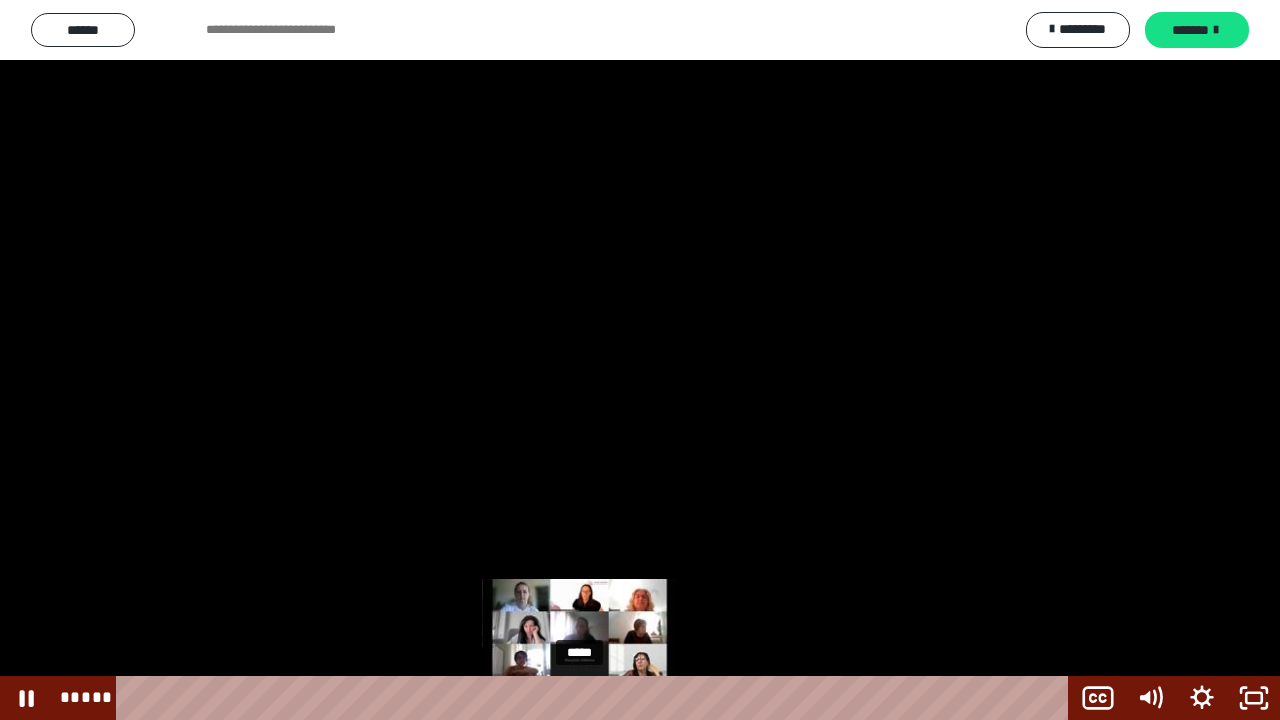 click at bounding box center [579, 698] 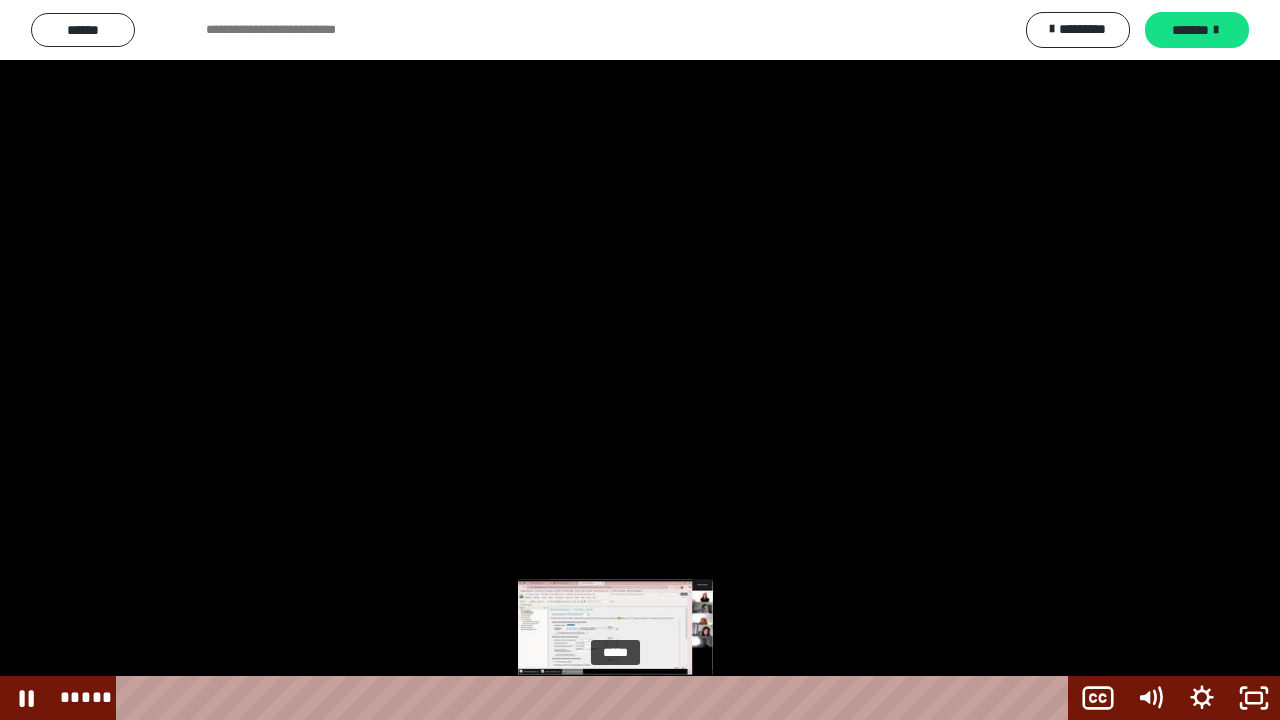 click on "*****" at bounding box center (596, 698) 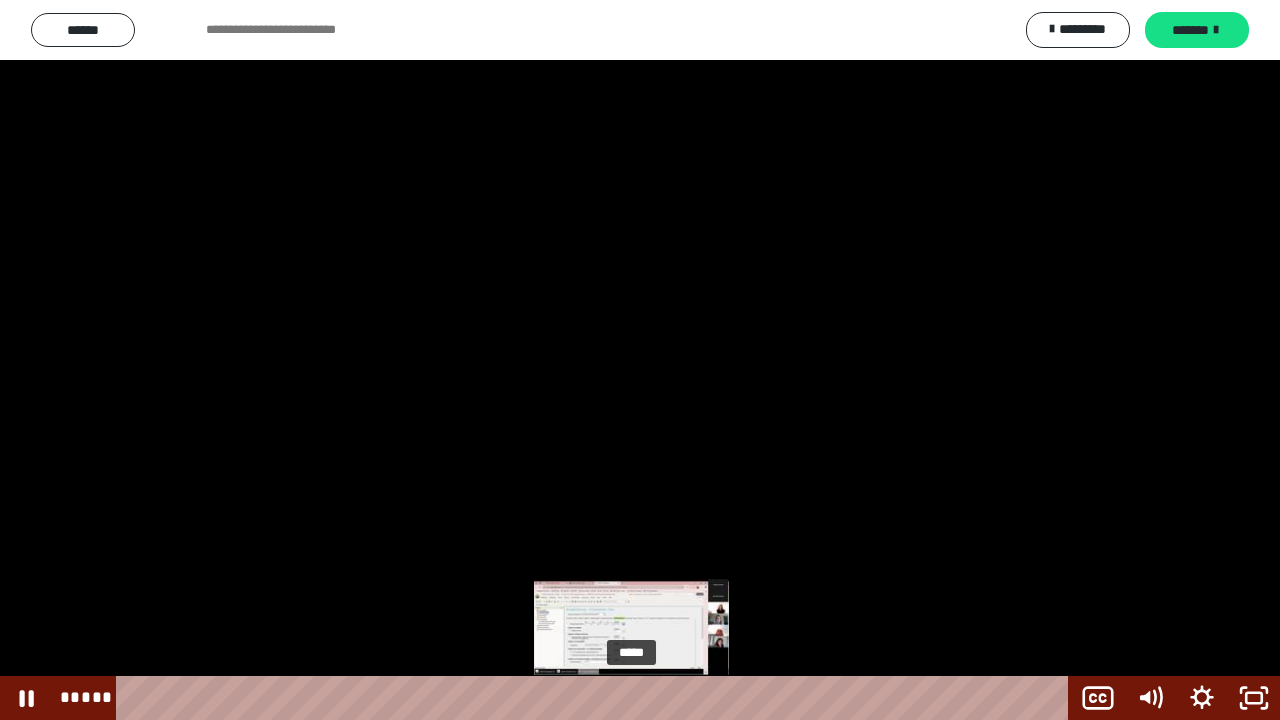 click on "*****" at bounding box center (596, 698) 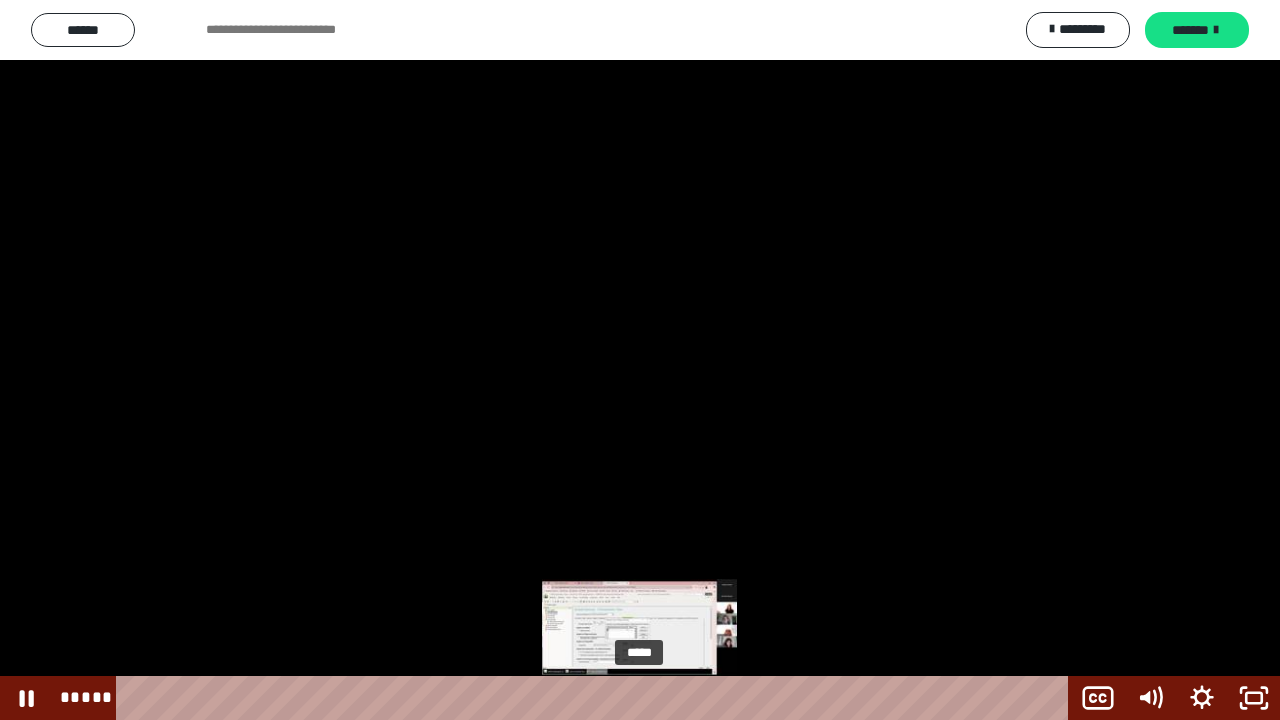 click on "*****" at bounding box center (596, 698) 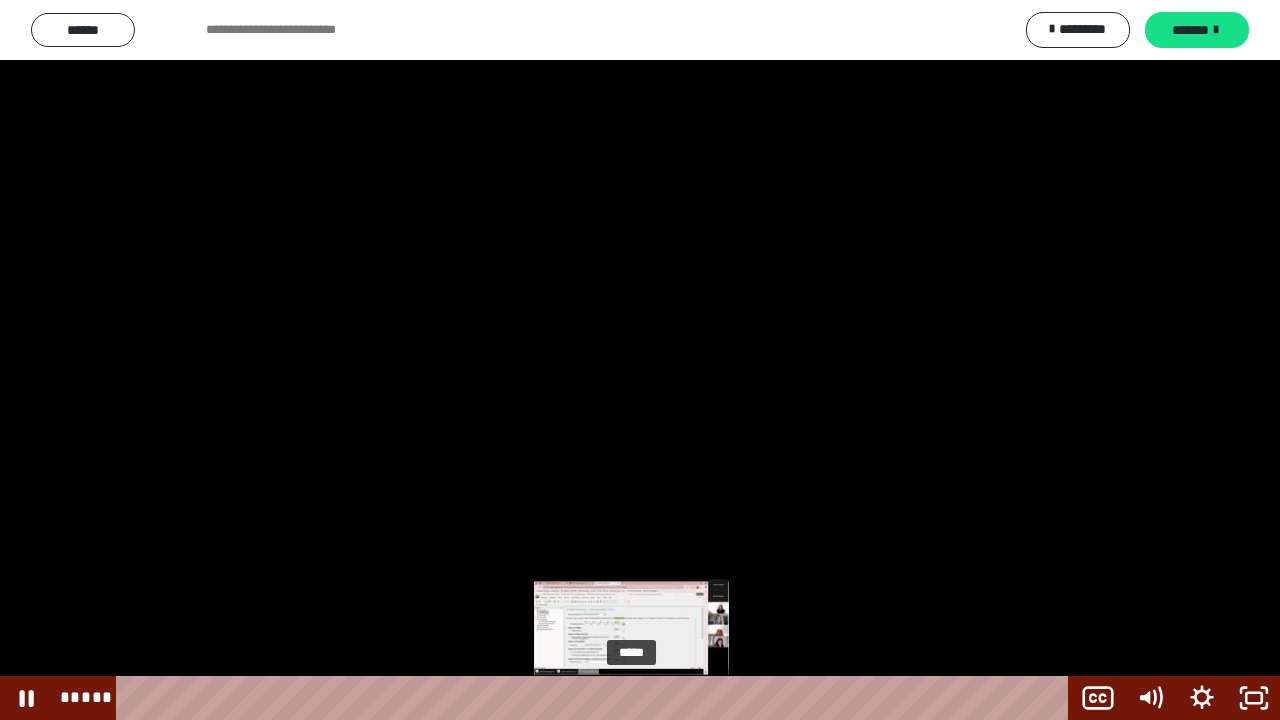 click at bounding box center (632, 698) 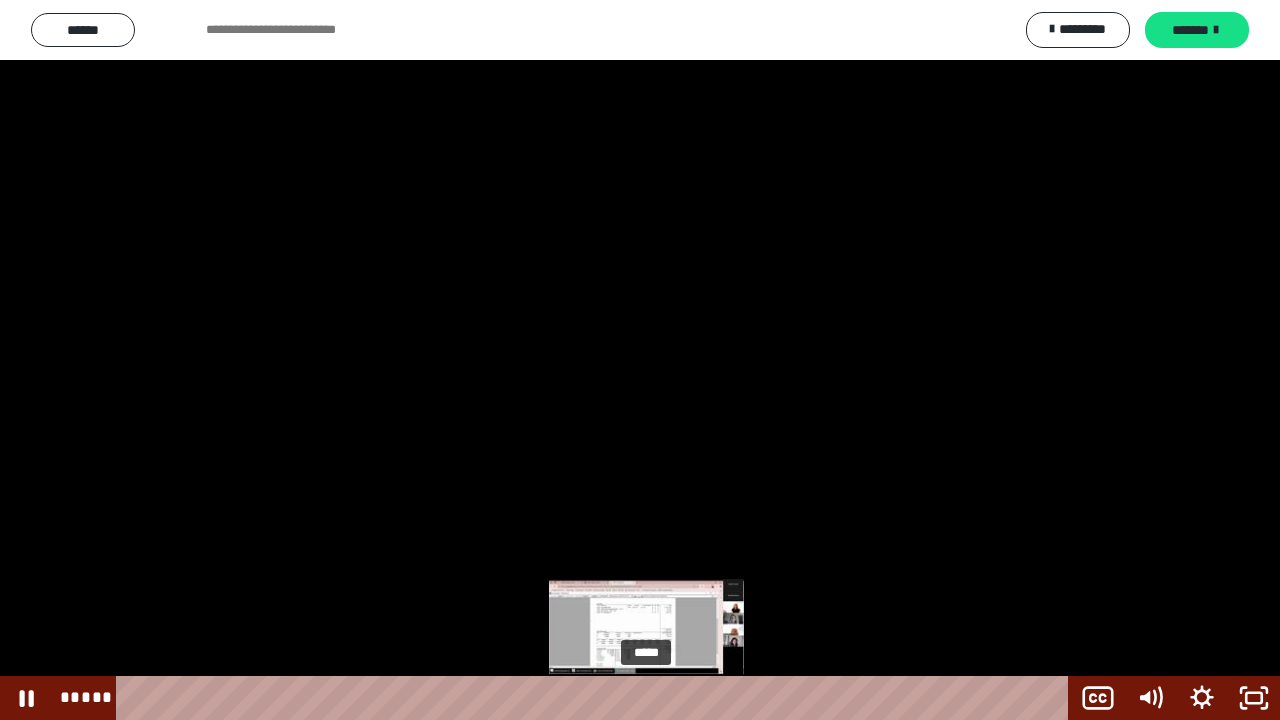 click on "*****" at bounding box center [596, 698] 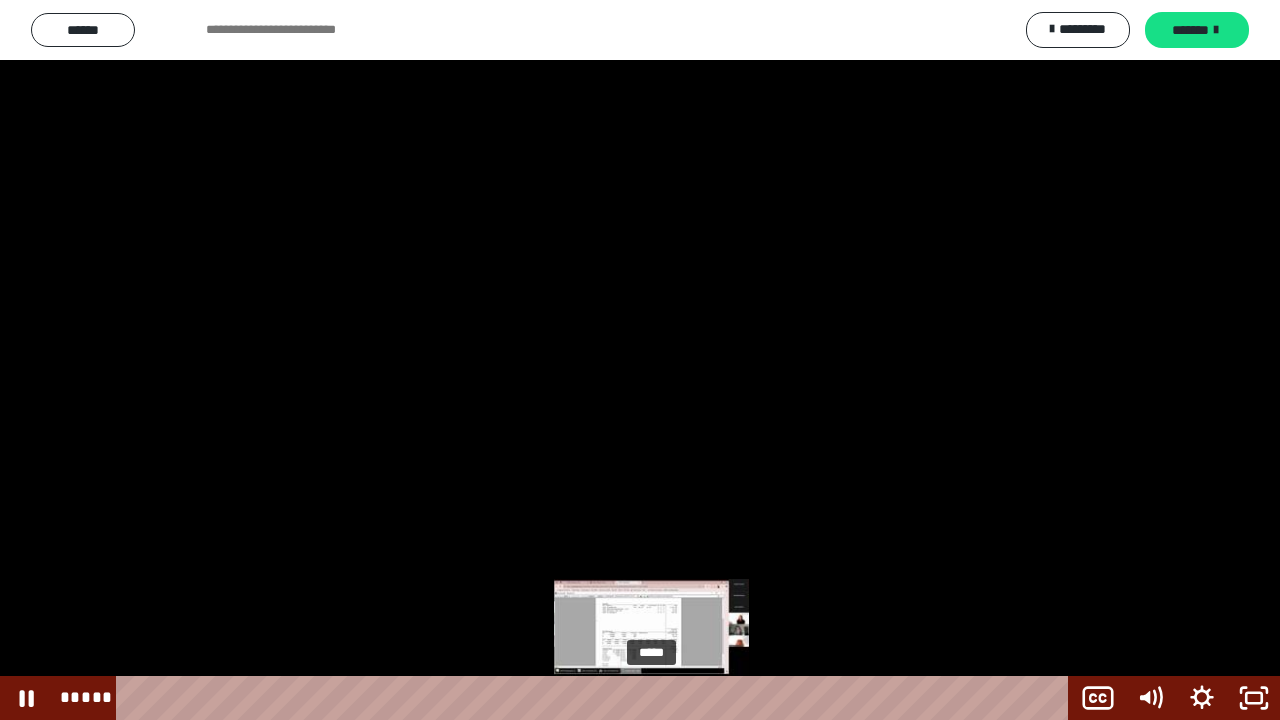 click on "*****" at bounding box center (596, 698) 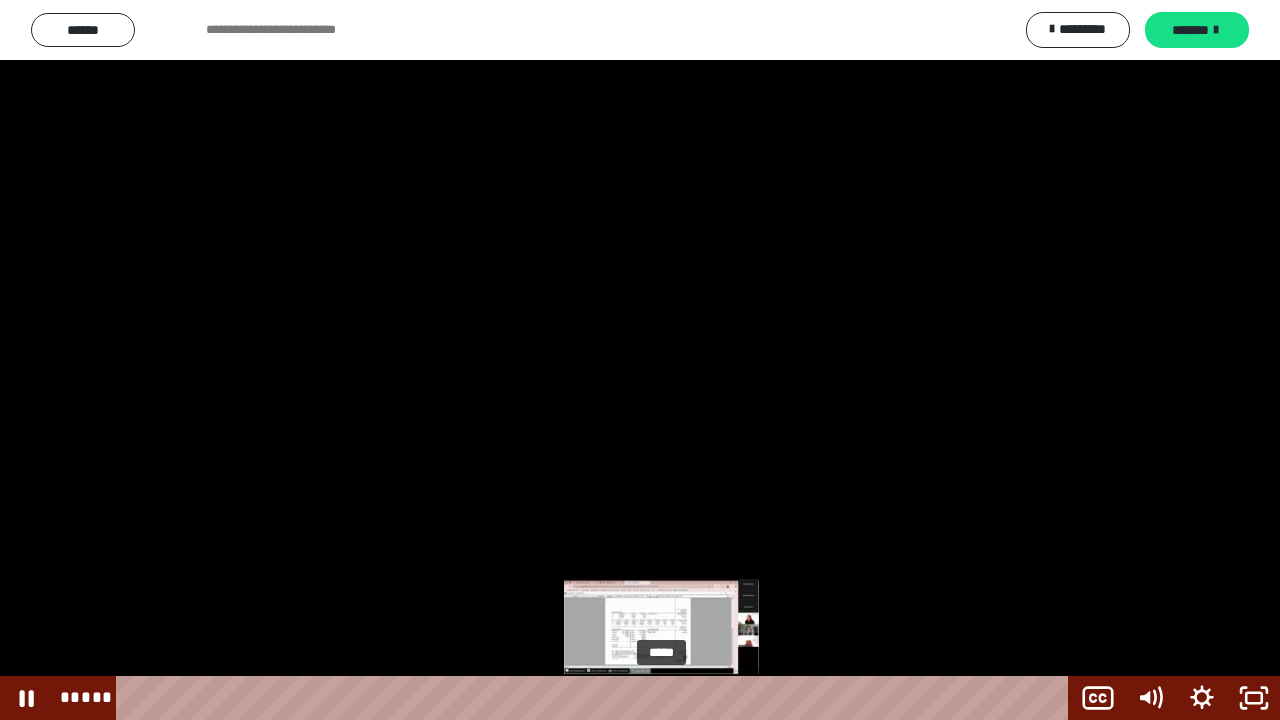 click on "*****" at bounding box center [596, 698] 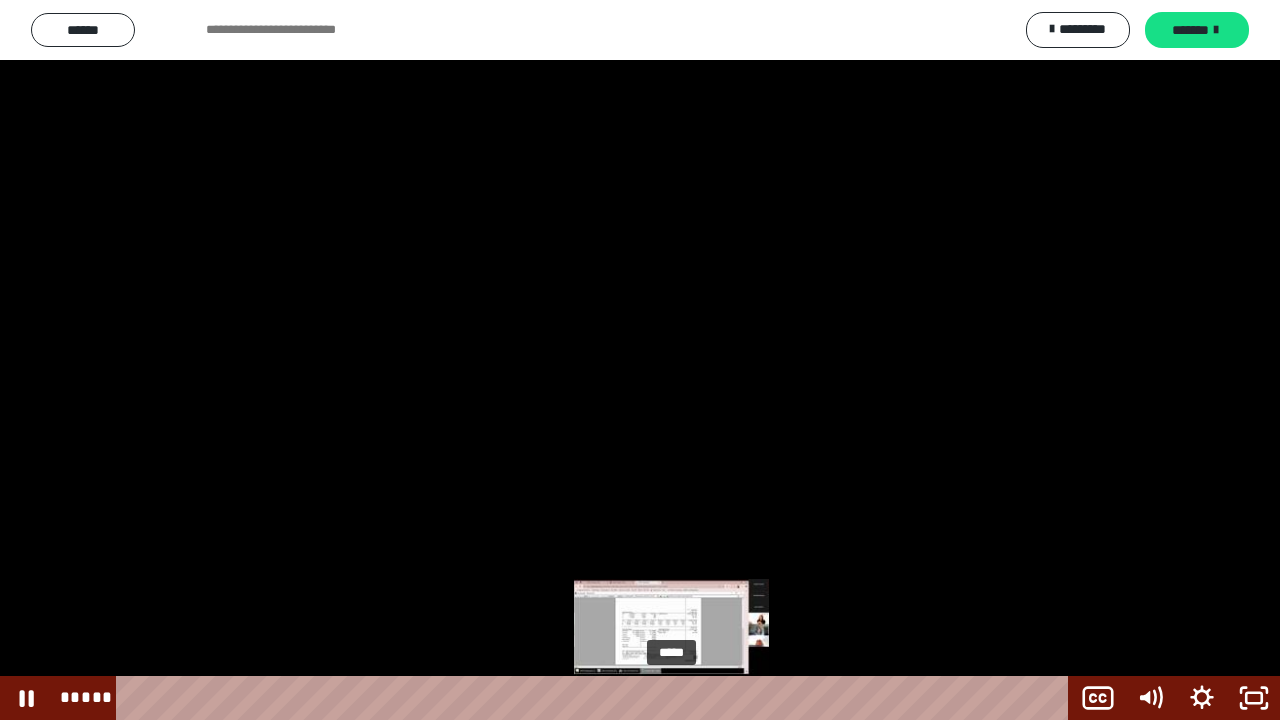 click on "*****" at bounding box center [596, 698] 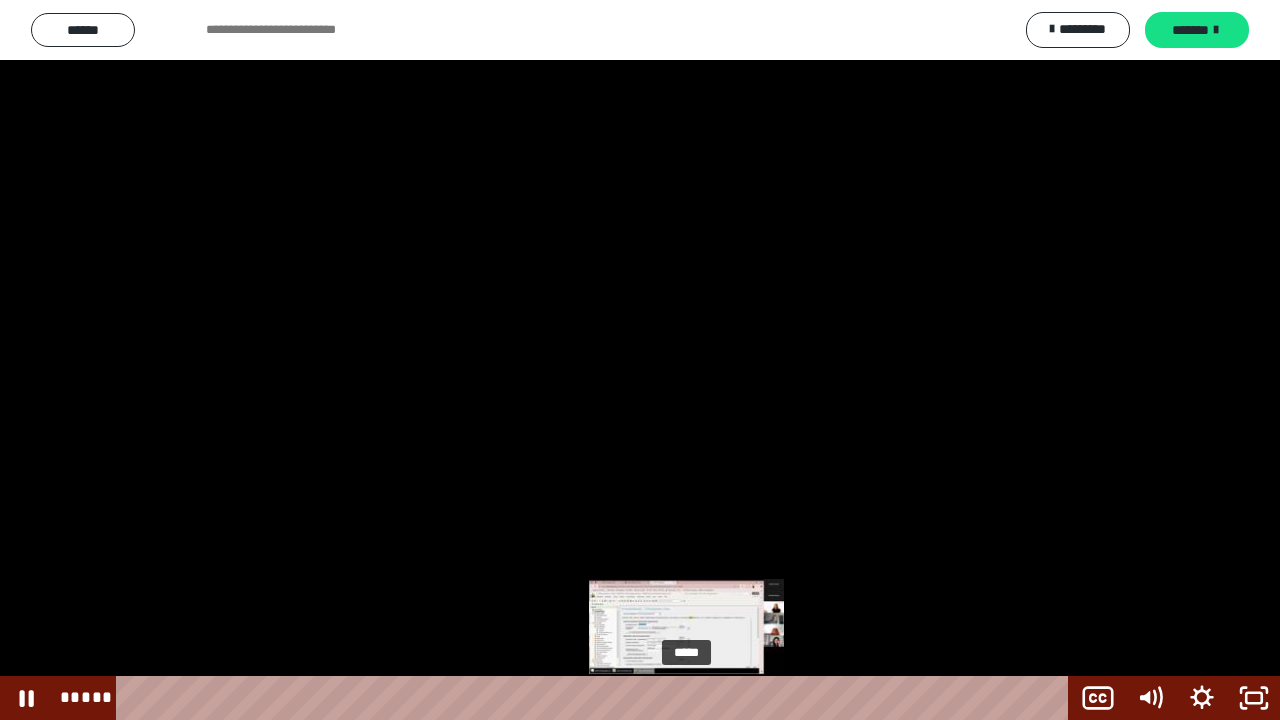 click on "*****" at bounding box center [596, 698] 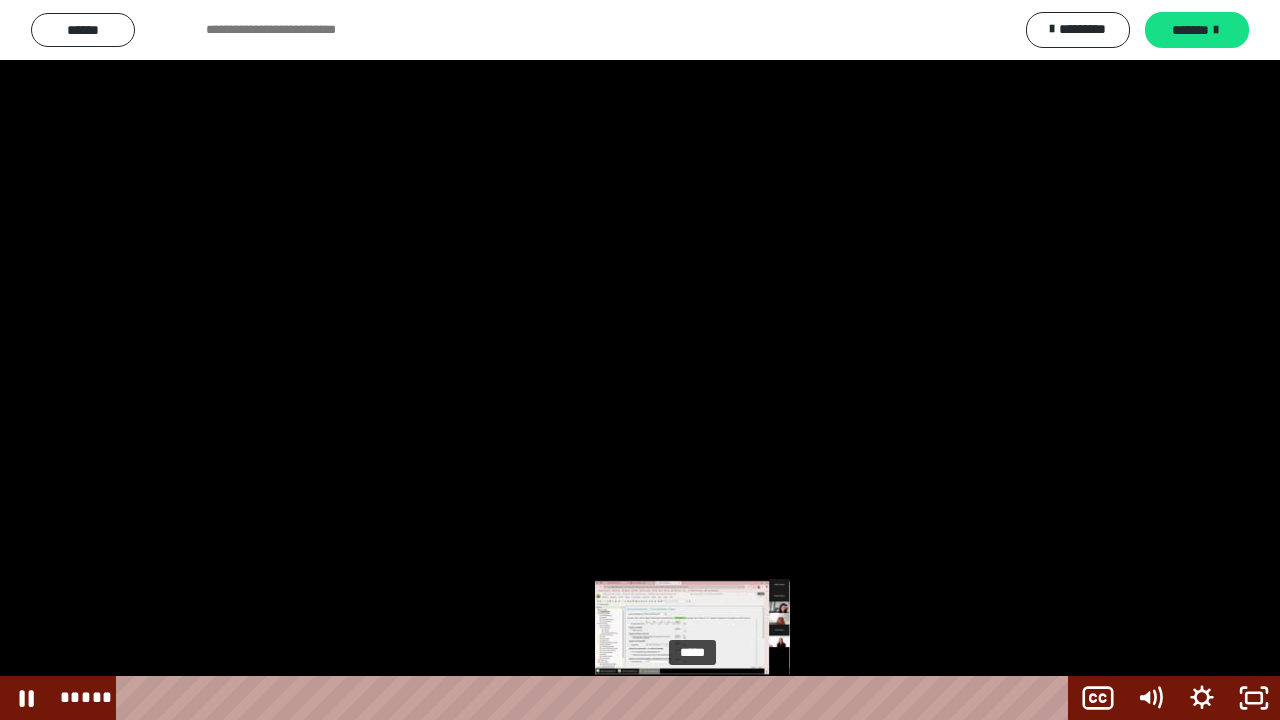 click on "*****" at bounding box center [596, 698] 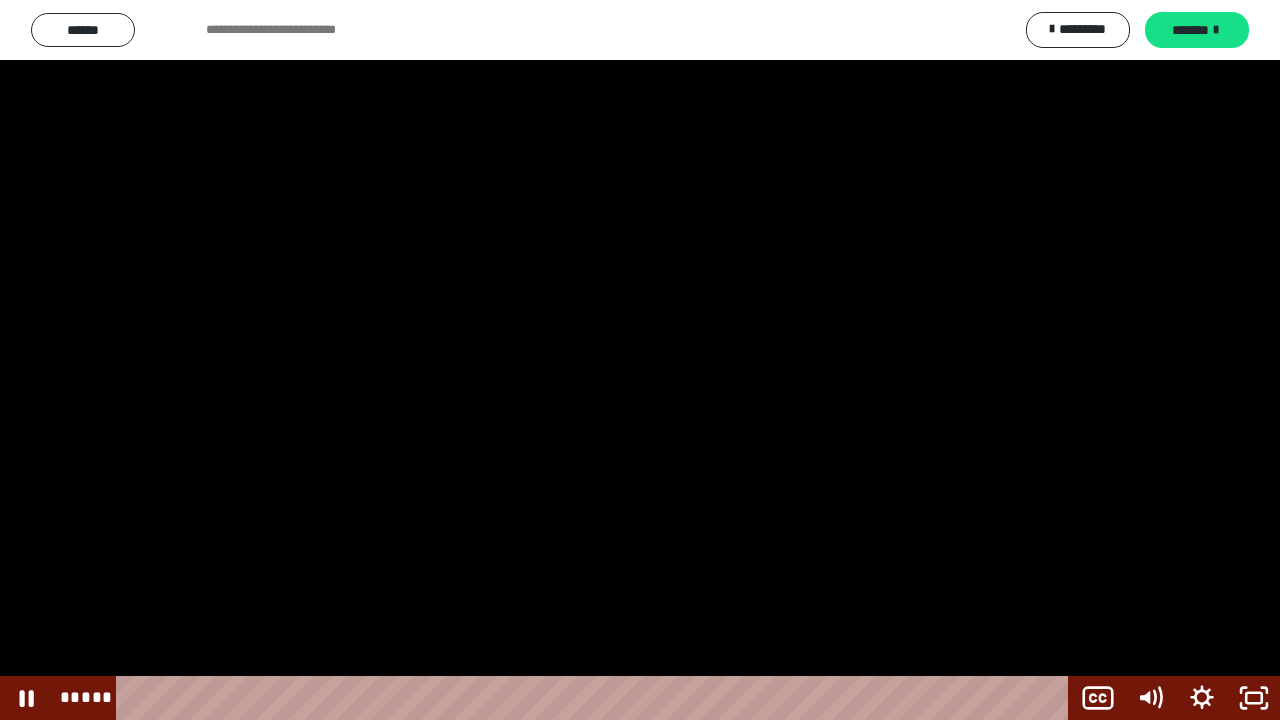 click at bounding box center (640, 360) 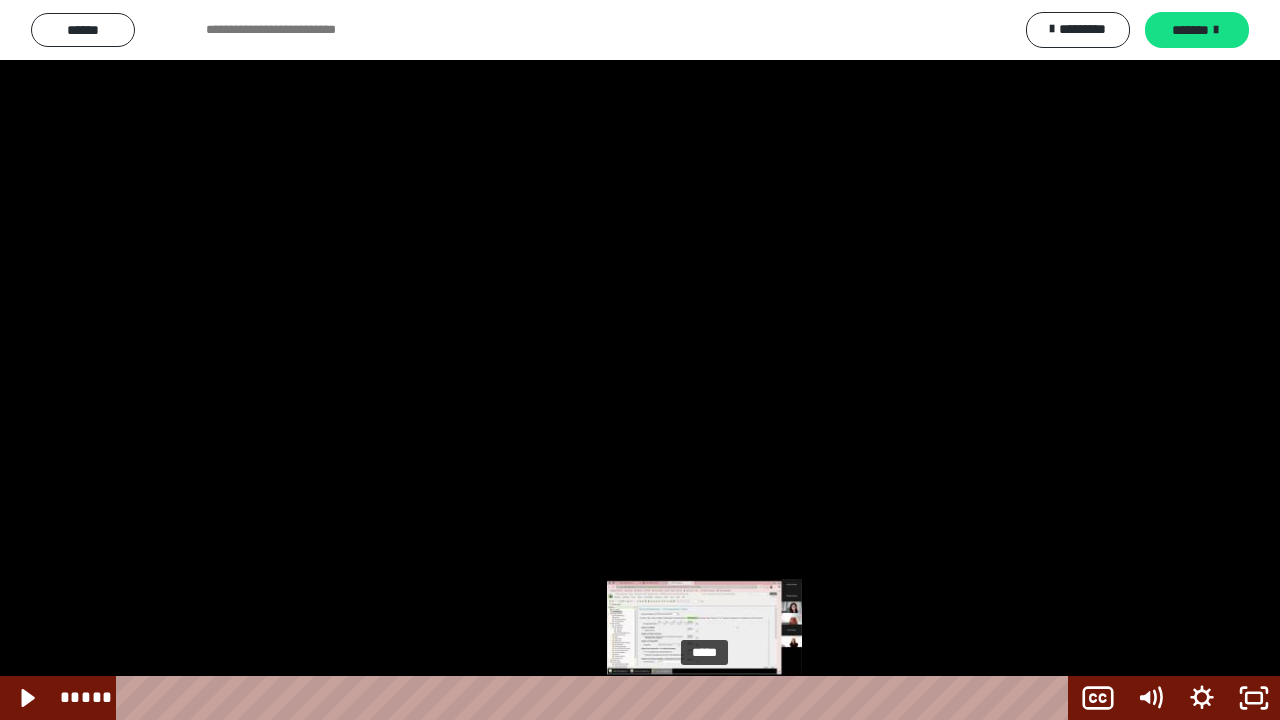 click on "*****" at bounding box center (596, 698) 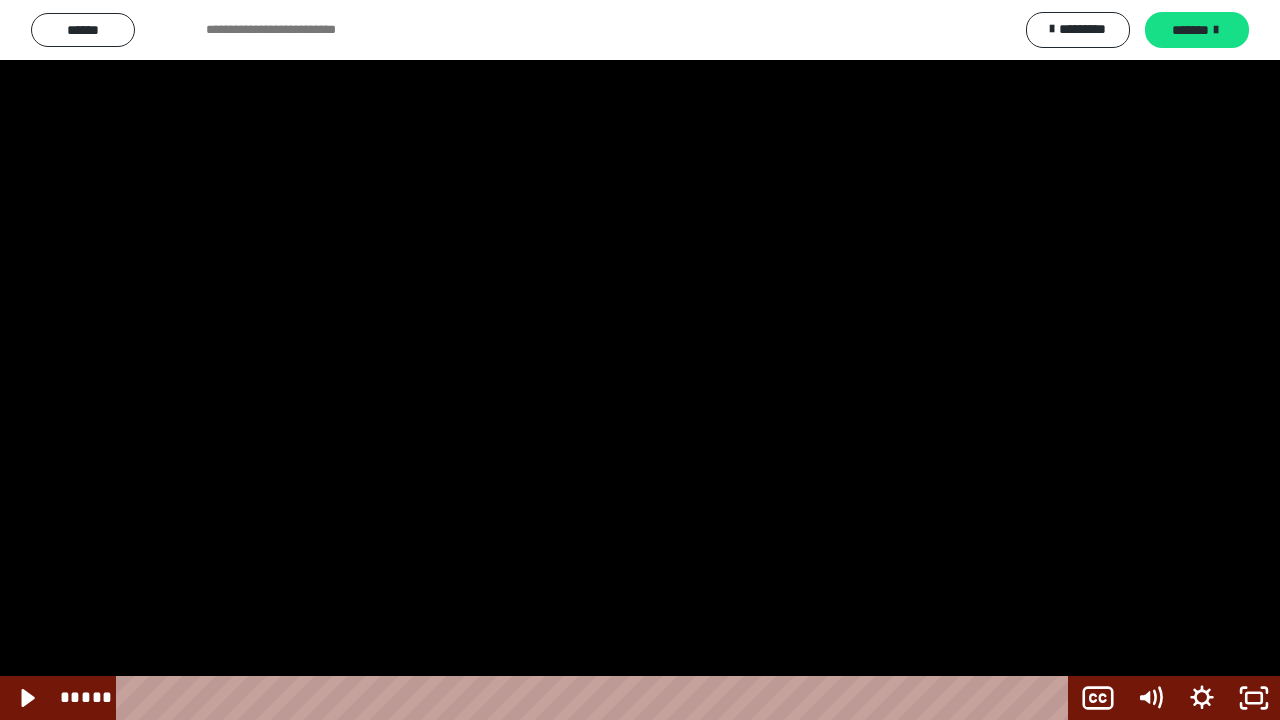 click at bounding box center [640, 360] 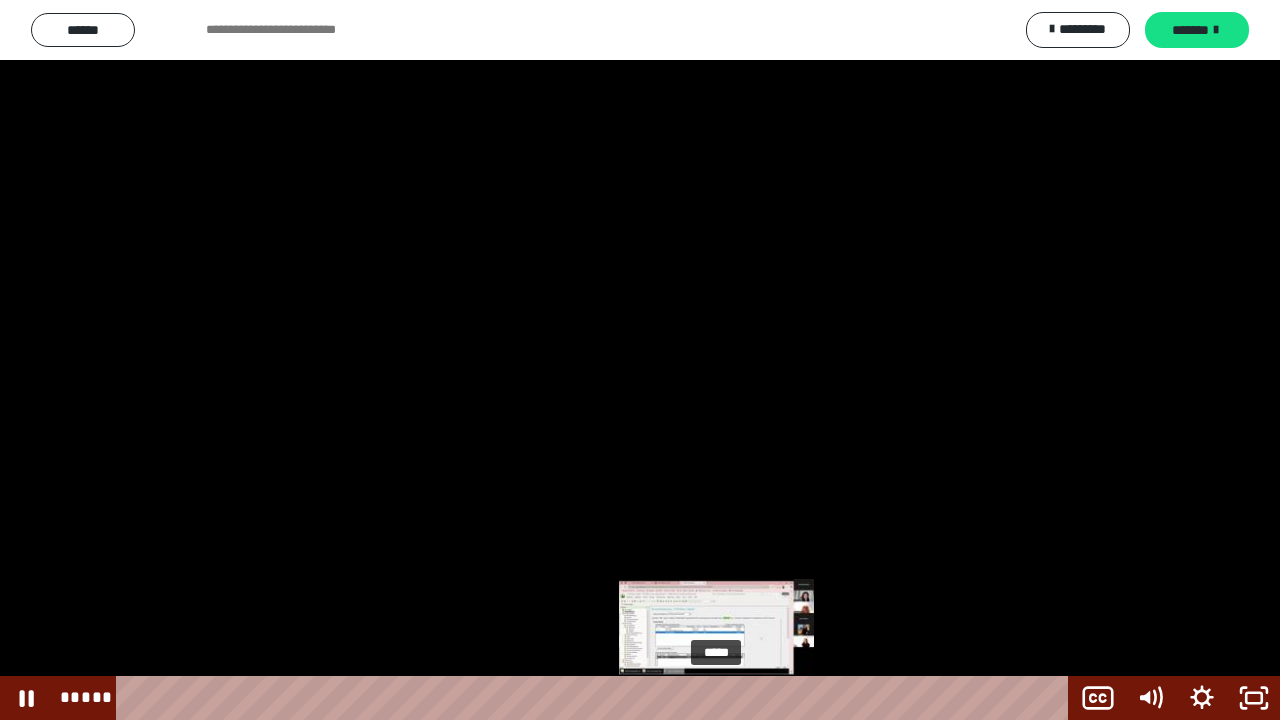 click on "*****" at bounding box center (596, 698) 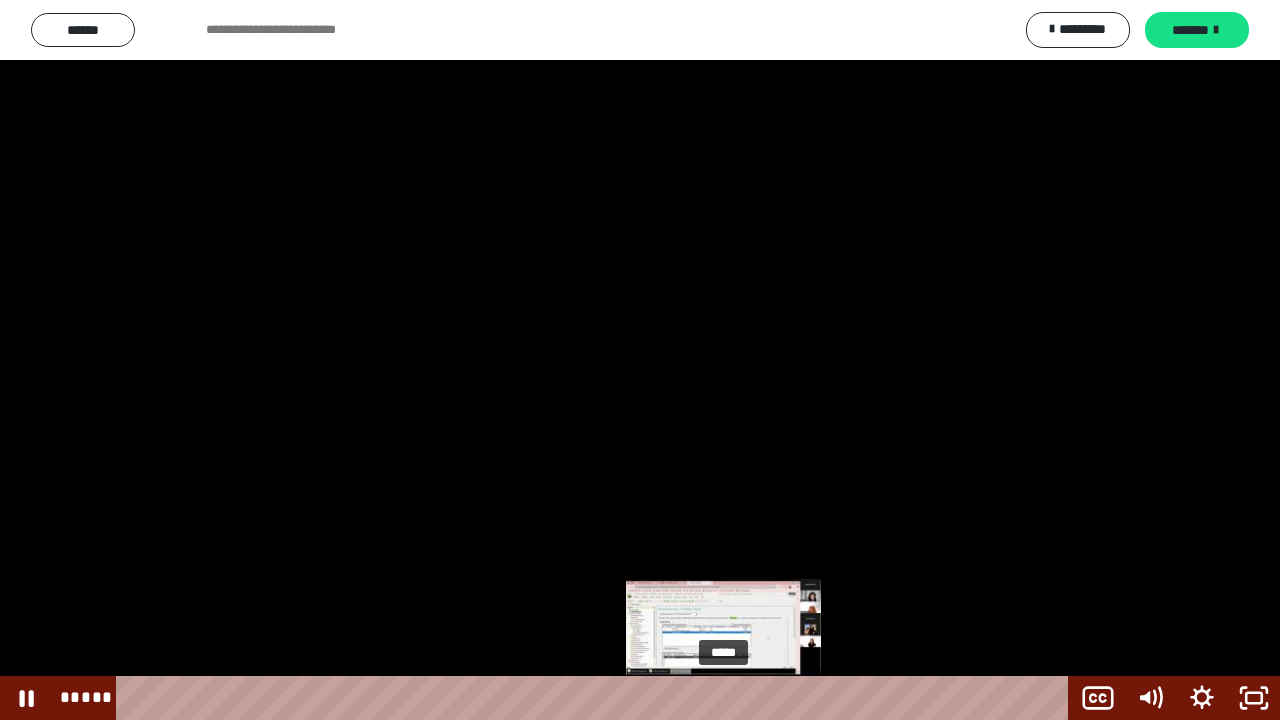 click on "*****" at bounding box center [596, 698] 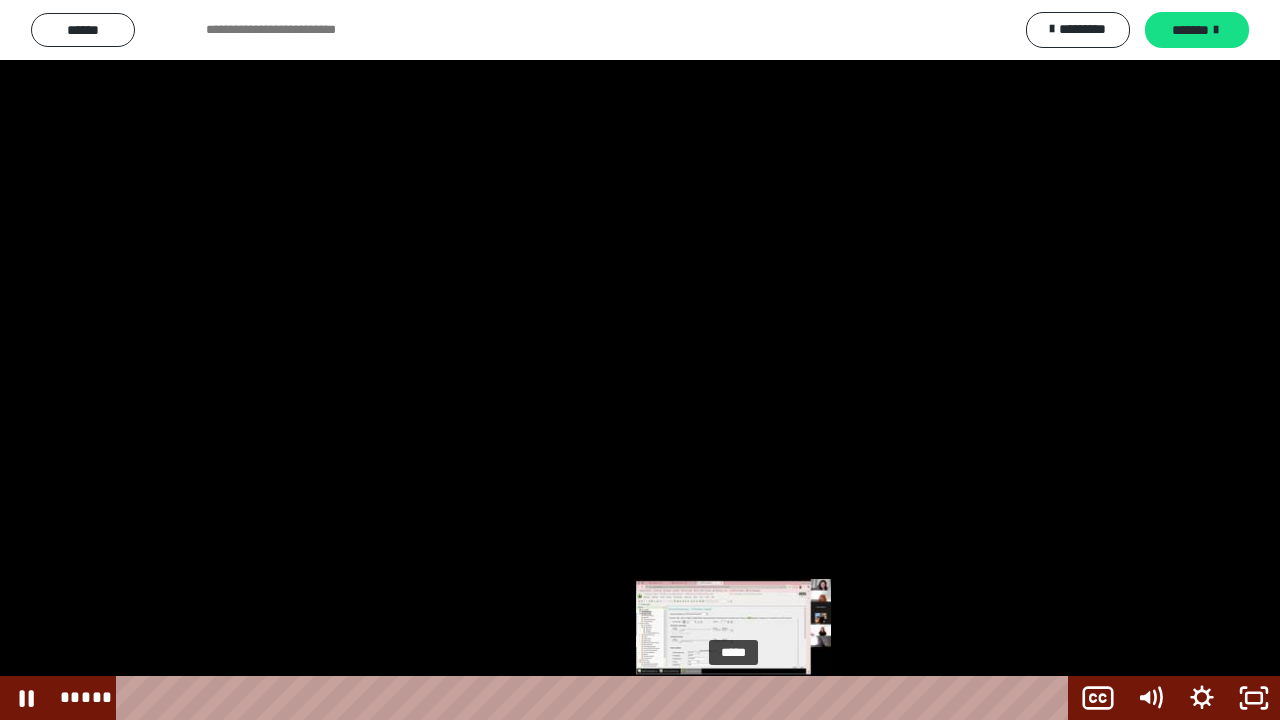 click on "*****" at bounding box center [596, 698] 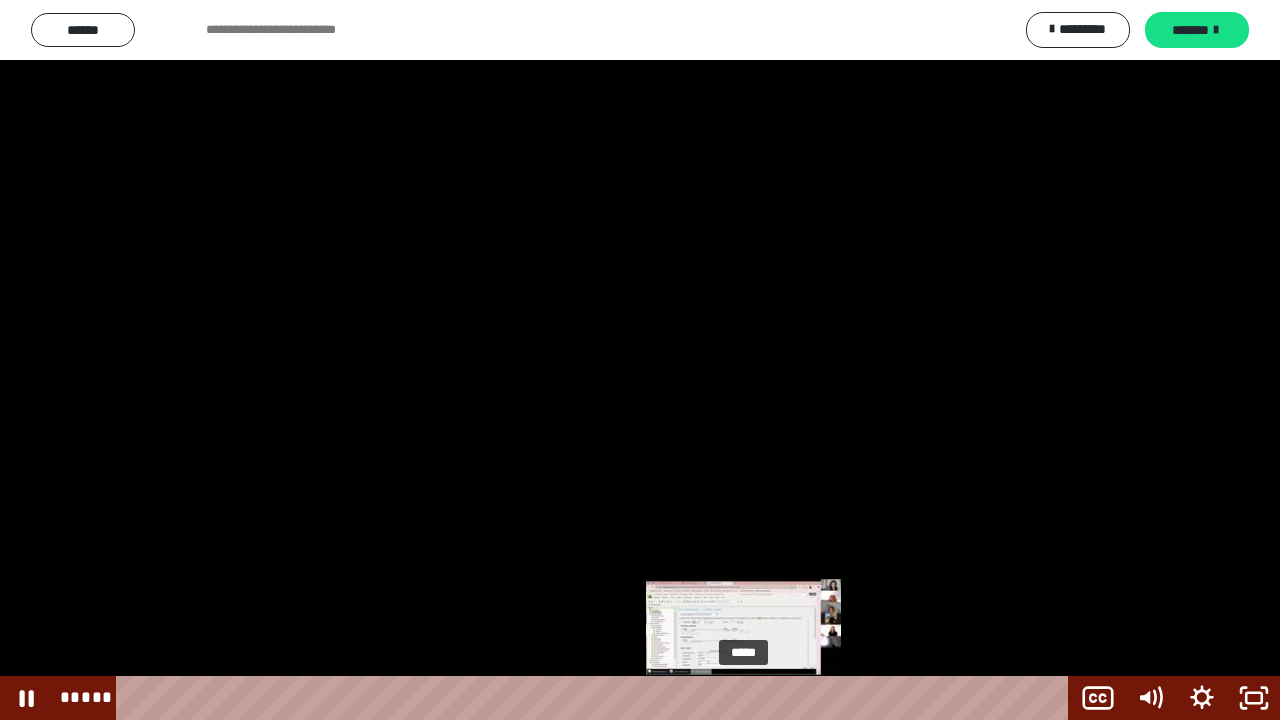 click on "*****" at bounding box center [596, 698] 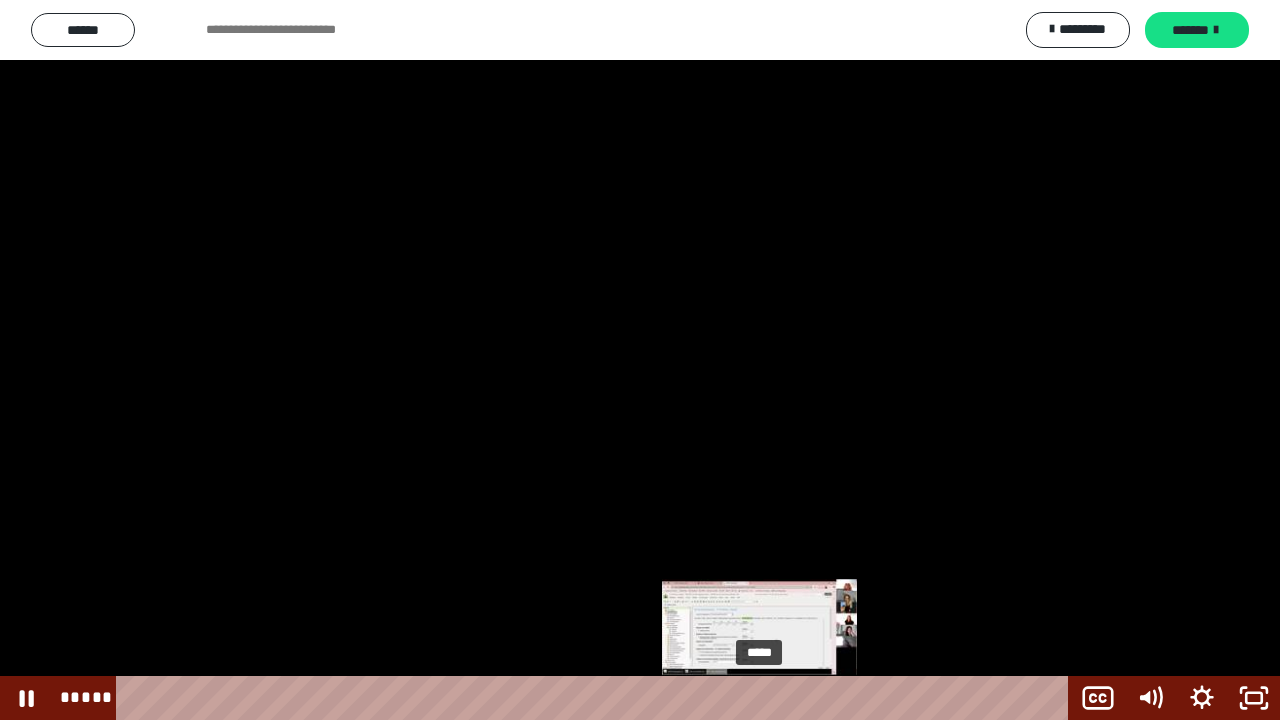click on "*****" at bounding box center (596, 698) 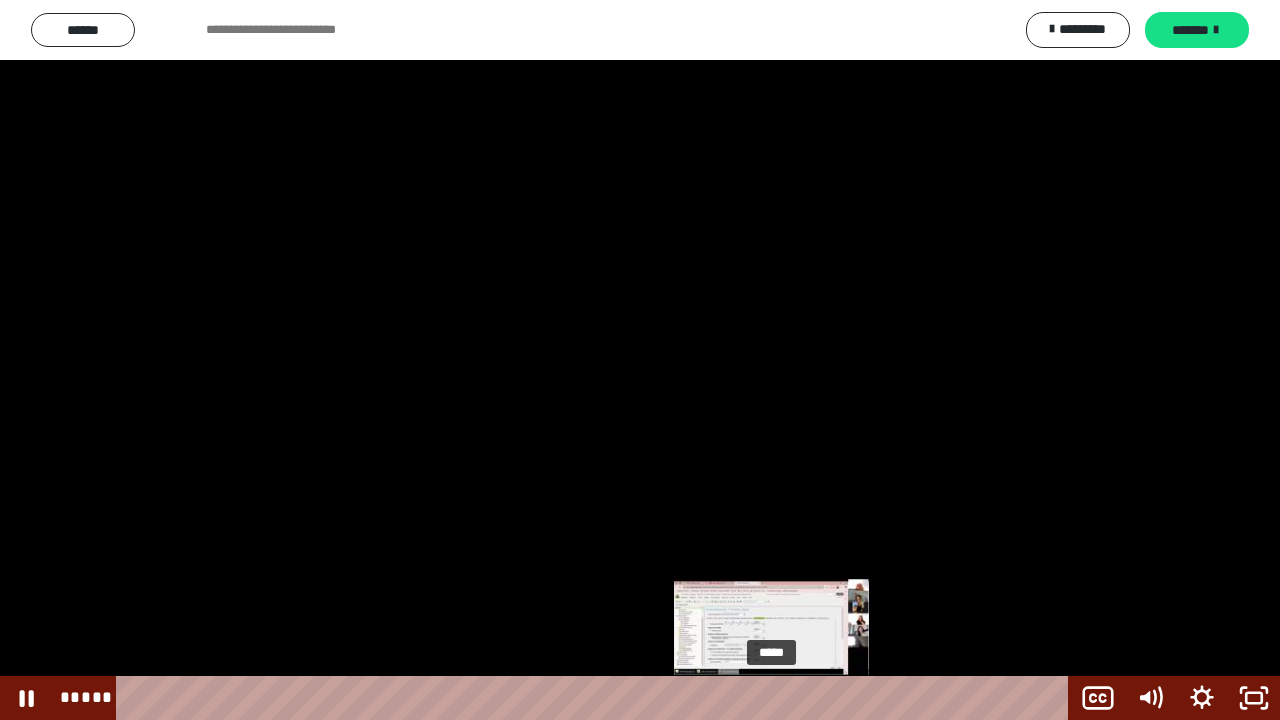 click on "*****" at bounding box center (596, 698) 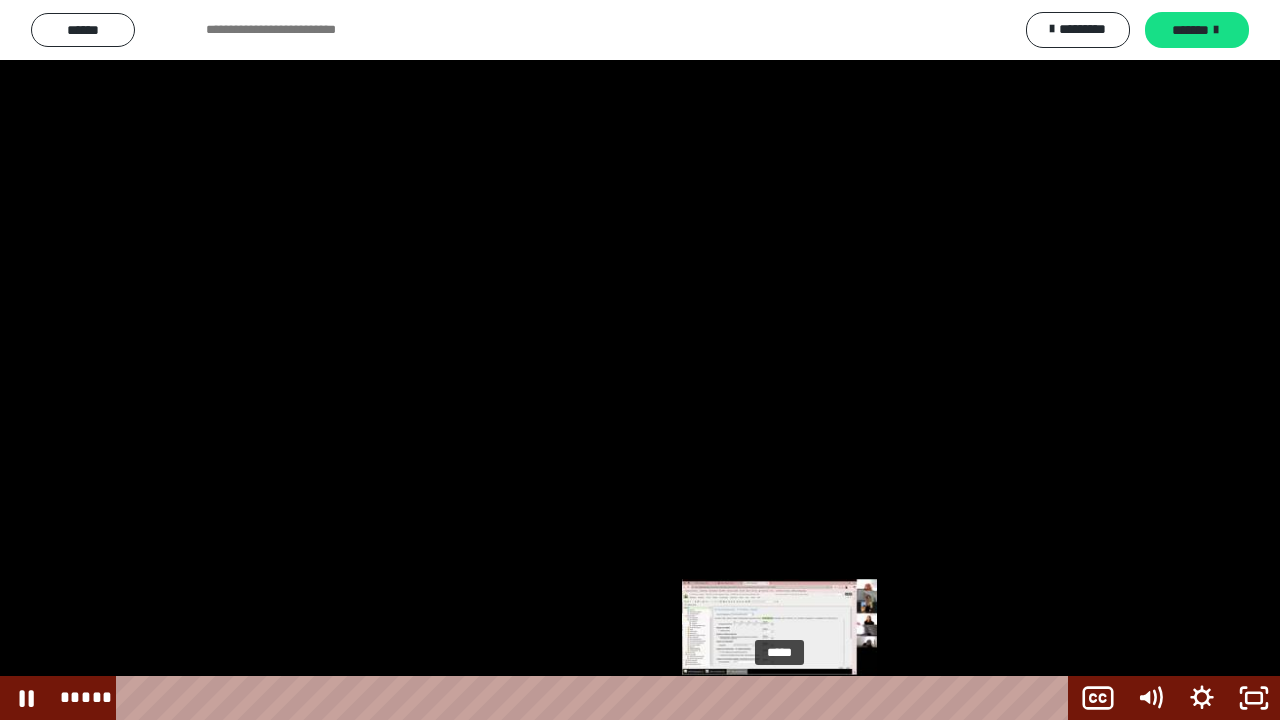 click on "*****" at bounding box center (596, 698) 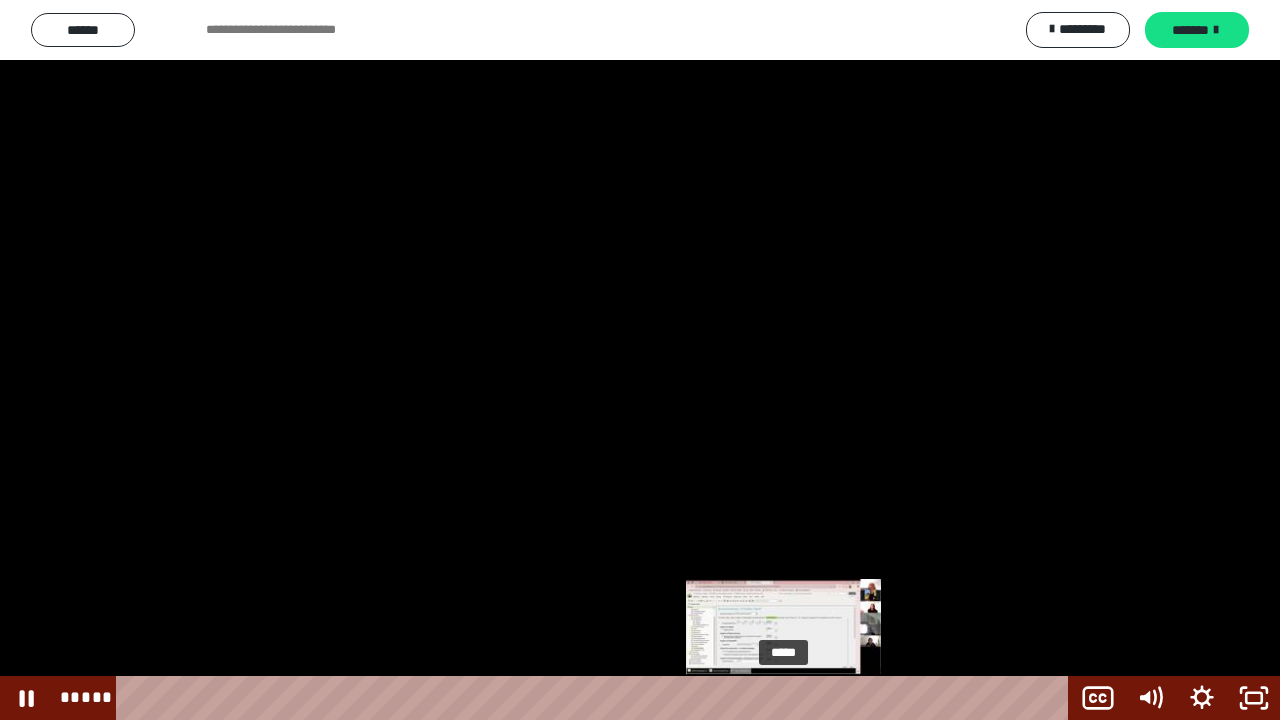 click on "*****" at bounding box center [596, 698] 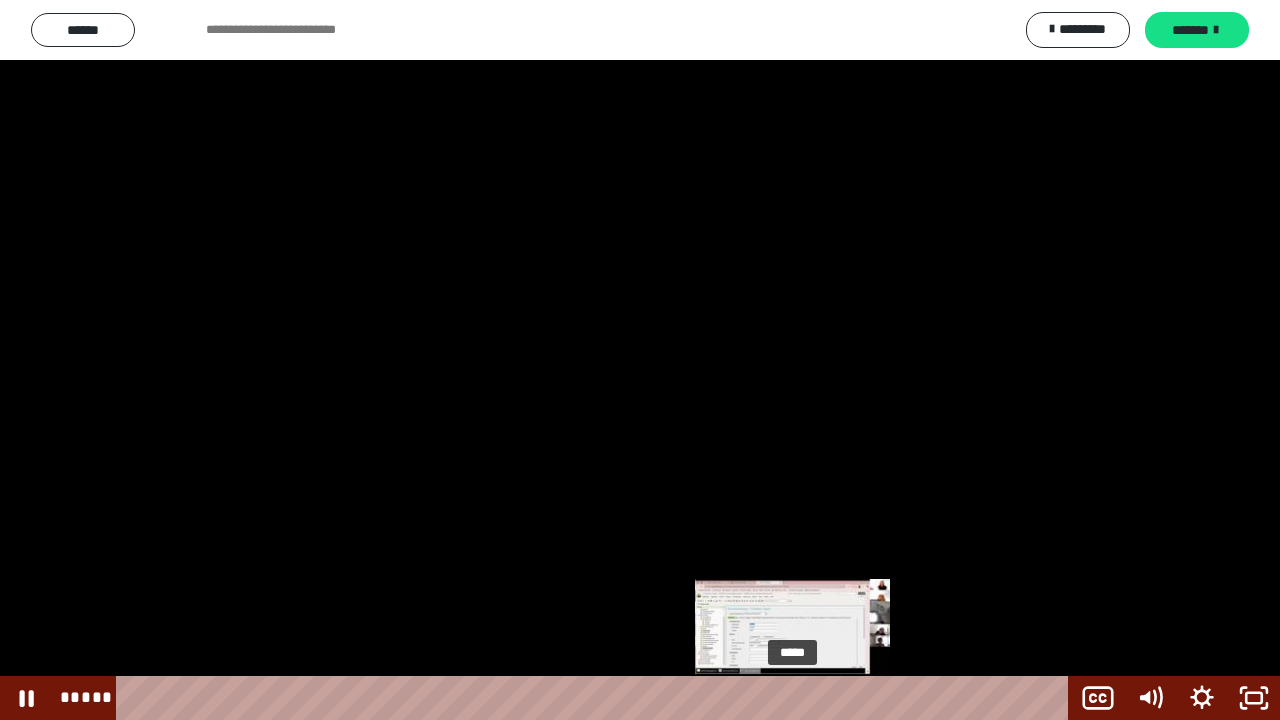 click on "*****" at bounding box center [596, 698] 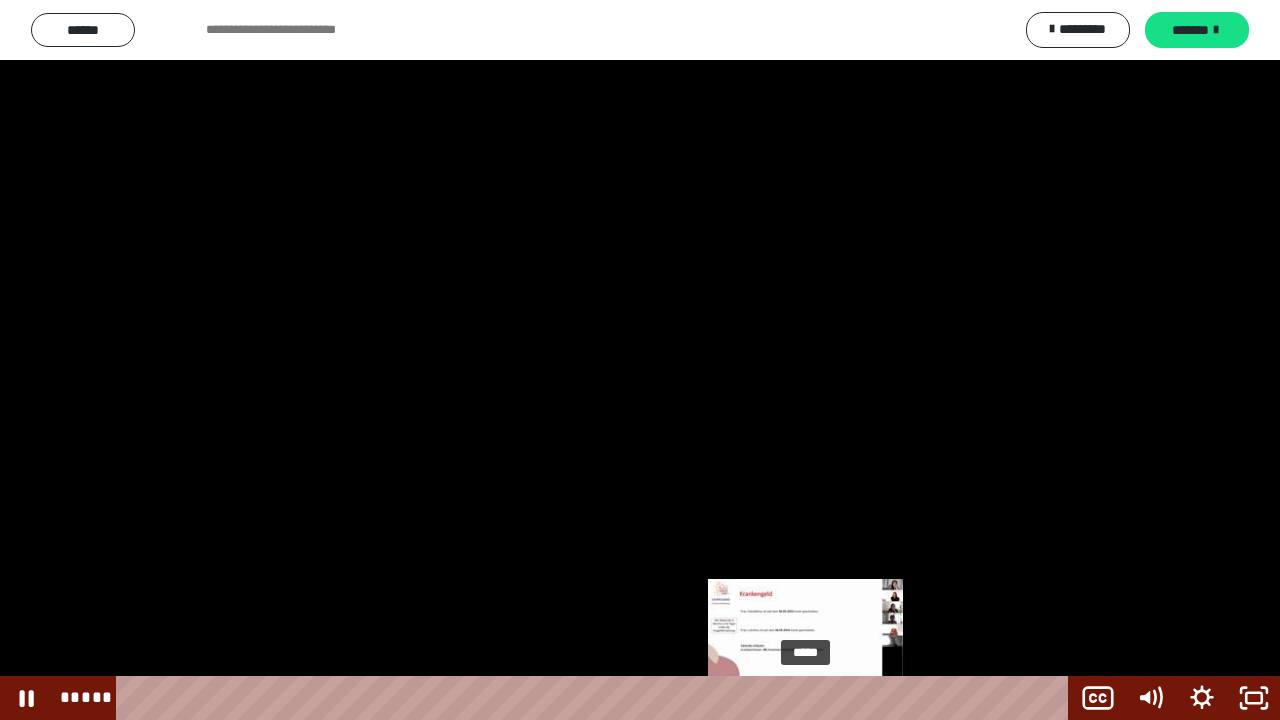 click on "*****" at bounding box center (596, 698) 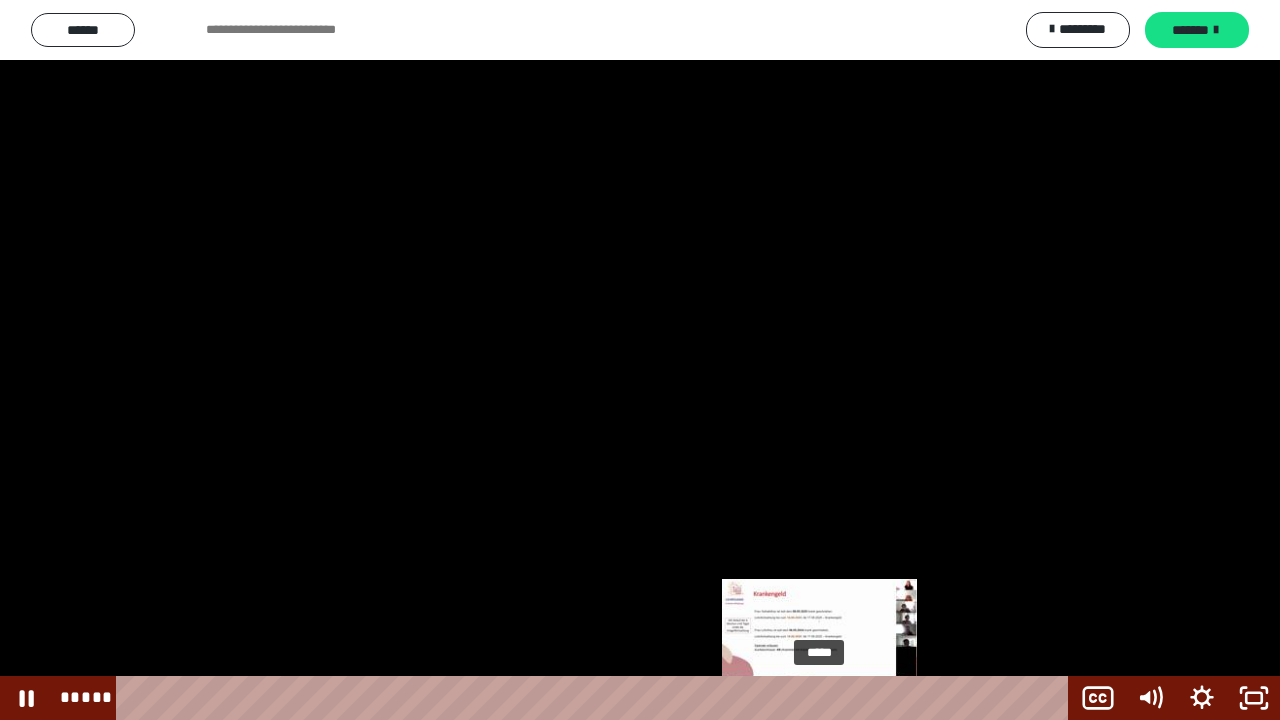 click on "*****" at bounding box center [596, 698] 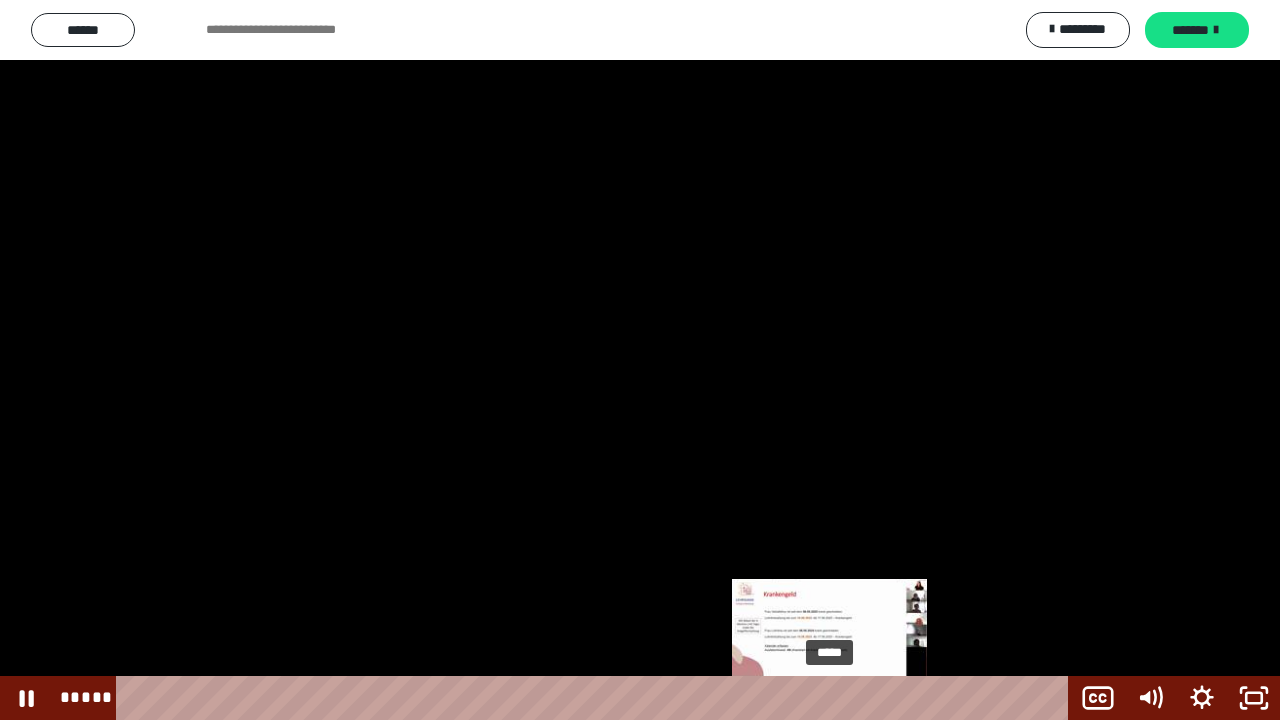 click on "*****" at bounding box center (596, 698) 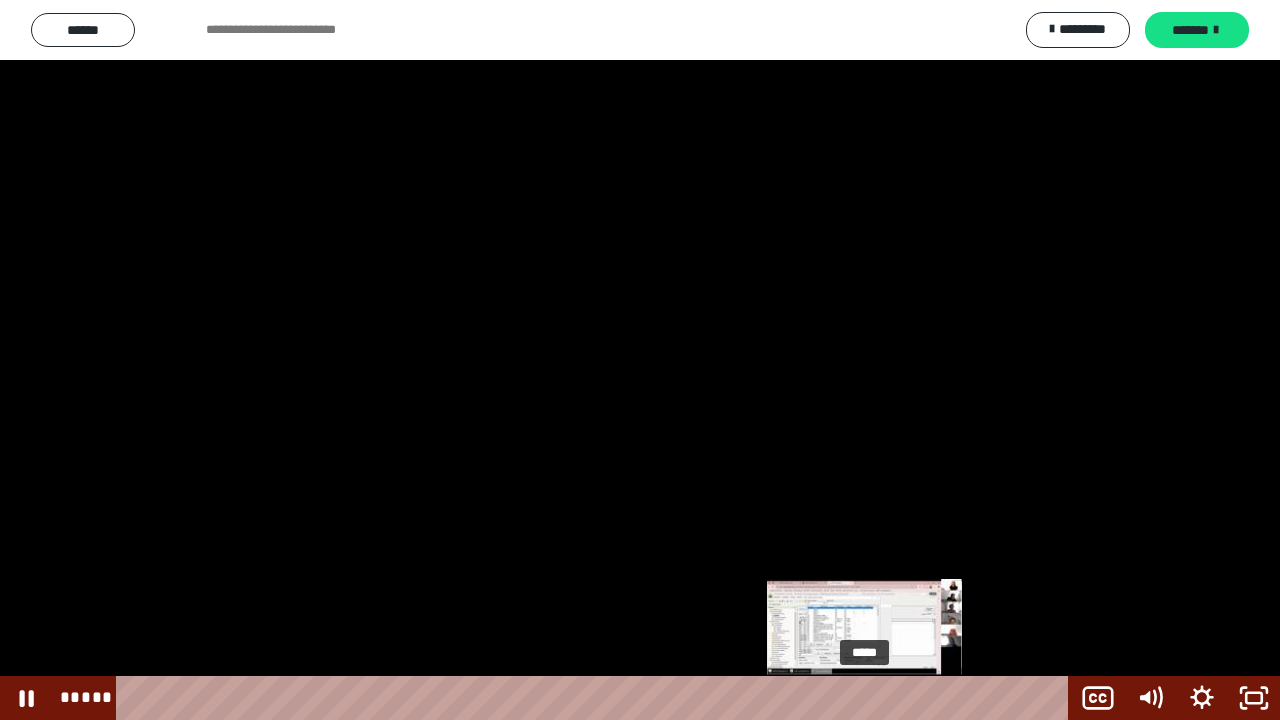 click on "*****" at bounding box center (596, 698) 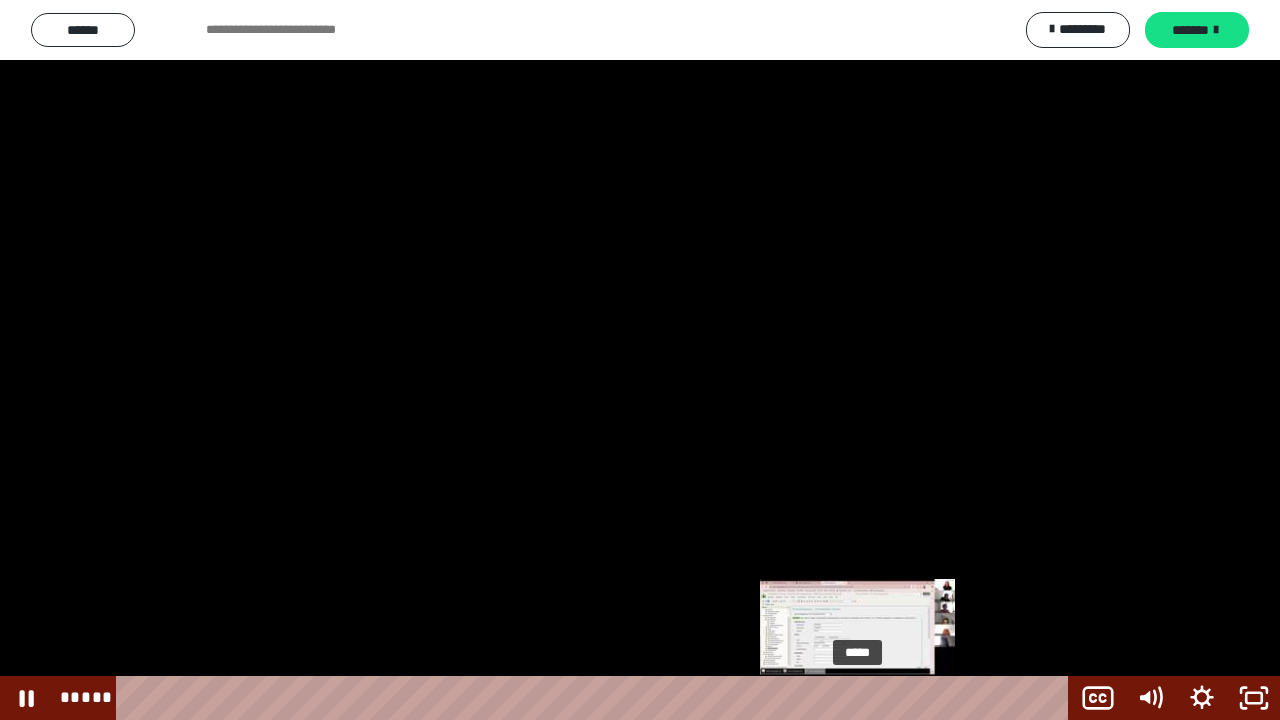 click at bounding box center (858, 698) 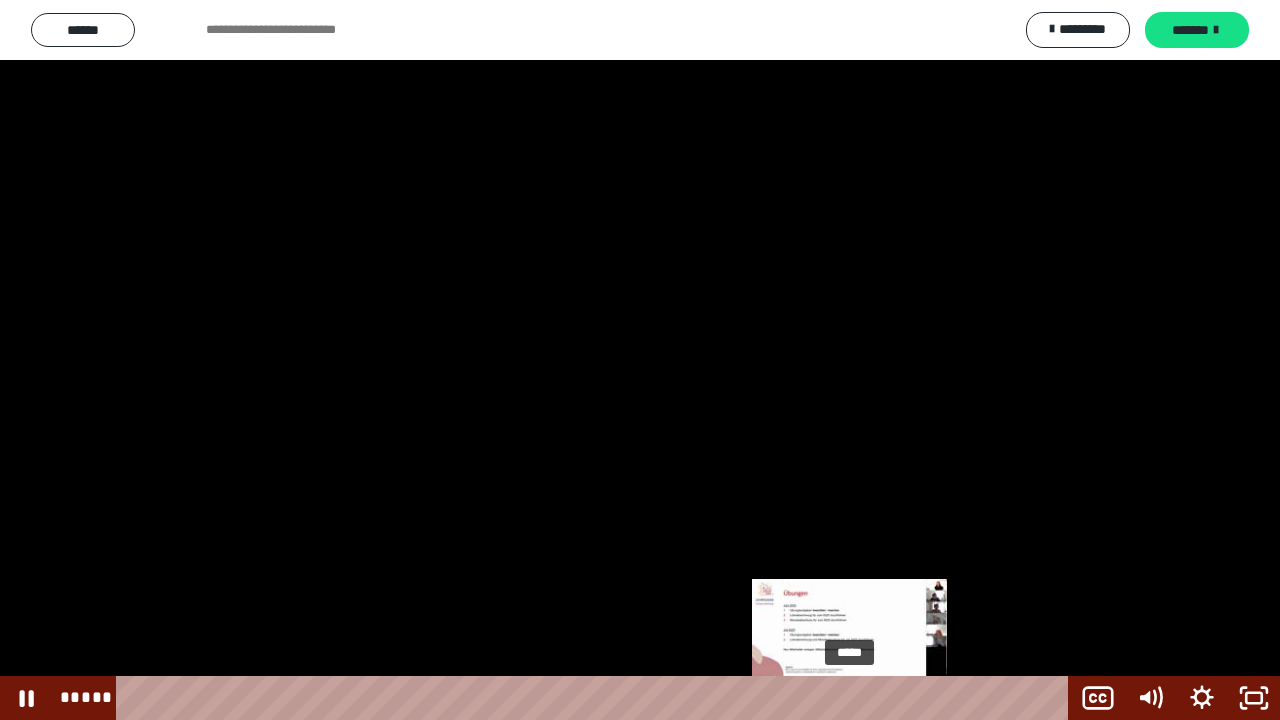 click at bounding box center [849, 698] 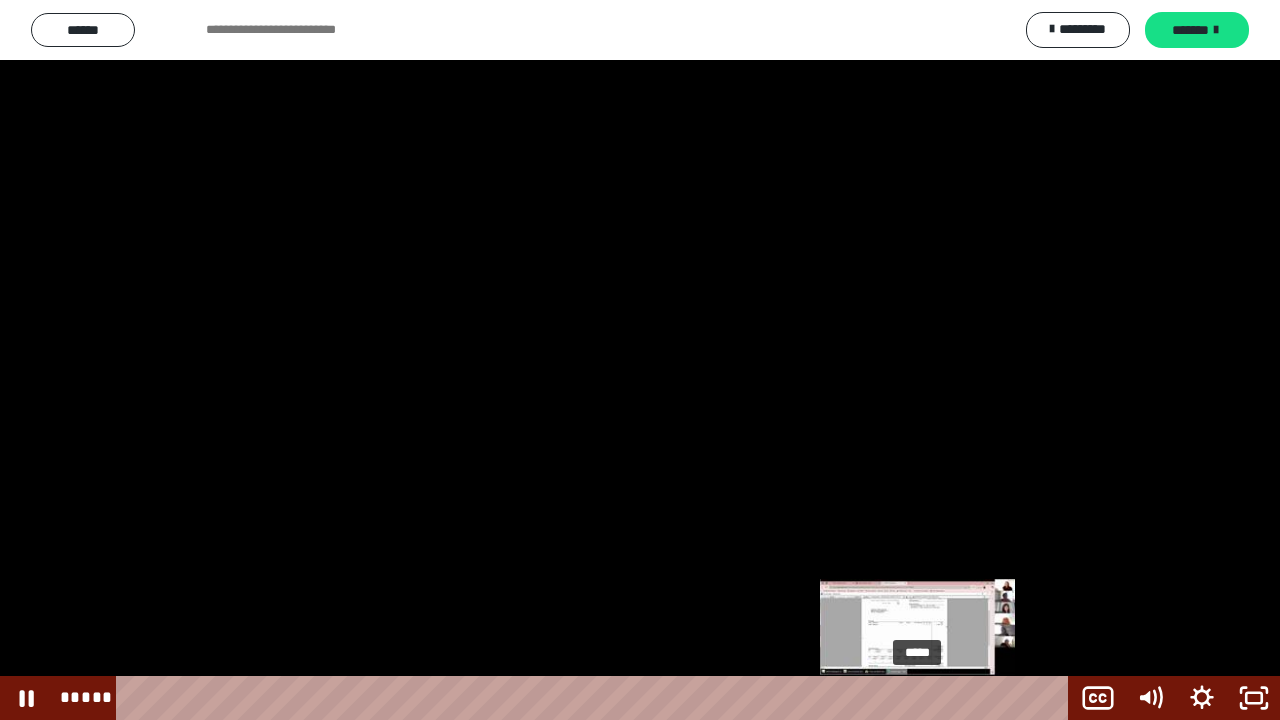 click on "*****" at bounding box center (596, 698) 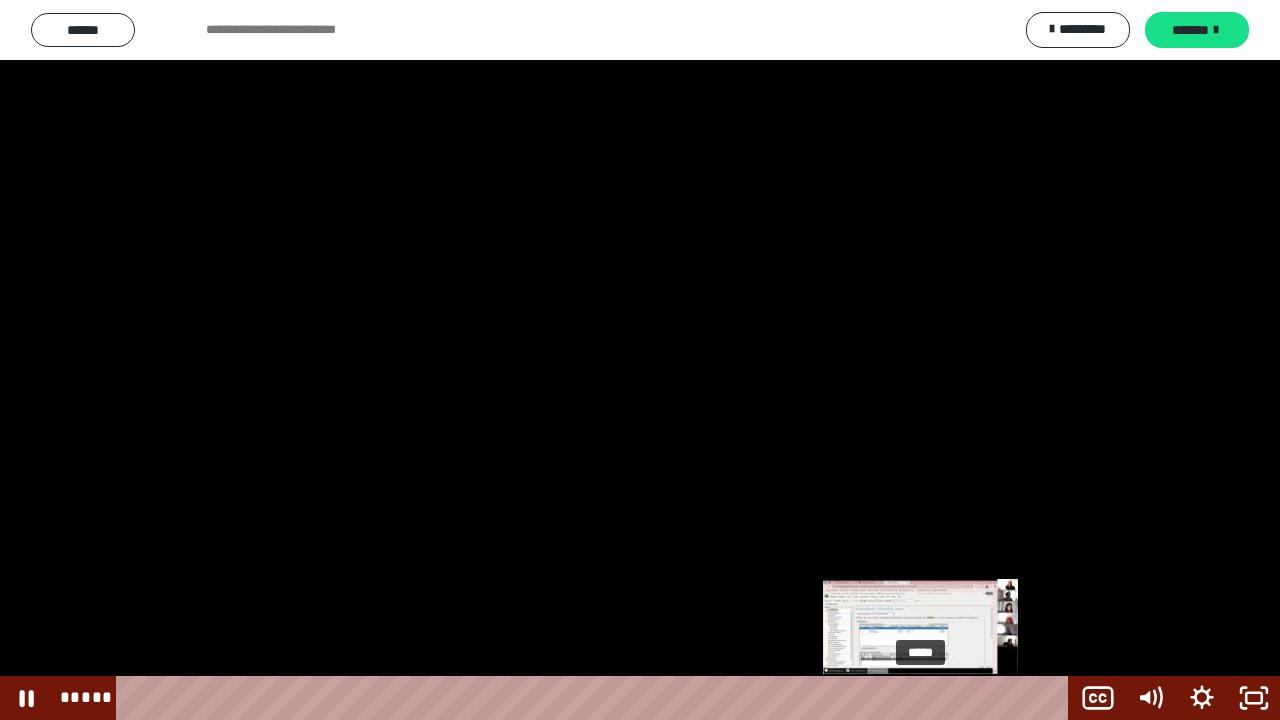 click at bounding box center [920, 698] 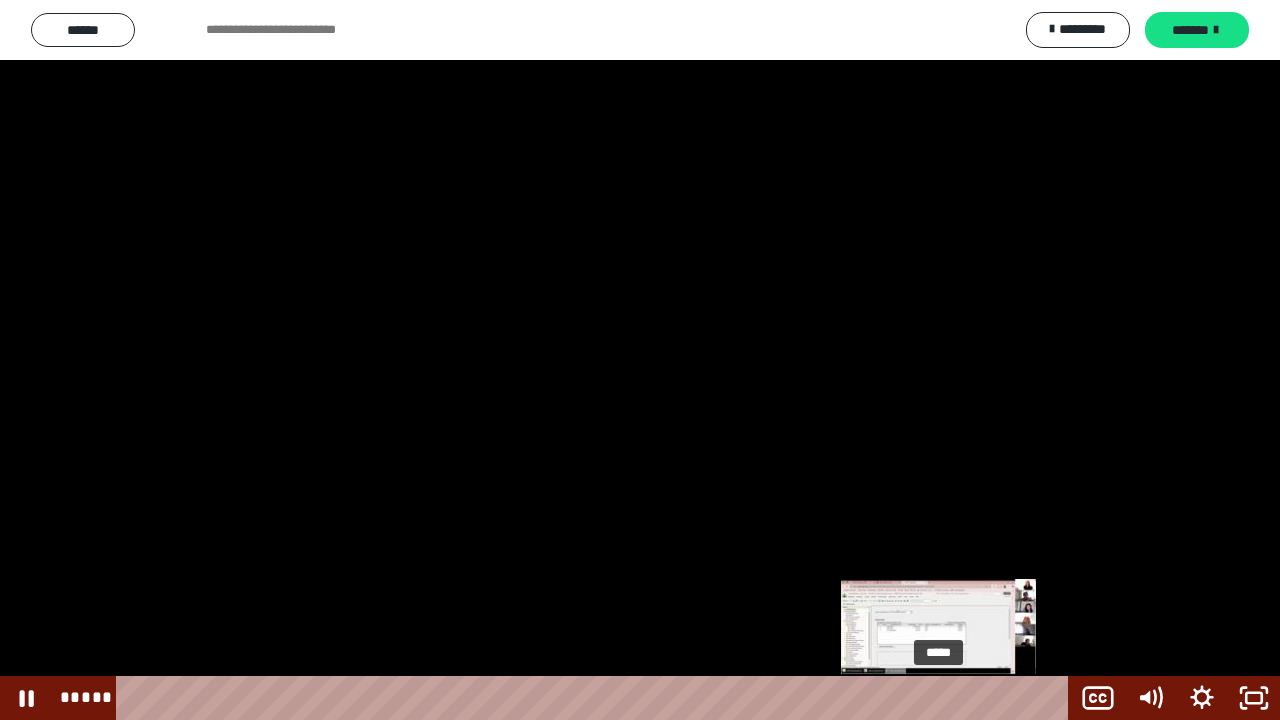 click on "*****" at bounding box center [596, 698] 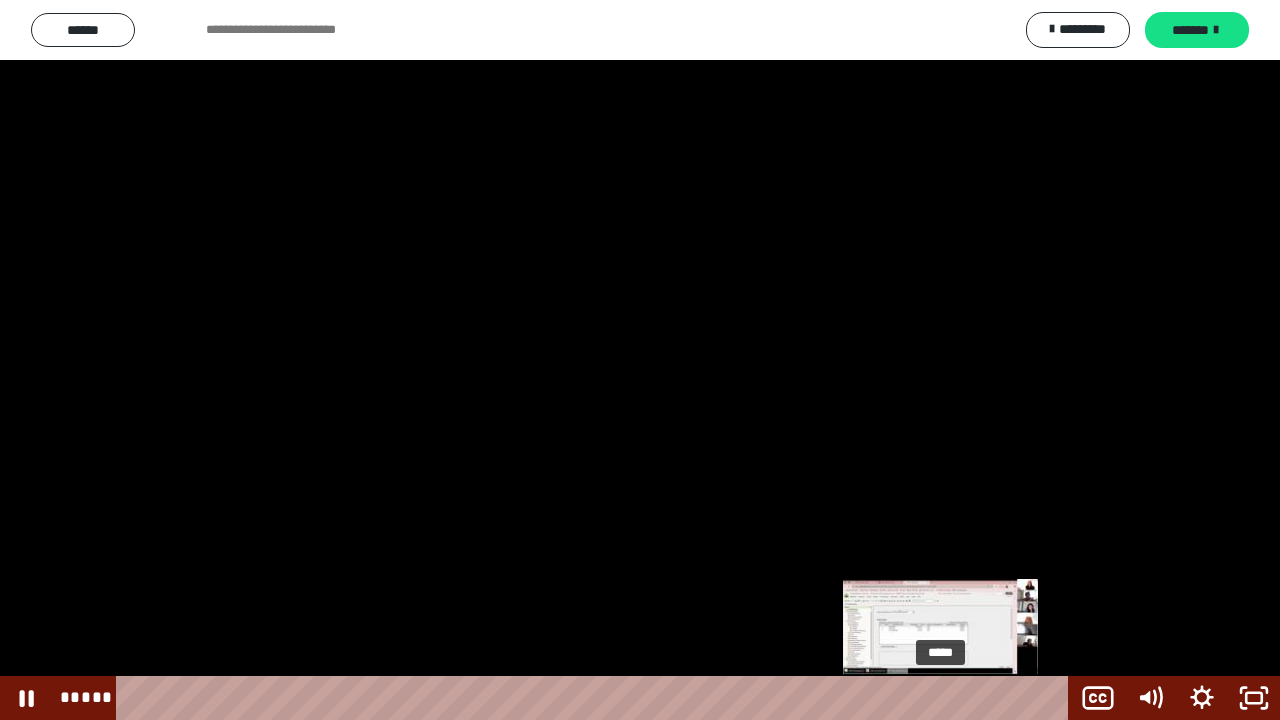 click at bounding box center (940, 698) 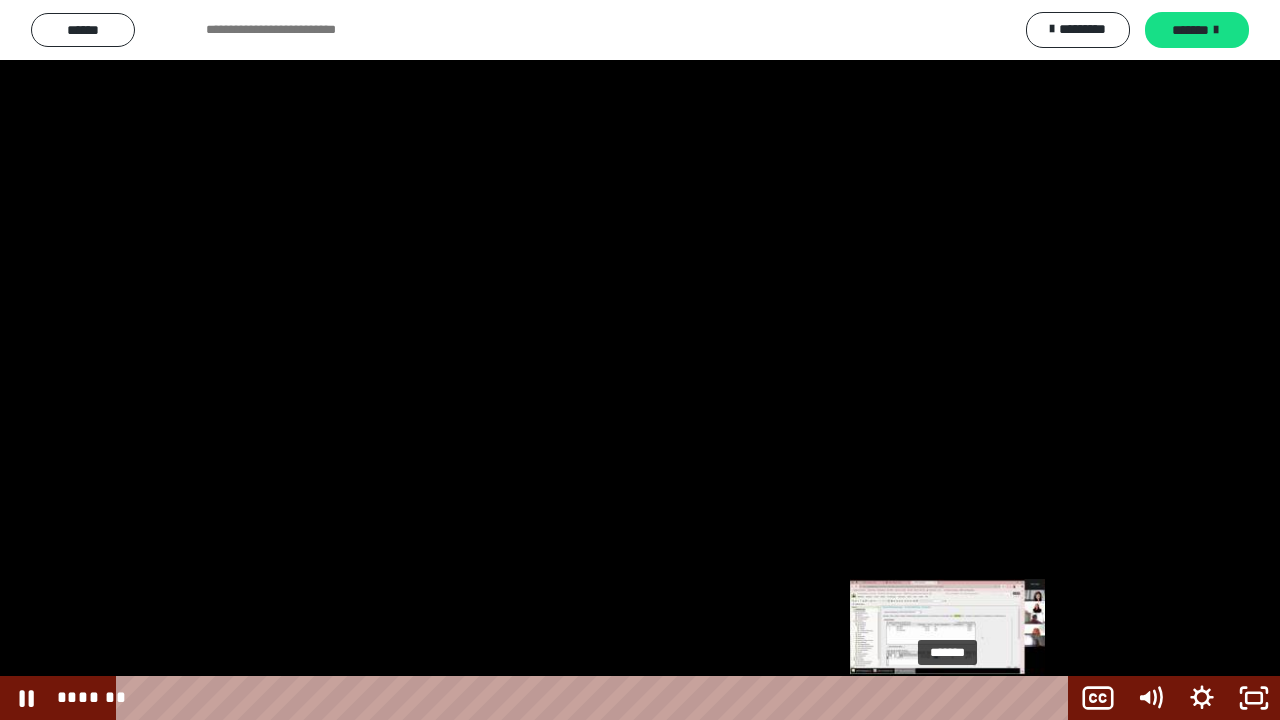 click on "*******" at bounding box center (596, 698) 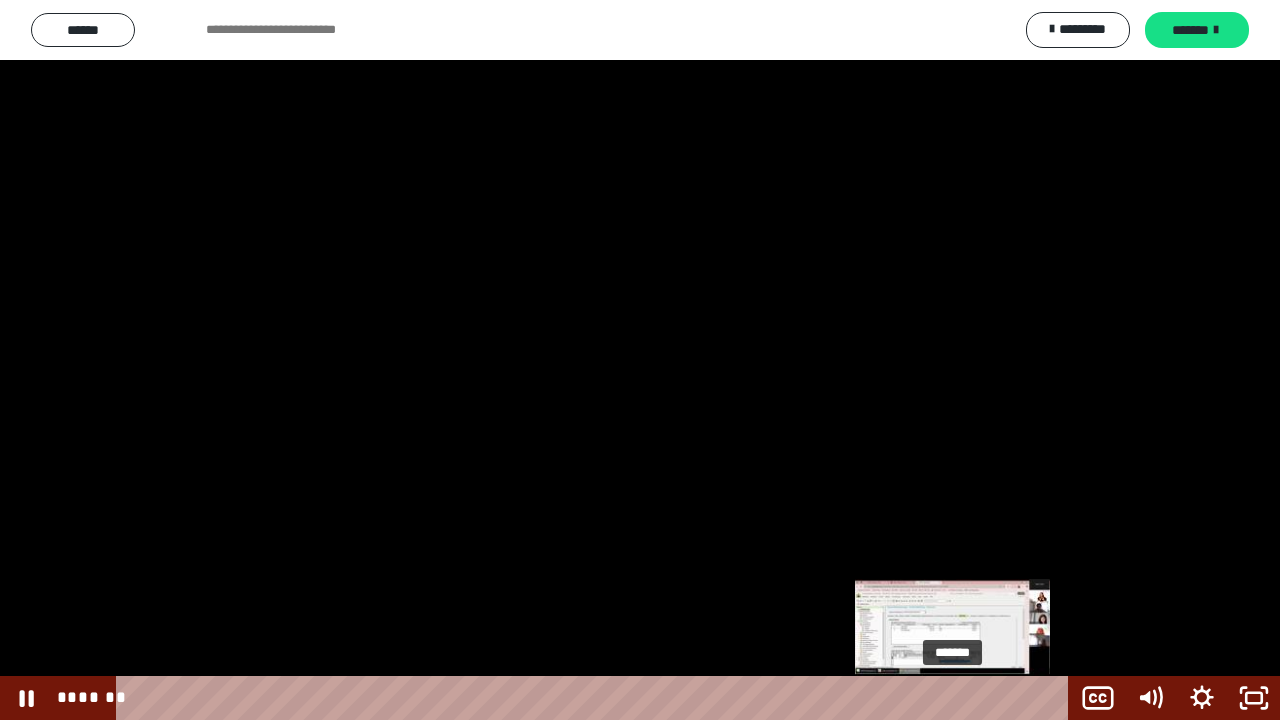 click on "*******" at bounding box center [596, 698] 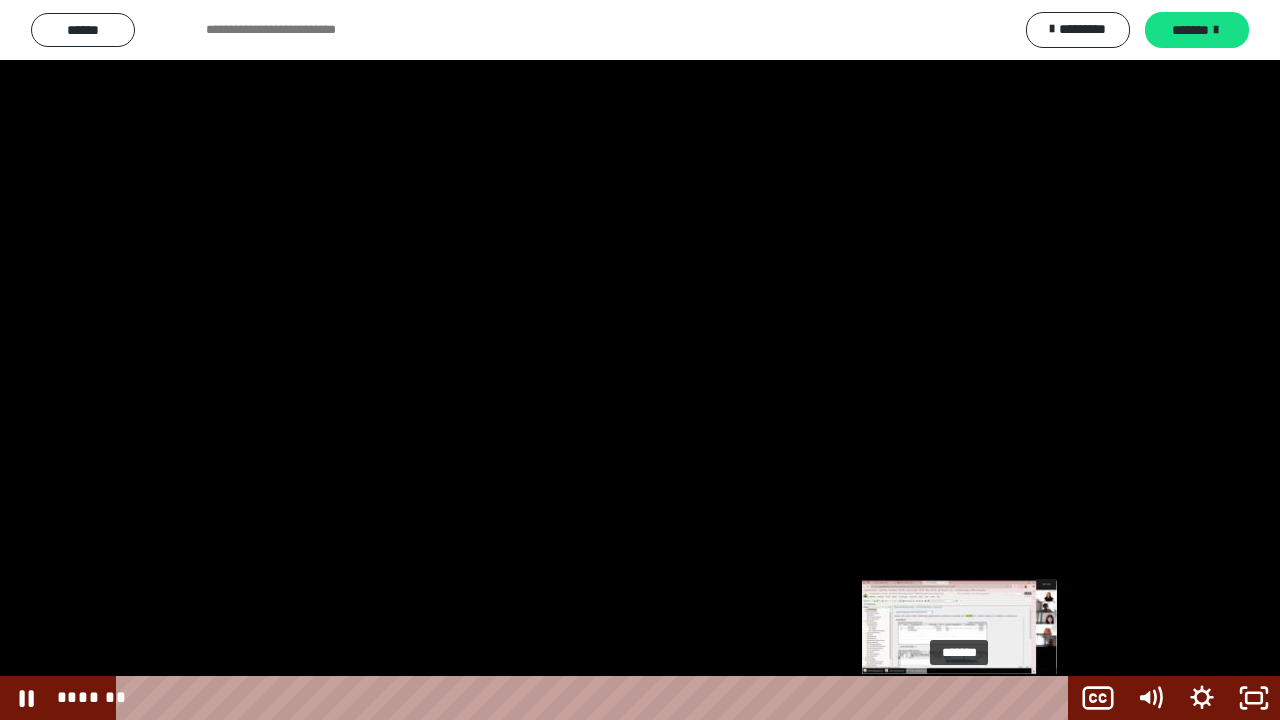 click on "*******" at bounding box center (596, 698) 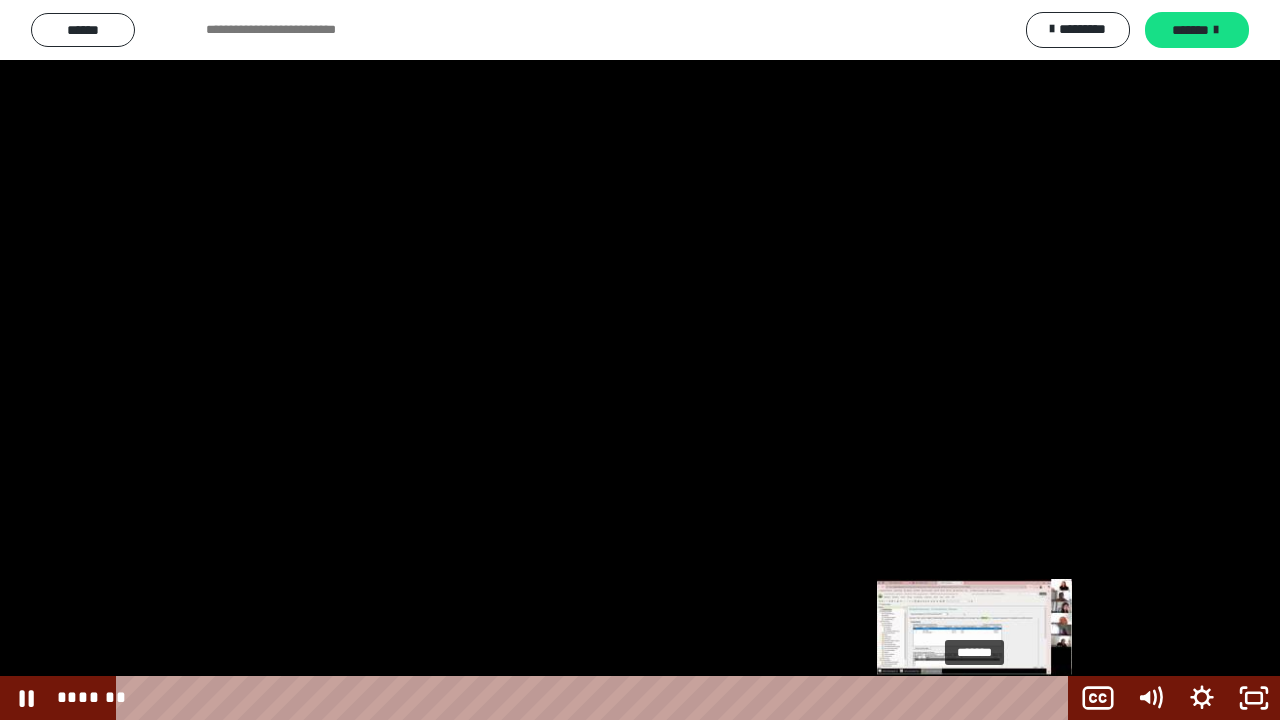 click on "*******" at bounding box center (596, 698) 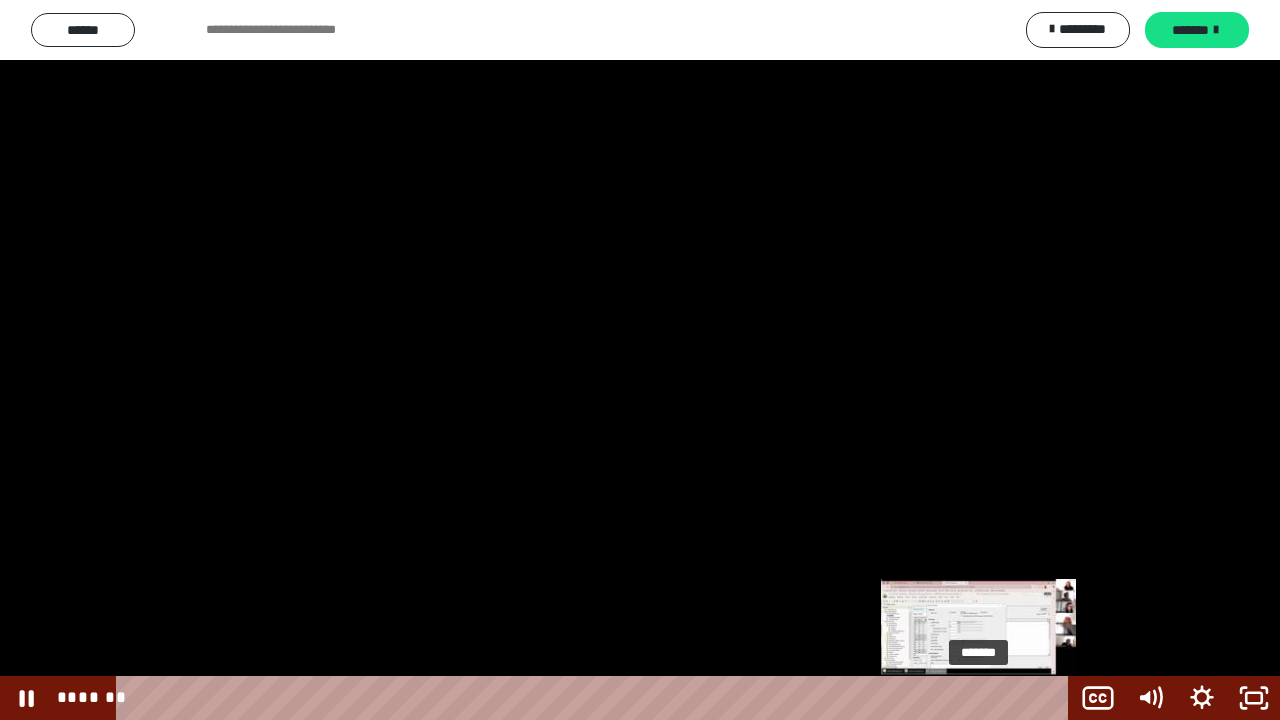 click on "*******" at bounding box center (596, 698) 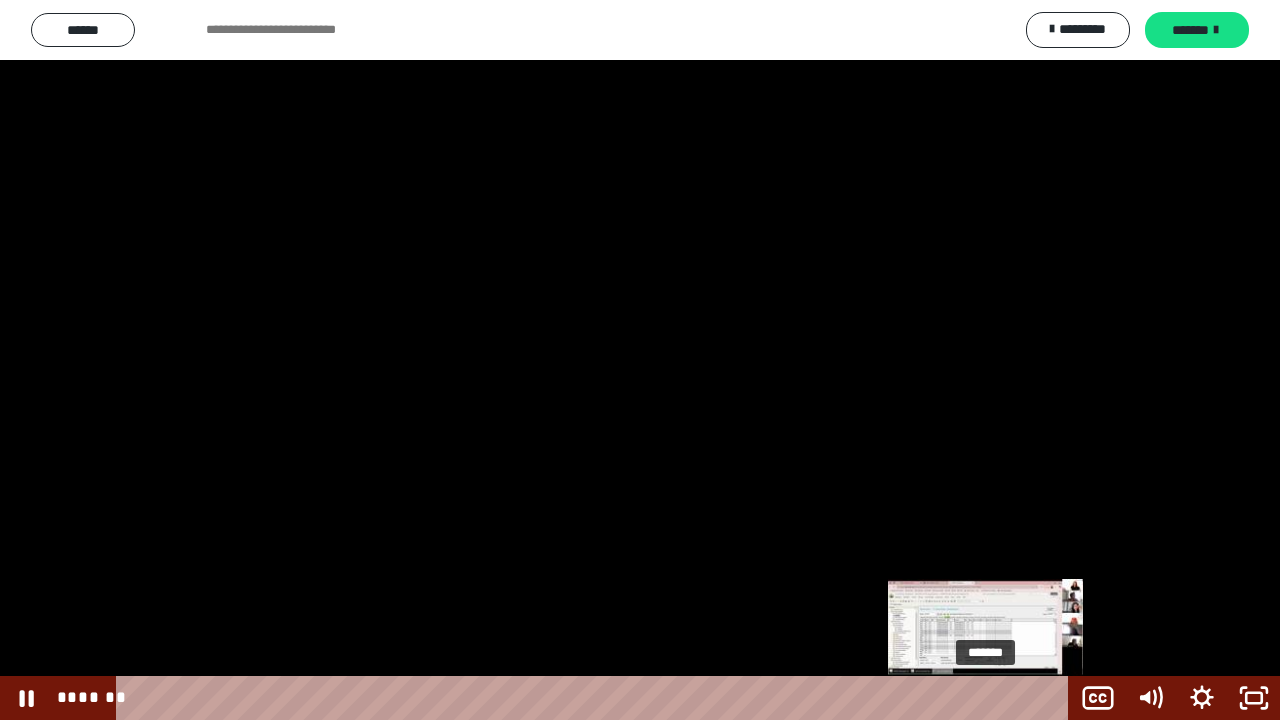 click on "*******" at bounding box center (596, 698) 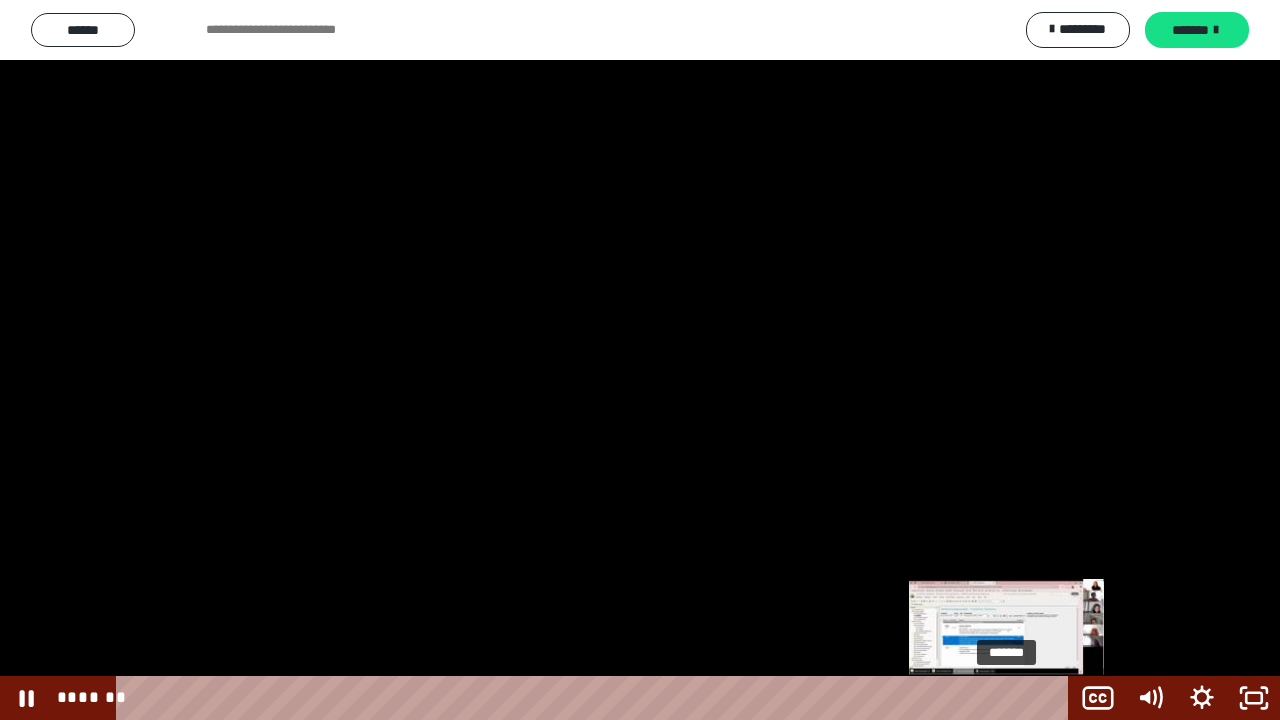 click on "*******" at bounding box center [596, 698] 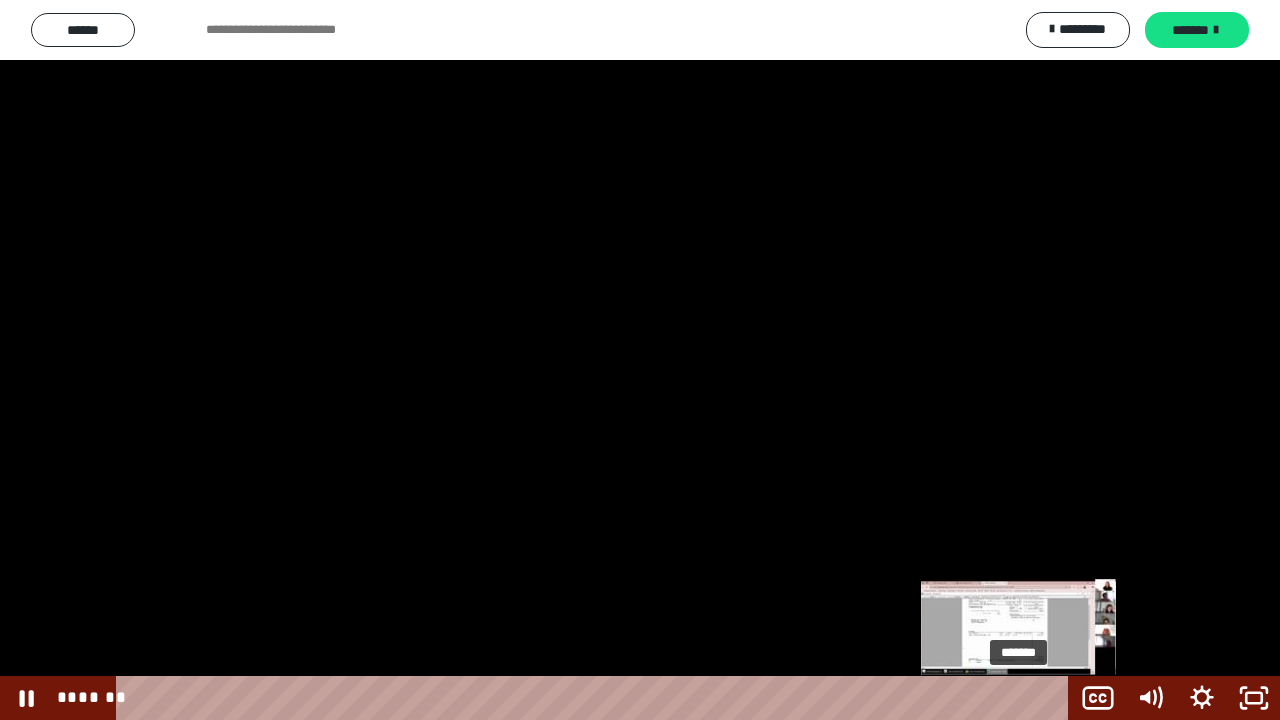 click on "*******" at bounding box center (596, 698) 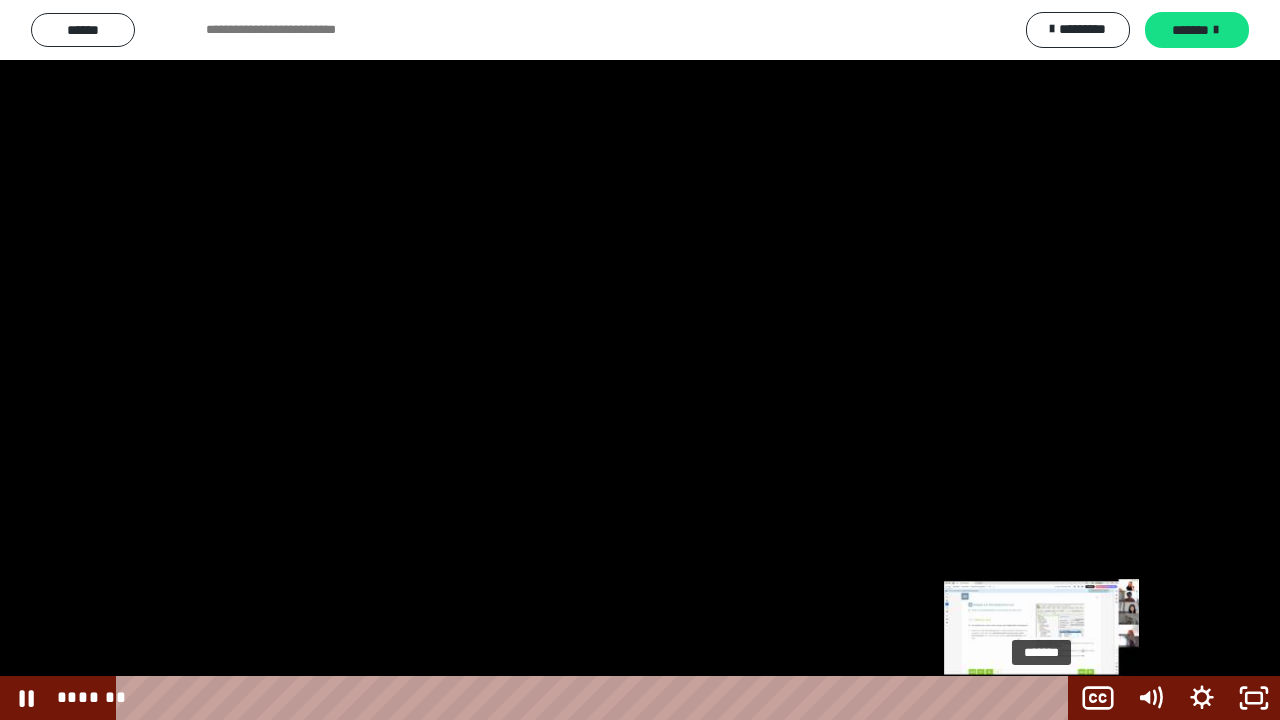 click at bounding box center [1041, 698] 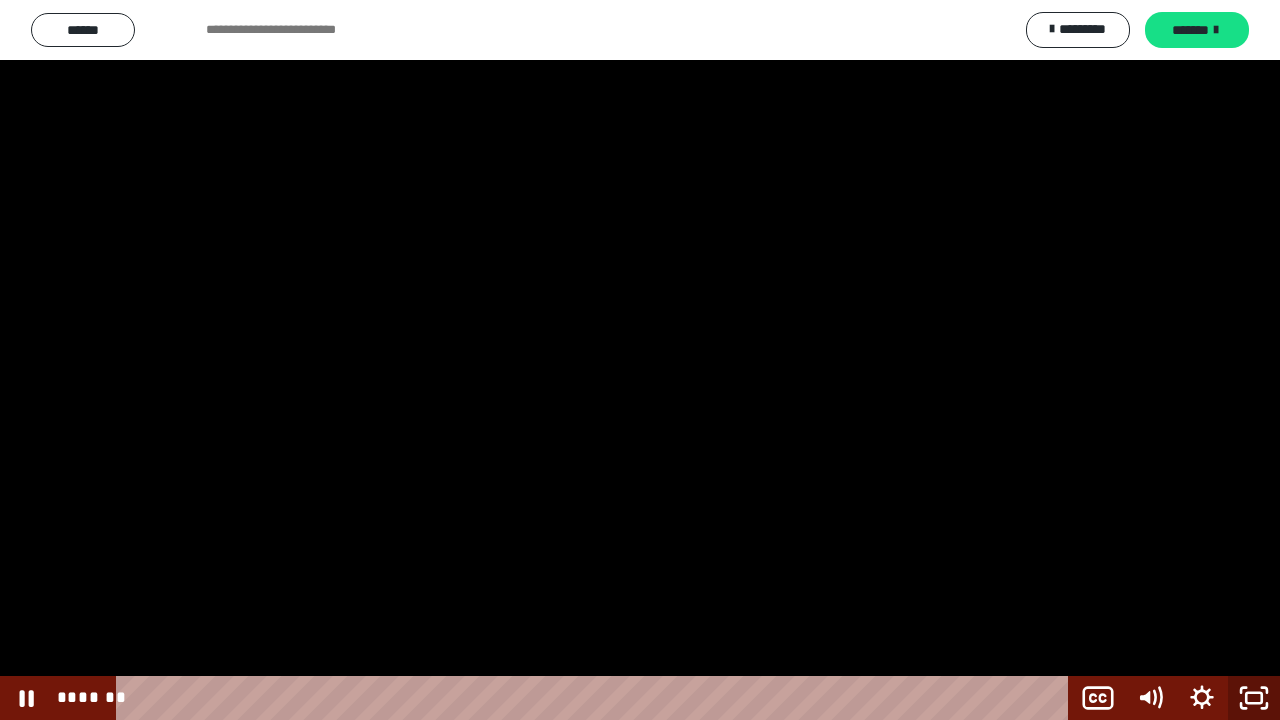 click 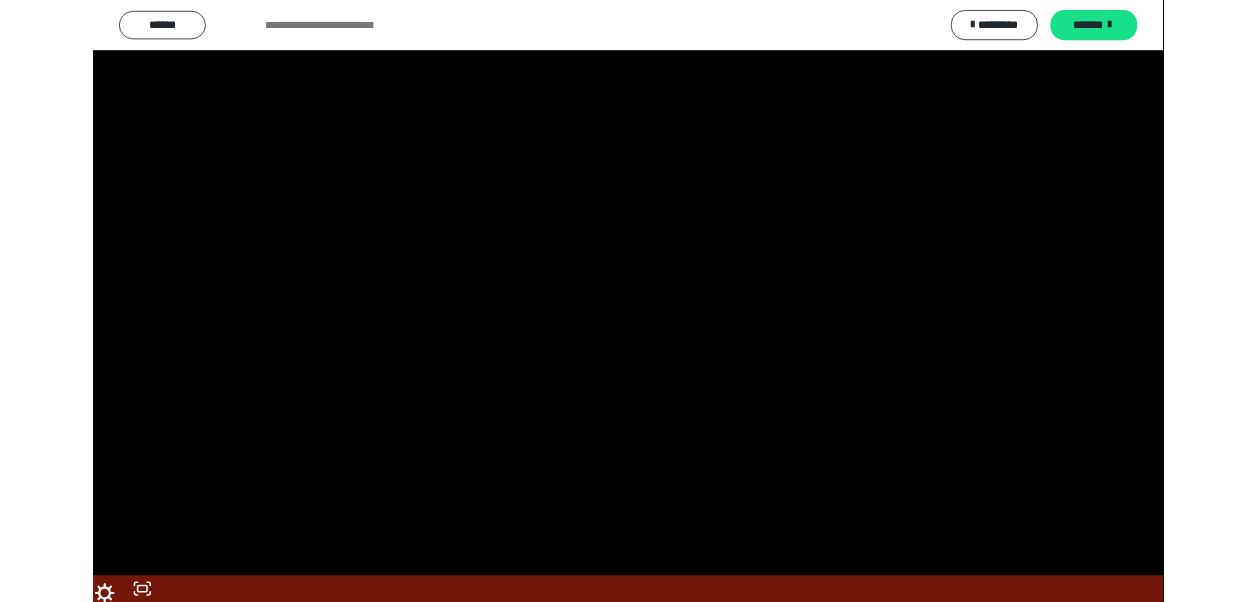 scroll, scrollTop: 2557, scrollLeft: 0, axis: vertical 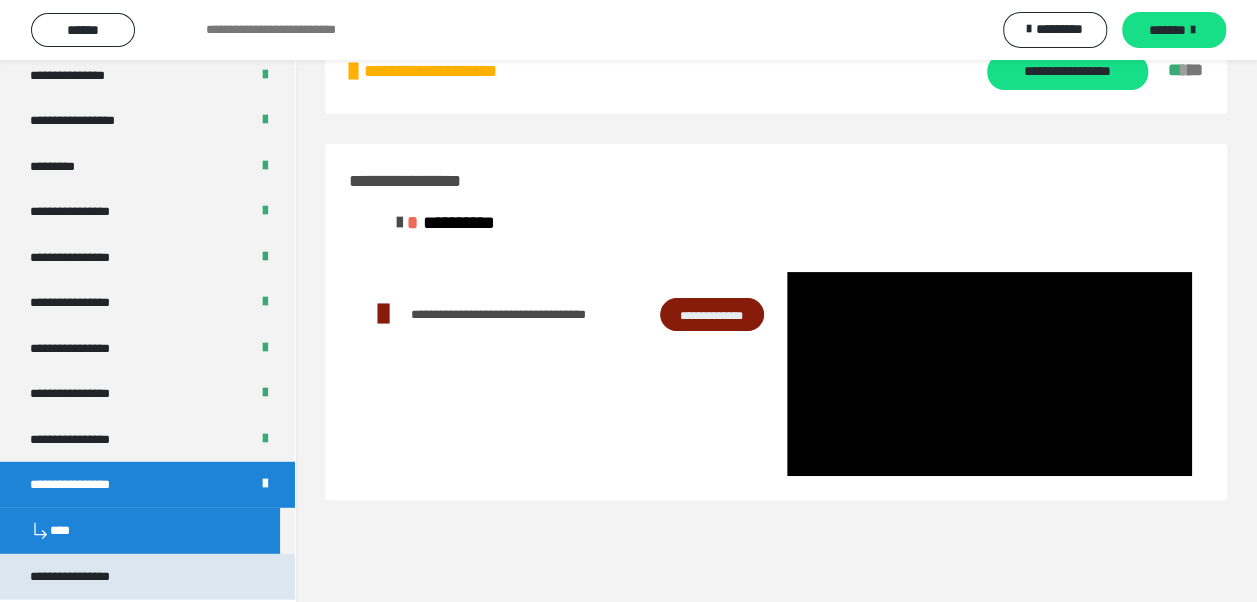 click on "**********" at bounding box center [147, 577] 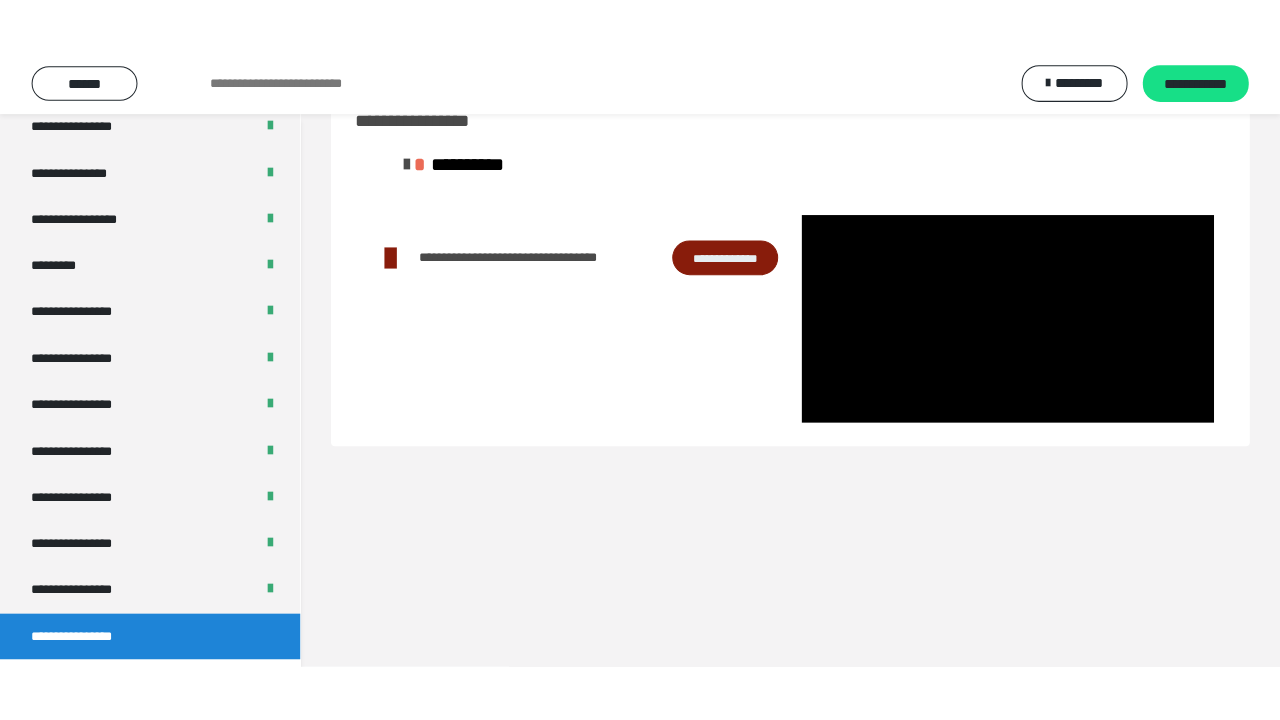 scroll, scrollTop: 2557, scrollLeft: 0, axis: vertical 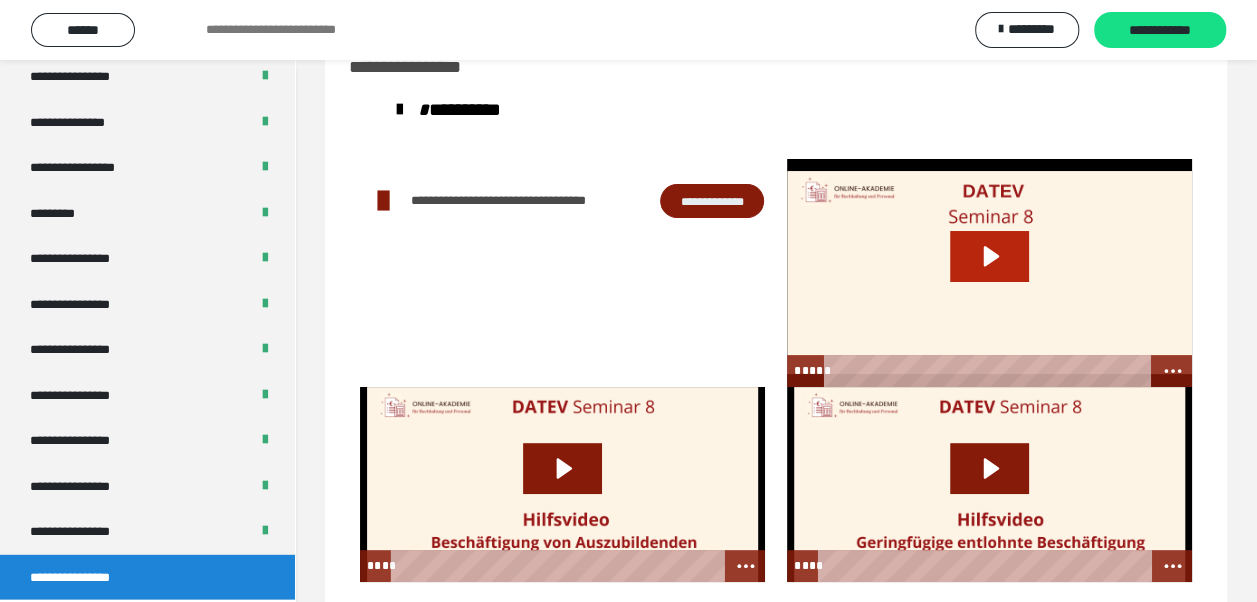 click 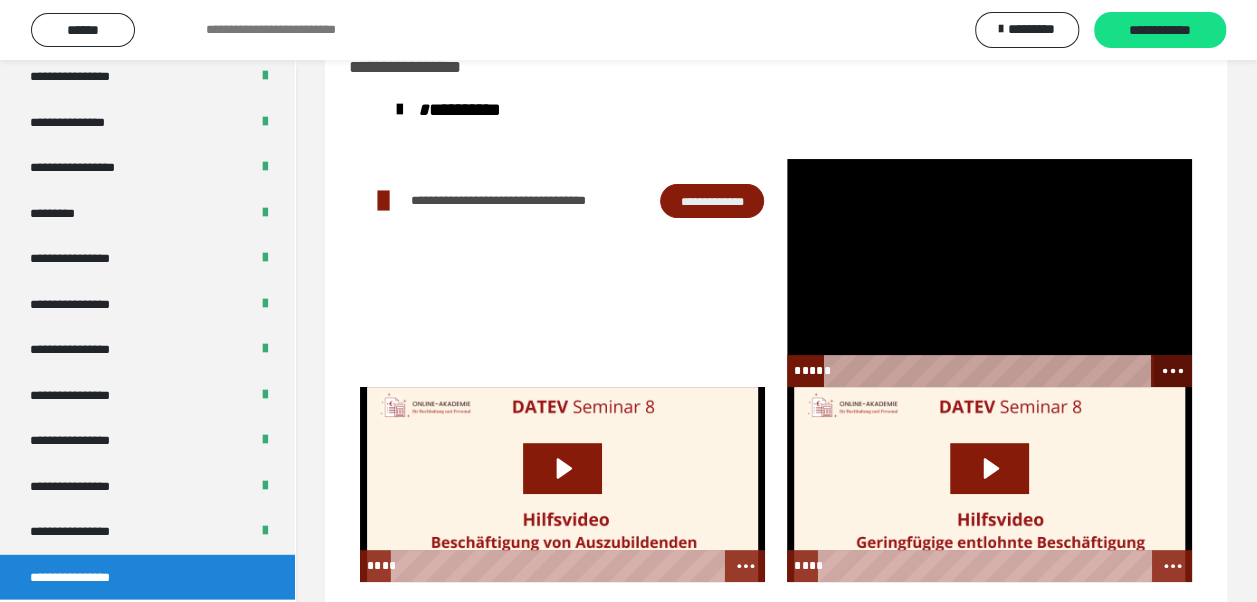 click 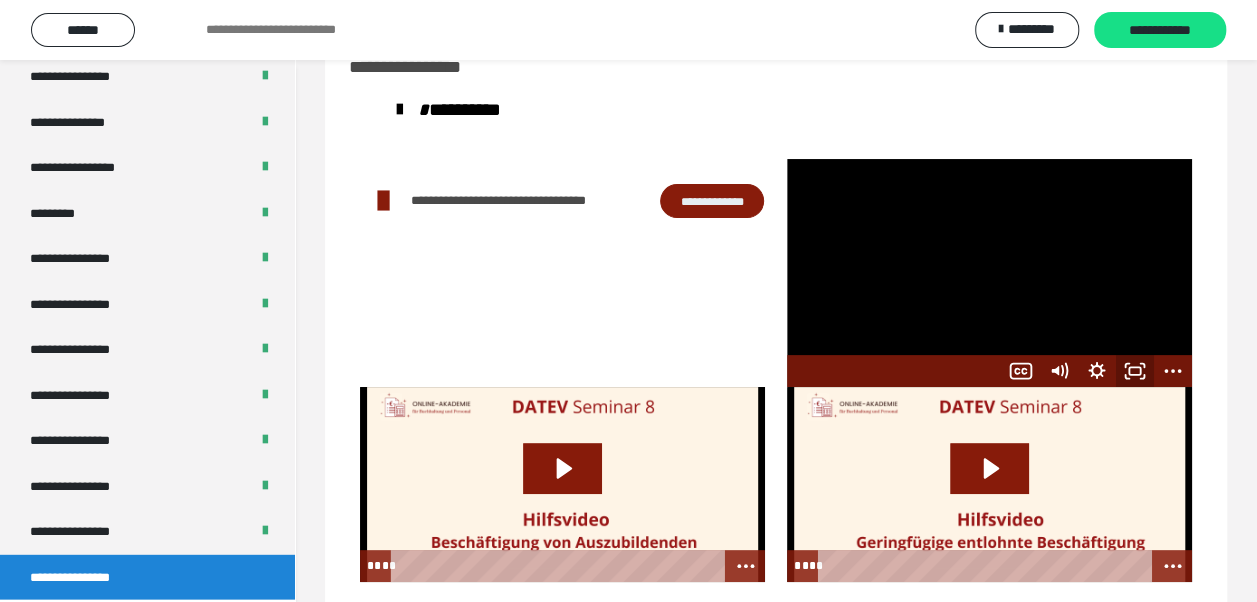 click 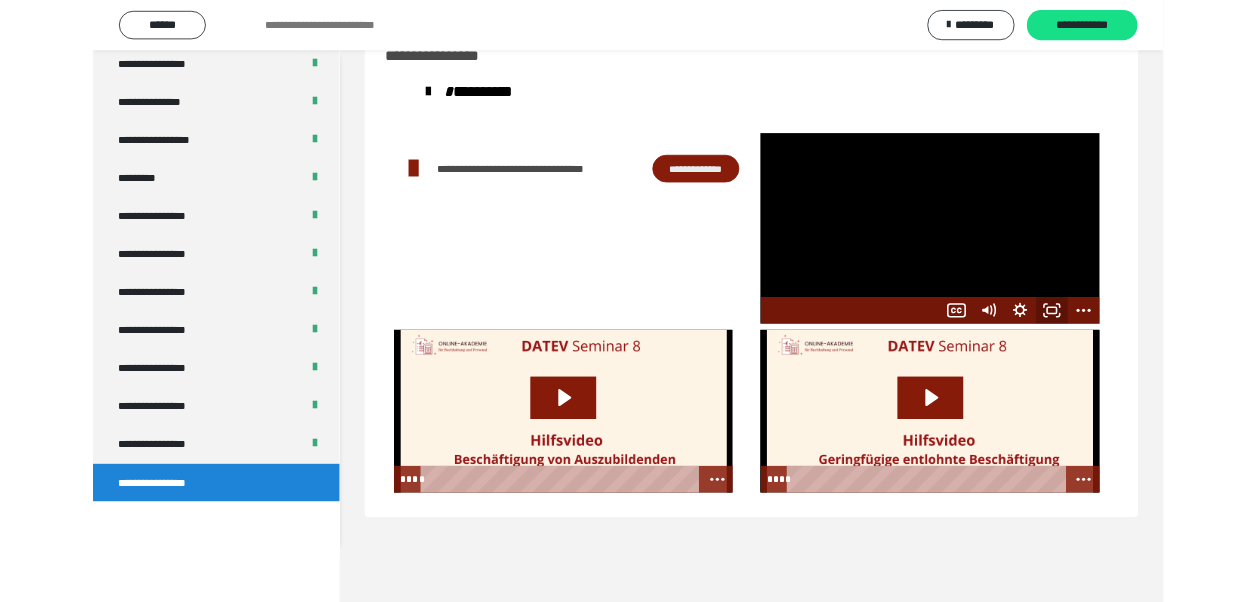 scroll, scrollTop: 2439, scrollLeft: 0, axis: vertical 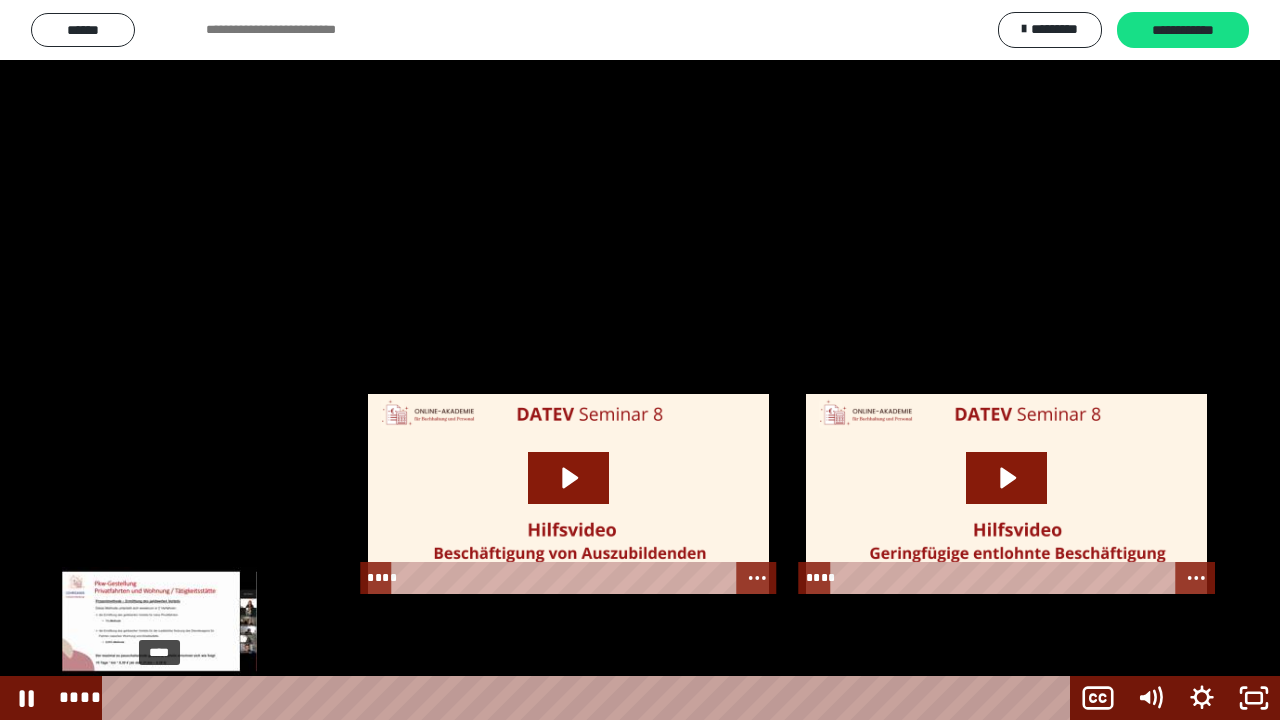 click on "****" at bounding box center (590, 698) 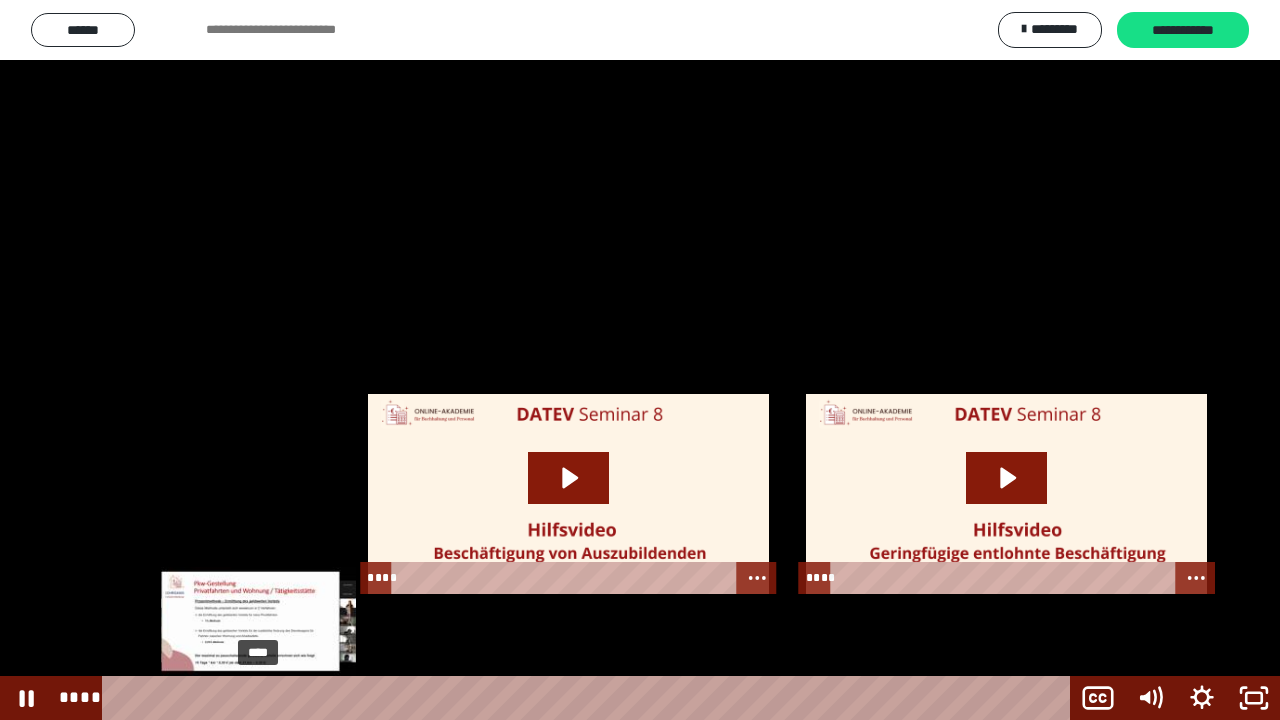 drag, startPoint x: 504, startPoint y: 699, endPoint x: 165, endPoint y: 701, distance: 339.0059 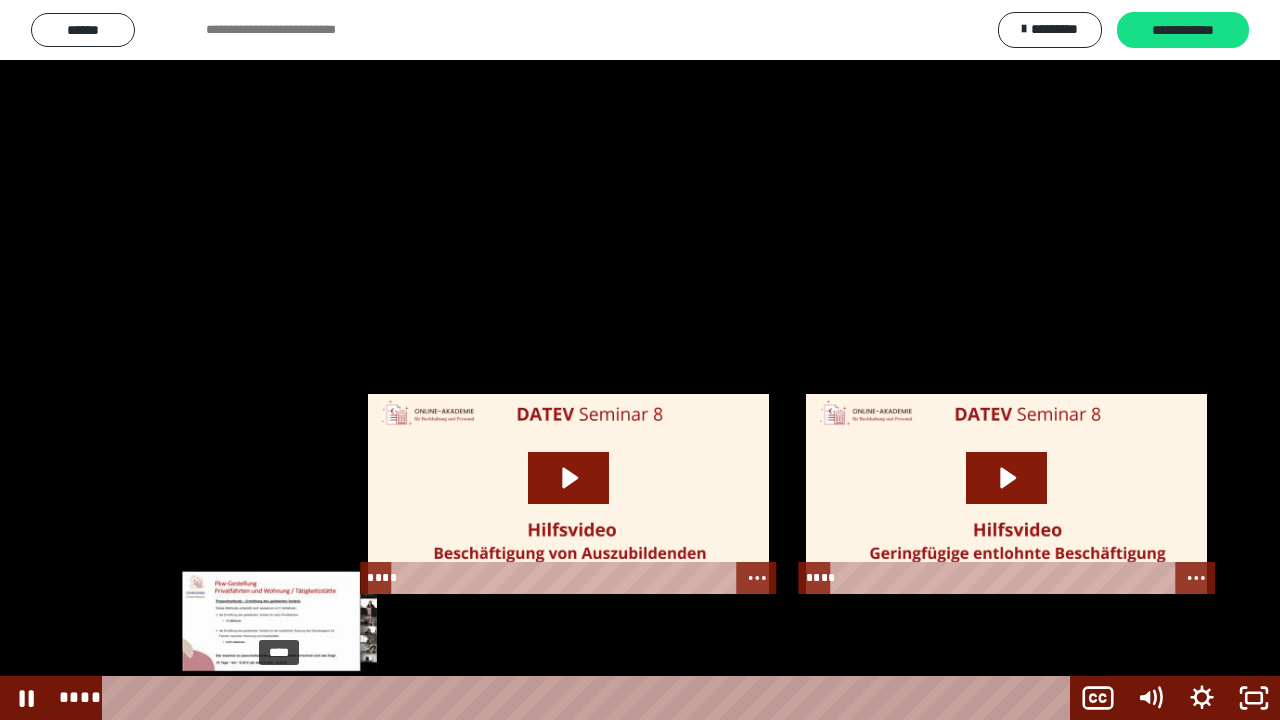 click on "****" at bounding box center (590, 698) 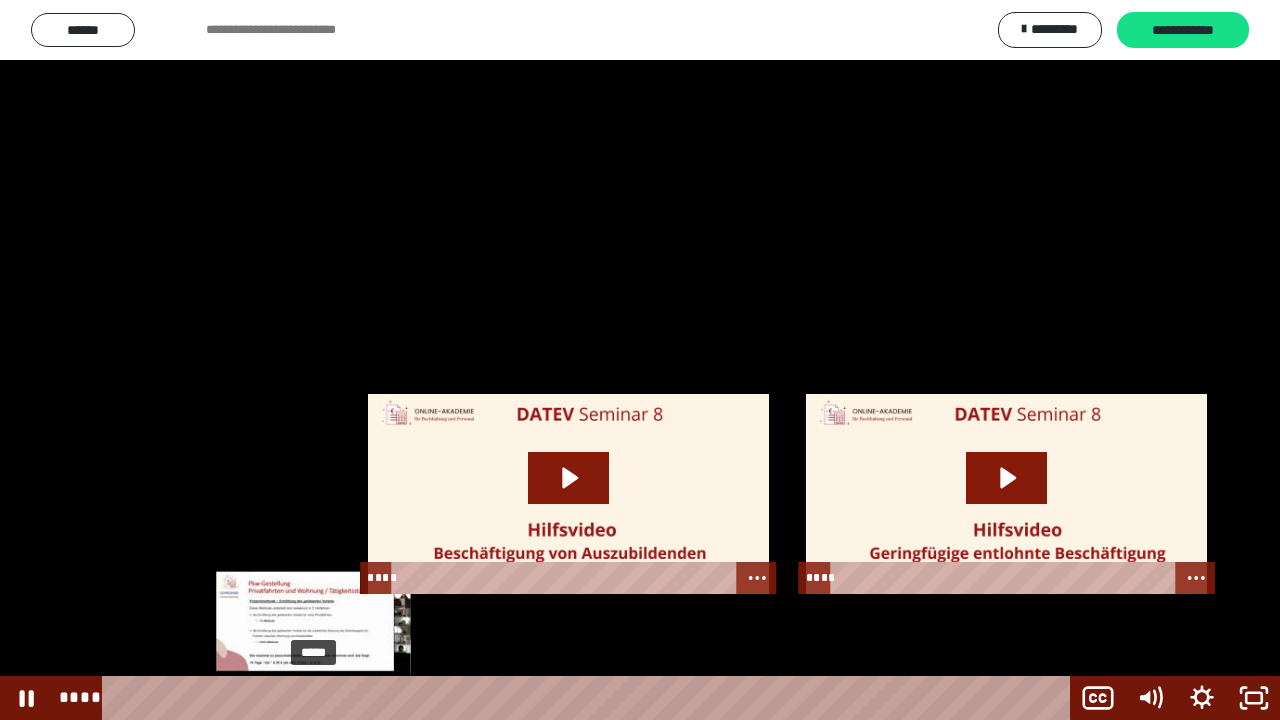 click on "*****" at bounding box center [590, 698] 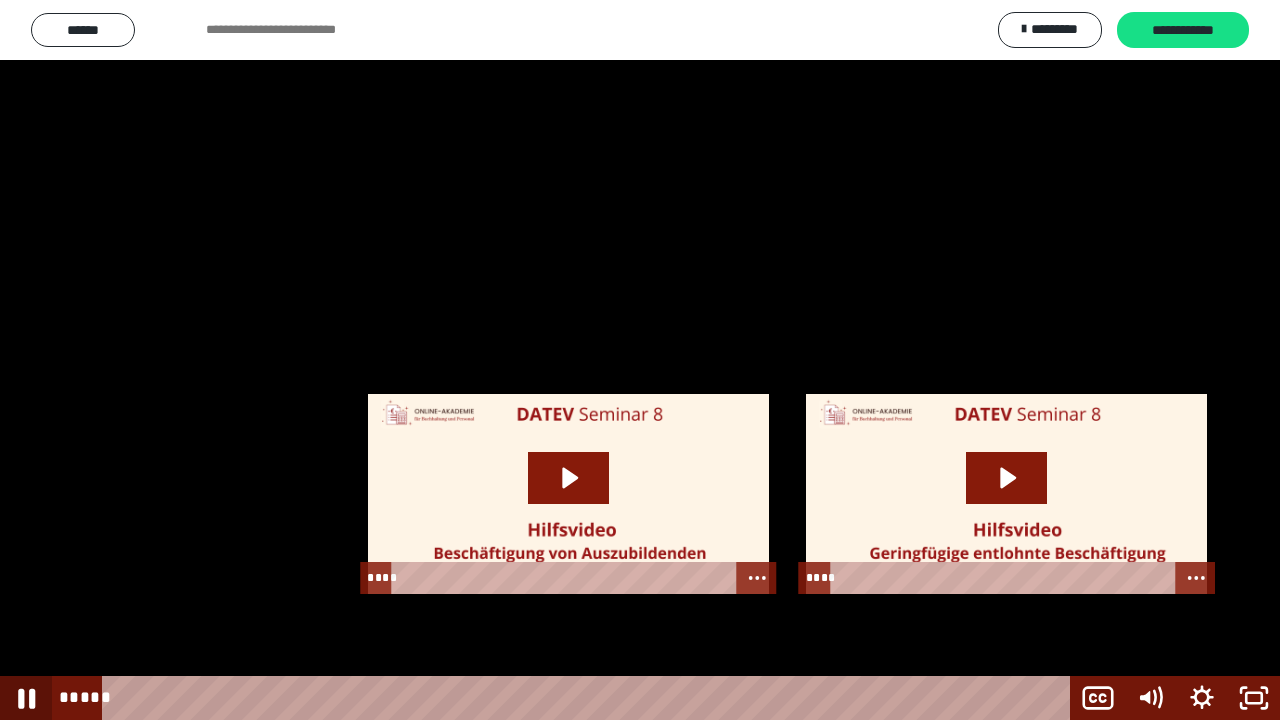 click 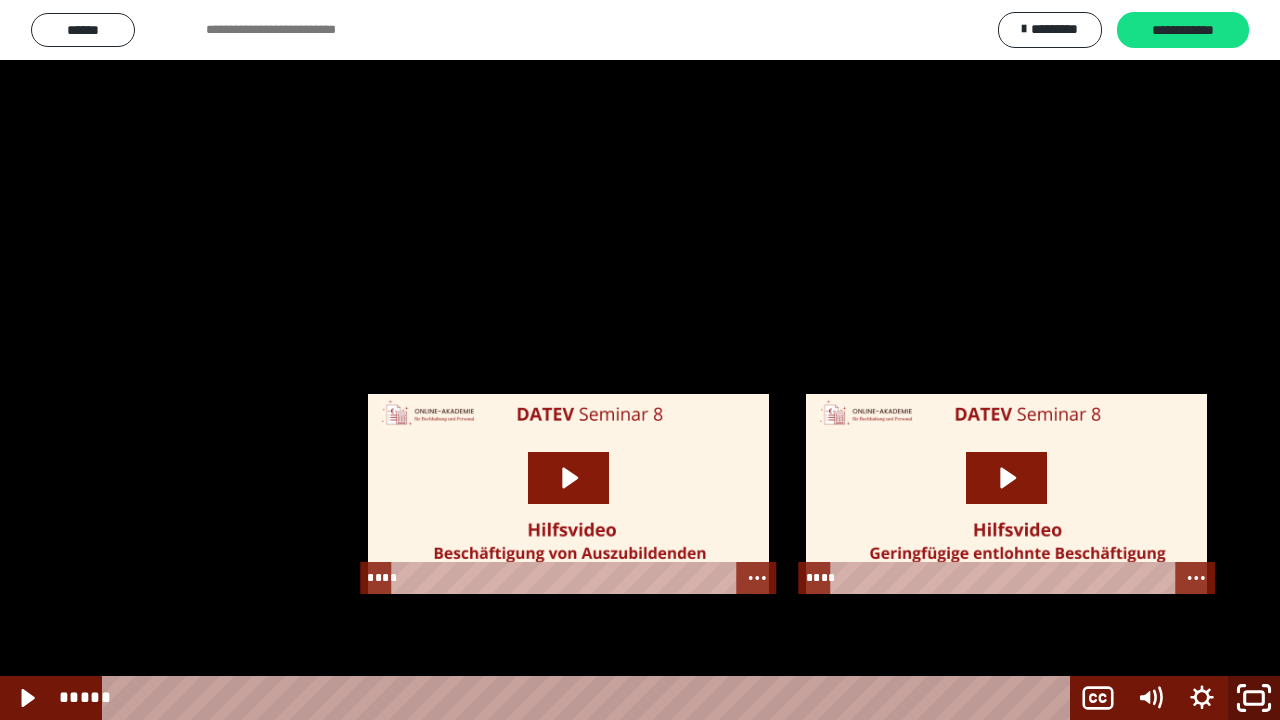 click 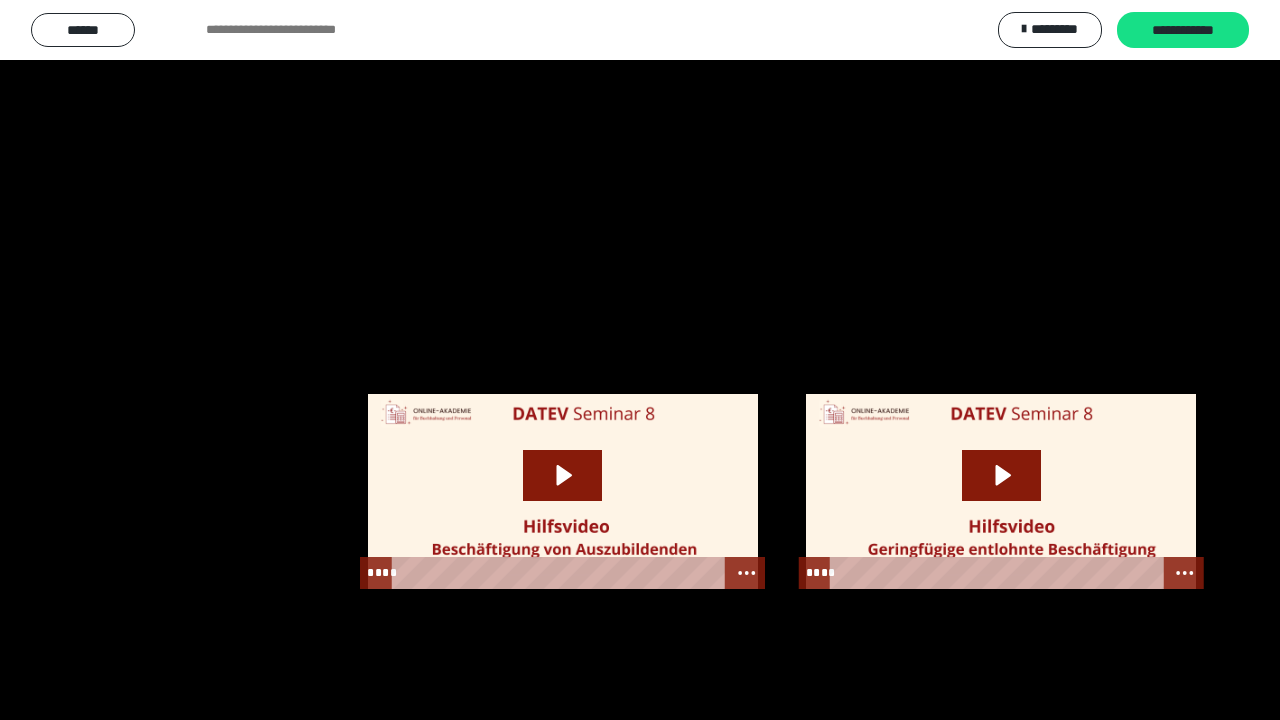 scroll, scrollTop: 2557, scrollLeft: 0, axis: vertical 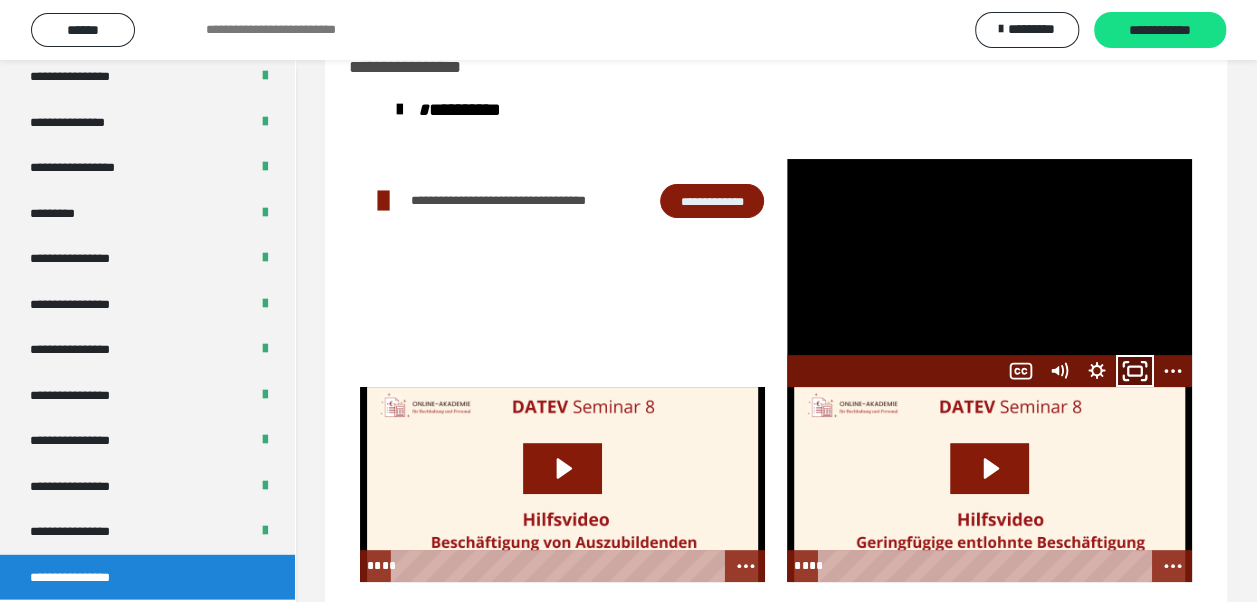 click 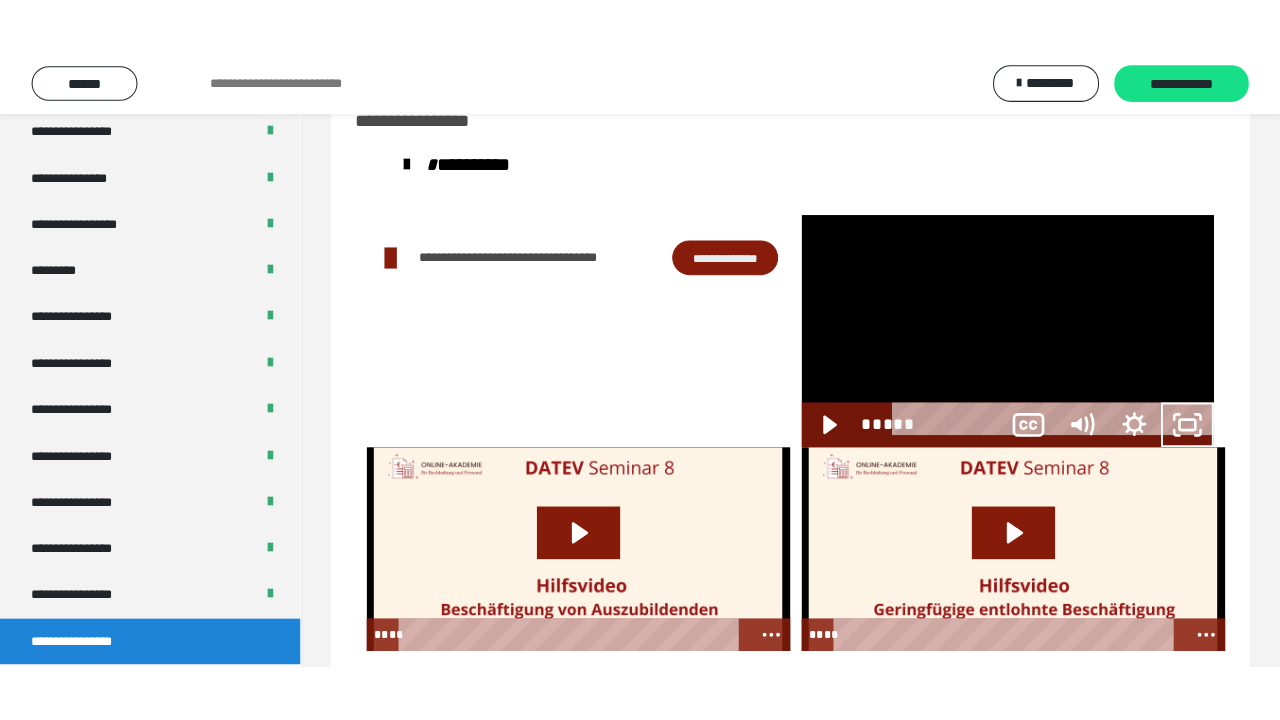 scroll, scrollTop: 2439, scrollLeft: 0, axis: vertical 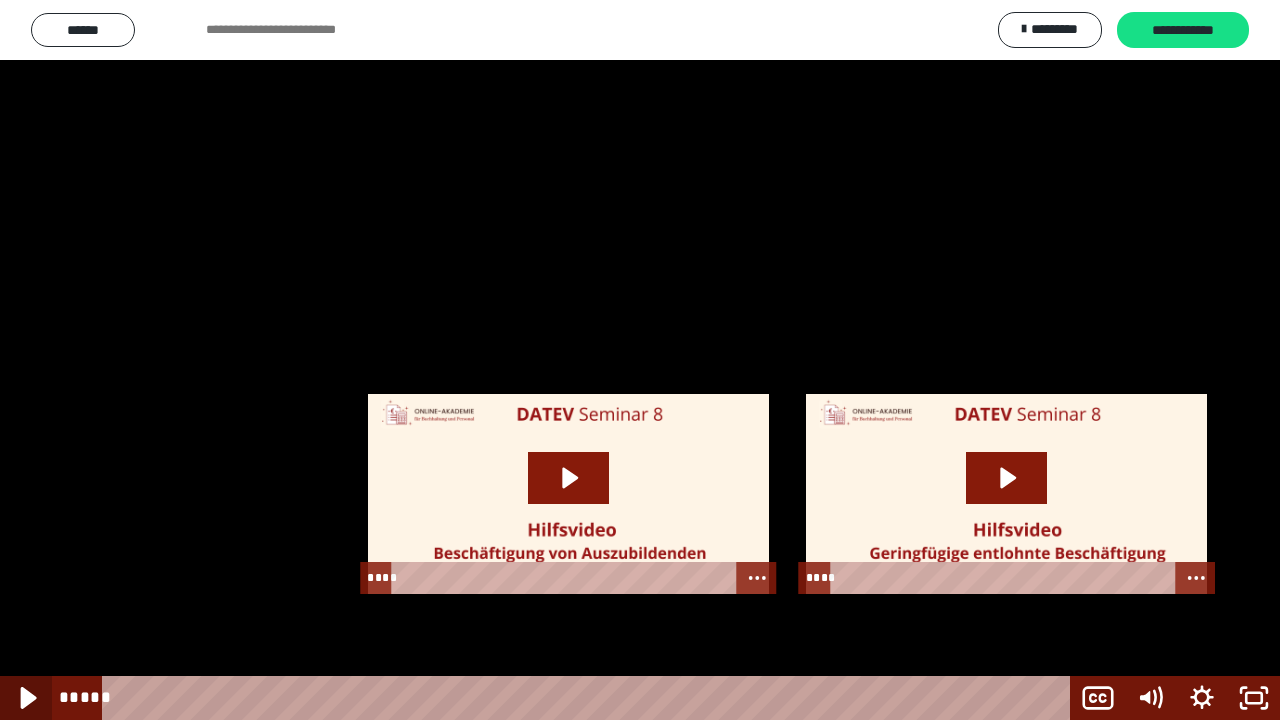 click 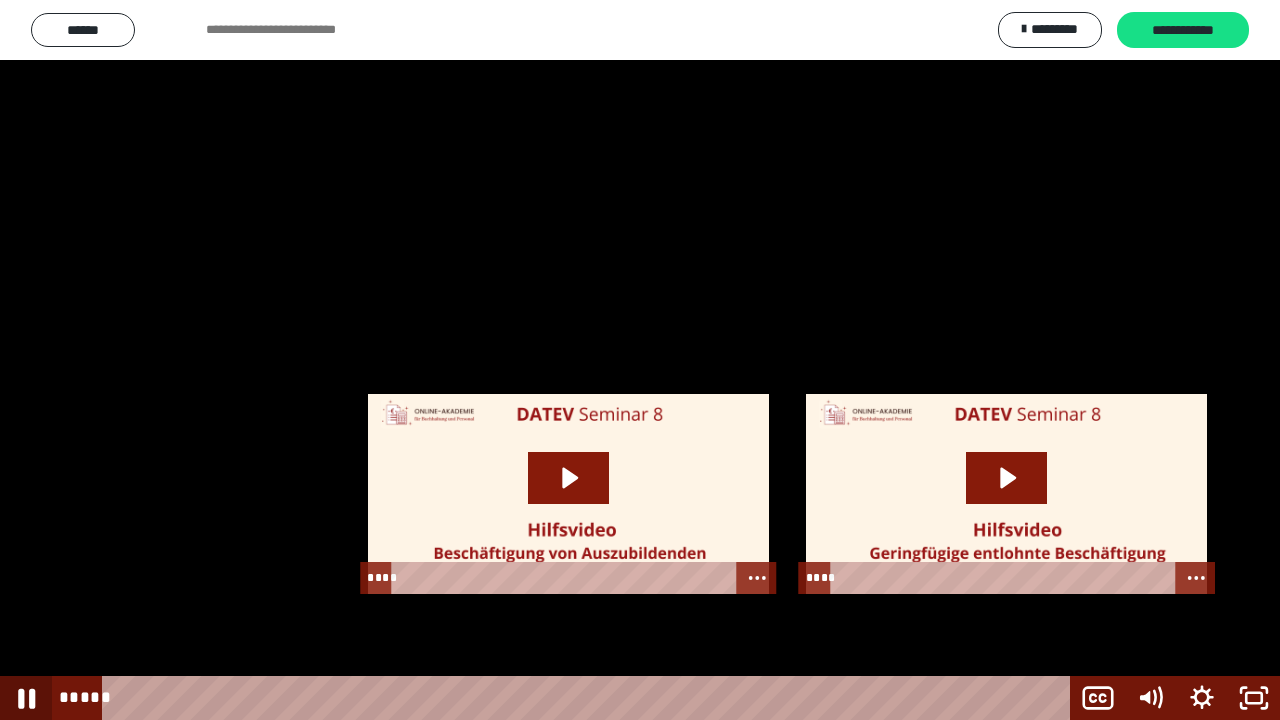 click 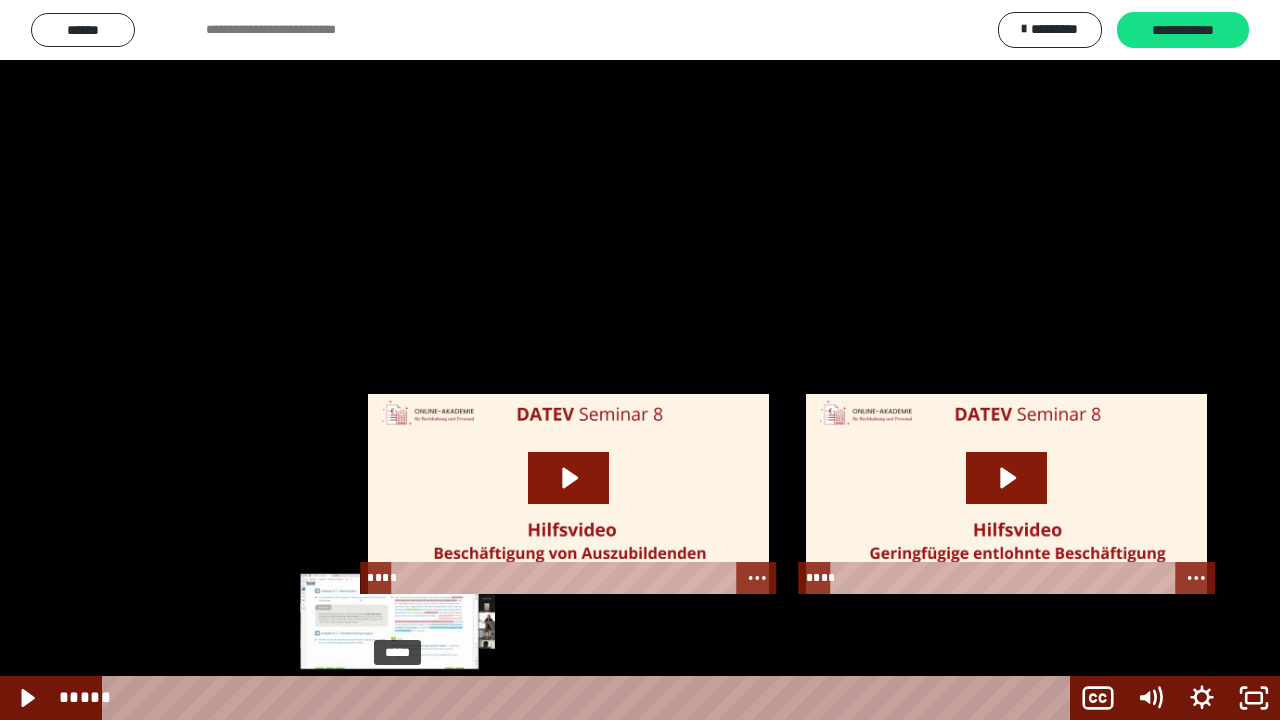 click on "*****" at bounding box center [590, 698] 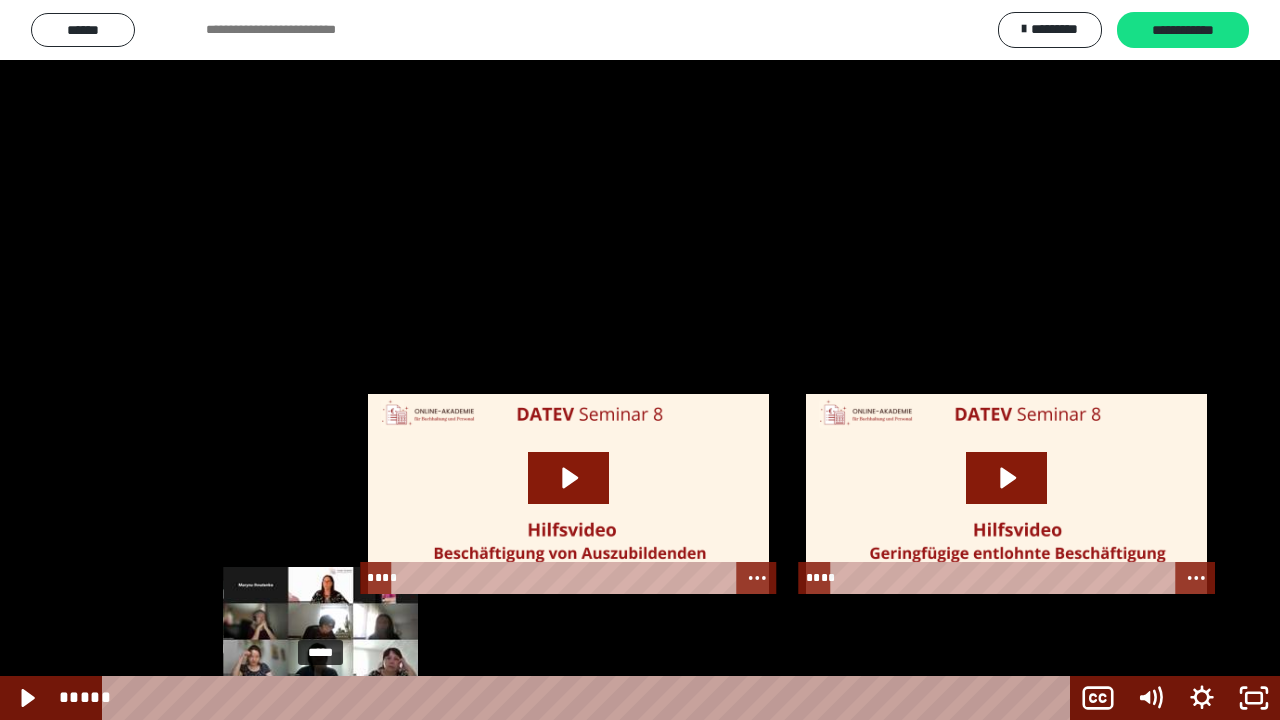 click on "*****" at bounding box center [590, 698] 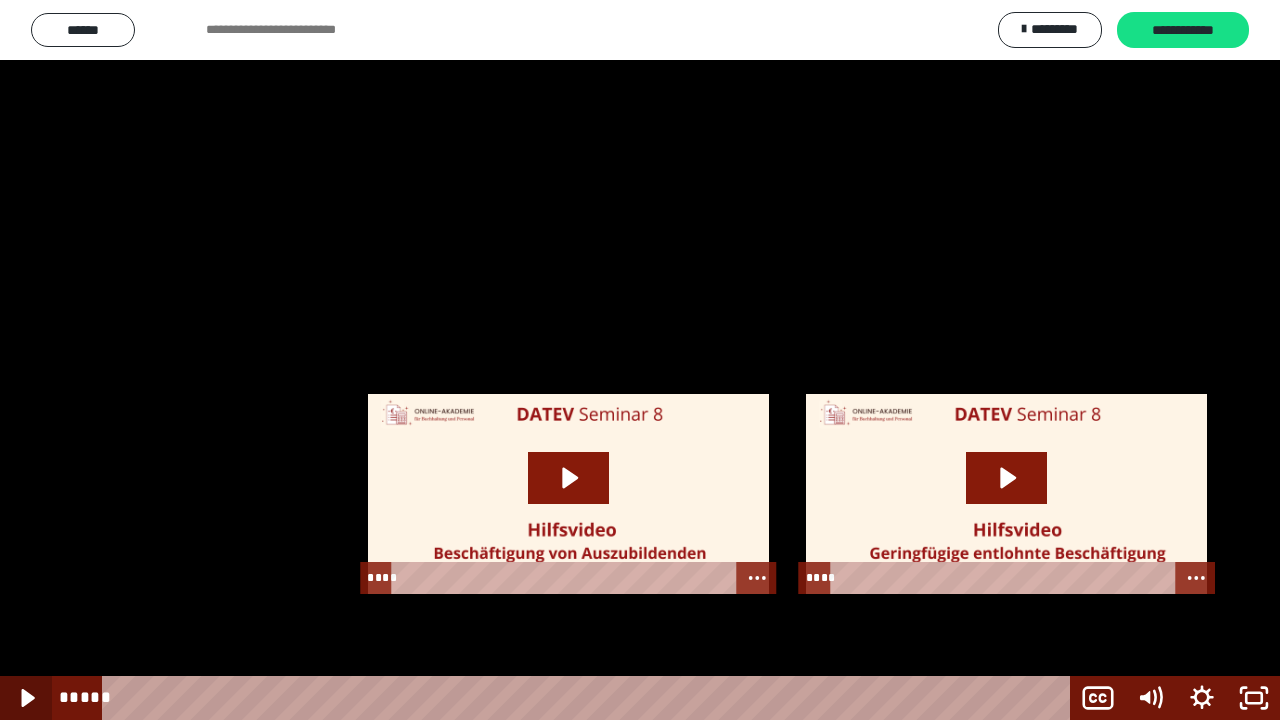 click 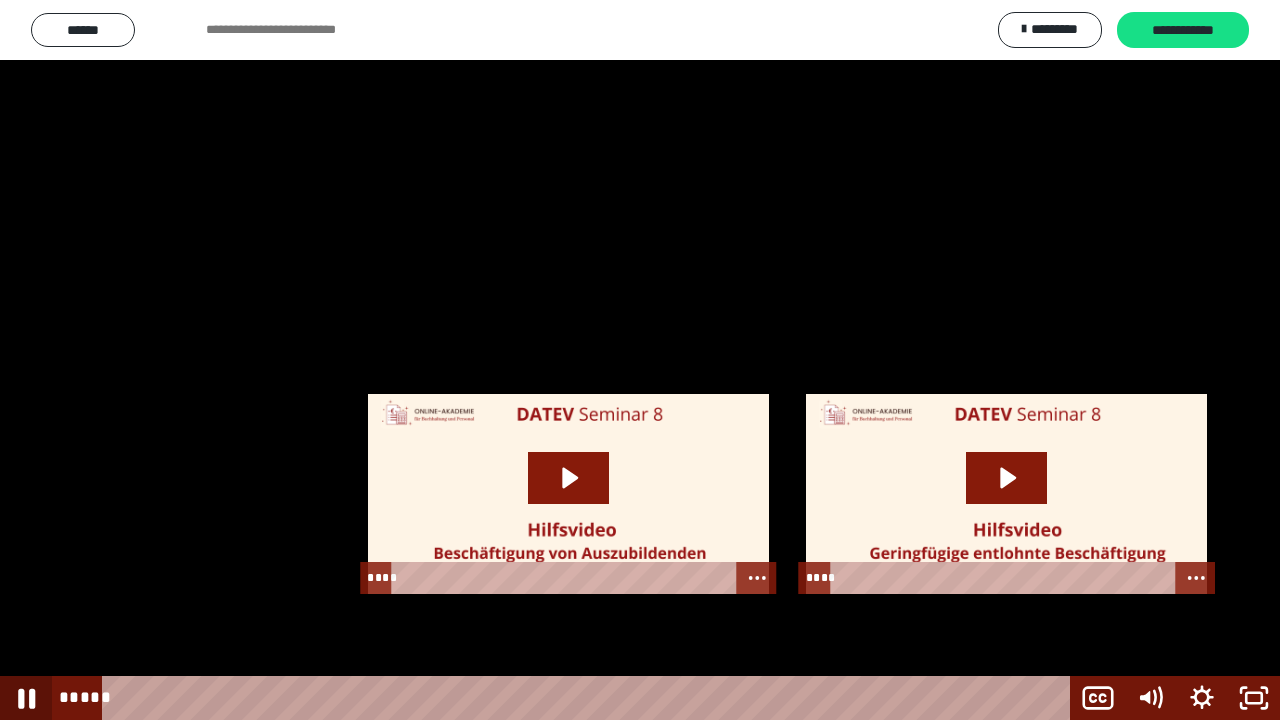 click 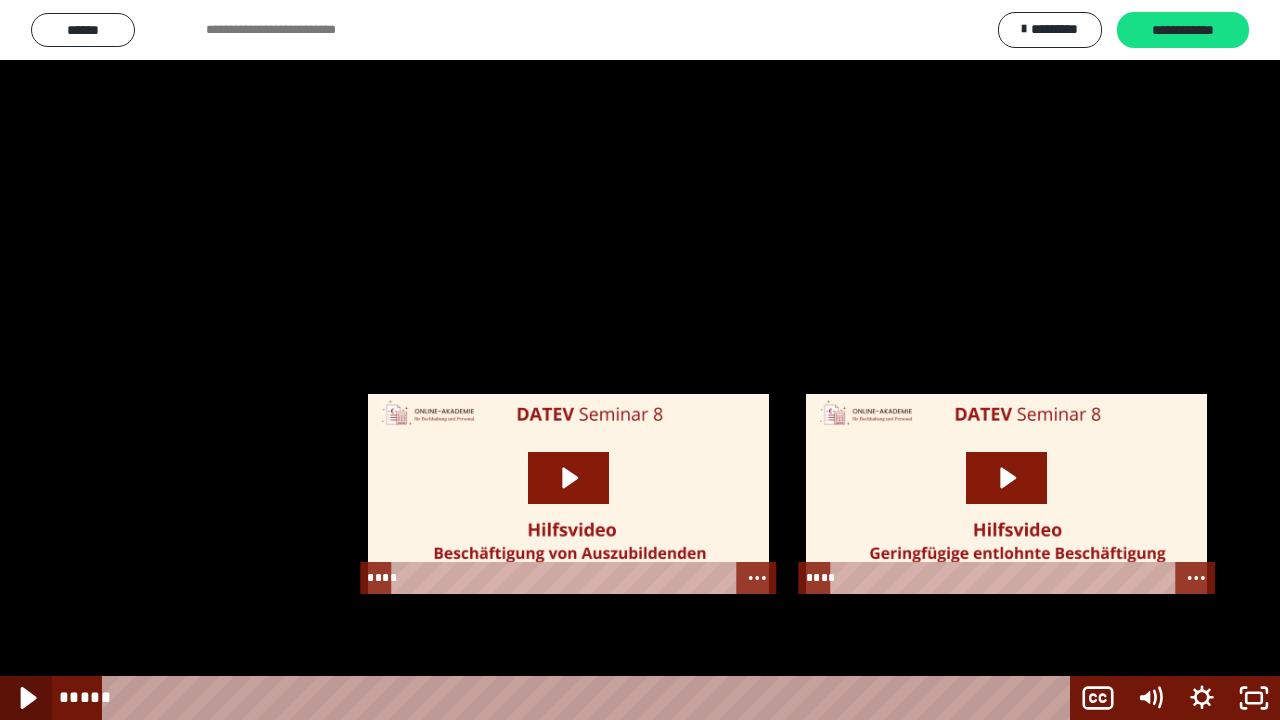 click 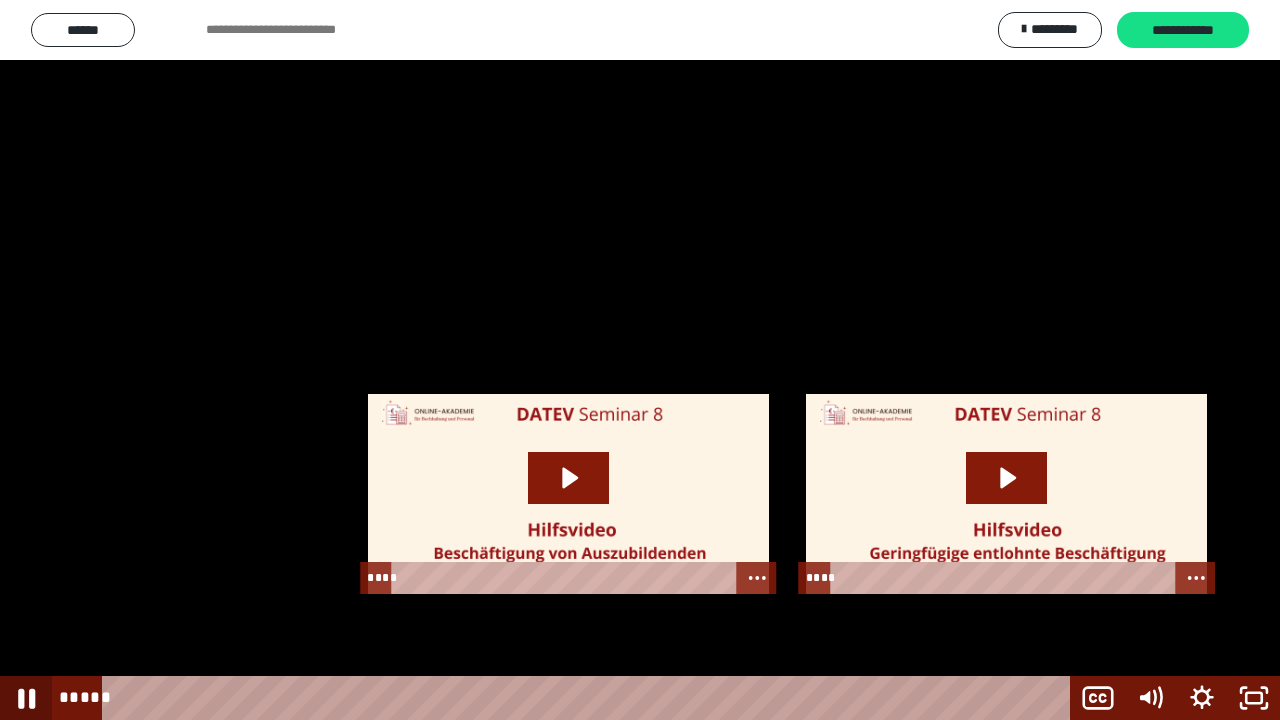 click 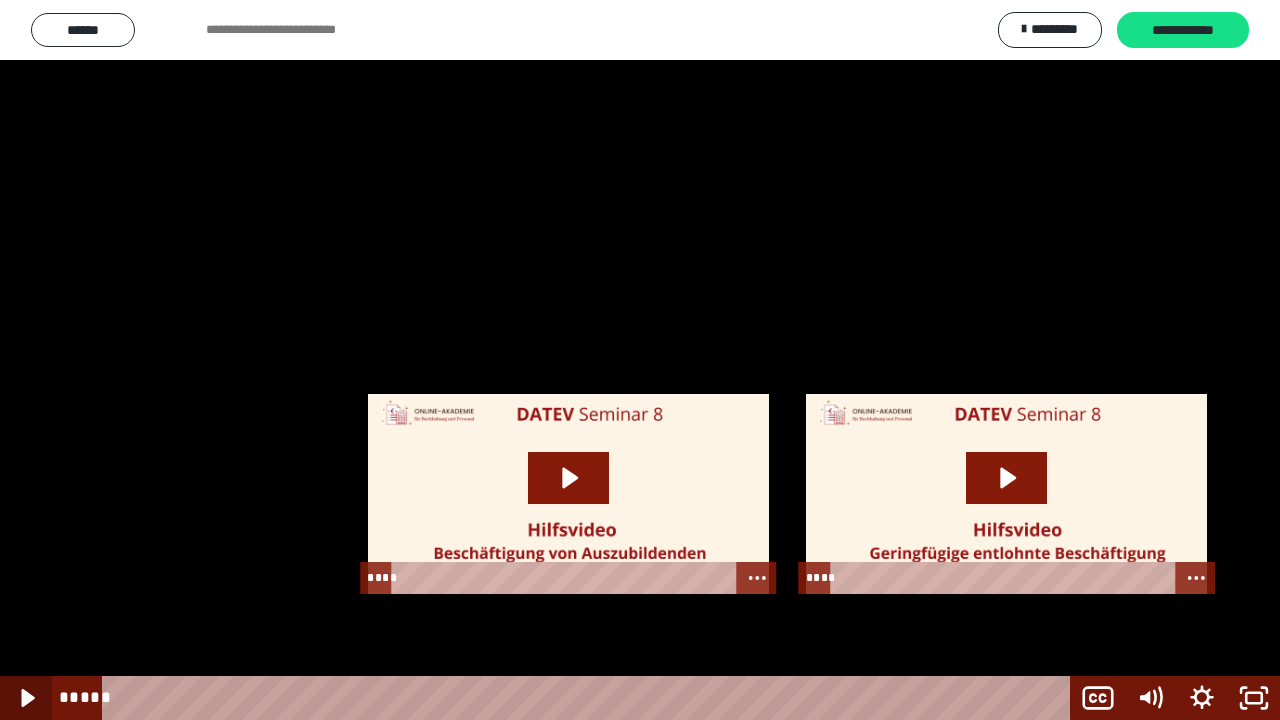 click 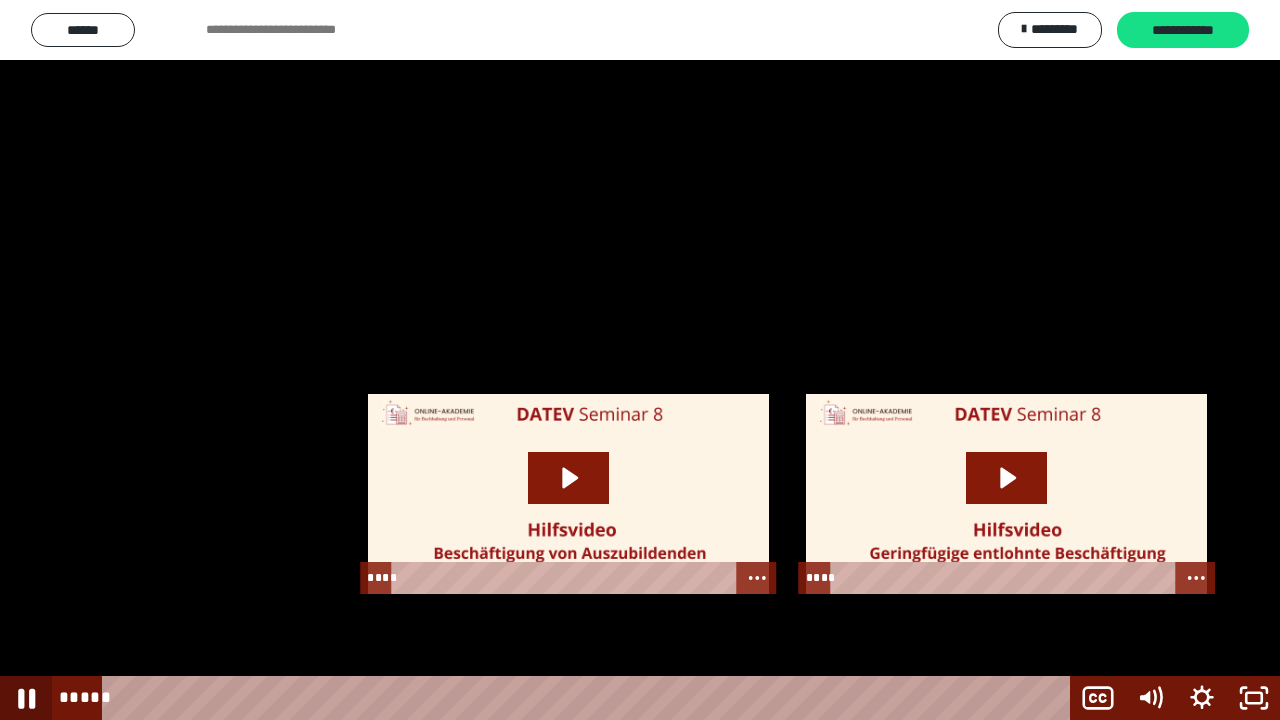 click 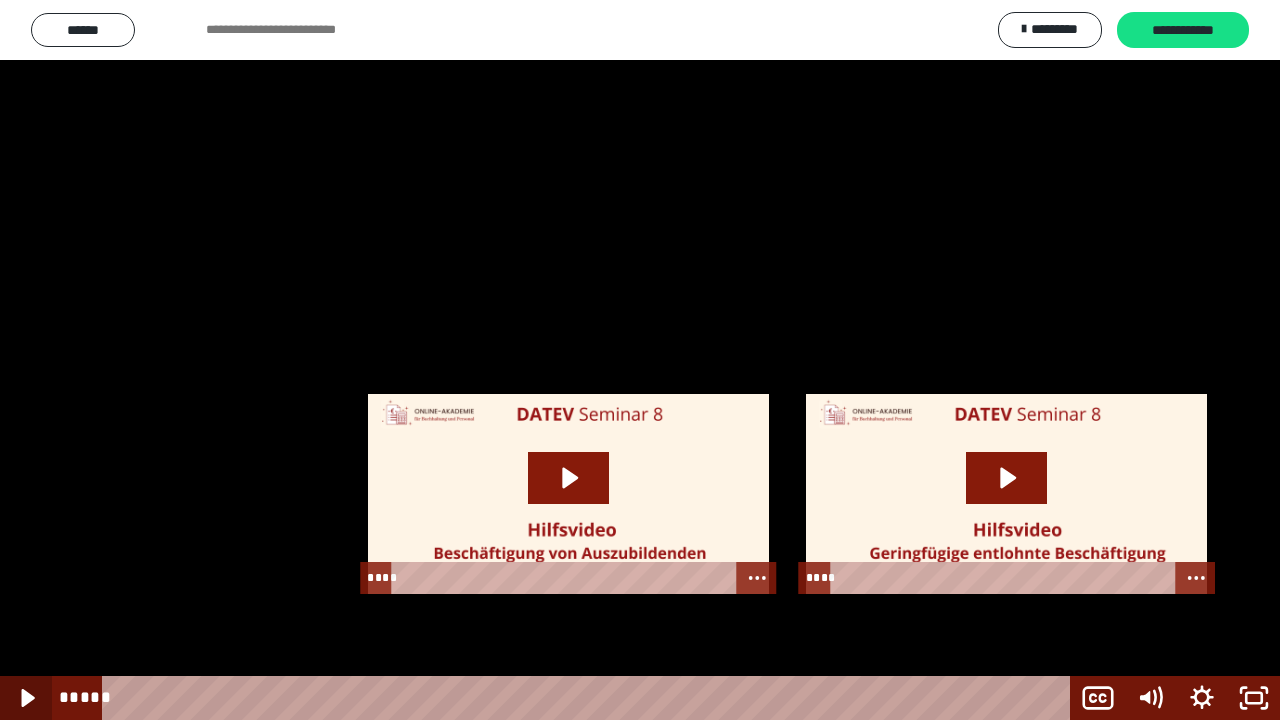 click 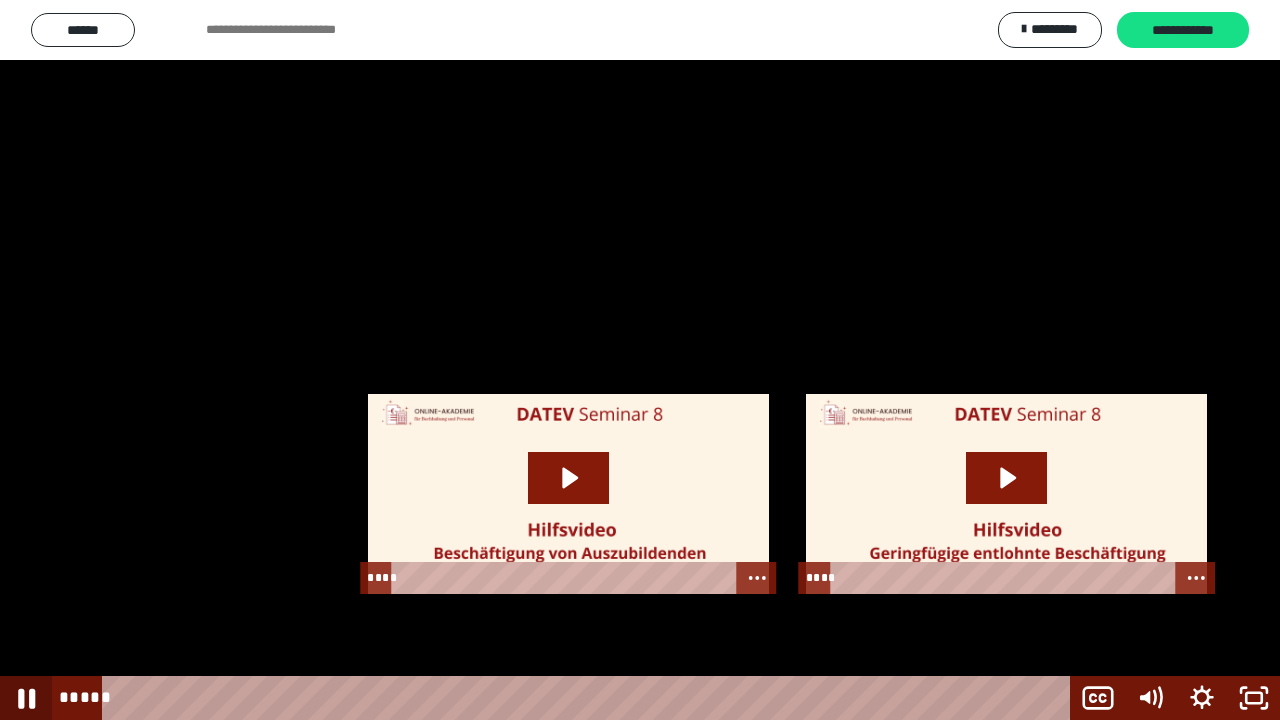 click 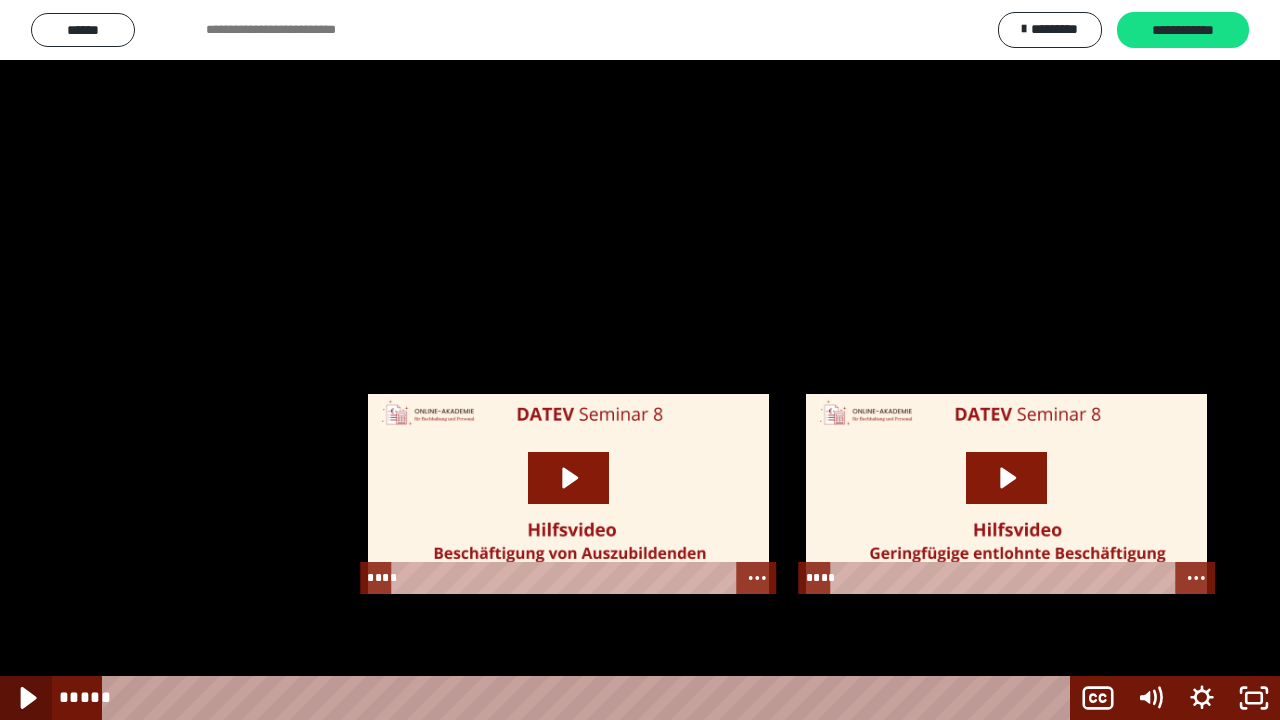 click 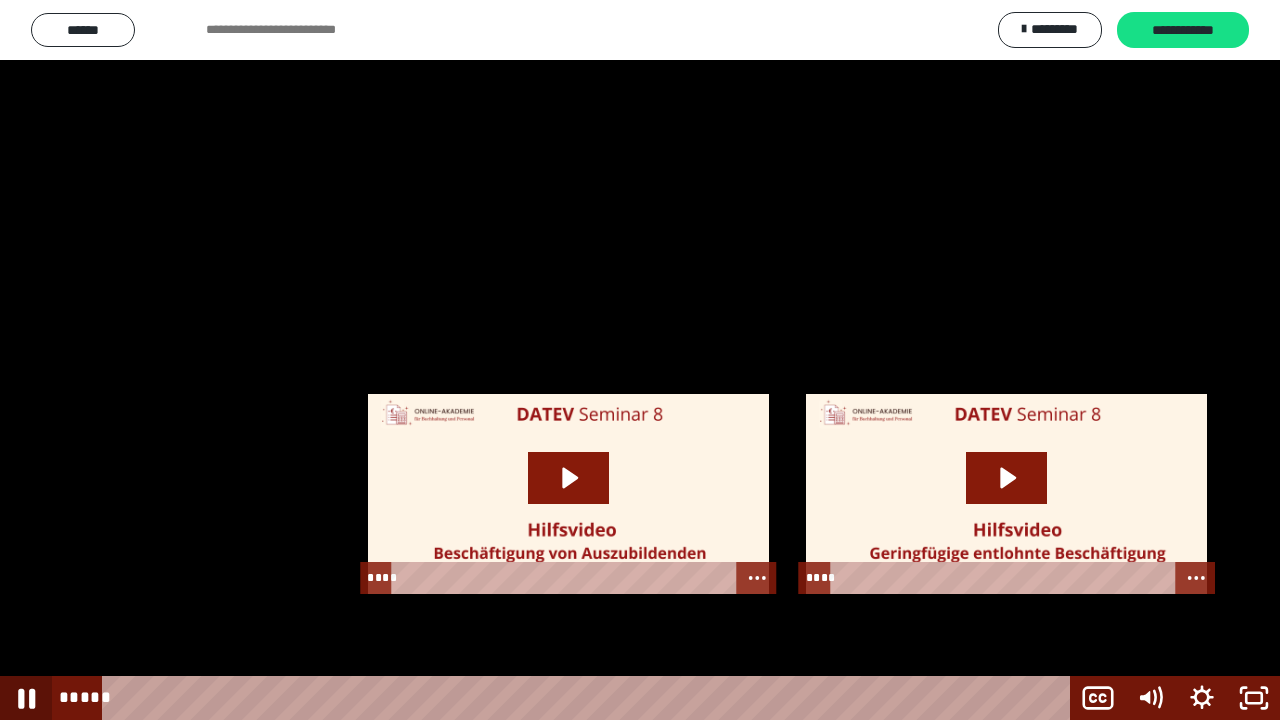 click 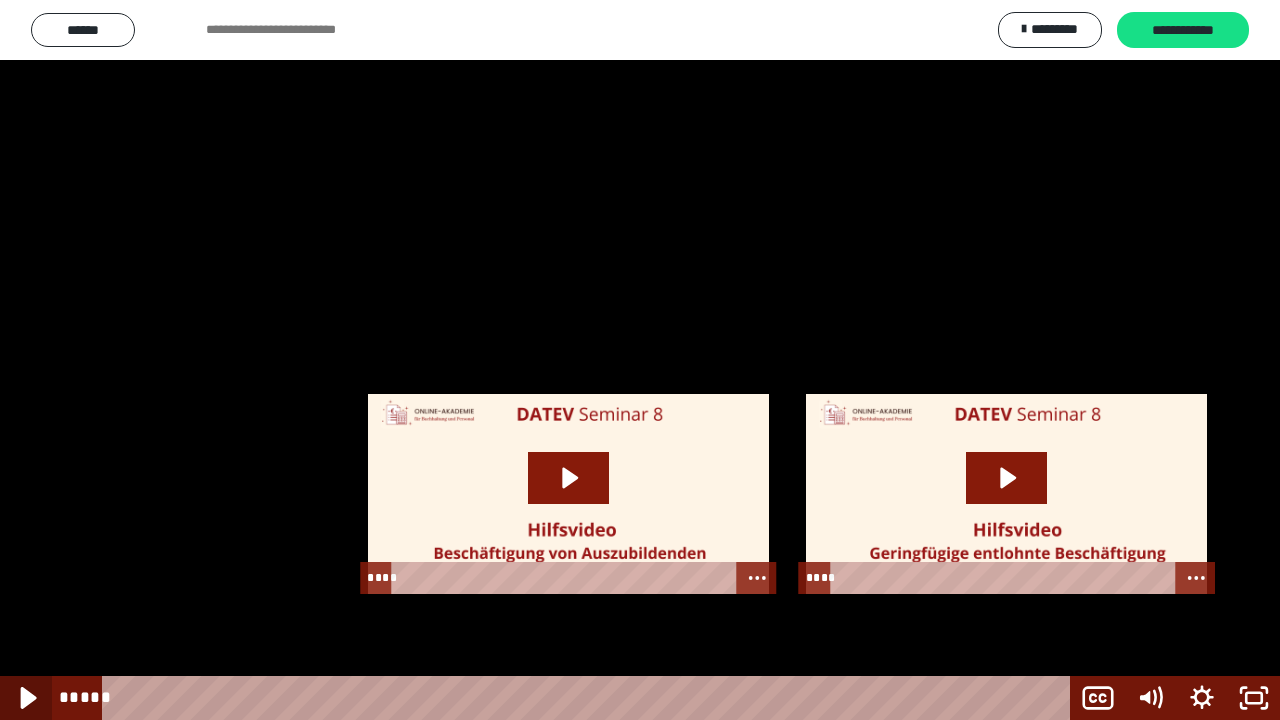 click 